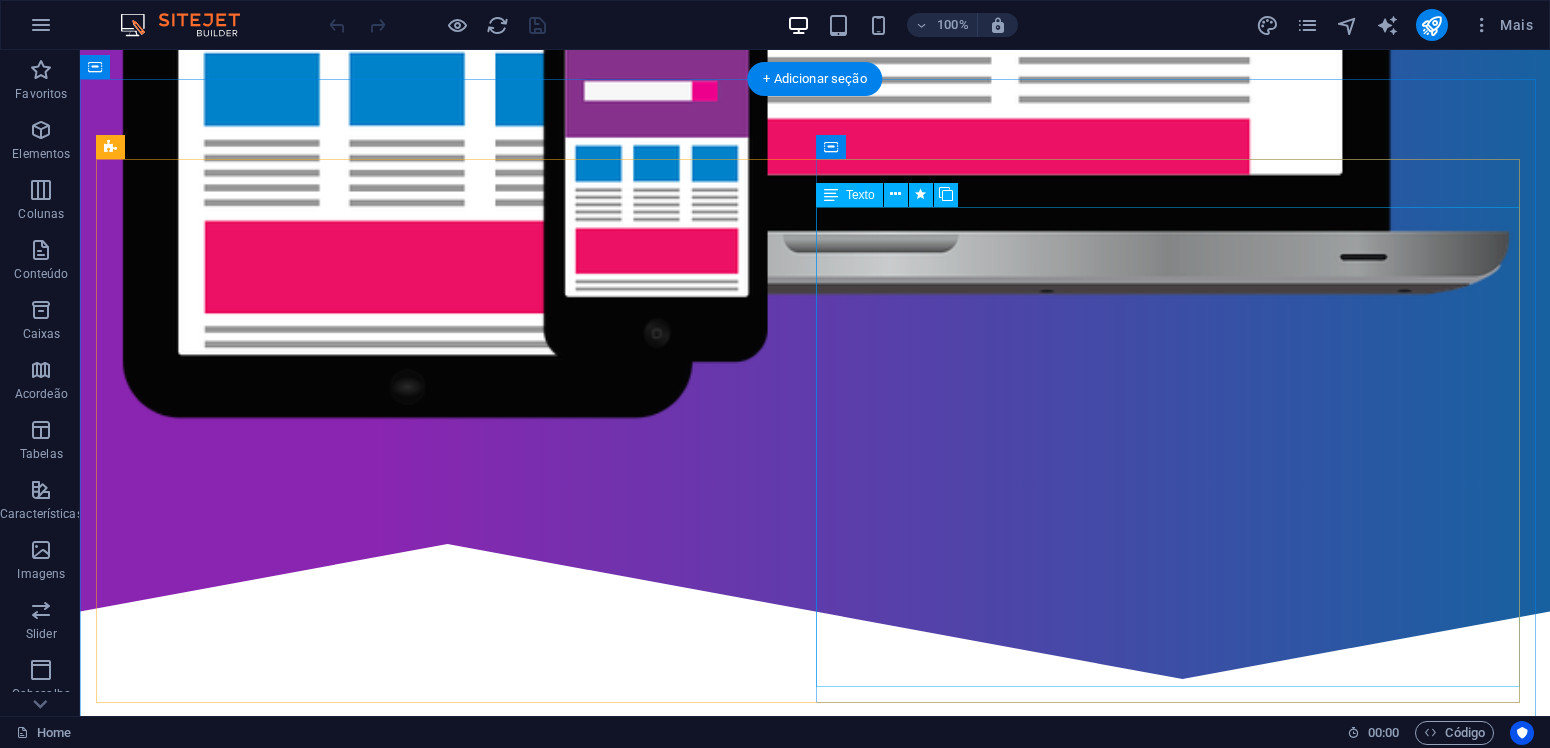 scroll, scrollTop: 945, scrollLeft: 0, axis: vertical 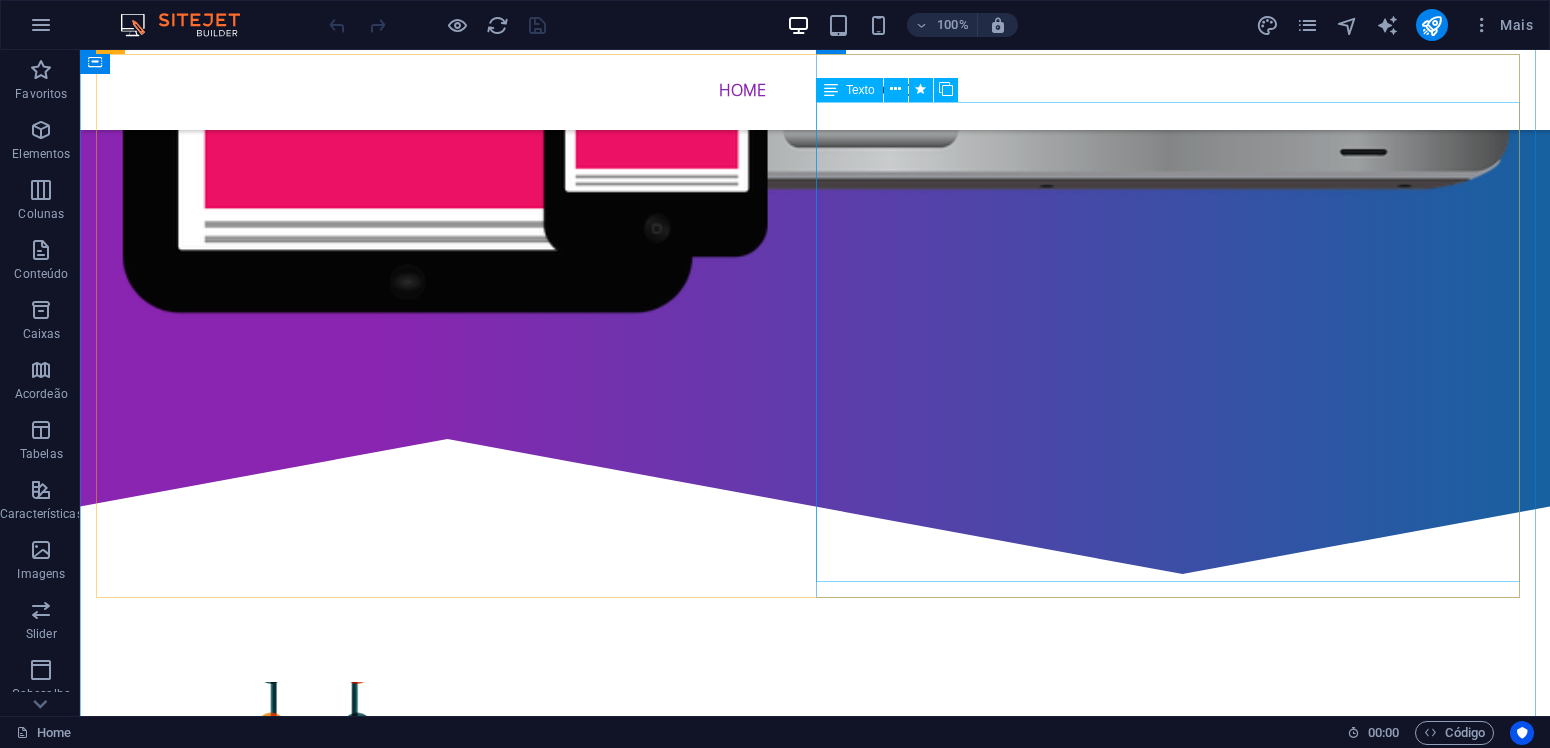 click on "A jornada profissional começou há mais de  [YEARS]  no setor de tecnologia, ajudando pequenas e médias empresas a otimizar suas operações. Ao longo desse tempo, foram mais de  [NUMBER]  clientes , implantando  [SOFTWARE]  para impulsionar suas vendas e marketing. Após a pandemia vimos de perto como muitos negócios locais perderam o contato físico com seus clientes, enquanto a internet se tornava o principal ponto de encontro. Foi nesse cenário de desafio e transformação que a  [COMPANY]  nasceu. Nossa missão é ser a  ponte  que conecta negócios locais aos seus clientes no mundo digital. Utilizamos toda a minha experiência de gestão e mercado para criar estratégias de  [MARKETING]  eficazes, focadas em resultados. Acreditamos que, mesmo com as mudanças do mercado, o relacionamento com o cliente continua sendo a base do sucesso. É por isso que nos dedicamos a usar ferramentas como  [PLATFORM] , E mail marketing,   [PLATFORM]   cresça e se destaque online ." at bounding box center [815, 994] 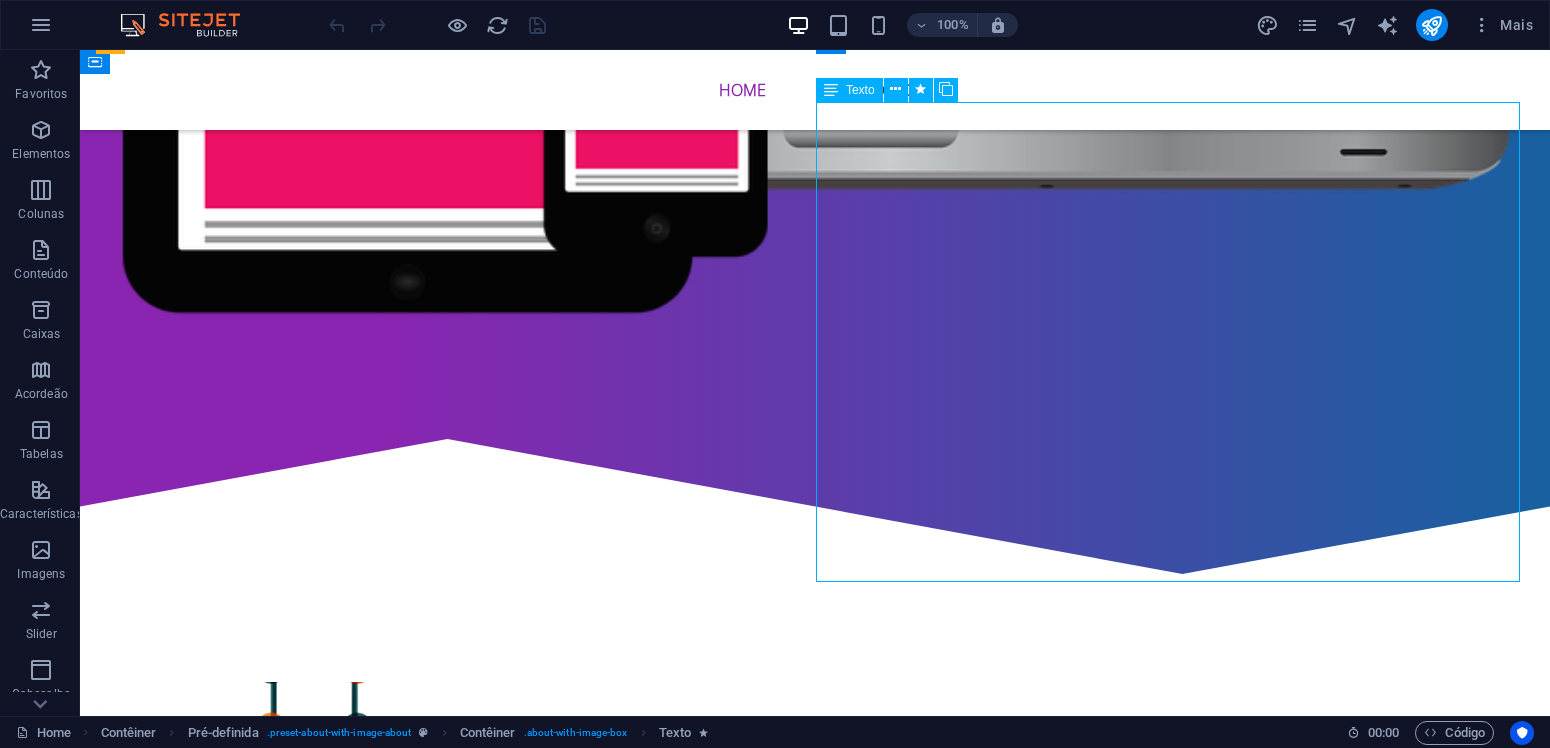 click on "A jornada profissional começou há mais de  [YEARS]  no setor de tecnologia, ajudando pequenas e médias empresas a otimizar suas operações. Ao longo desse tempo, foram mais de  [NUMBER]  clientes , implantando  [SOFTWARE]  para impulsionar suas vendas e marketing. Após a pandemia vimos de perto como muitos negócios locais perderam o contato físico com seus clientes, enquanto a internet se tornava o principal ponto de encontro. Foi nesse cenário de desafio e transformação que a  [COMPANY]  nasceu. Nossa missão é ser a  ponte  que conecta negócios locais aos seus clientes no mundo digital. Utilizamos toda a minha experiência de gestão e mercado para criar estratégias de  [MARKETING]  eficazes, focadas em resultados. Acreditamos que, mesmo com as mudanças do mercado, o relacionamento com o cliente continua sendo a base do sucesso. É por isso que nos dedicamos a usar ferramentas como  [PLATFORM] , E mail marketing,   [PLATFORM]   cresça e se destaque online ." at bounding box center (815, 994) 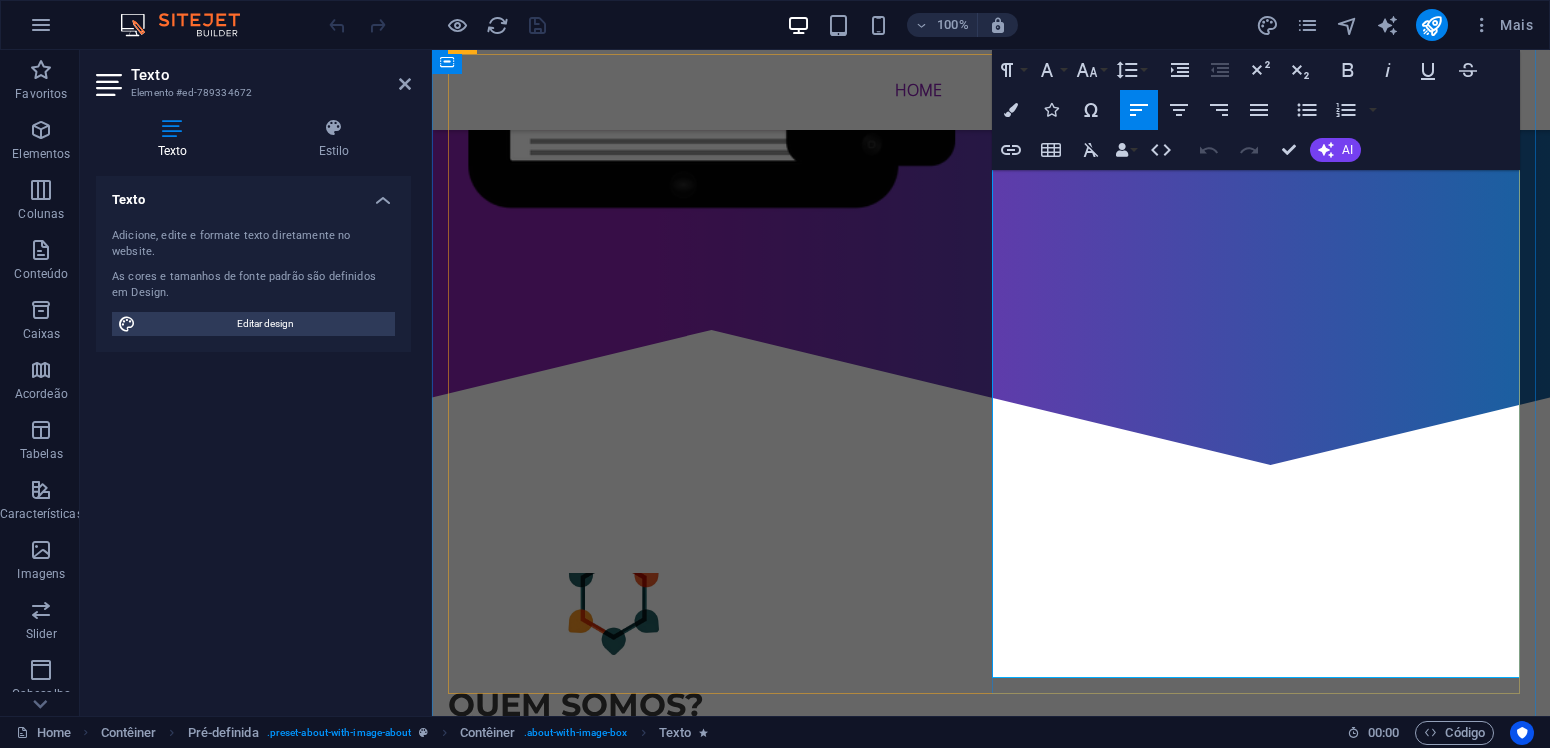 click on "Nossa missão é ser a  ponte  que conecta negócios locais aos seus clientes no mundo digital. Utilizamos toda a minha experiência de gestão e mercado para criar estratégias de  marketing digital  eficazes, focadas em resultados." at bounding box center (984, 897) 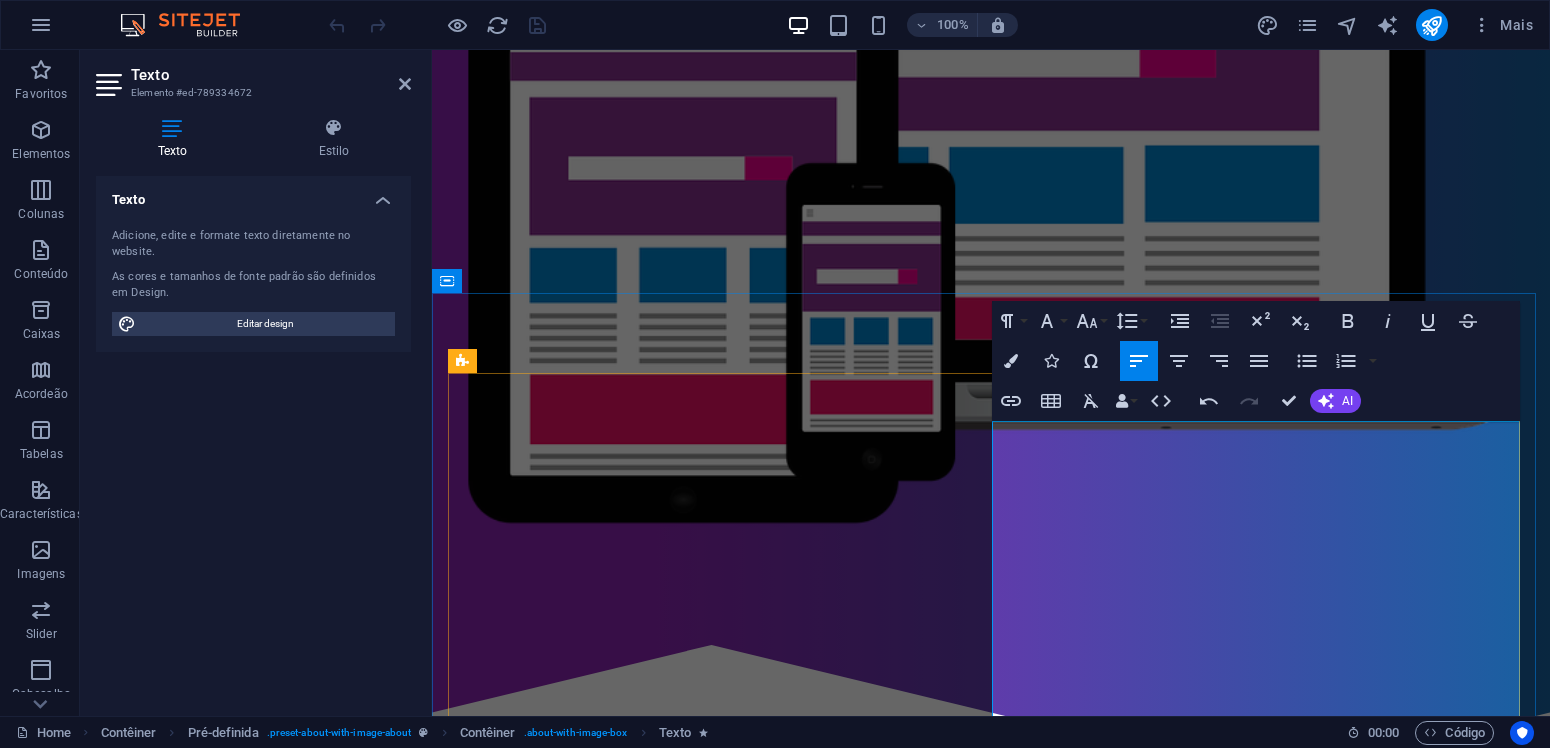 scroll, scrollTop: 415, scrollLeft: 0, axis: vertical 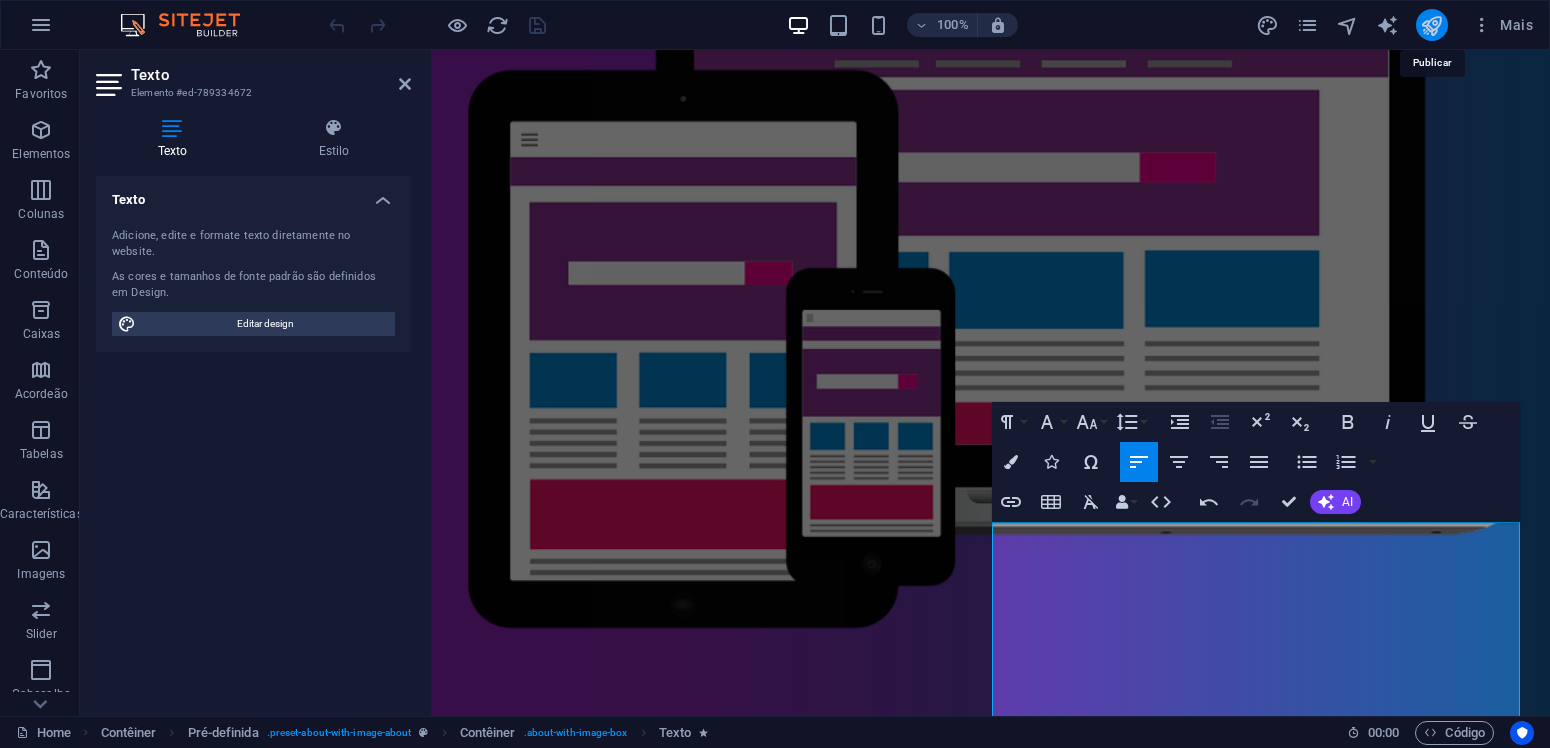 click at bounding box center (1431, 25) 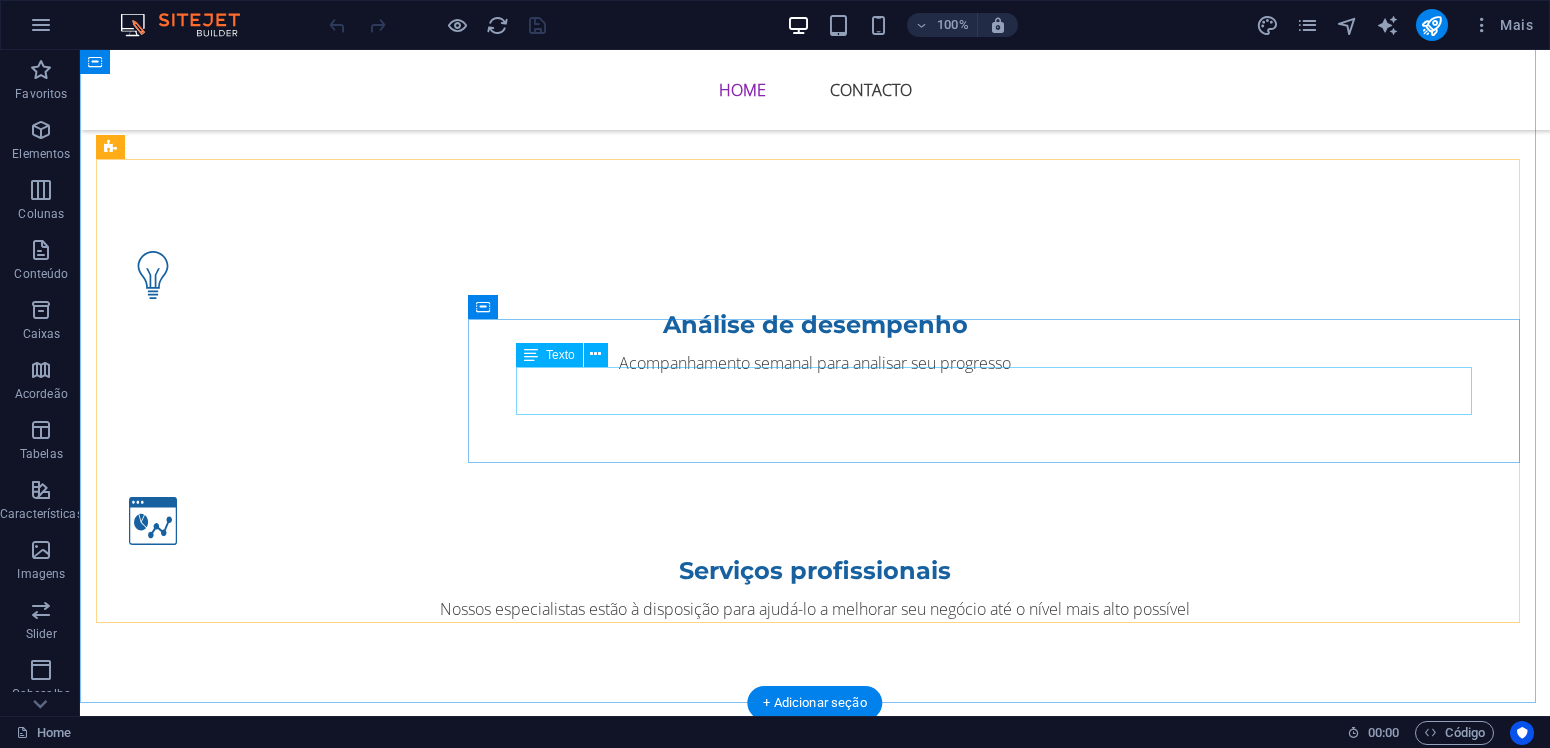 scroll, scrollTop: 2100, scrollLeft: 0, axis: vertical 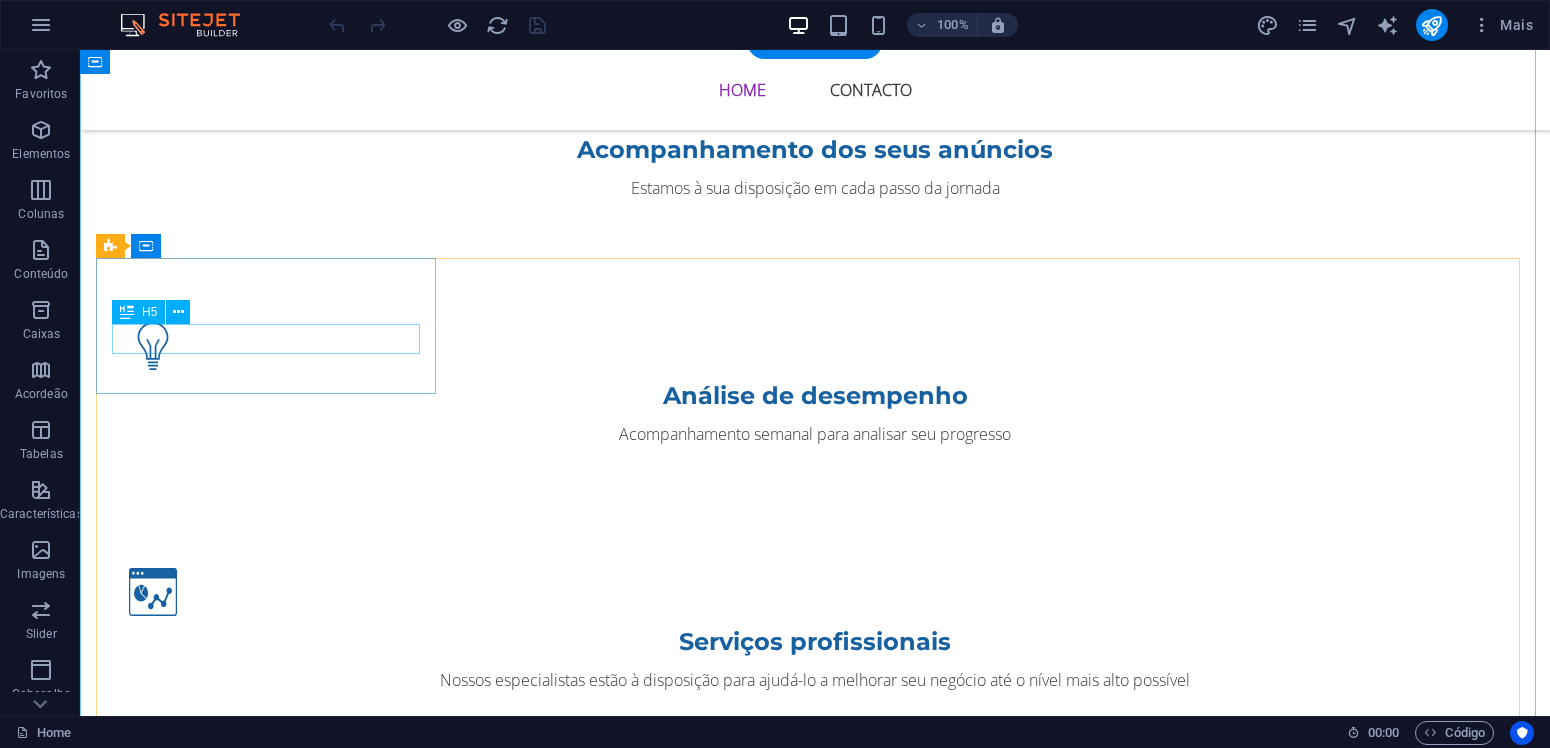 click on "Facebook ADS" at bounding box center [268, 1548] 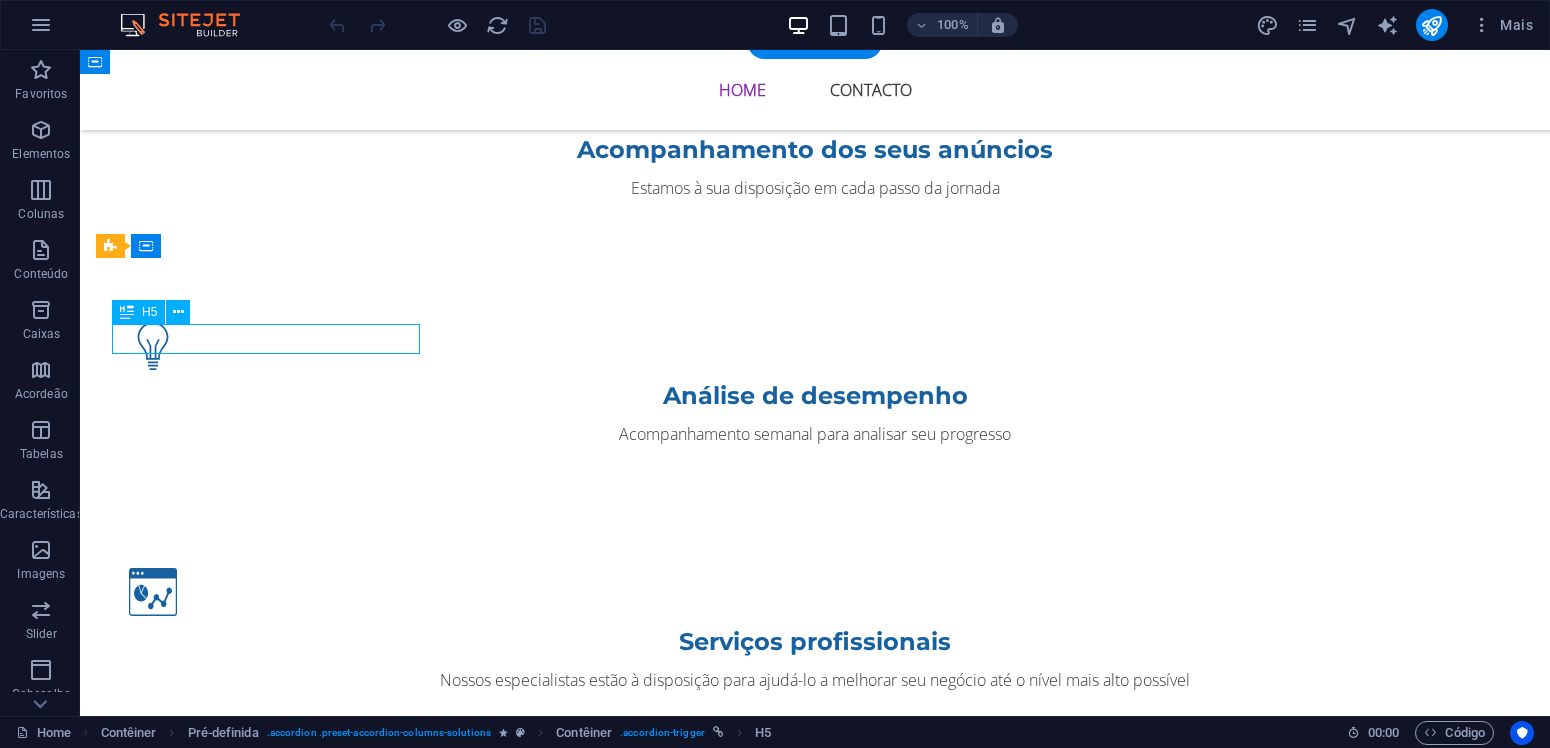 click on "Facebook ADS" at bounding box center [268, 1548] 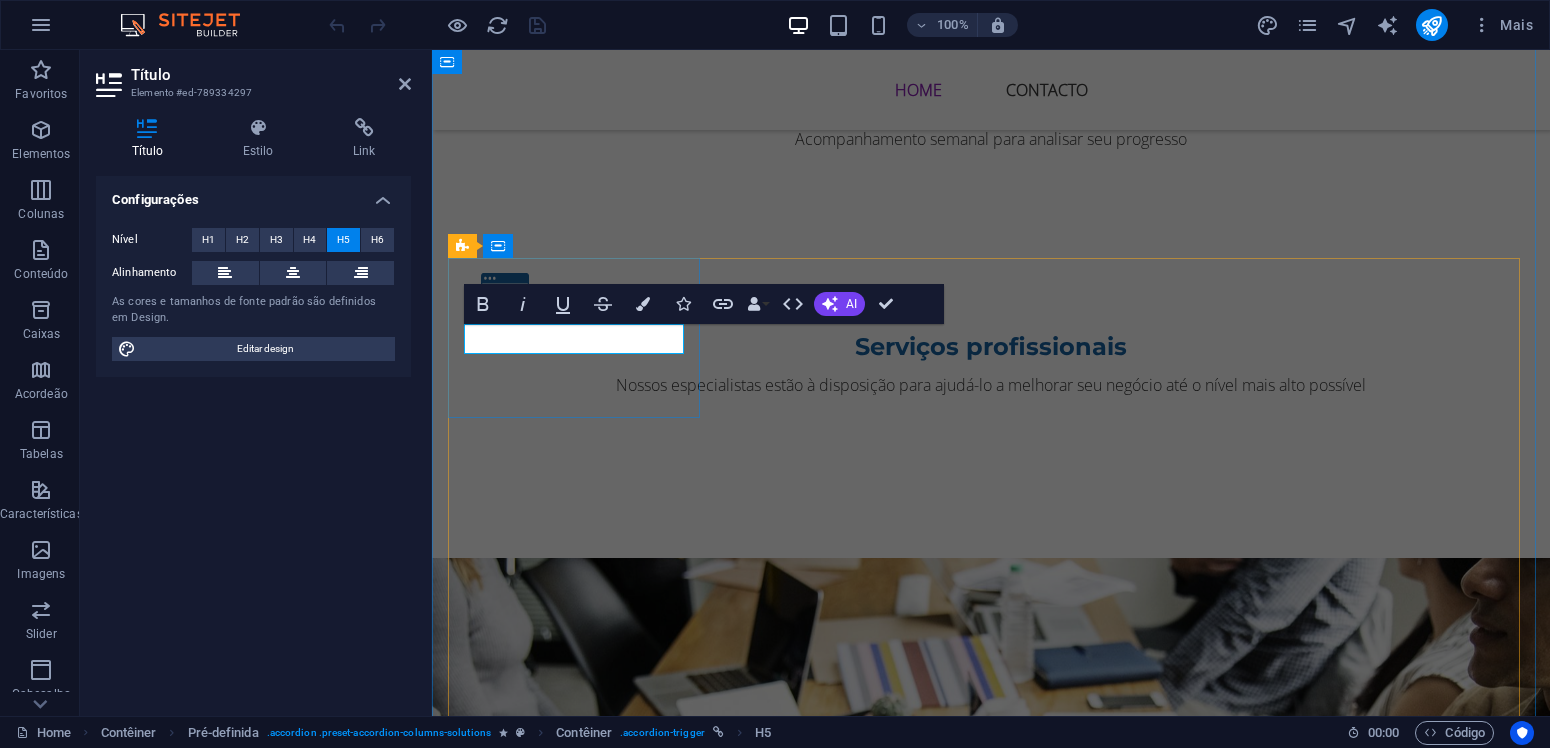 click on "Facebook ADS" at bounding box center [576, 1254] 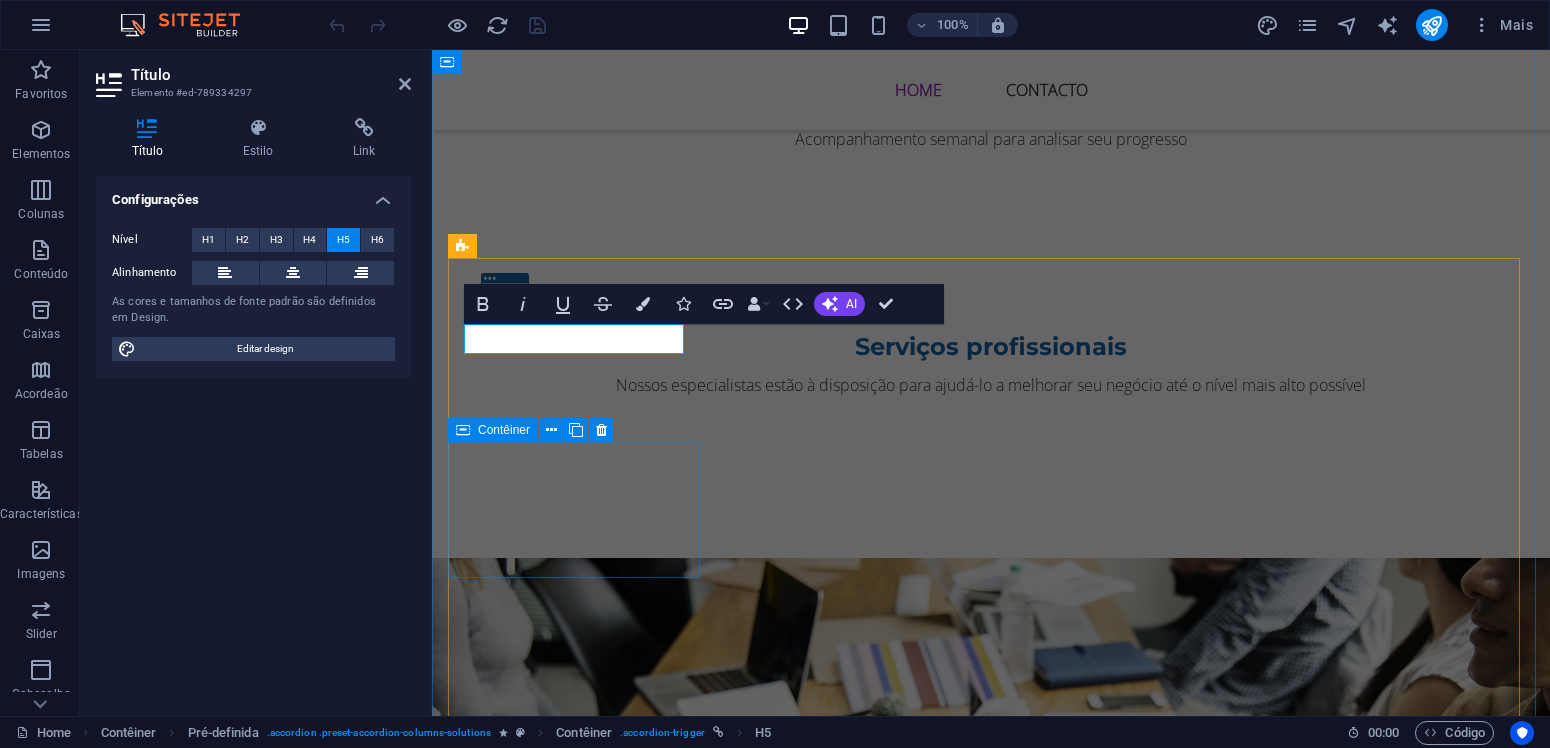 click on "Google Ads" at bounding box center [576, 1659] 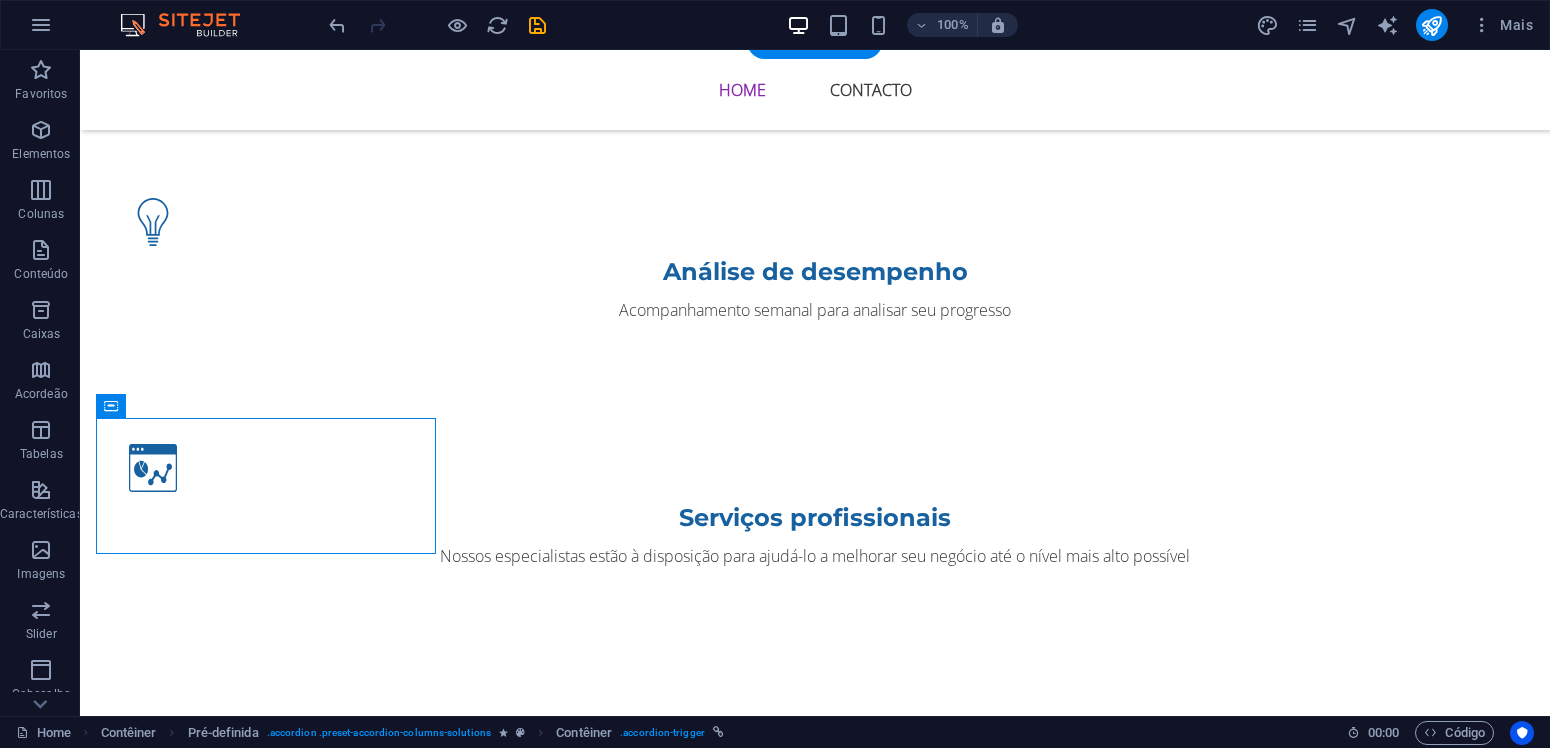 scroll, scrollTop: 2100, scrollLeft: 0, axis: vertical 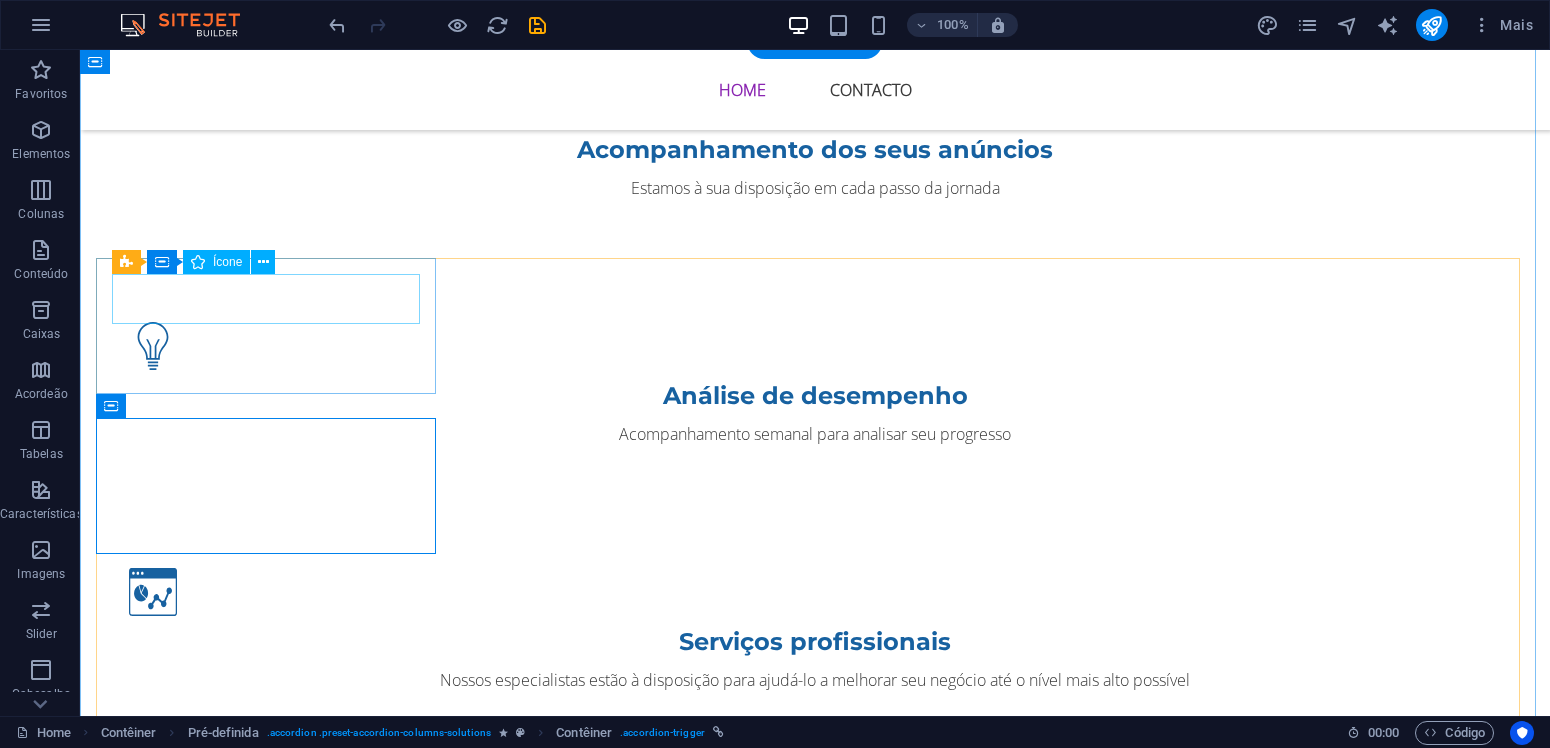 click at bounding box center (268, 1505) 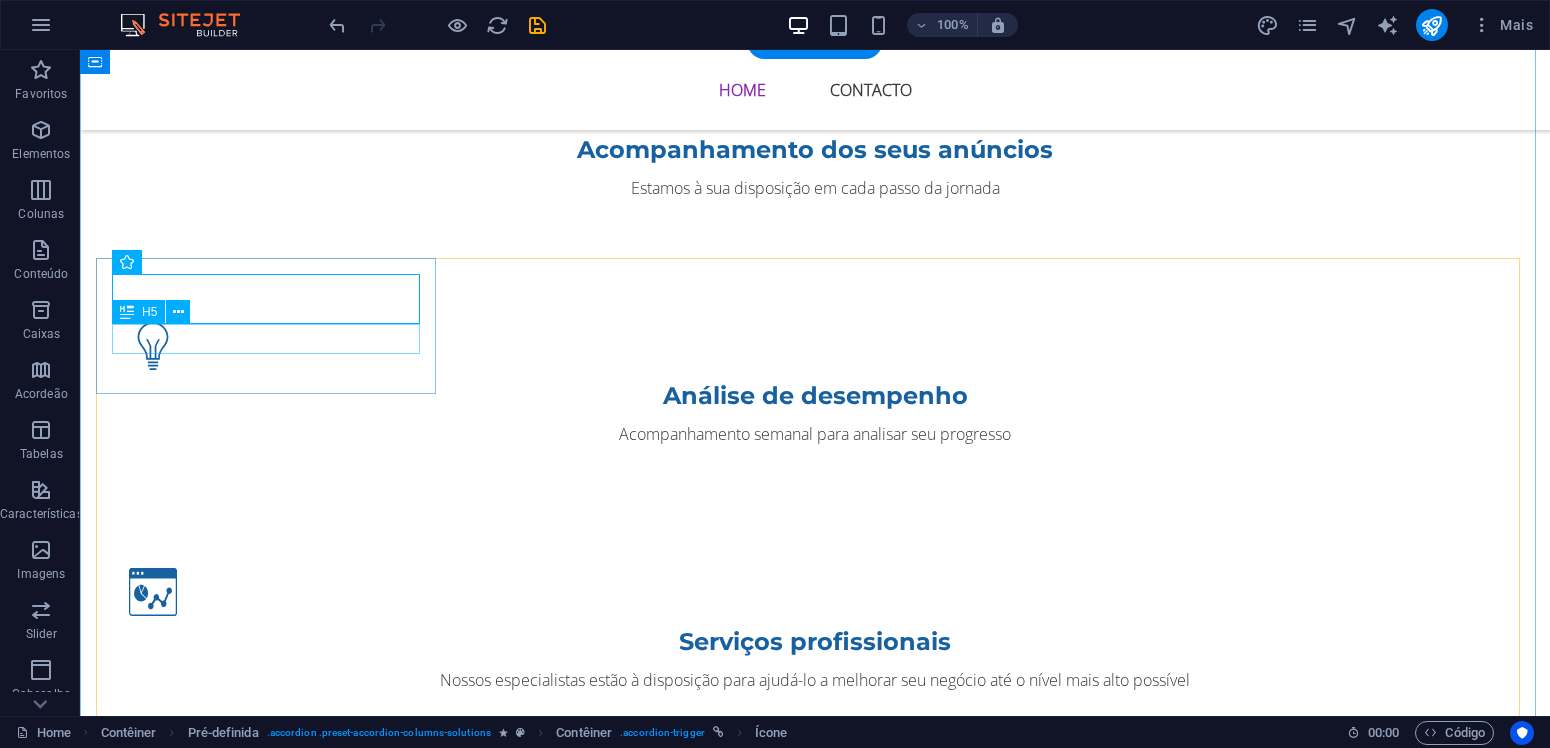 click on "Facebook Ads" at bounding box center [268, 1548] 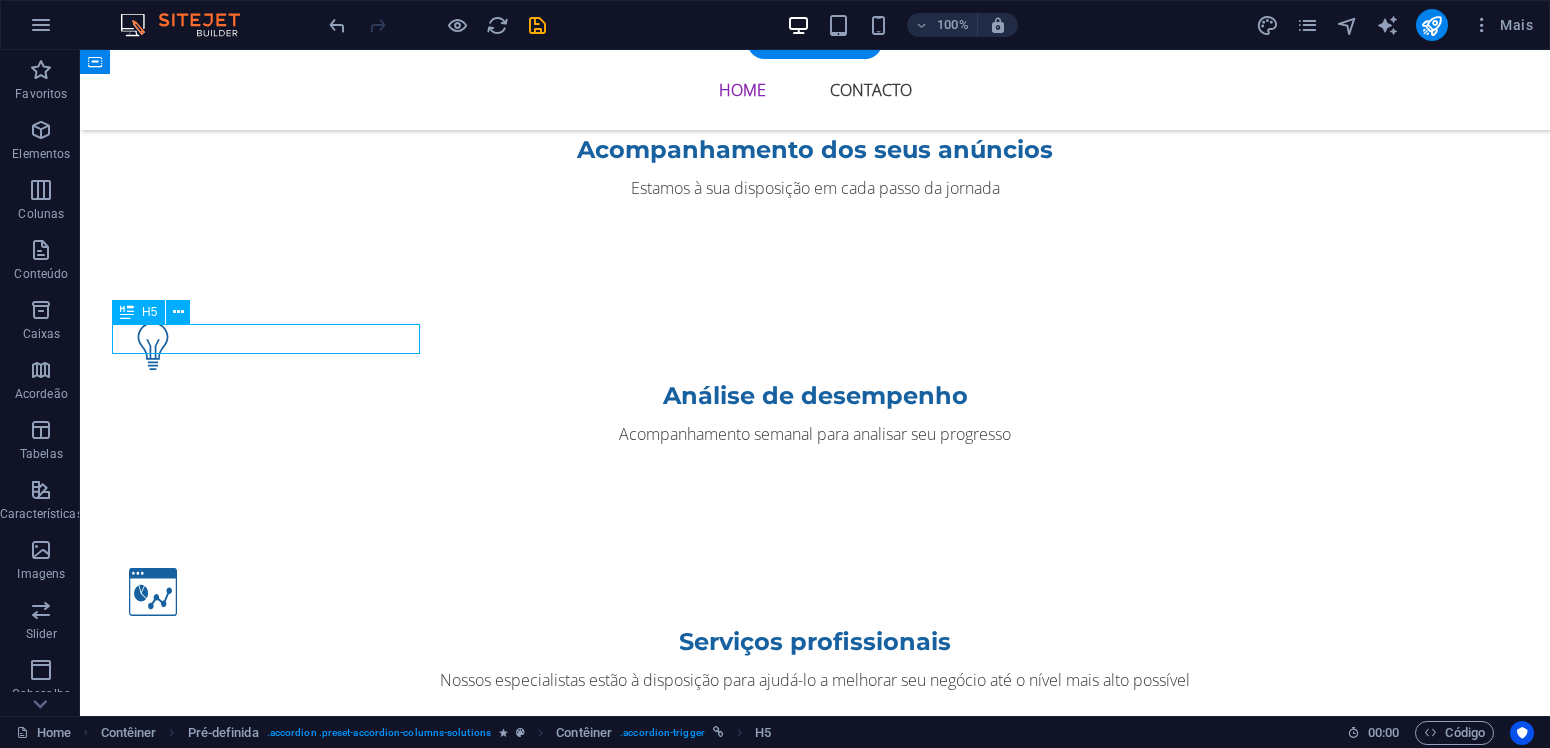 click on "Facebook Ads" at bounding box center [268, 1548] 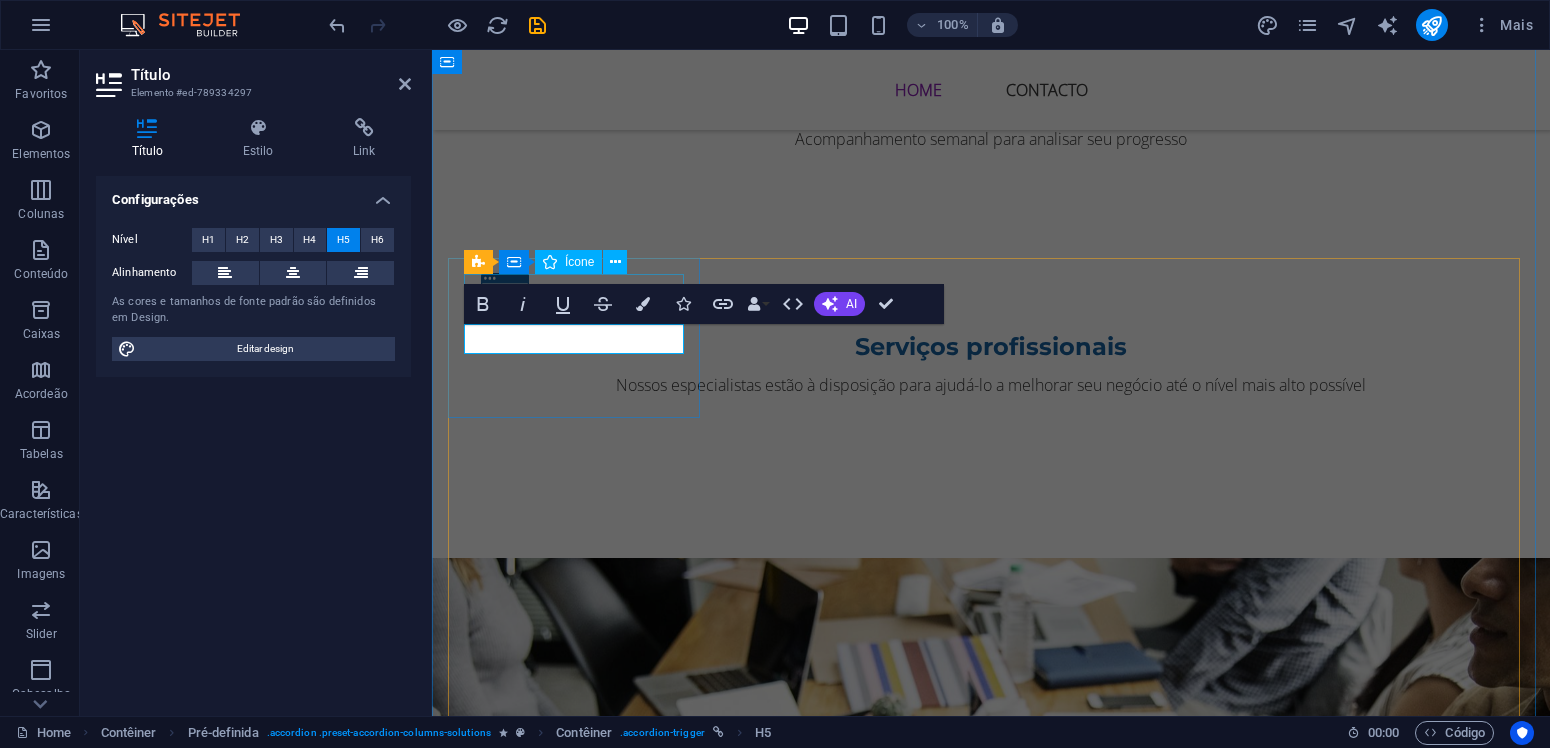 click on "Pré-definida   Contêiner   Ícone" at bounding box center (552, 262) 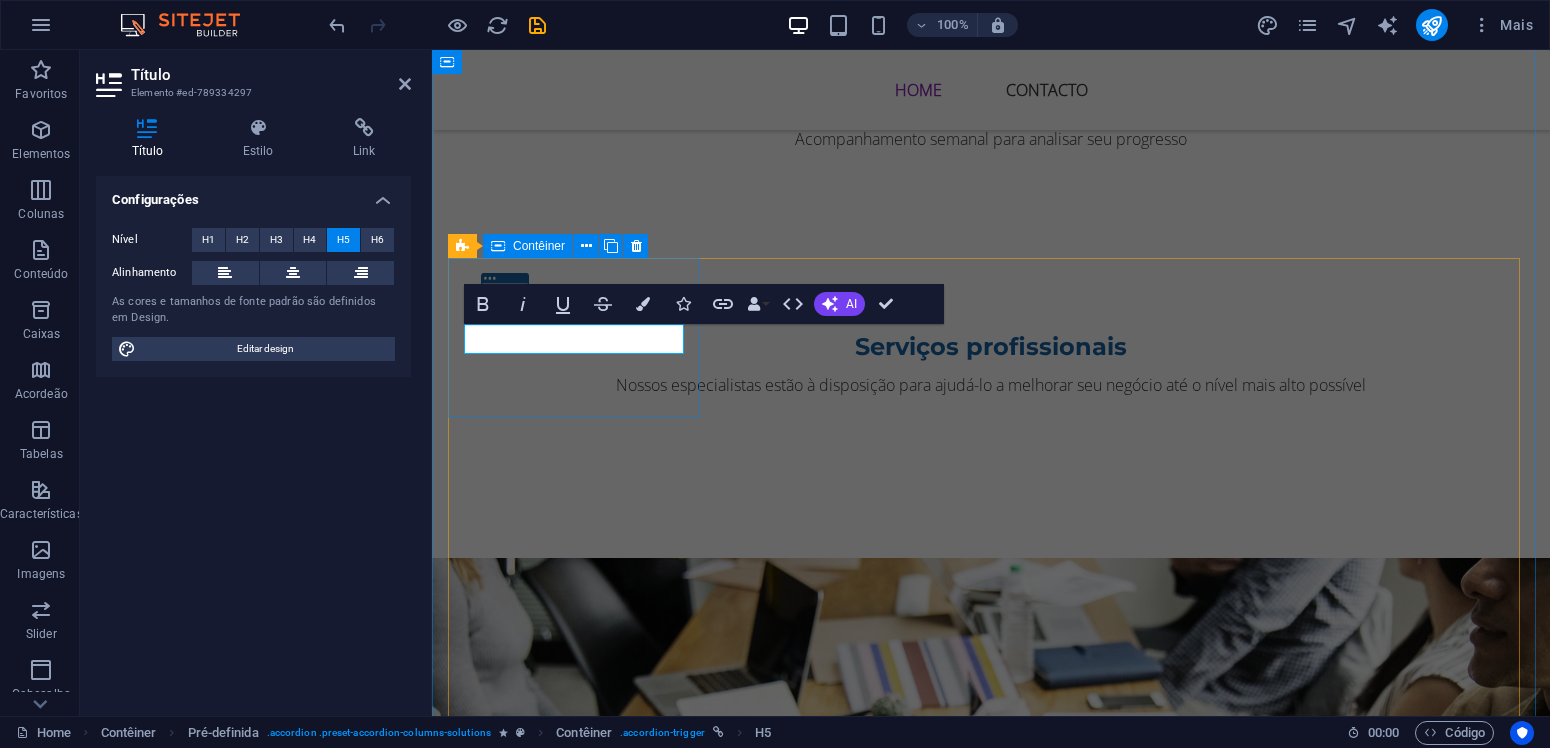 click on "Facebook Ads" at bounding box center [576, 1331] 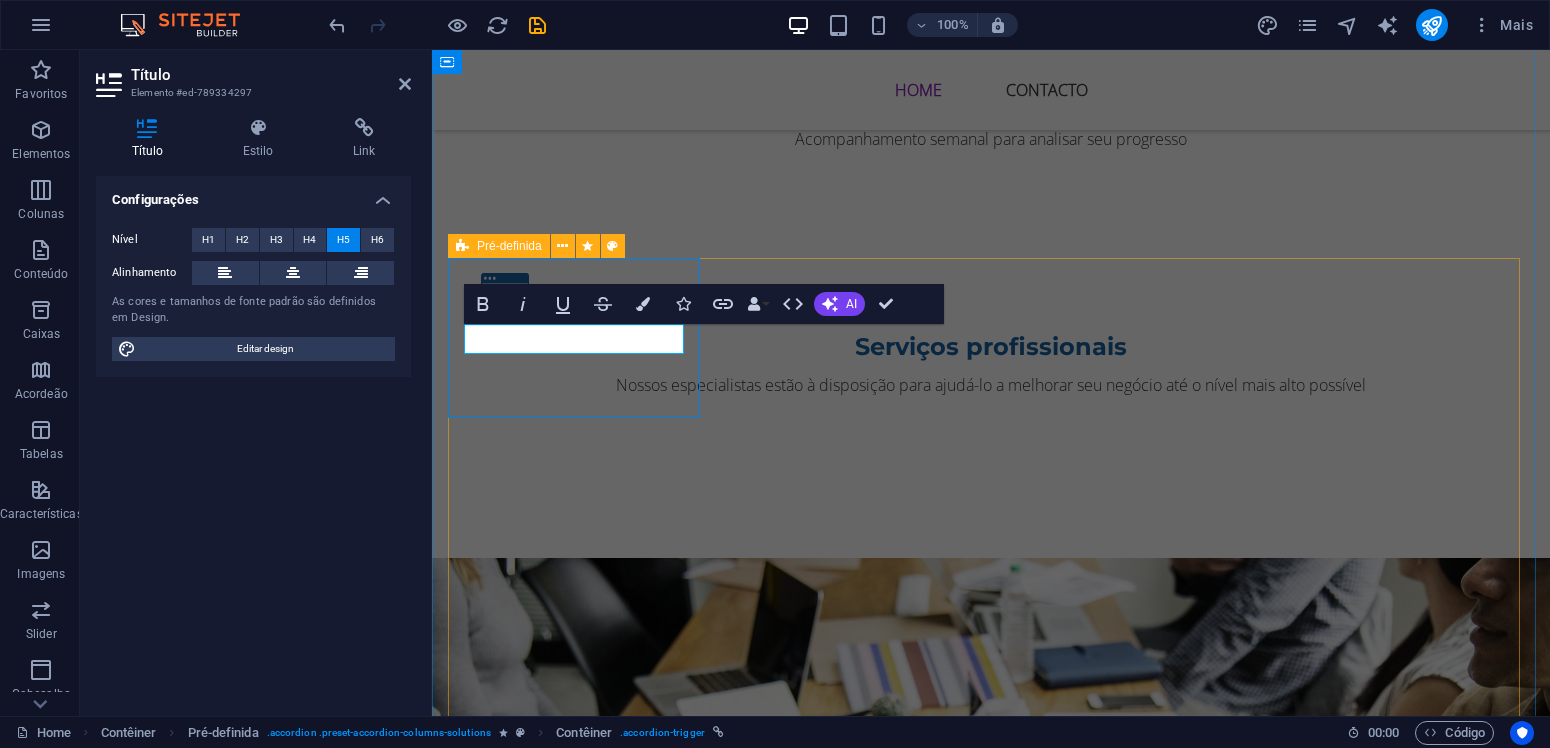 scroll, scrollTop: 2100, scrollLeft: 0, axis: vertical 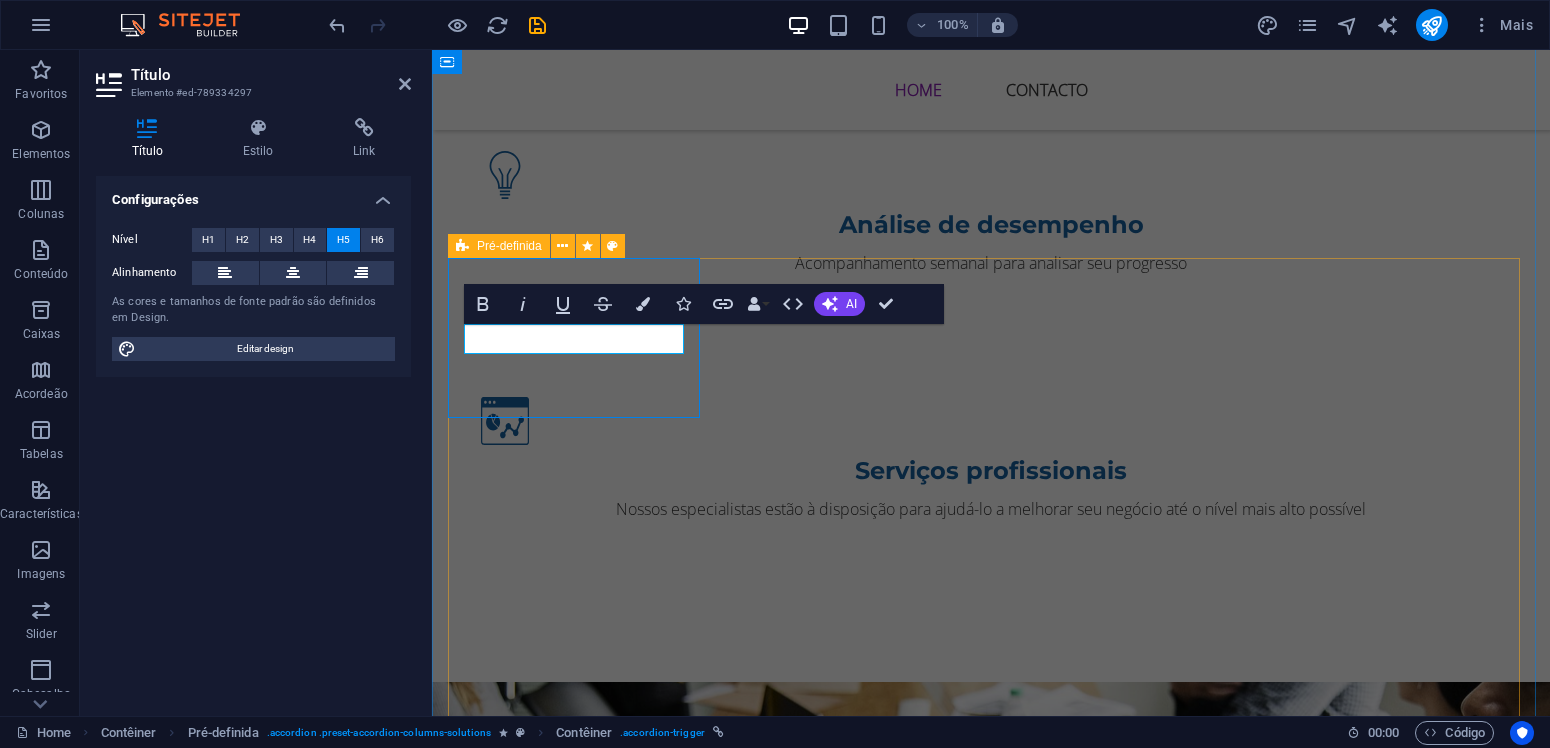 click at bounding box center (1135, 1715) 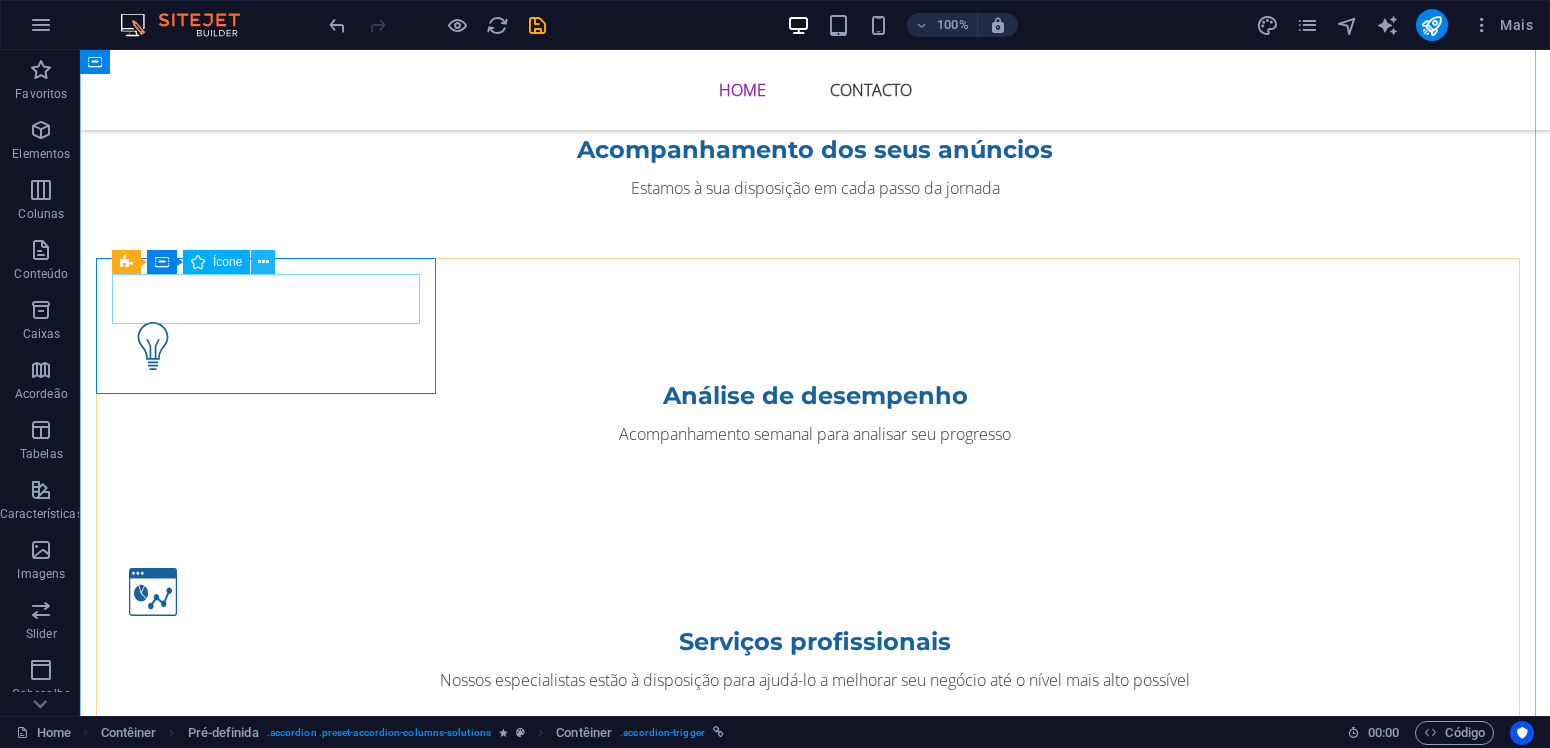 click at bounding box center (263, 262) 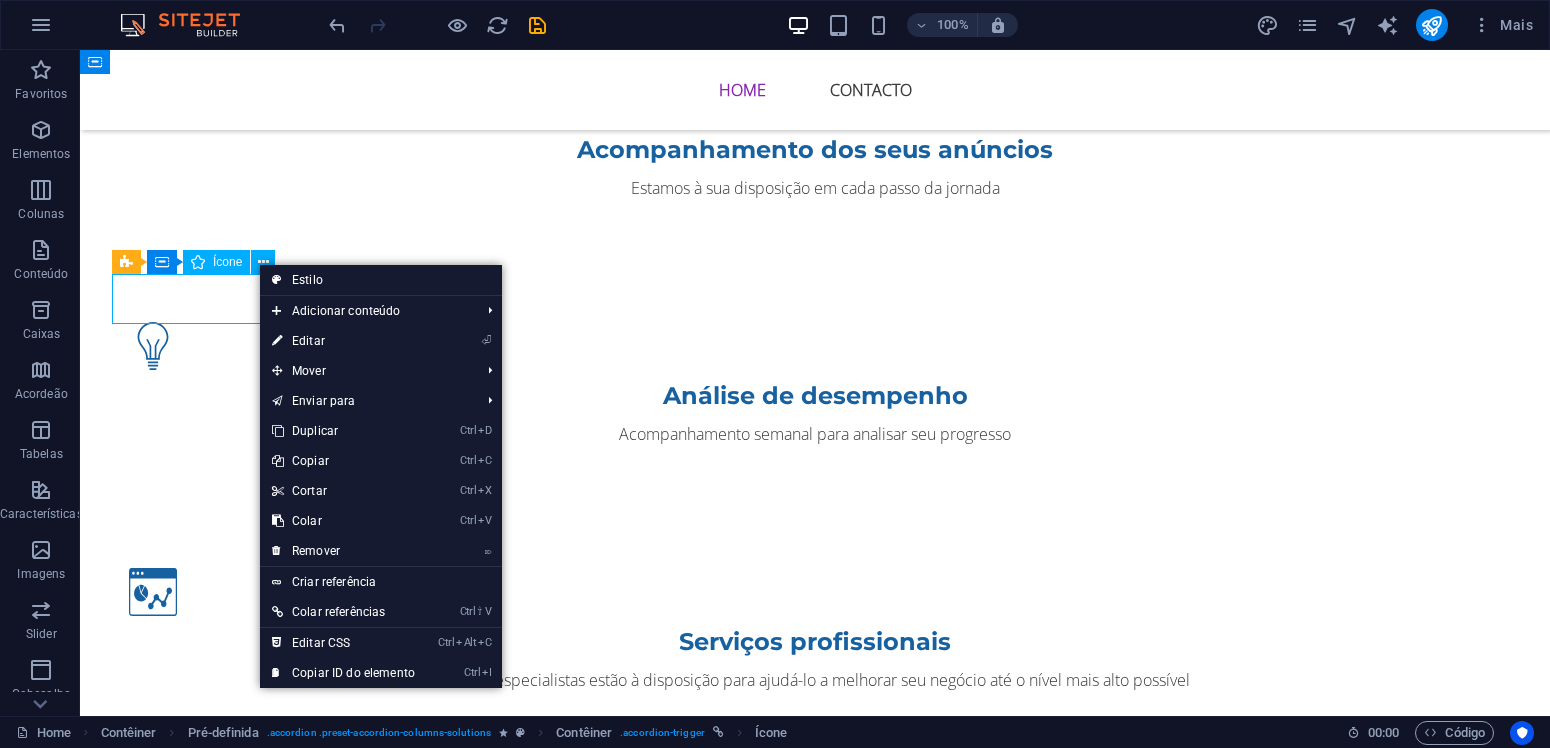 click on "Ícone" at bounding box center [227, 262] 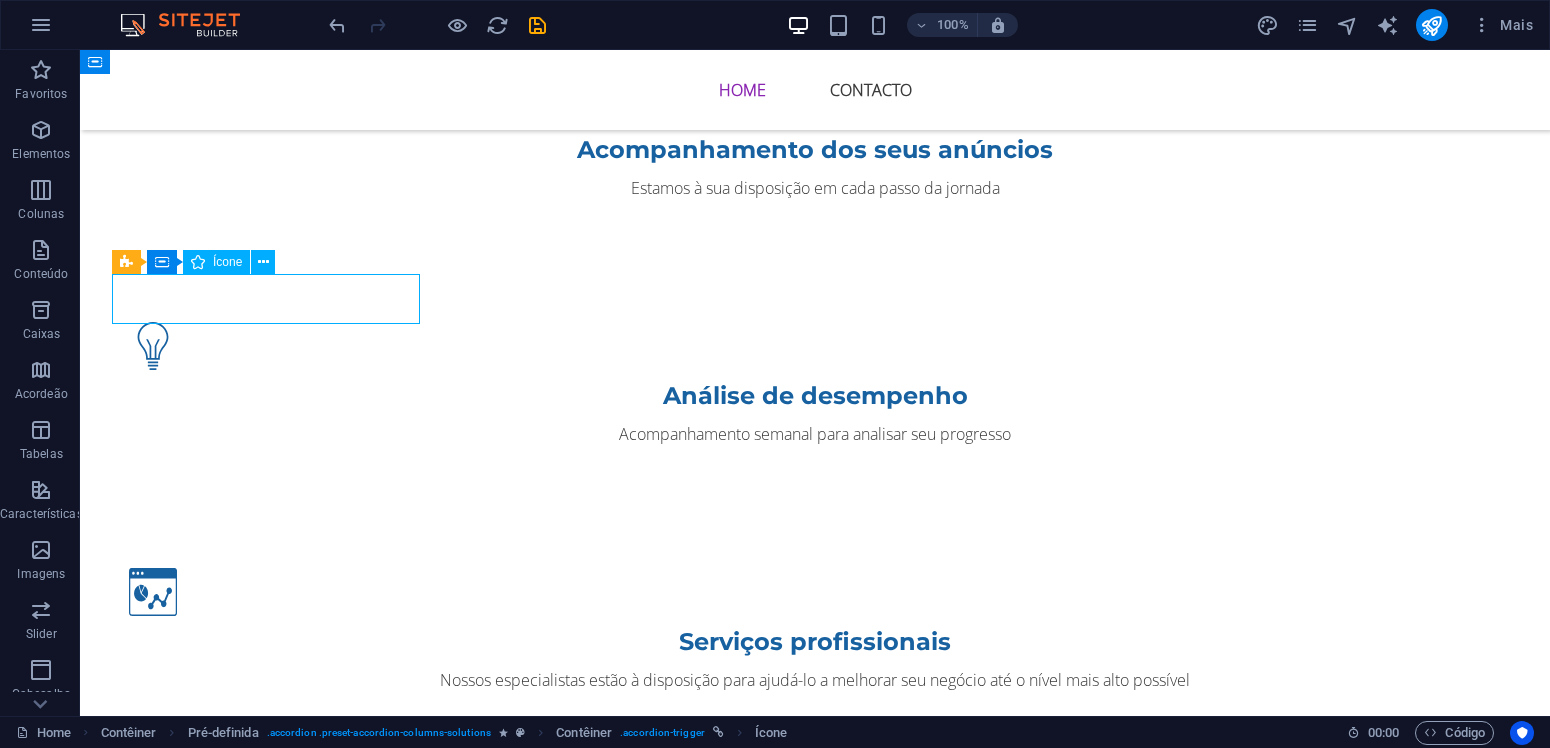click on "Ícone" at bounding box center [227, 262] 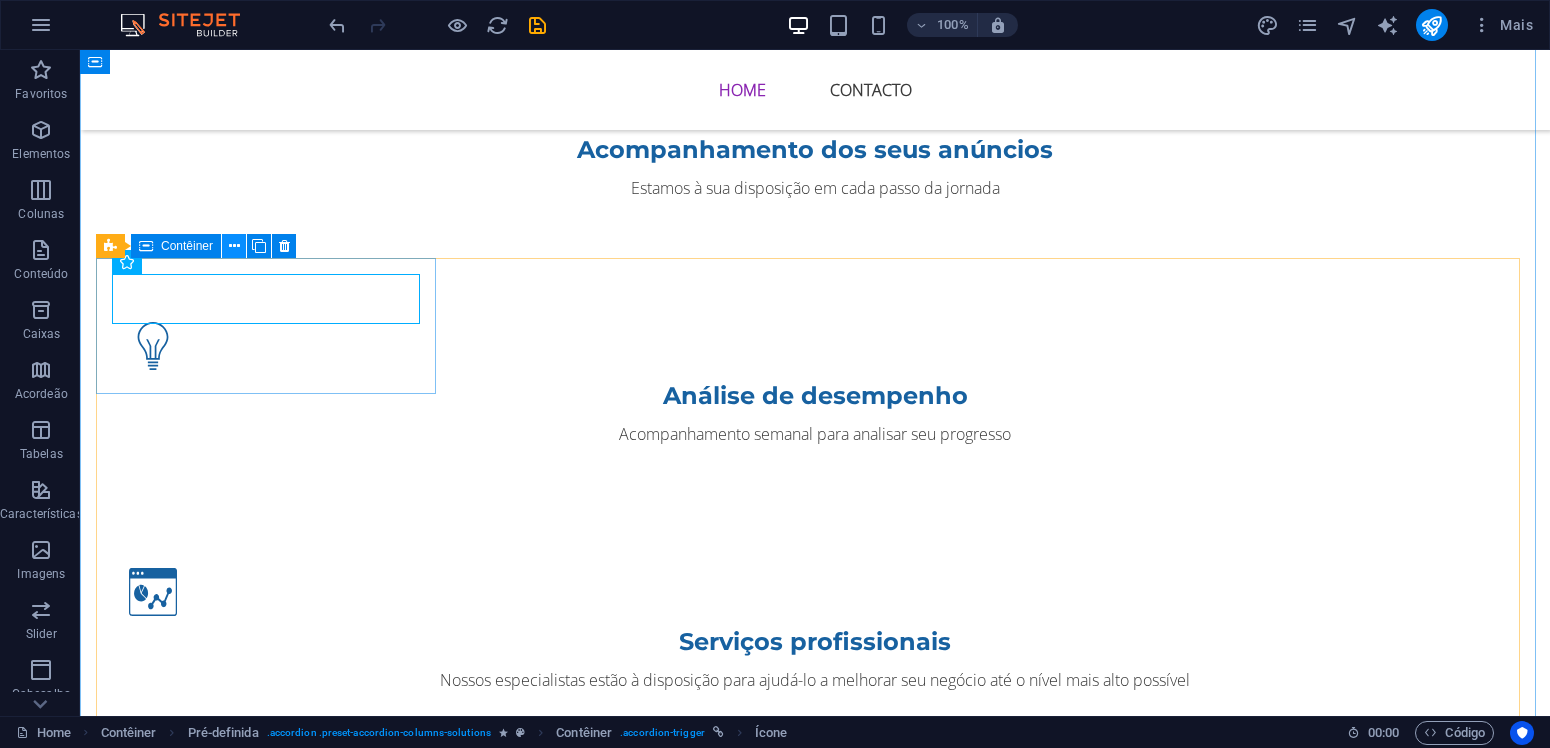 click at bounding box center [234, 246] 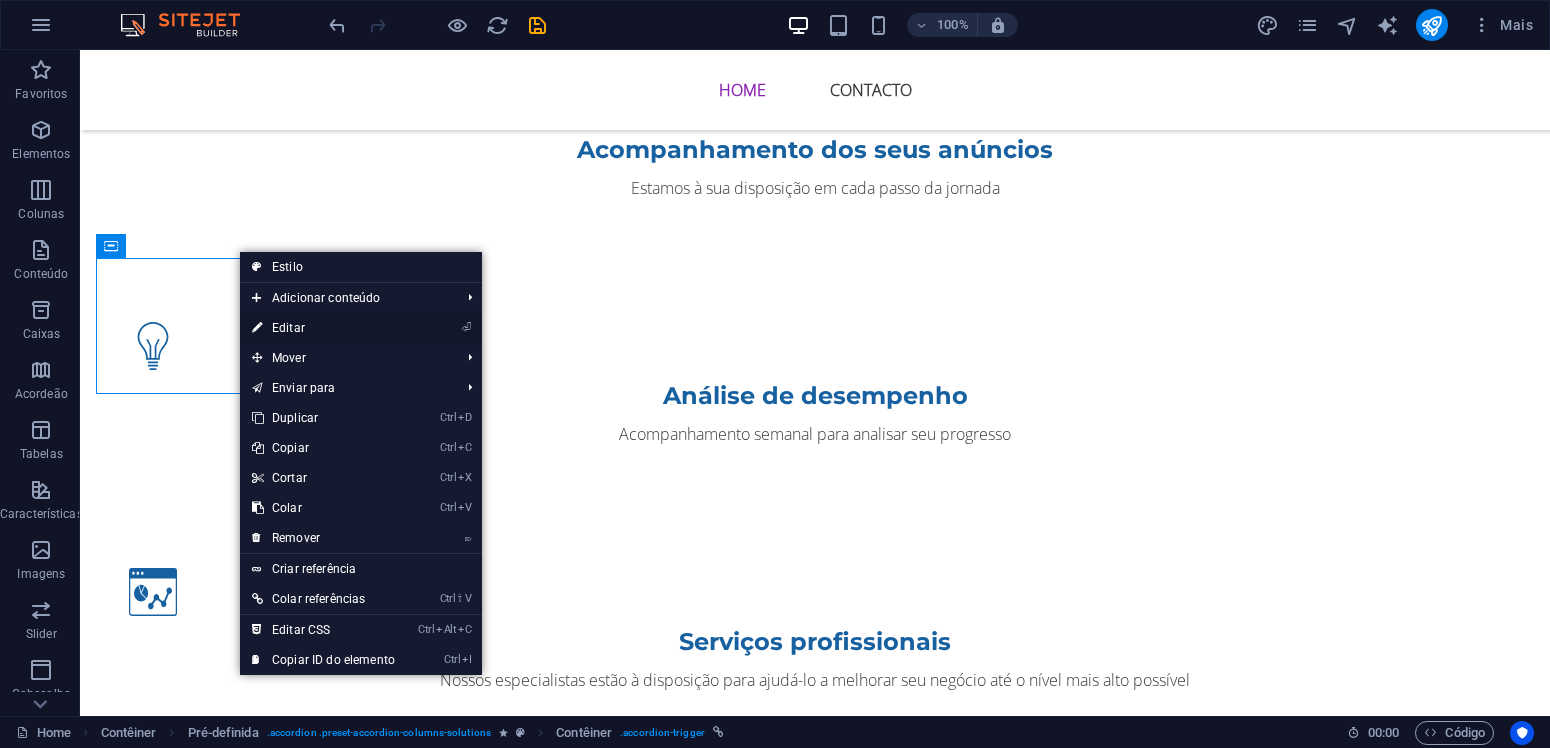 click on "⏎  Editar" at bounding box center [323, 328] 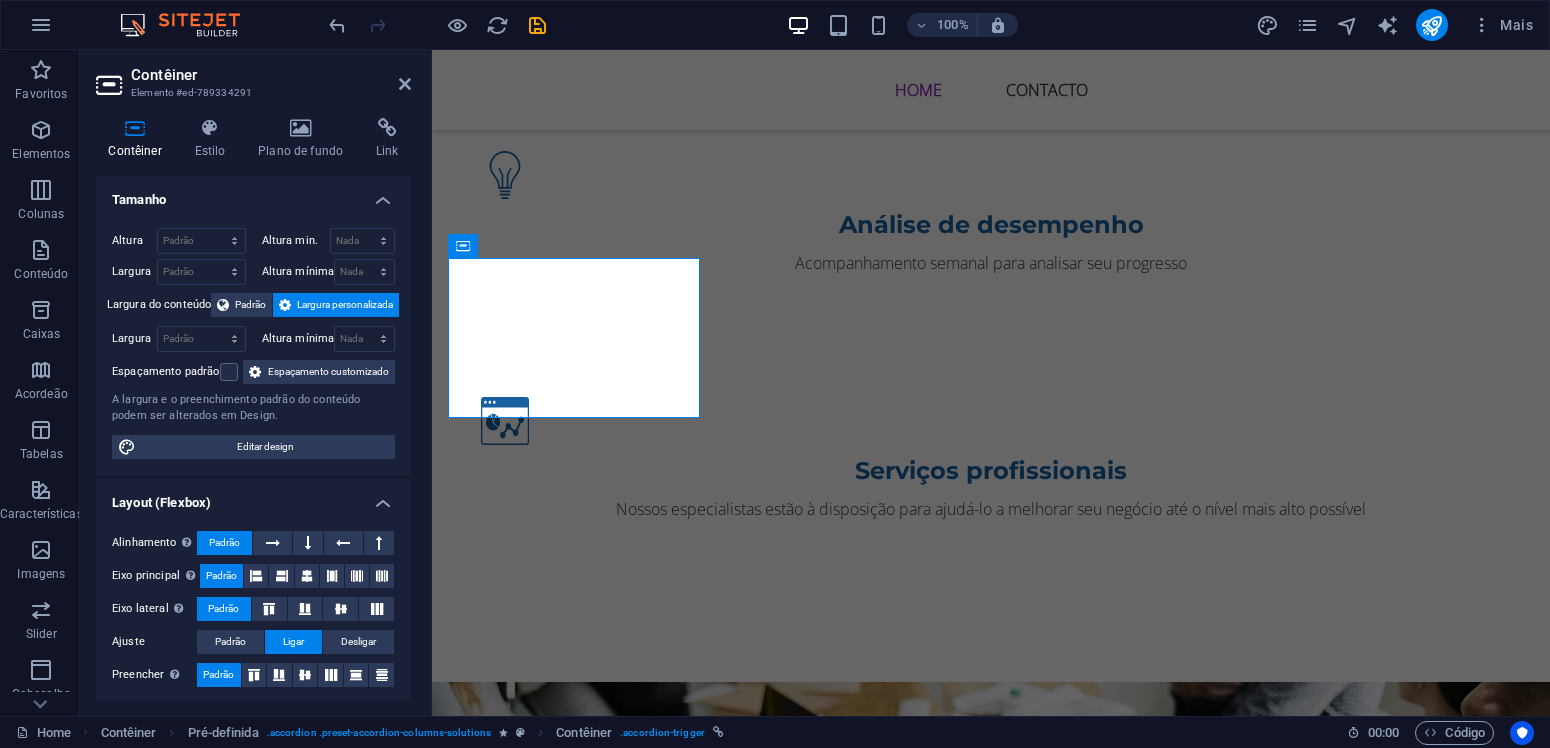 scroll, scrollTop: 2224, scrollLeft: 0, axis: vertical 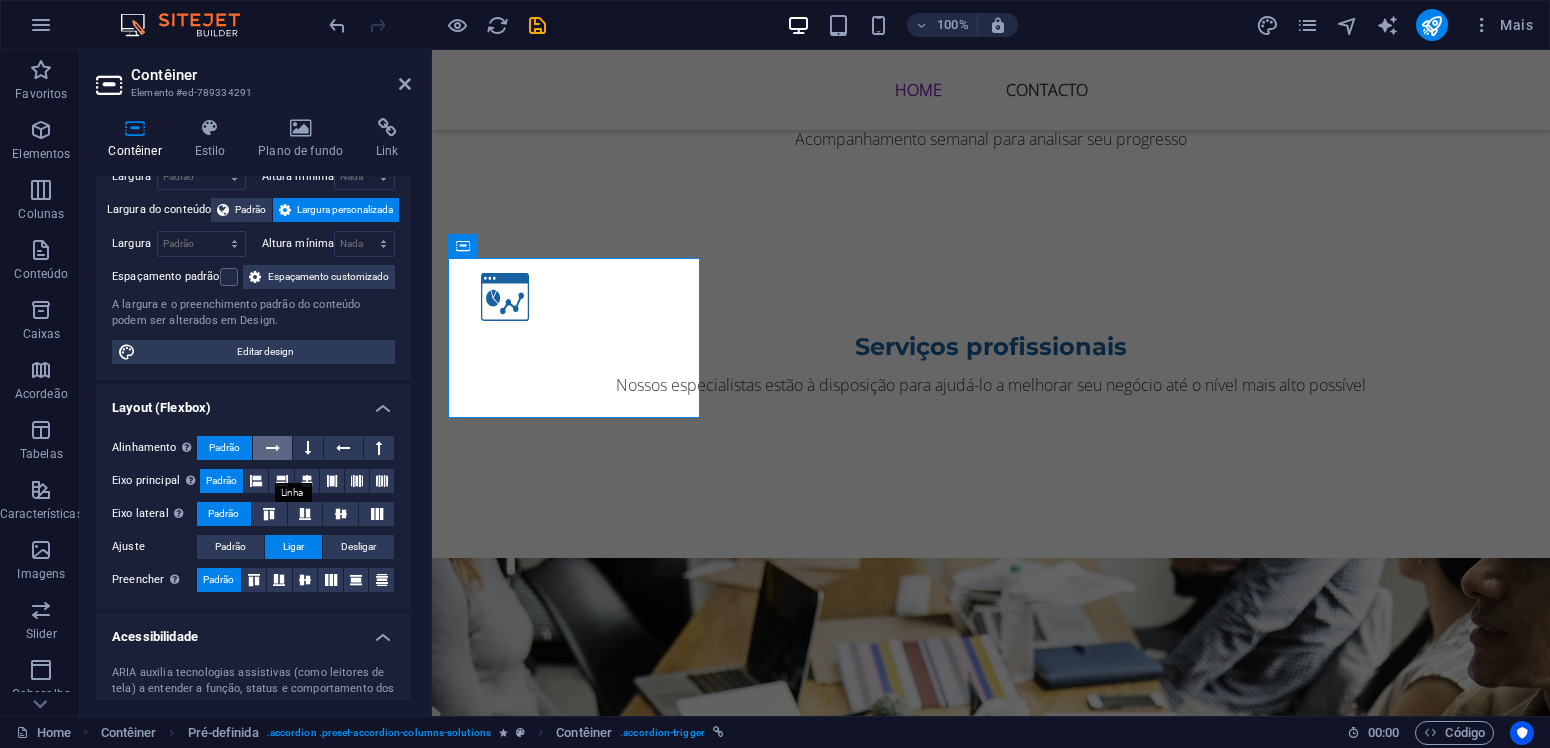 click at bounding box center [272, 448] 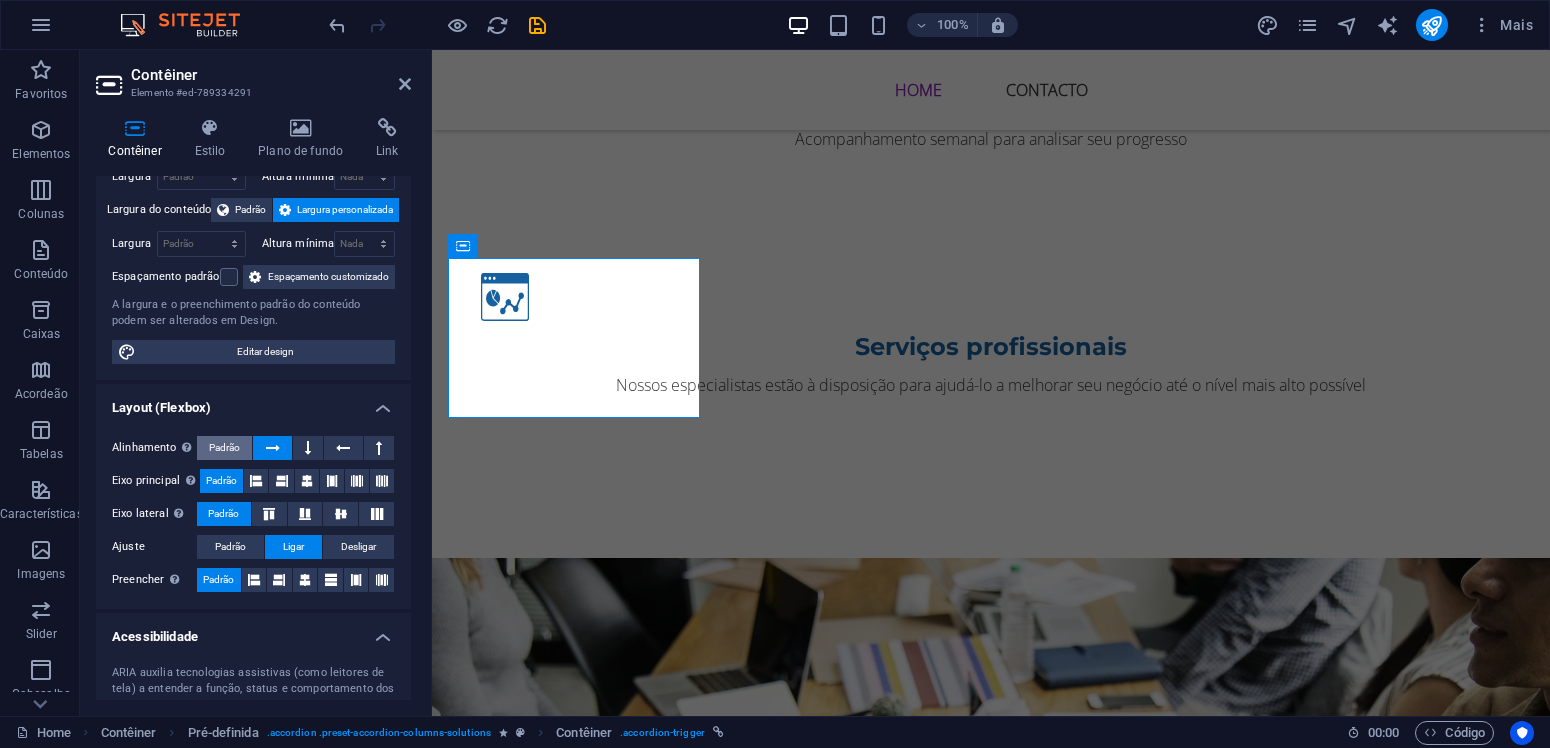 click on "Padrão" at bounding box center [224, 448] 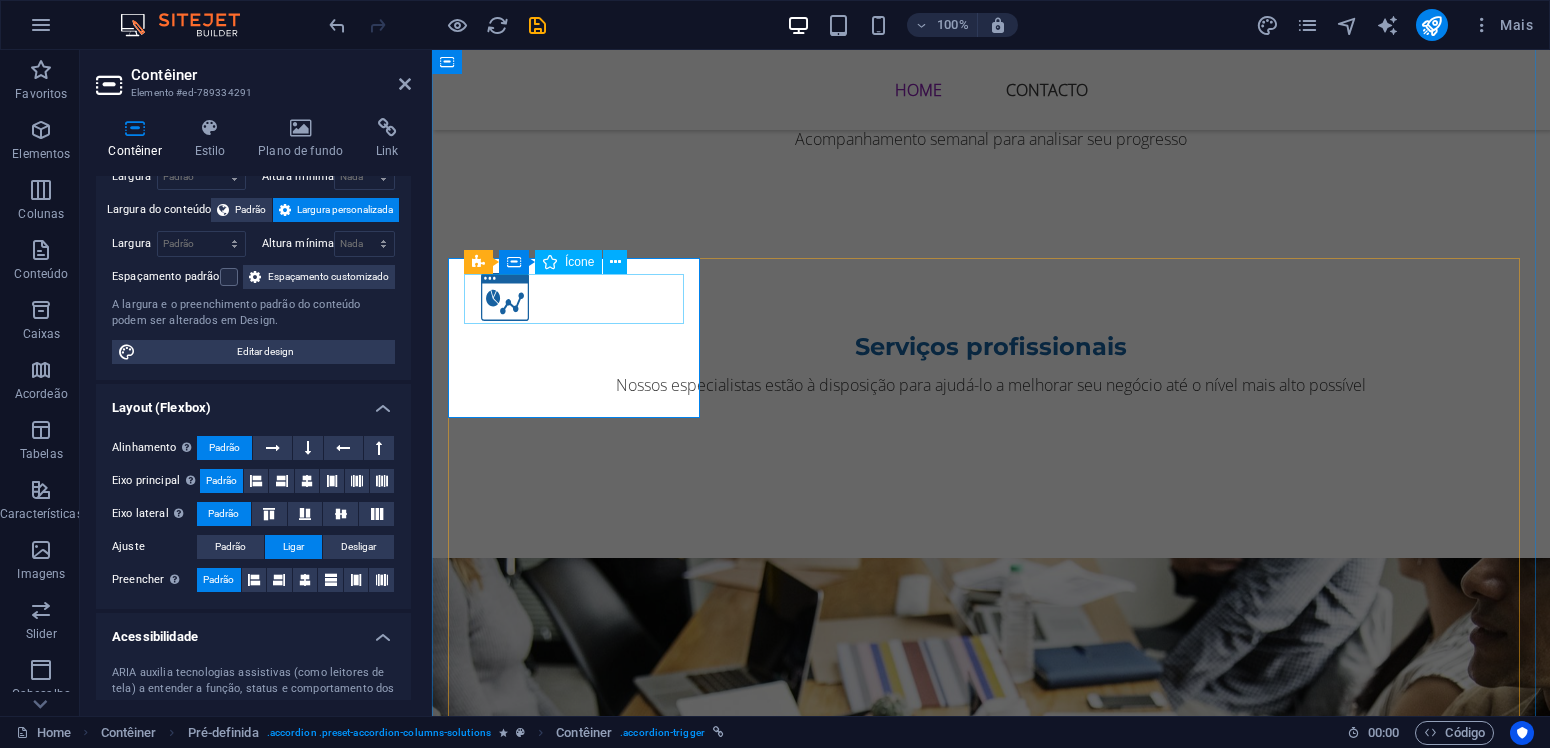 click at bounding box center [576, 1211] 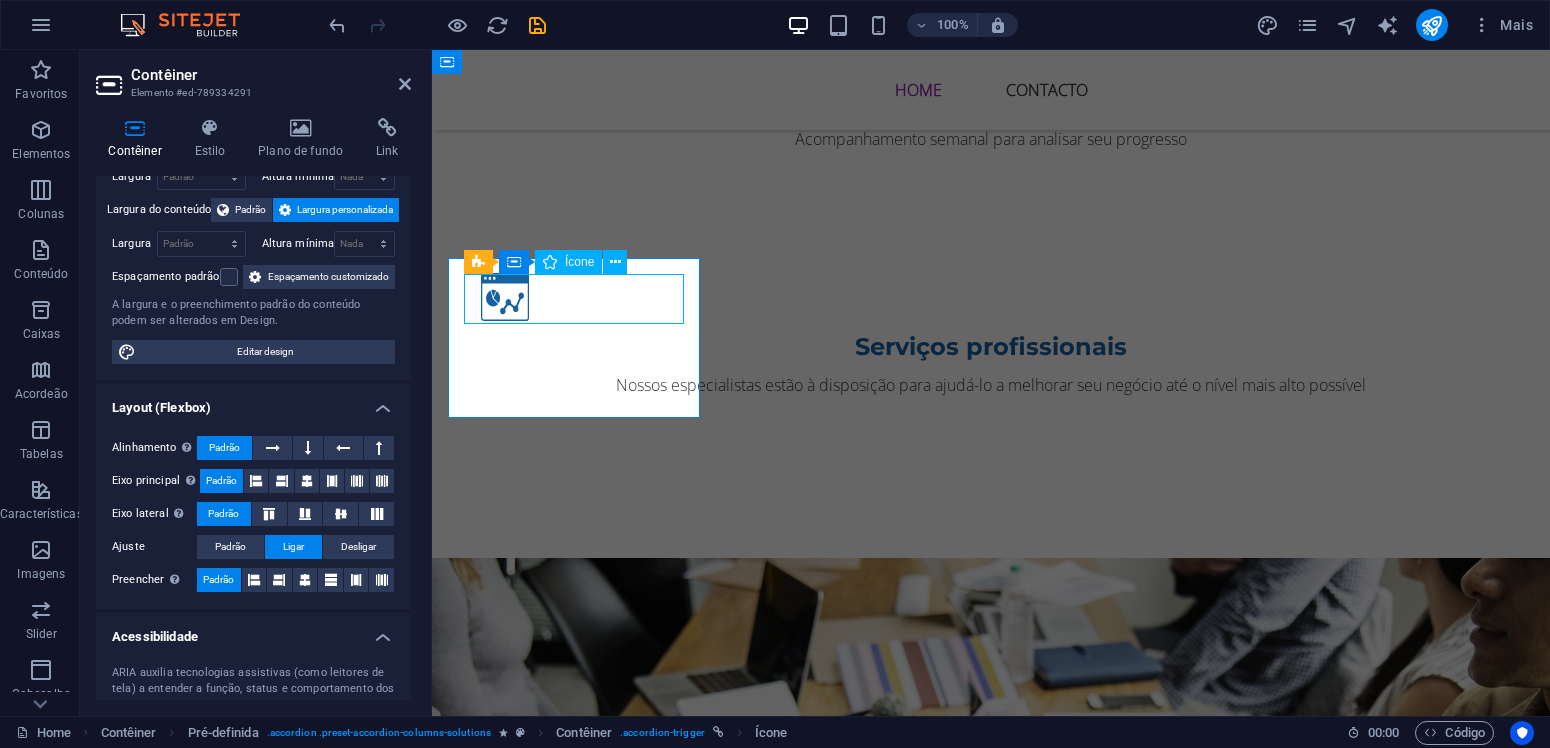 click at bounding box center (576, 1211) 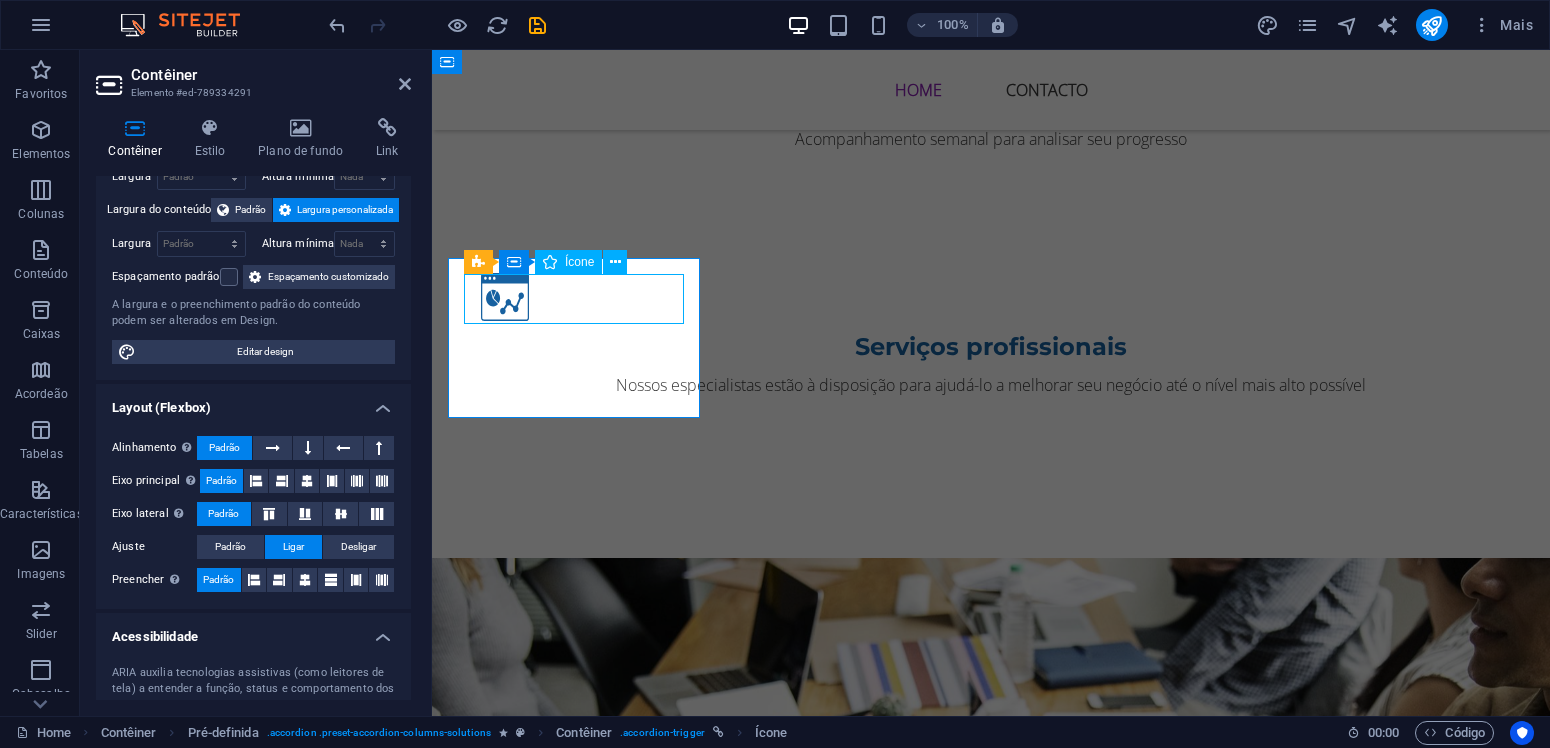click at bounding box center [576, 1211] 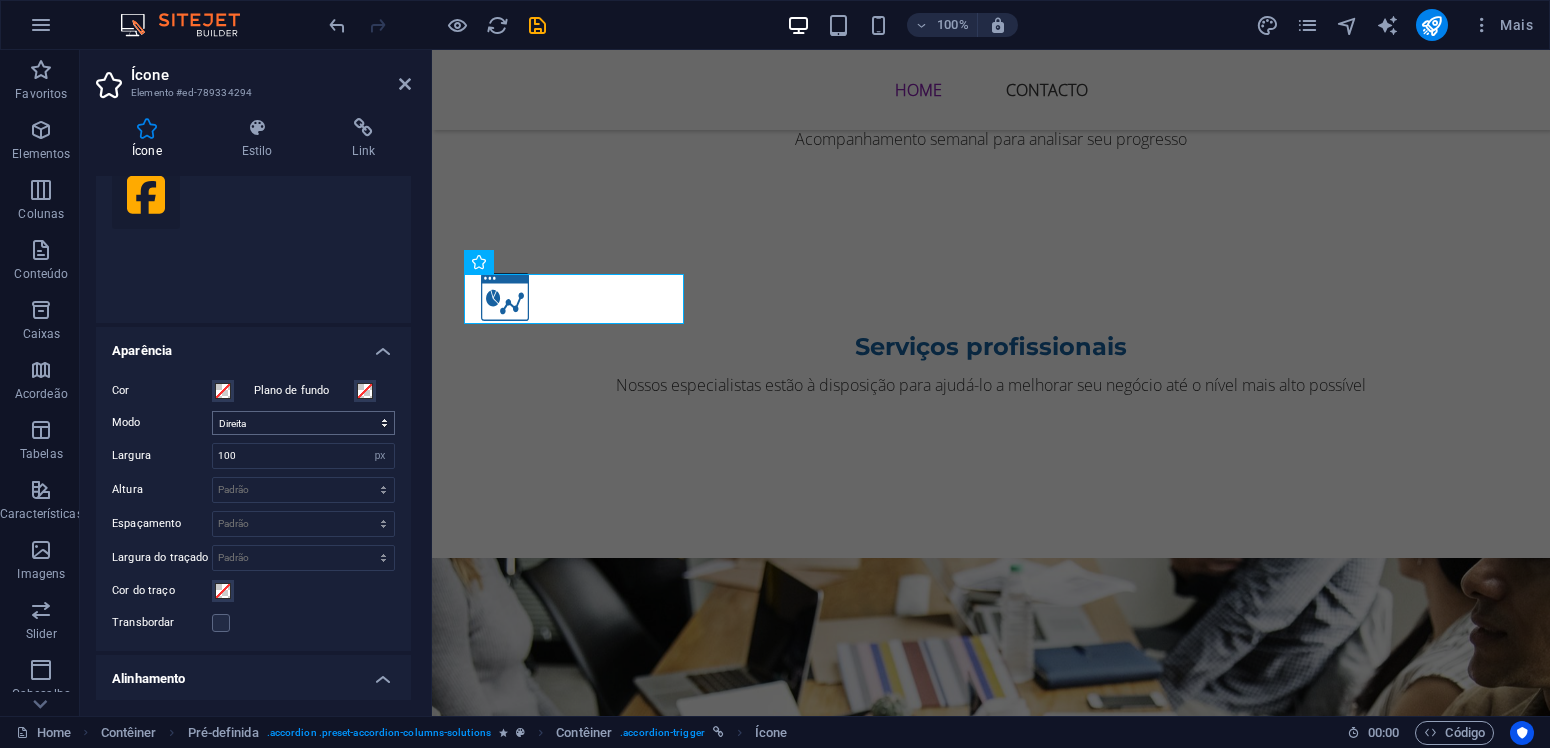 scroll, scrollTop: 380, scrollLeft: 0, axis: vertical 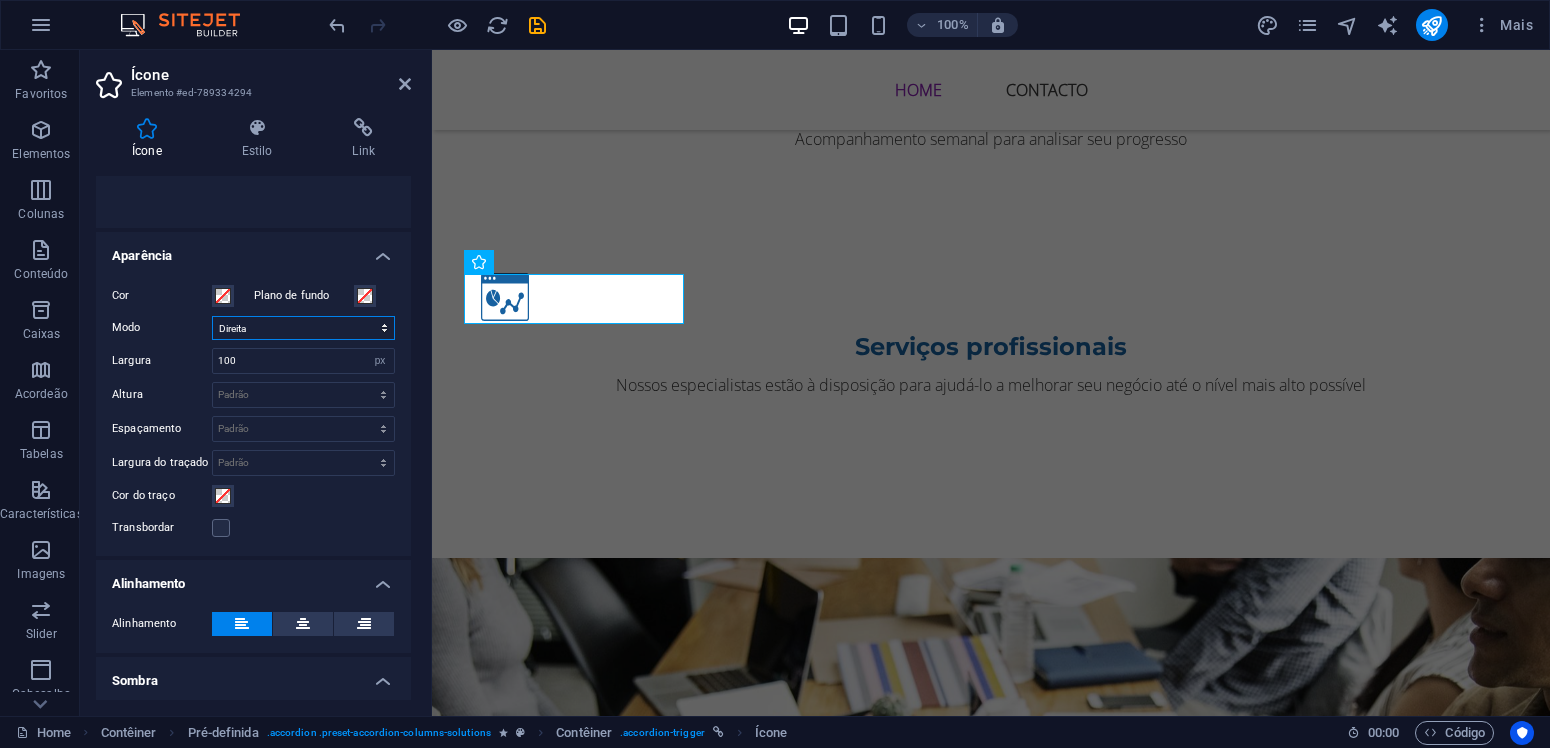 click on "Escala Esquerda Centro Direita" at bounding box center (303, 328) 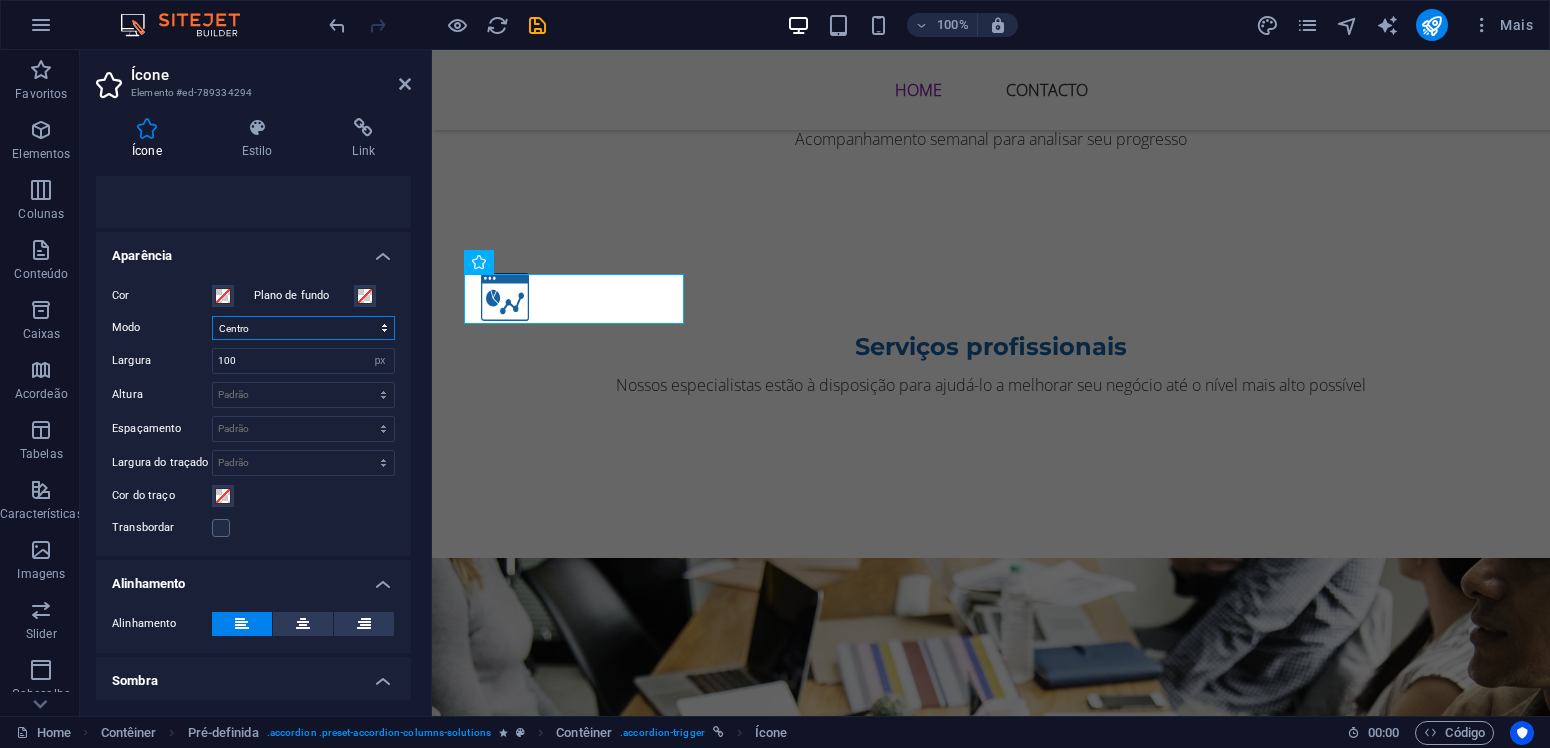 click on "Centro" at bounding box center [0, 0] 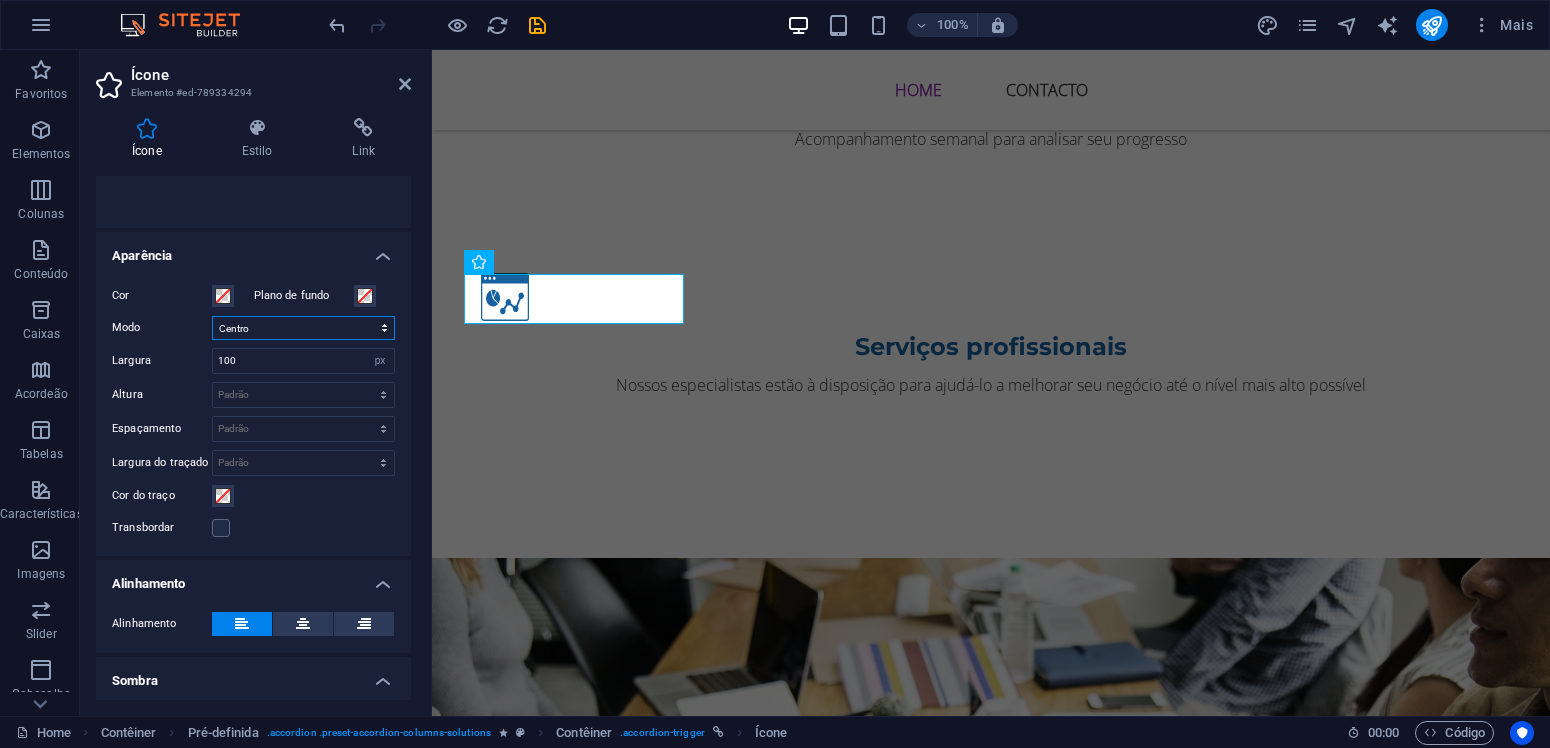 select on "xMaxYMid" 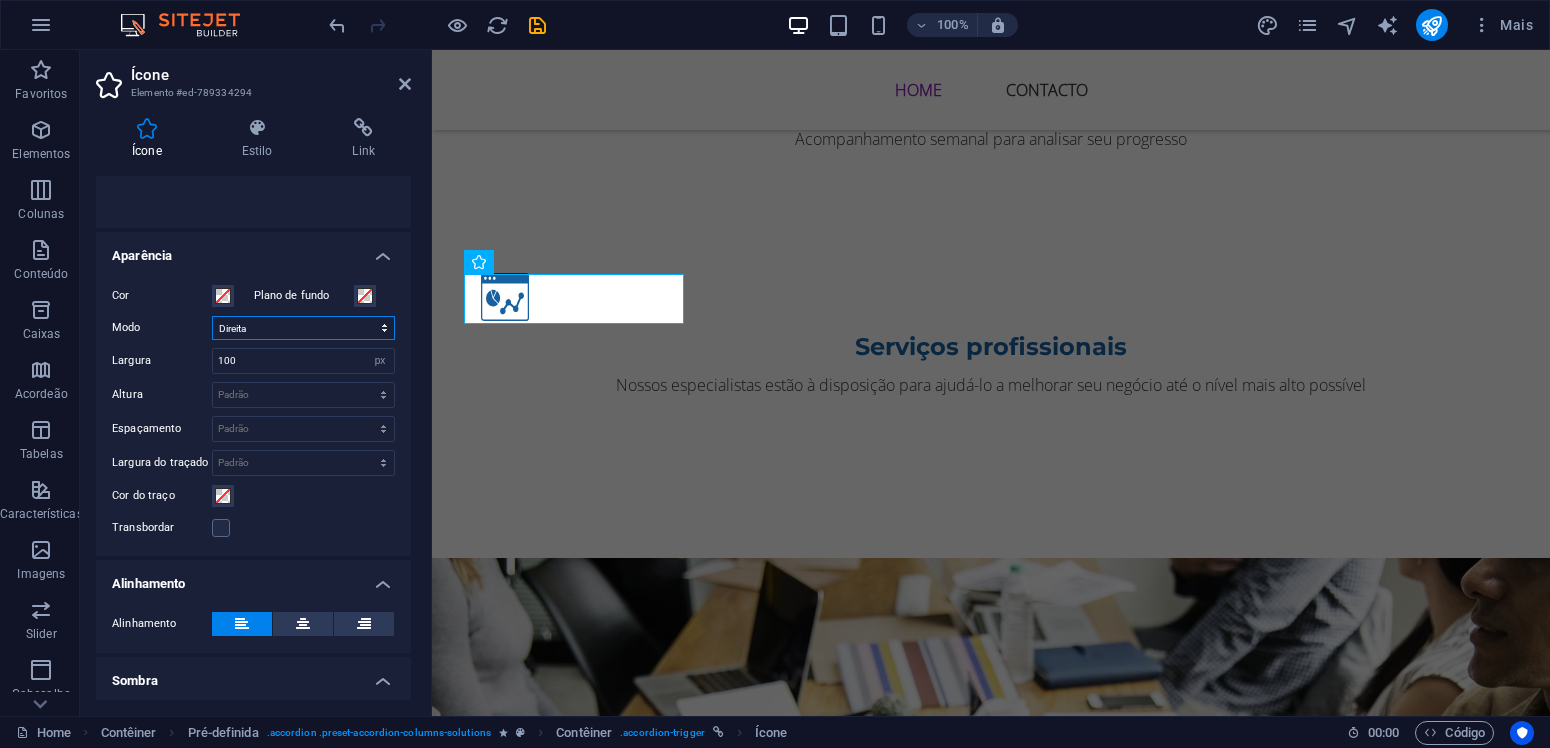 click on "Direita" at bounding box center (0, 0) 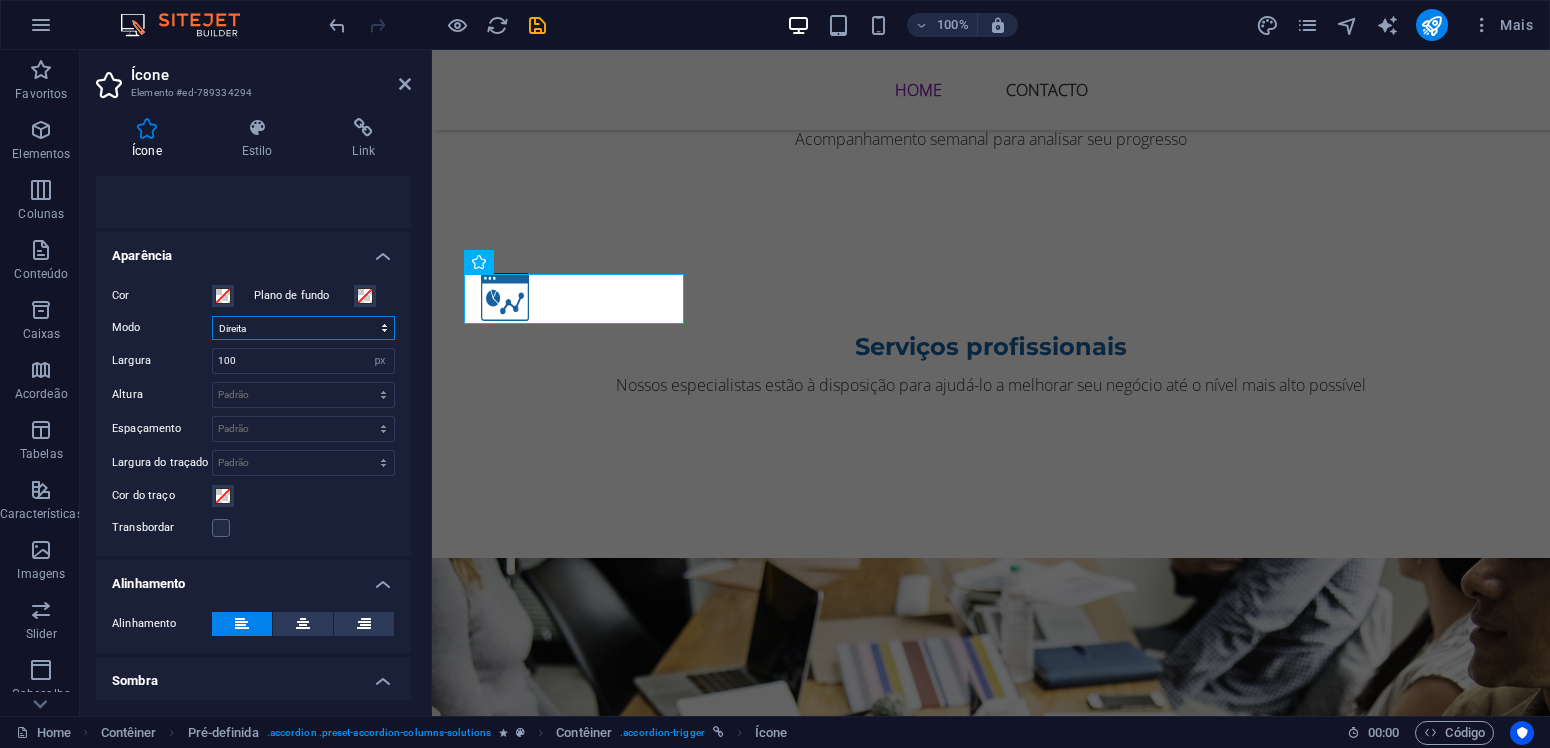 click on "Escala Esquerda Centro Direita" at bounding box center [303, 328] 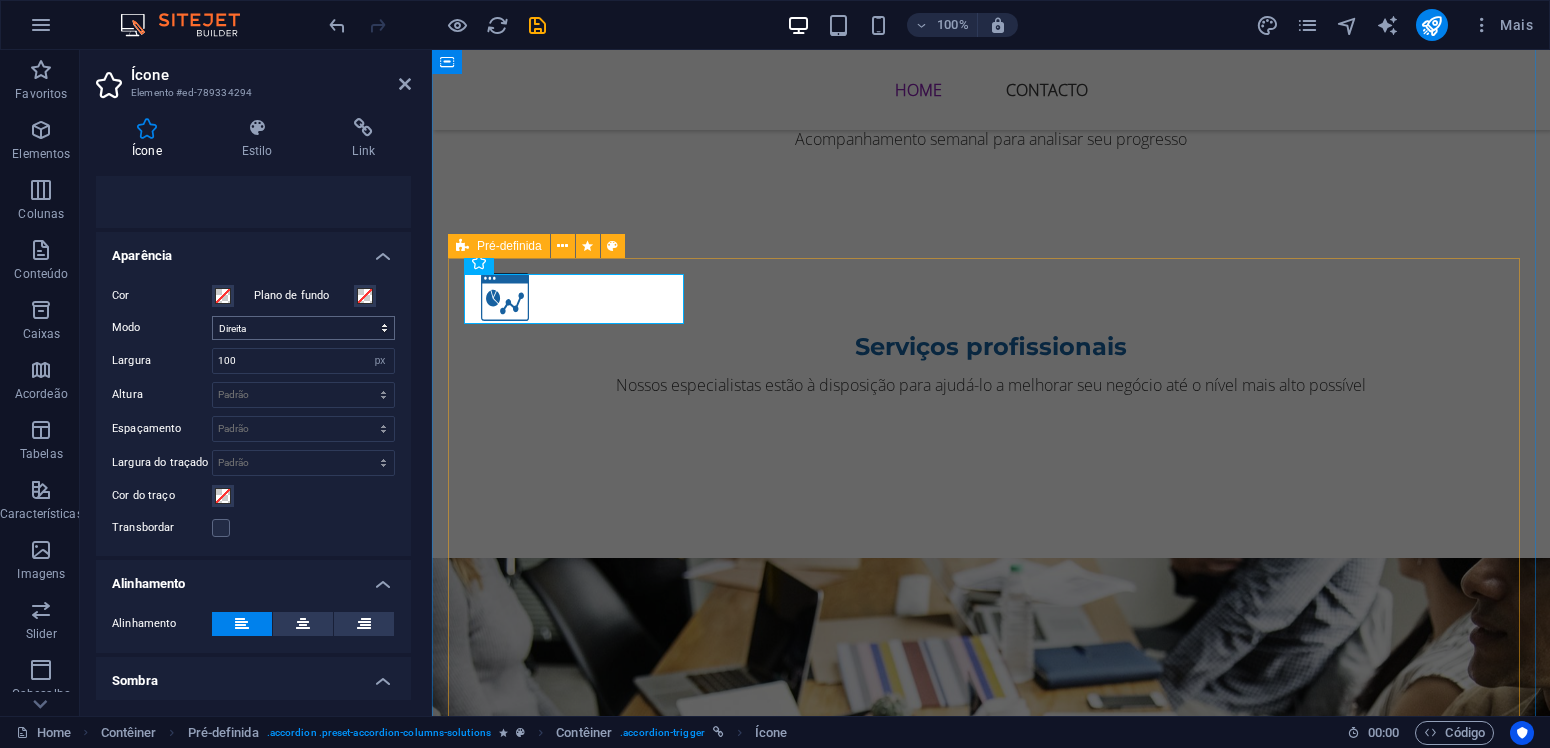 click on "Facebook Ads Criamos a estrutura ideial para suas campanhas no facebook, divulgando os seus produtos e serviços  para que comece a vender mais. Com a inteligência artificial da Meta e nosso conhecimento, levamos os clientes até seu negócio.  Google Ads   Com essa  ferramenta de publicidade online, nos permite promover a empresa, aumentar a visibilidade, gerar tráfego para o site e, consequentemente, impulsionar suas vendas.   Email Marketing Mantenha-se próximo do seus clientes com essa poderosa ferramenta de anúncios por email. Também é possivel entrar em contato com clientes em potencial através de uma estratégia de marketing." at bounding box center (991, 1663) 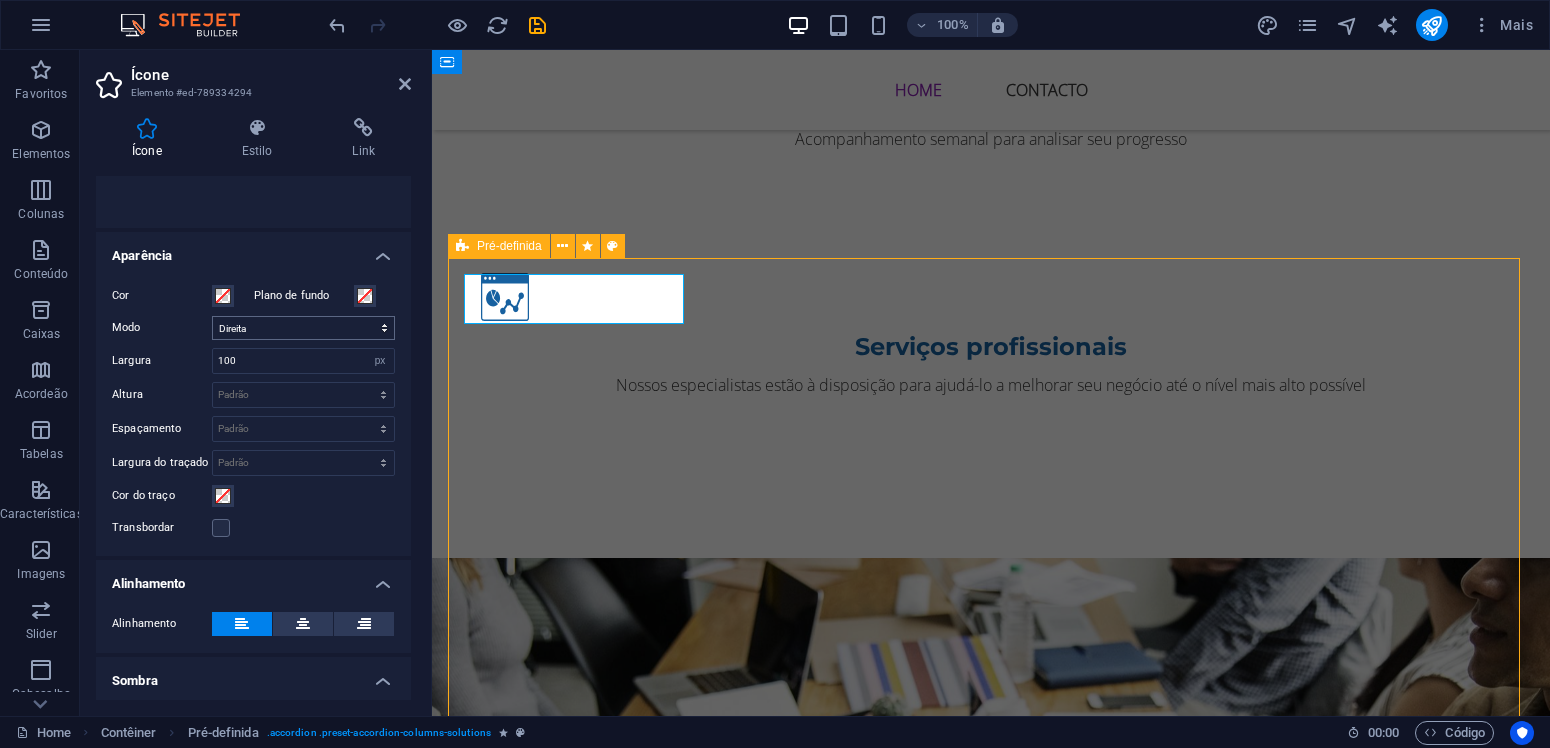 scroll, scrollTop: 2100, scrollLeft: 0, axis: vertical 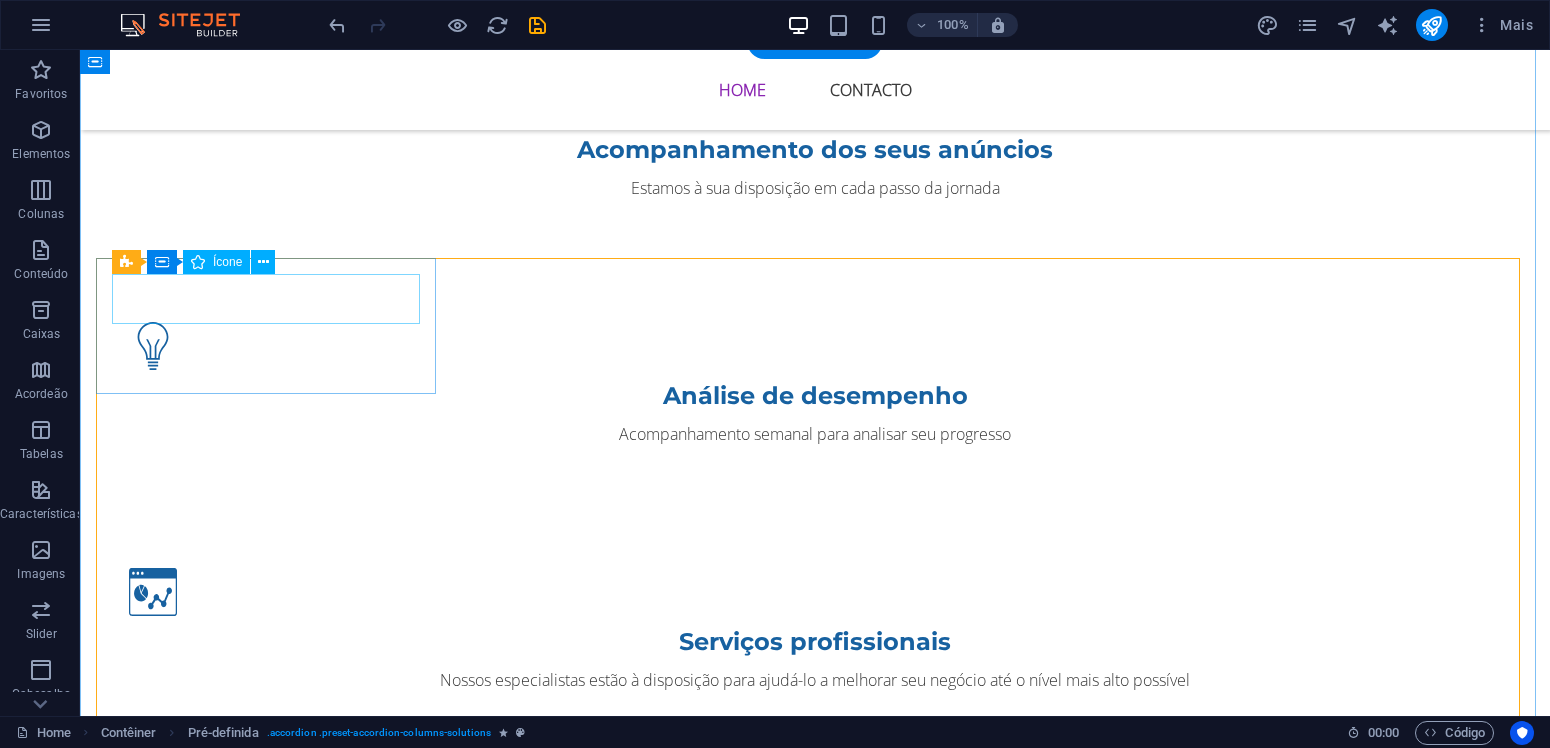 click at bounding box center [268, 1505] 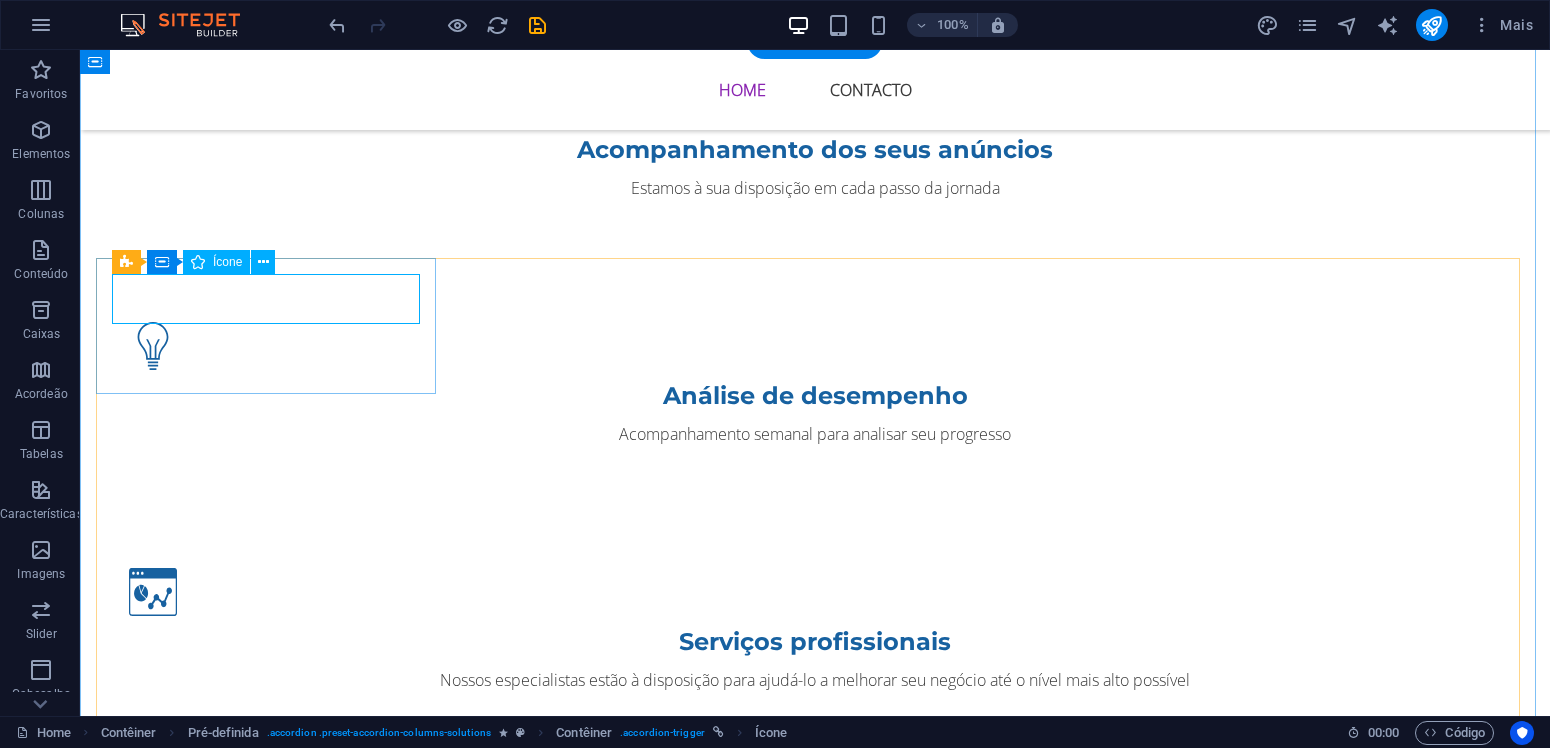 click at bounding box center (268, 1505) 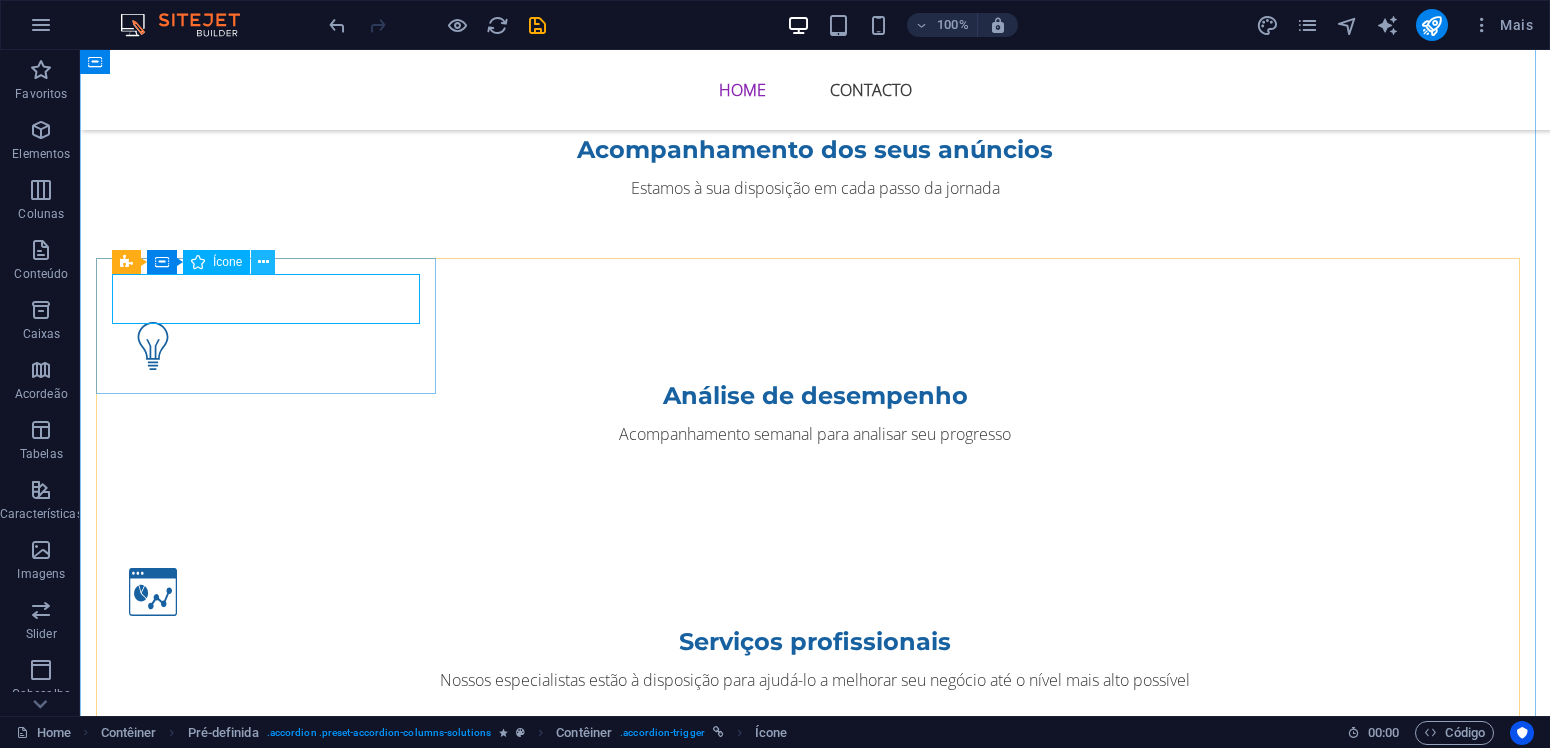 click at bounding box center (263, 262) 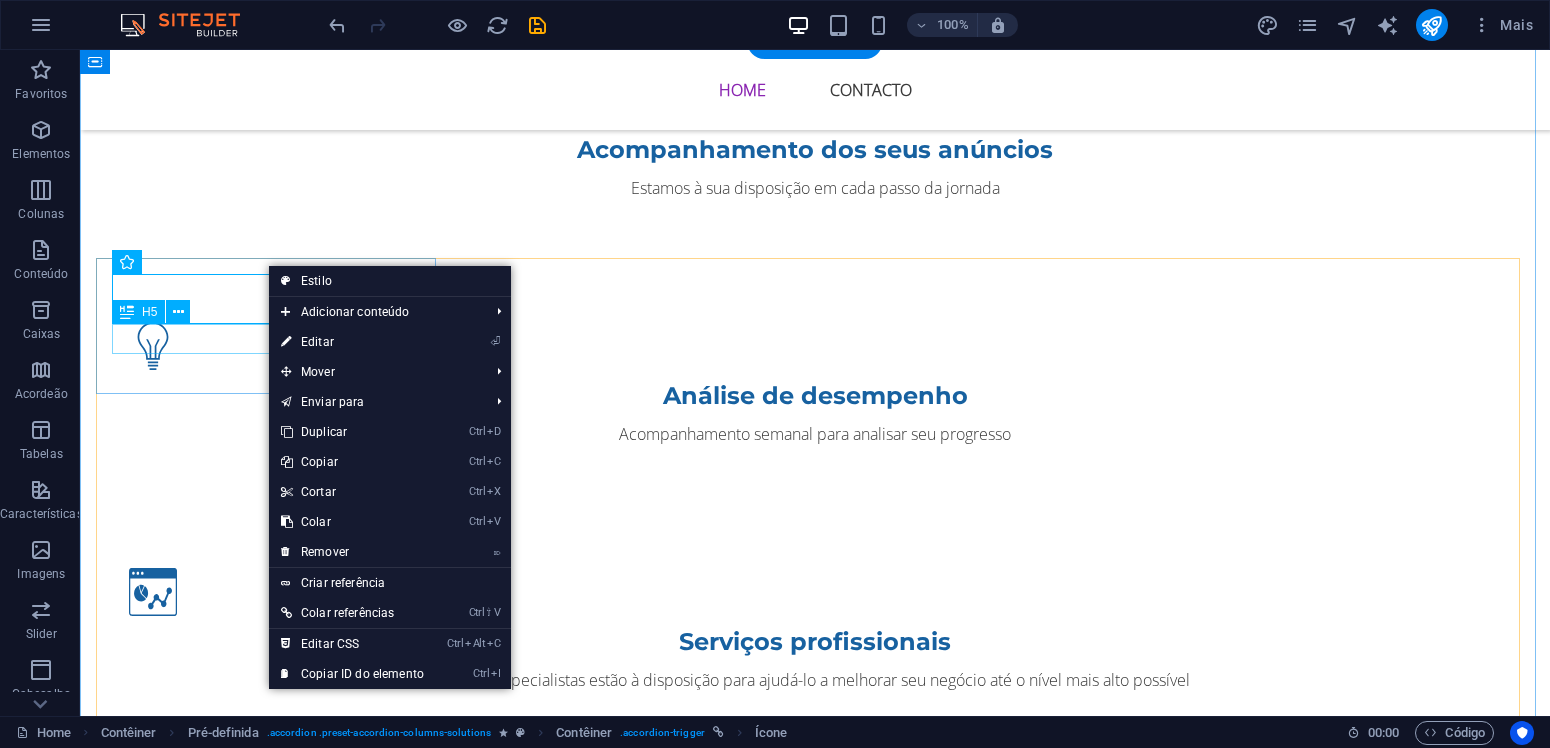 click on "Facebook Ads" at bounding box center (268, 1548) 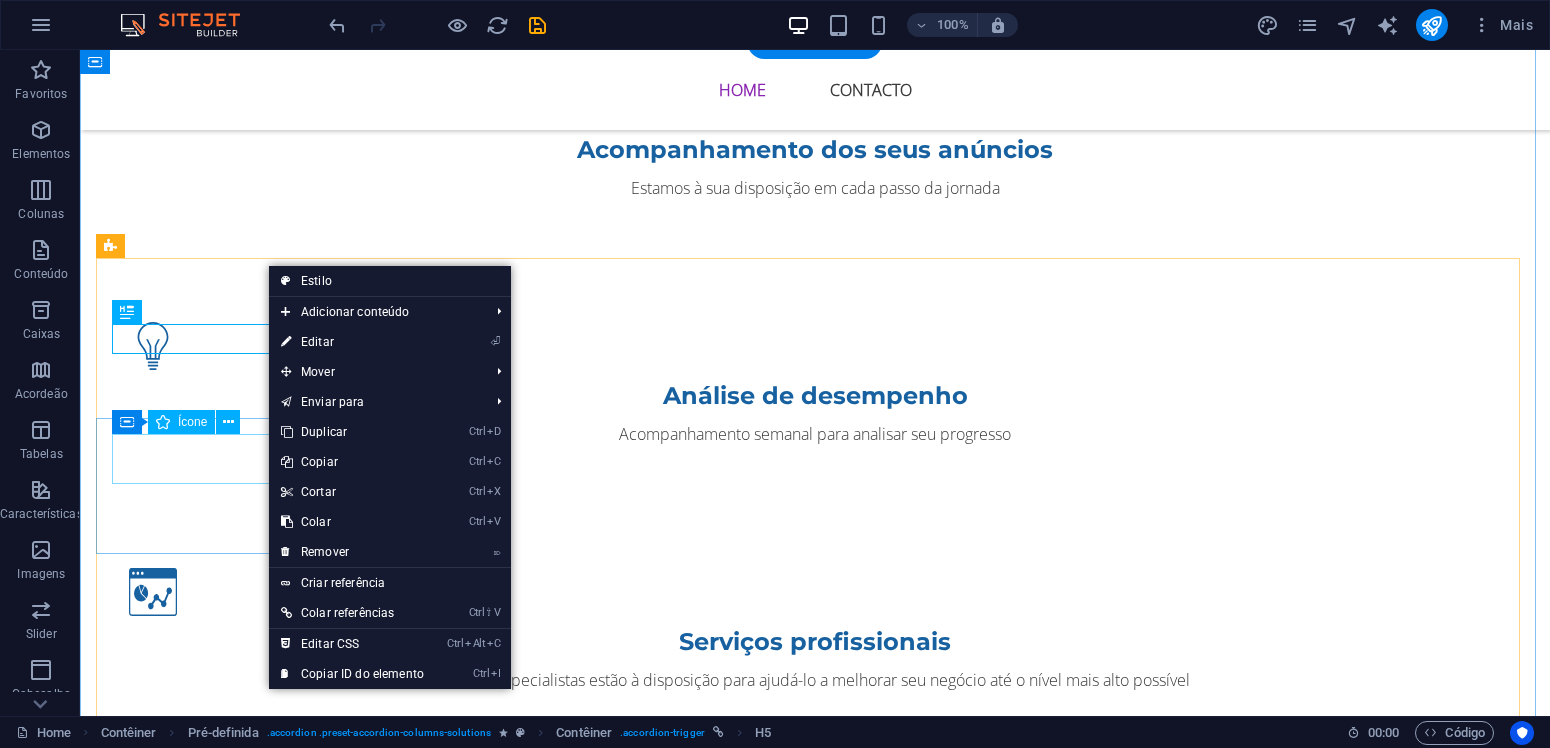 click at bounding box center (268, 1809) 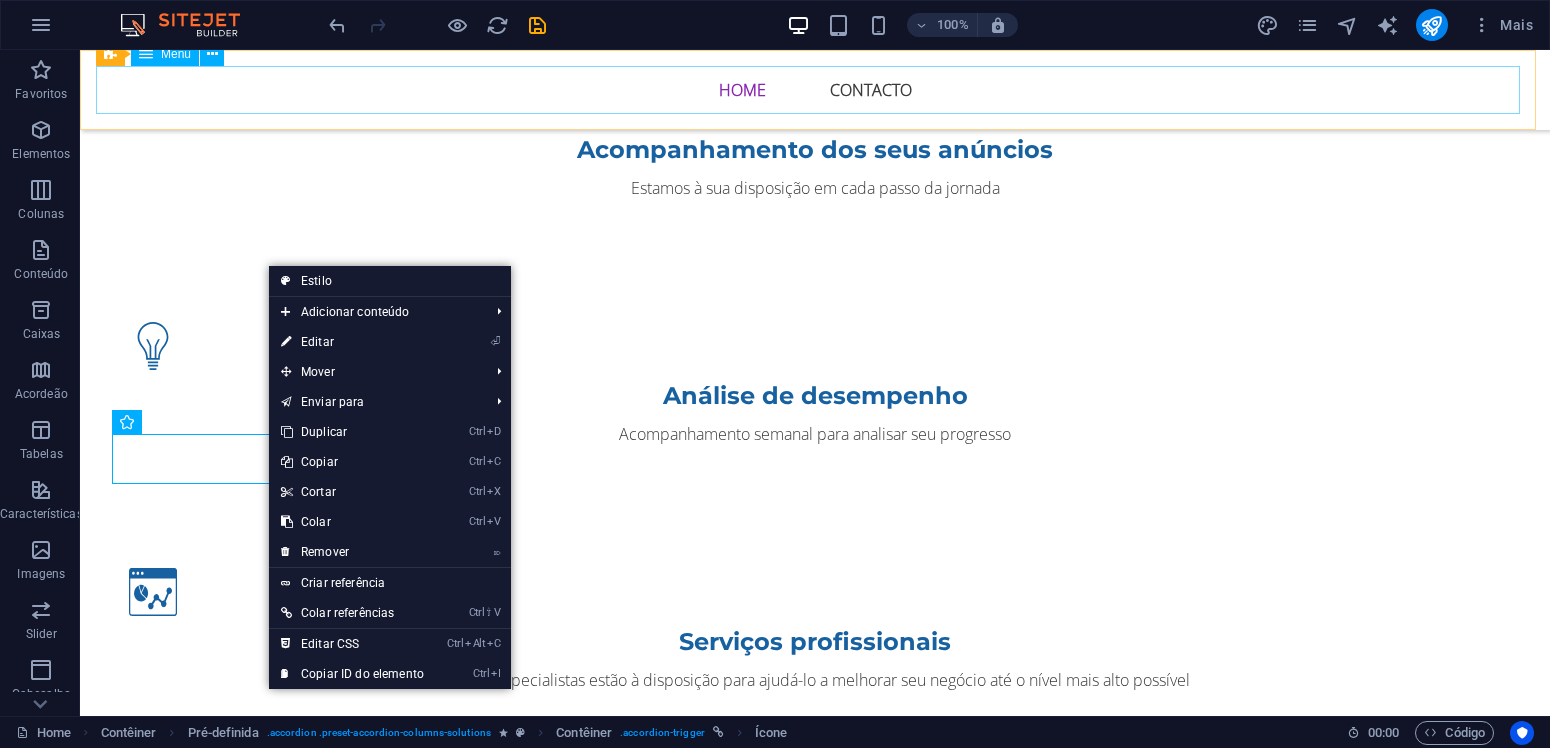 click on "Home Contacto" at bounding box center [815, 90] 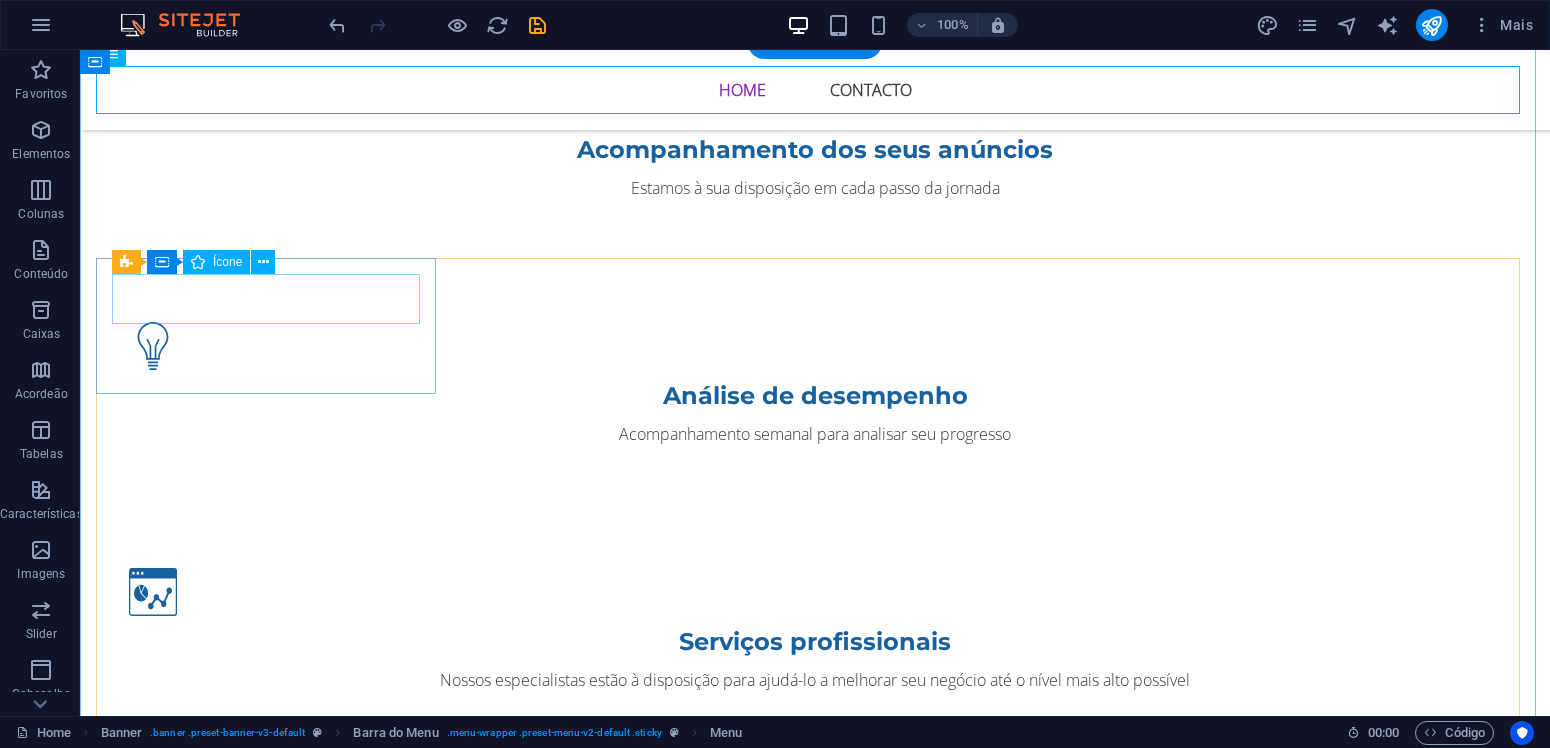 click at bounding box center (268, 1505) 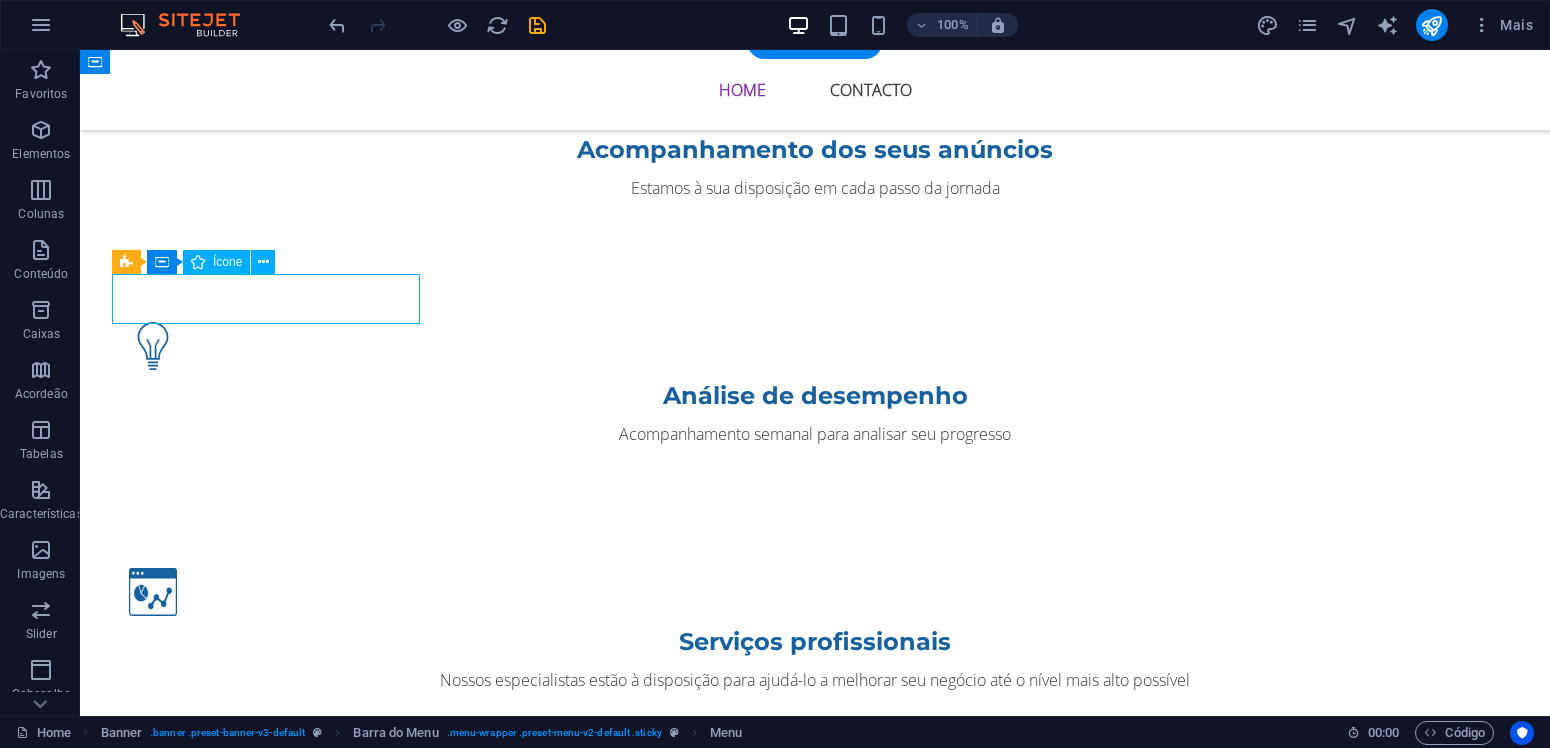 click at bounding box center [268, 1505] 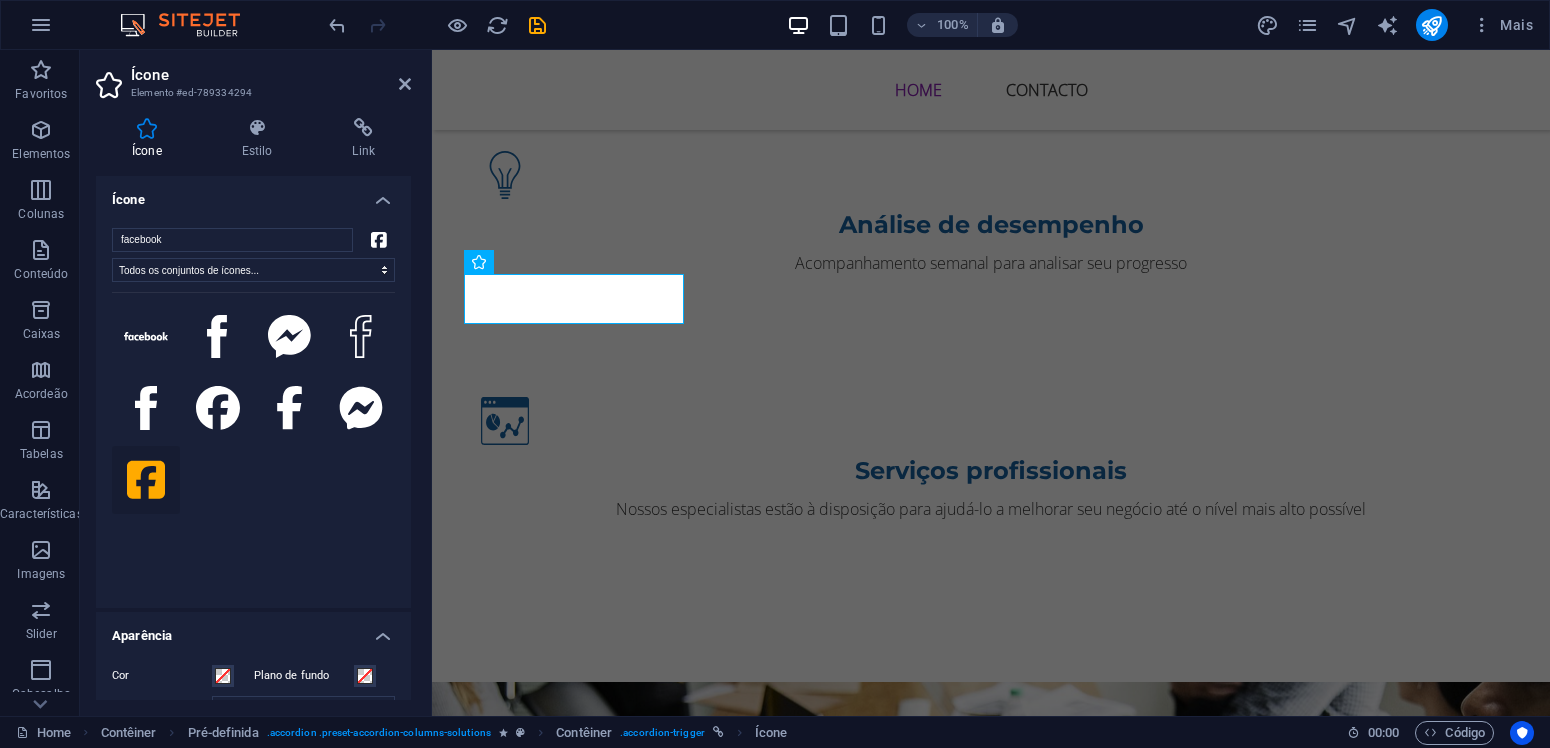 scroll, scrollTop: 2224, scrollLeft: 0, axis: vertical 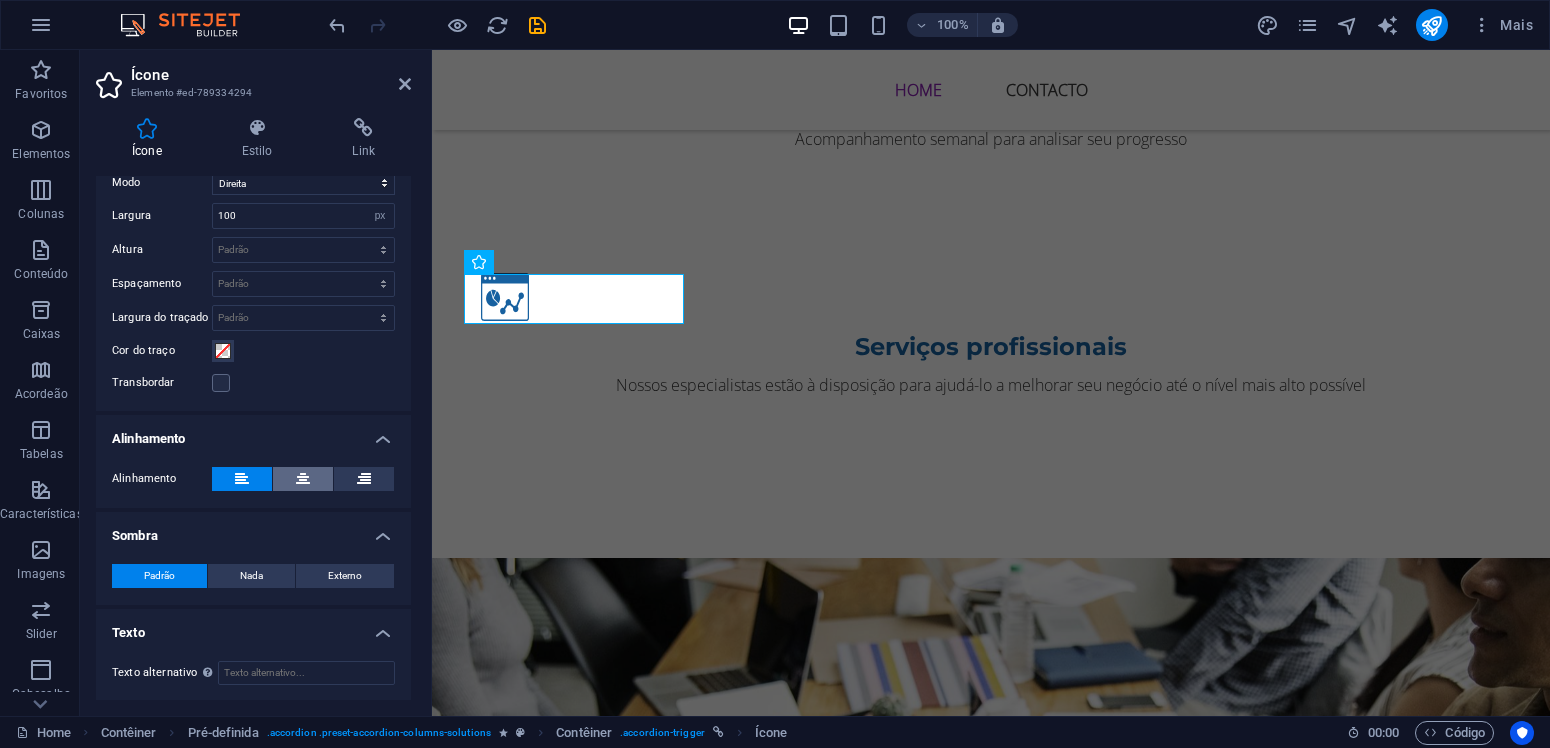 click at bounding box center [303, 479] 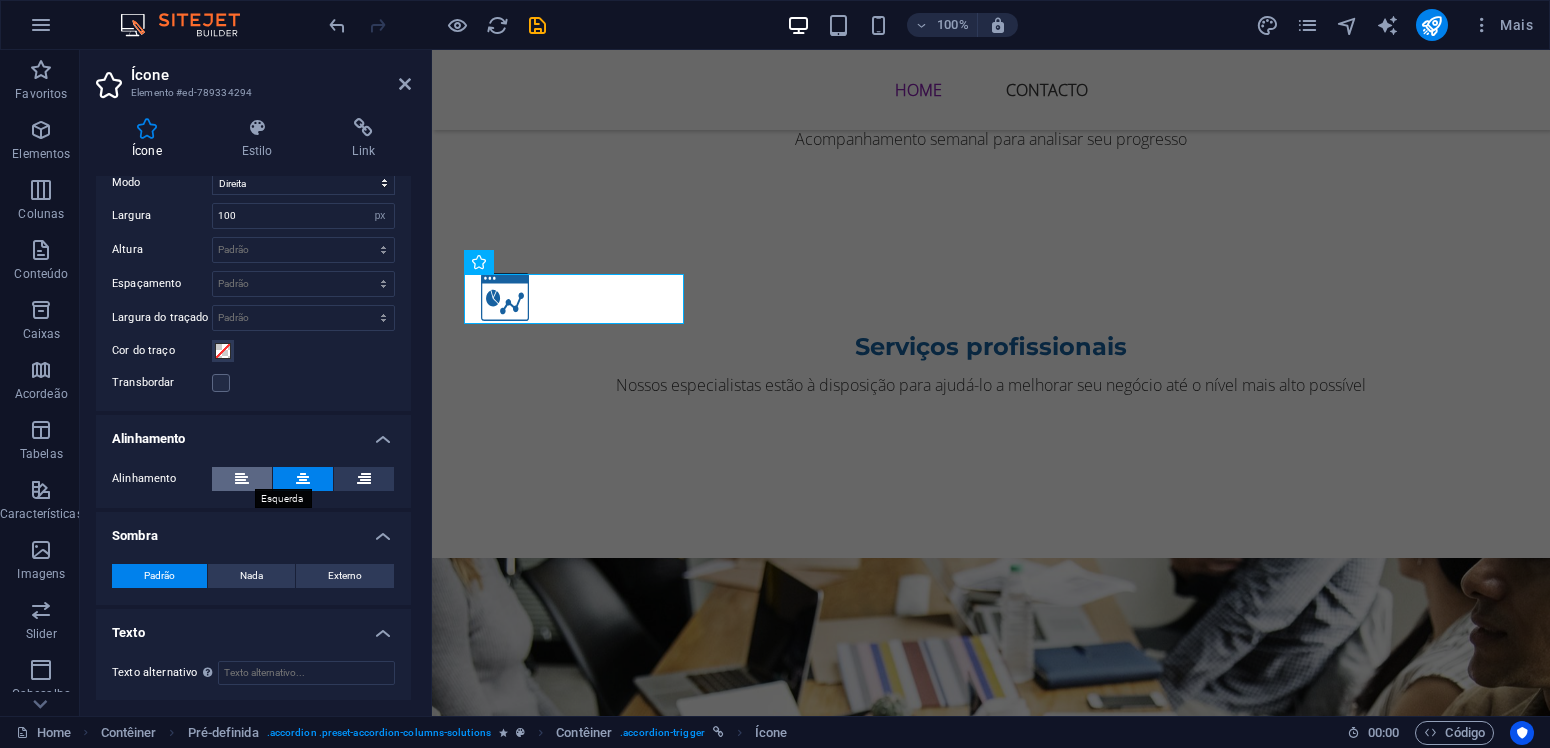 click at bounding box center [242, 479] 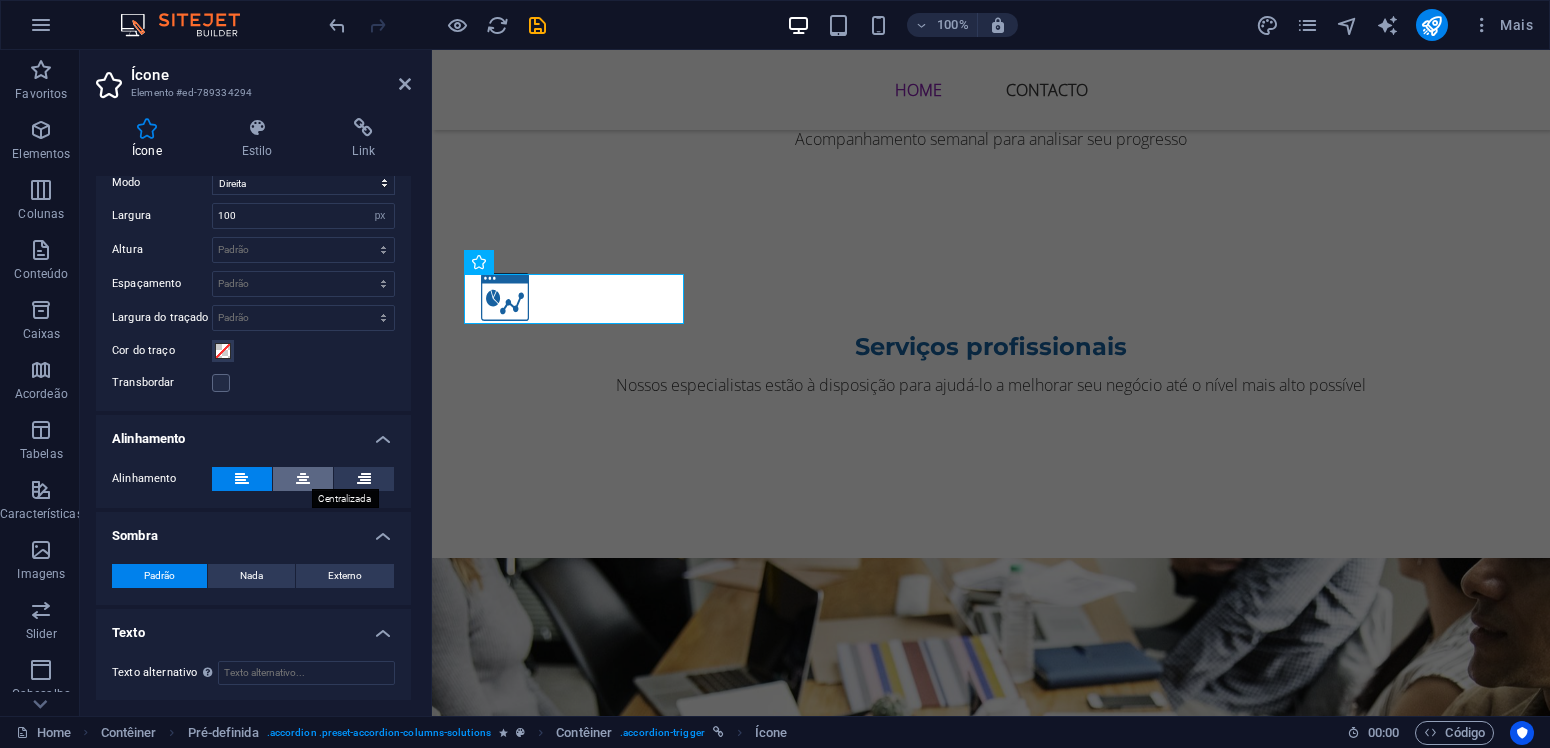 click at bounding box center (303, 479) 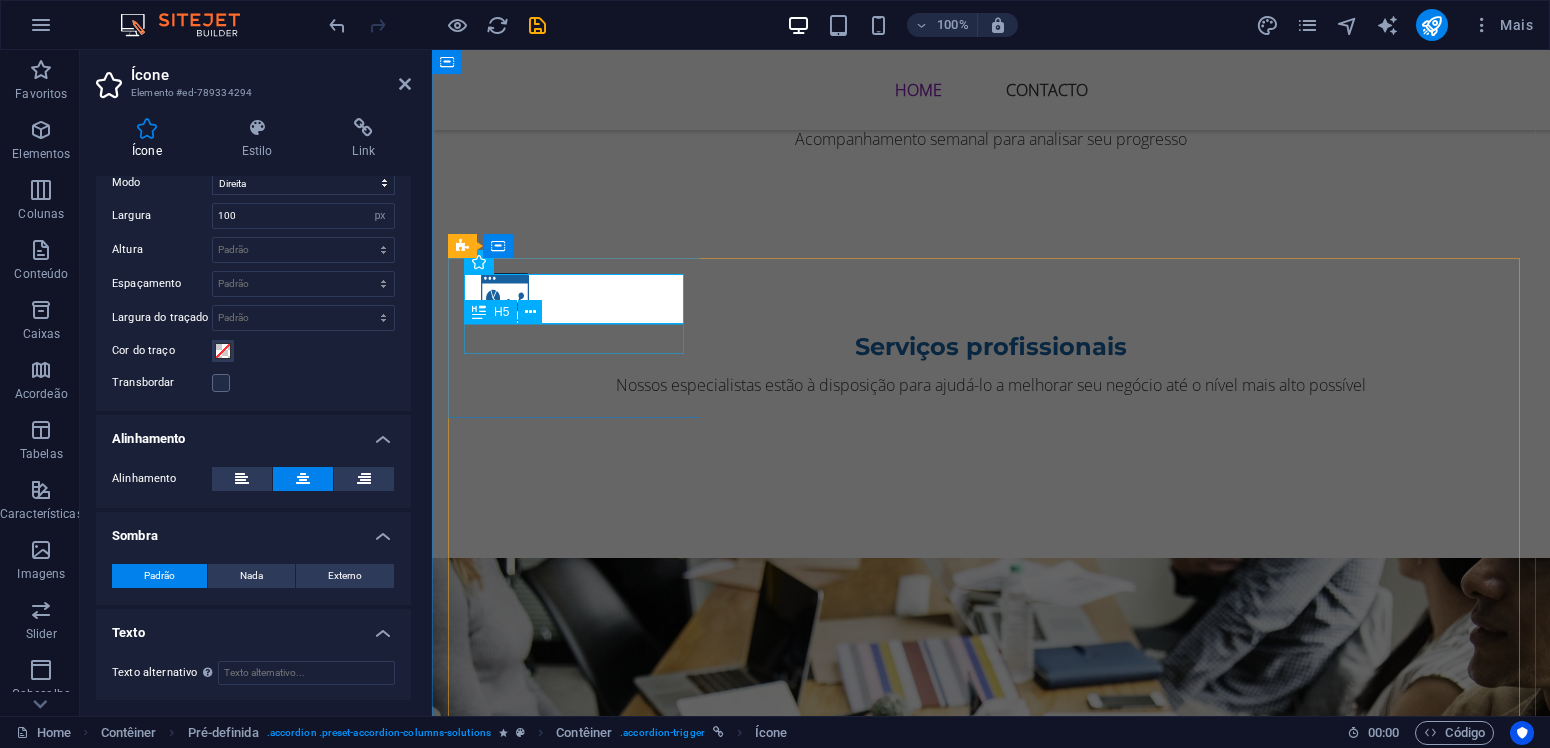 click on "Facebook Ads" at bounding box center (576, 1254) 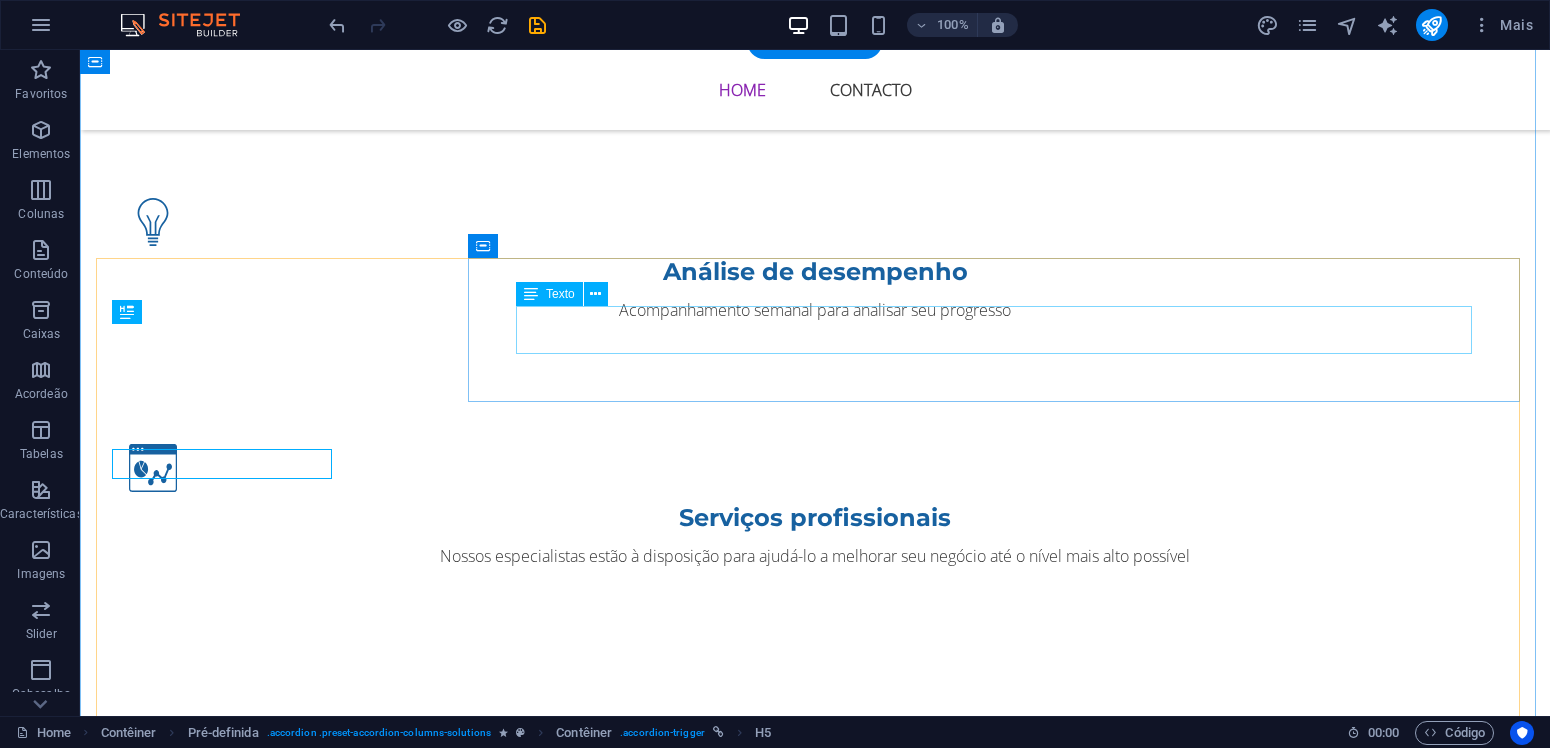 scroll, scrollTop: 2100, scrollLeft: 0, axis: vertical 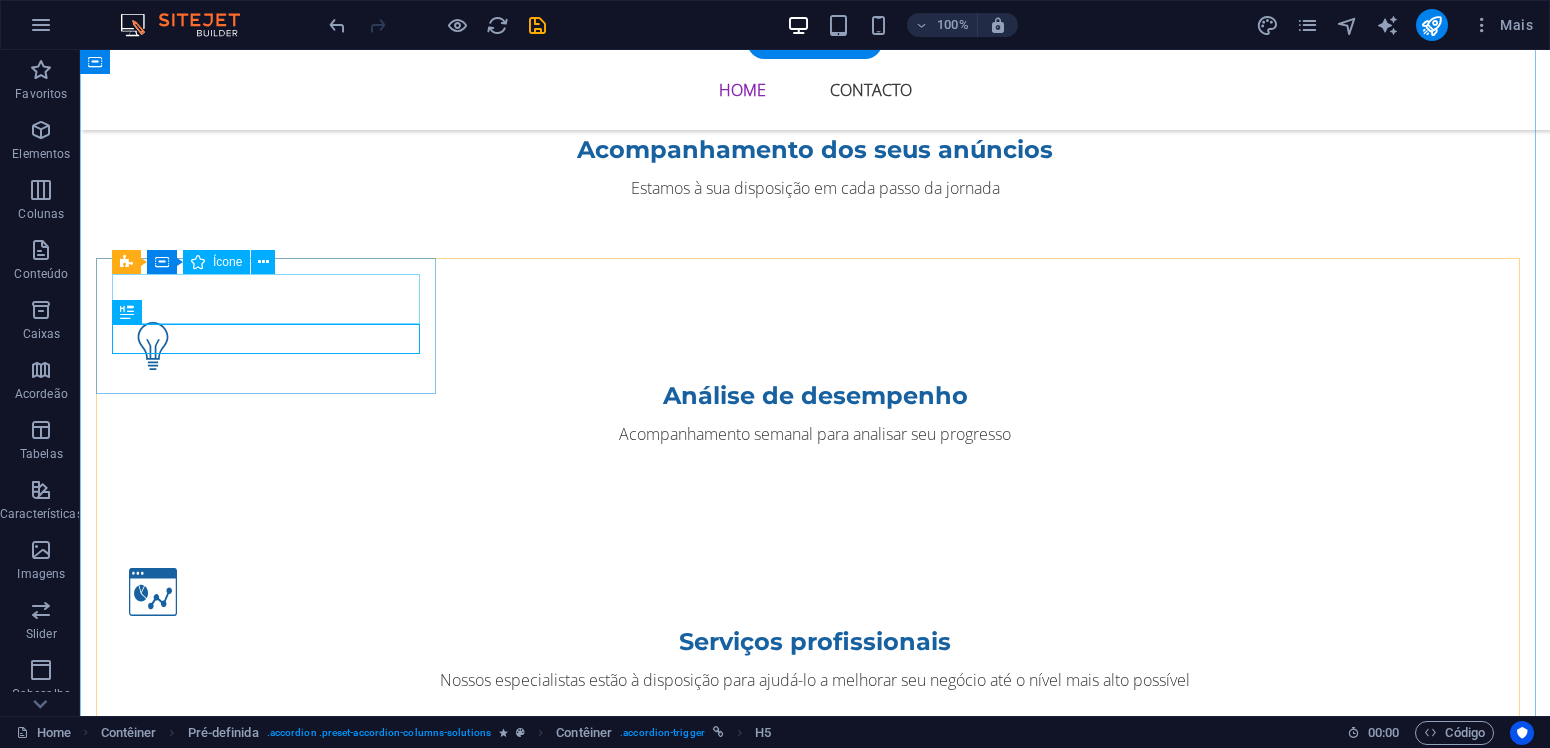 click at bounding box center (268, 1505) 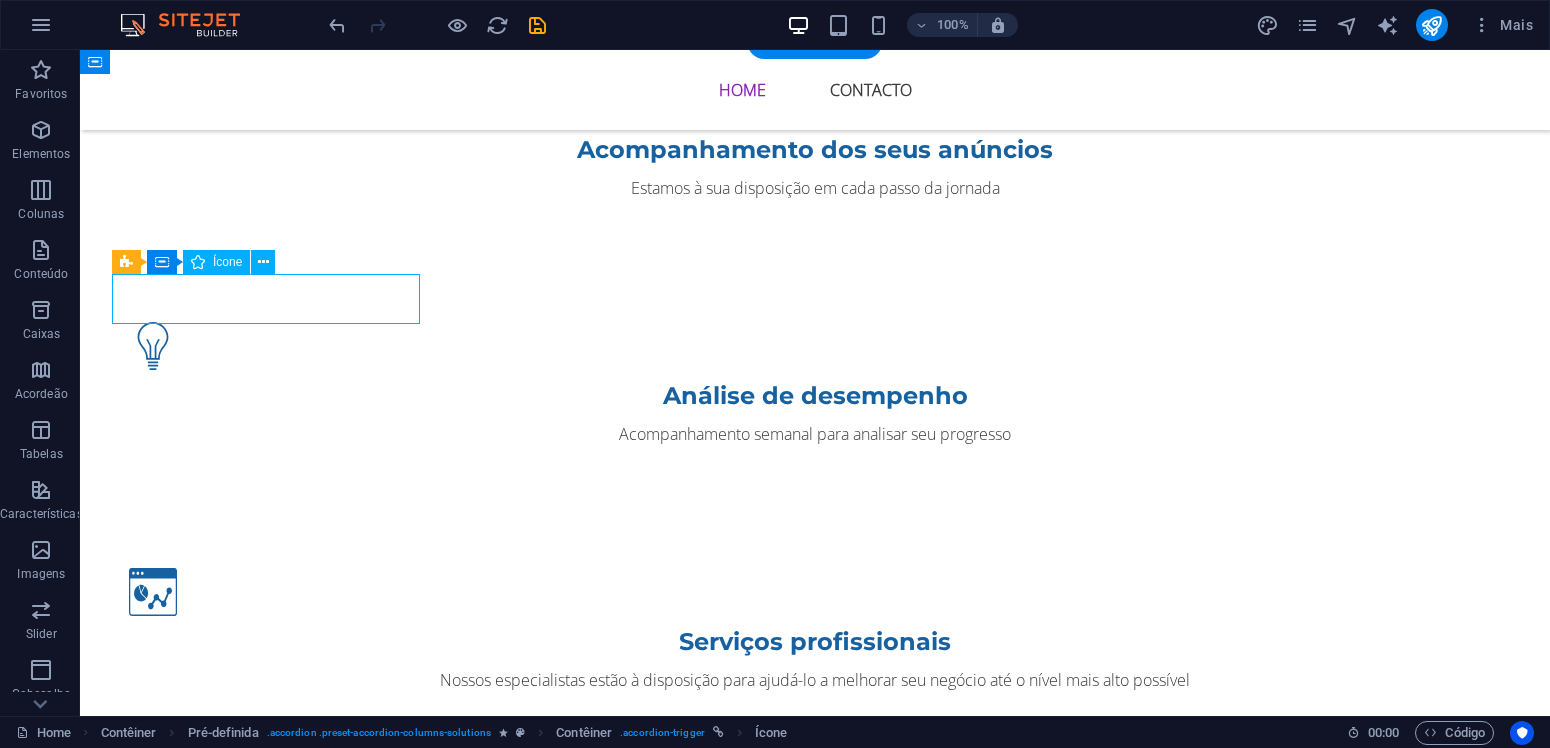 click at bounding box center (268, 1505) 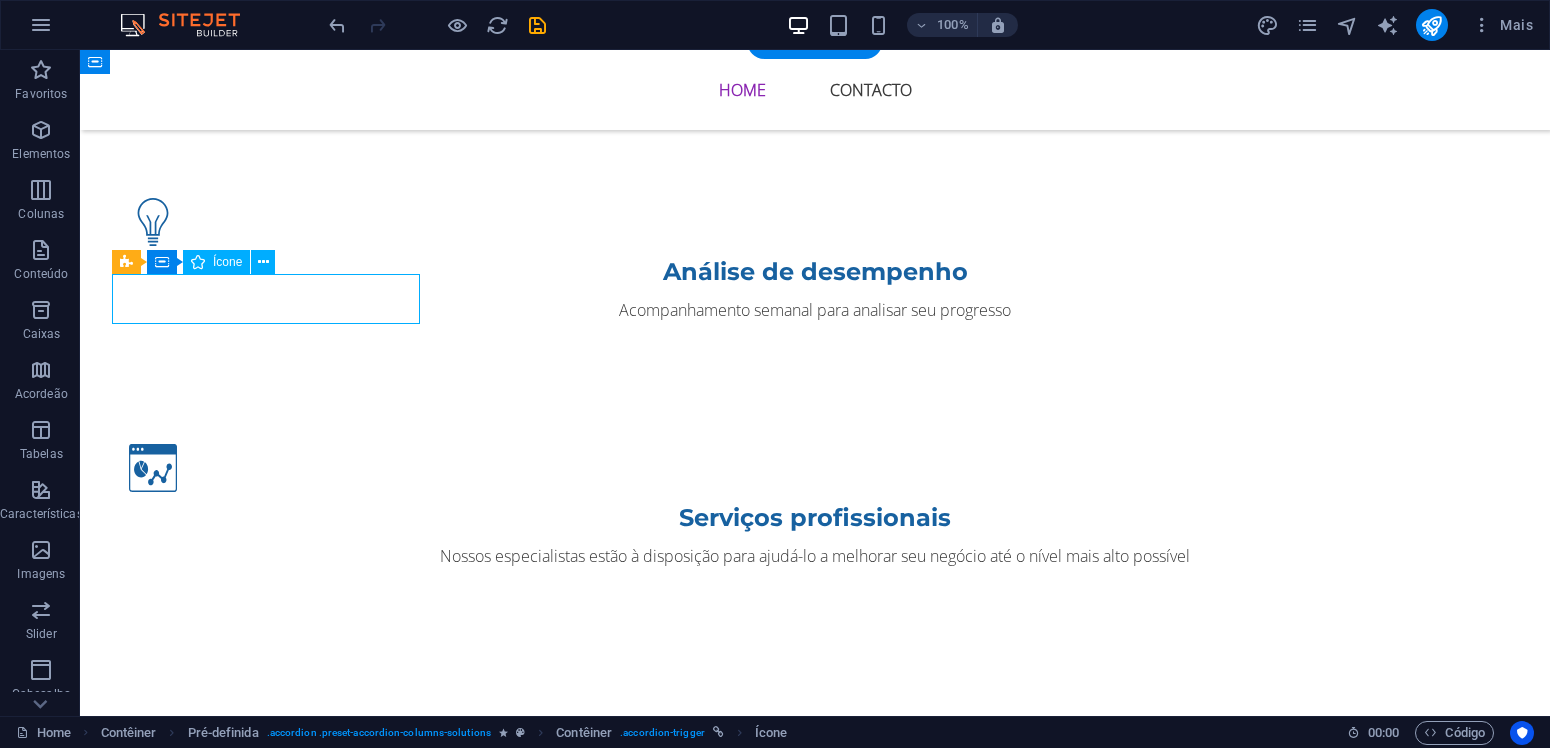 select on "xMaxYMid" 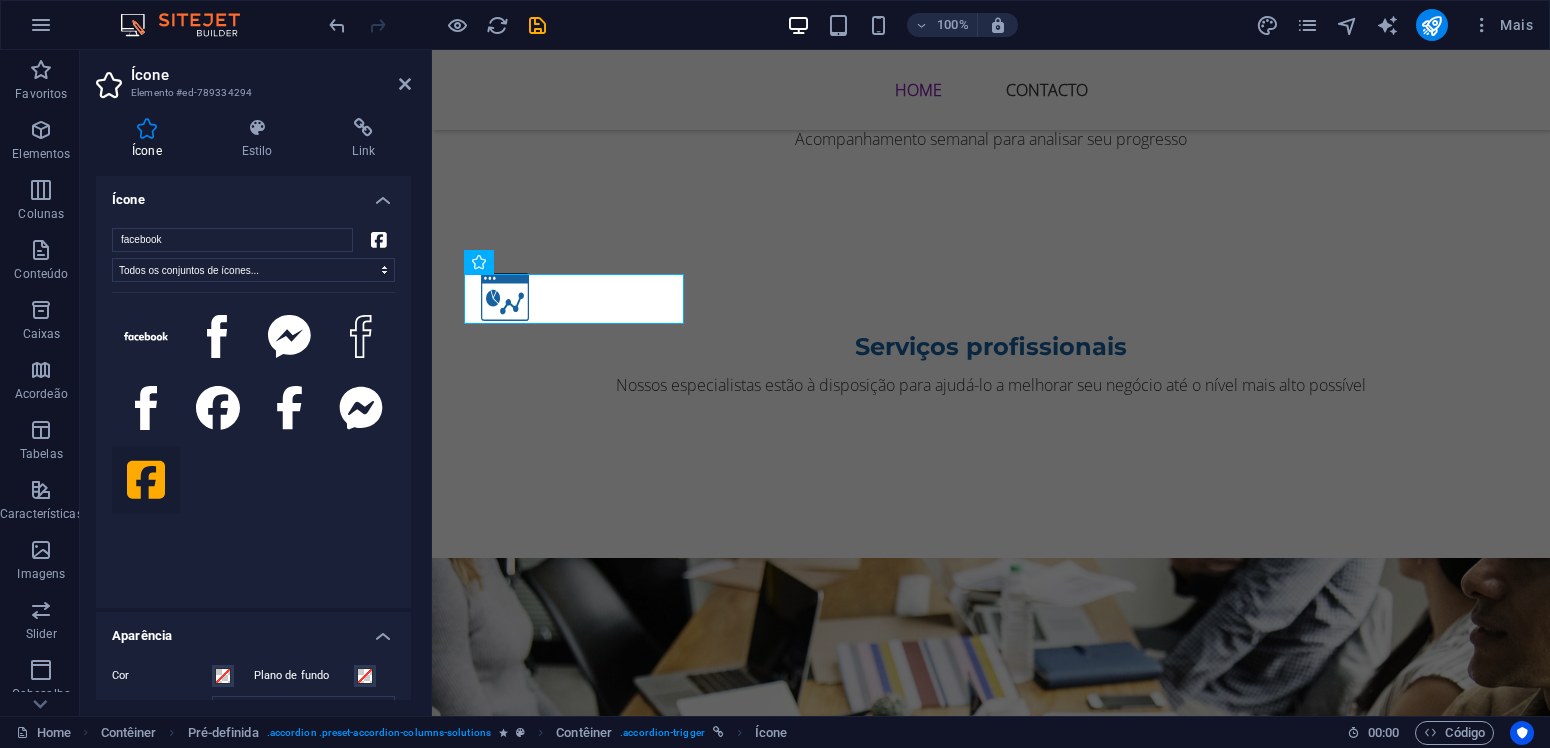 scroll, scrollTop: 285, scrollLeft: 0, axis: vertical 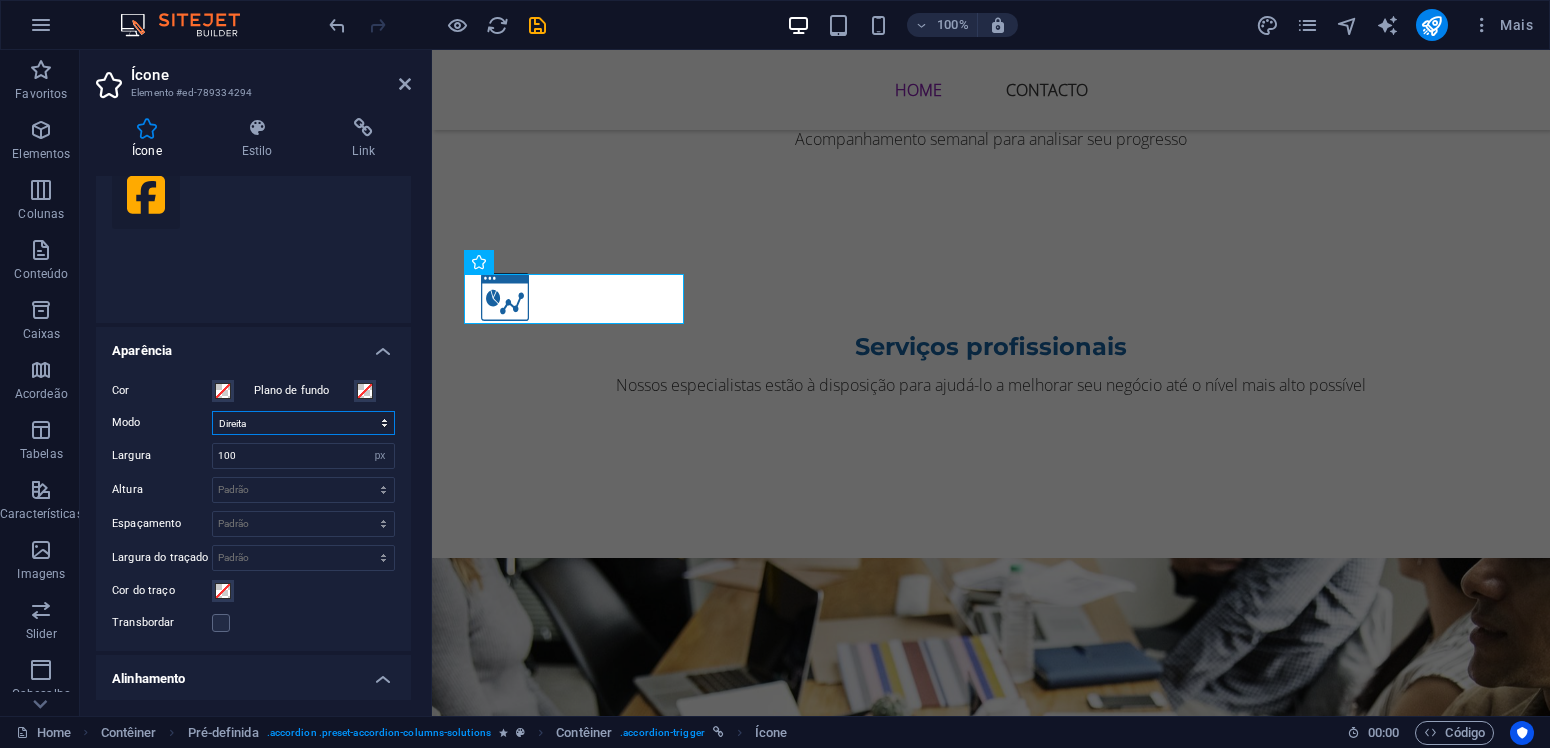 click on "Escala Esquerda Centro Direita" at bounding box center (303, 423) 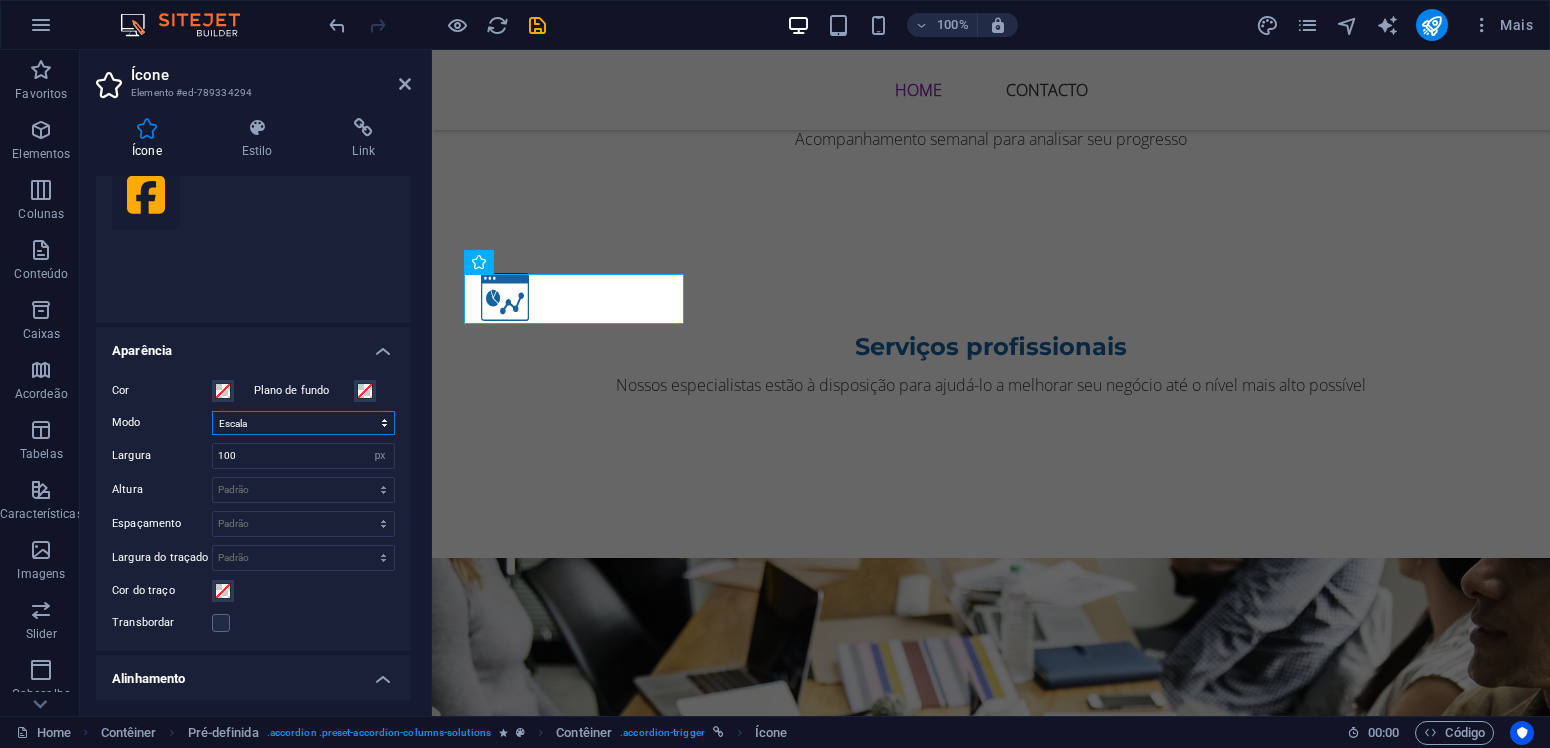 click on "Escala" at bounding box center (0, 0) 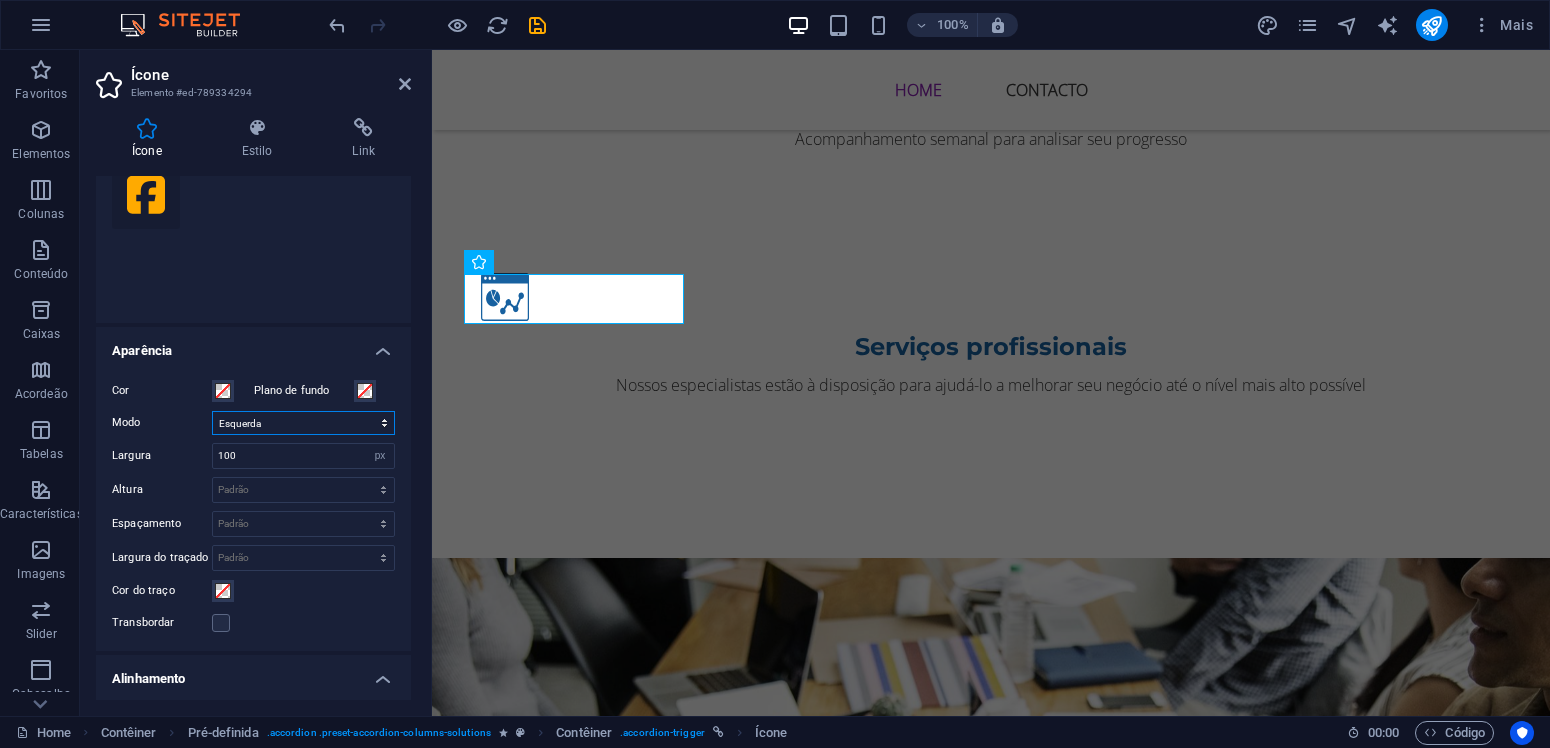 click on "Esquerda" at bounding box center (0, 0) 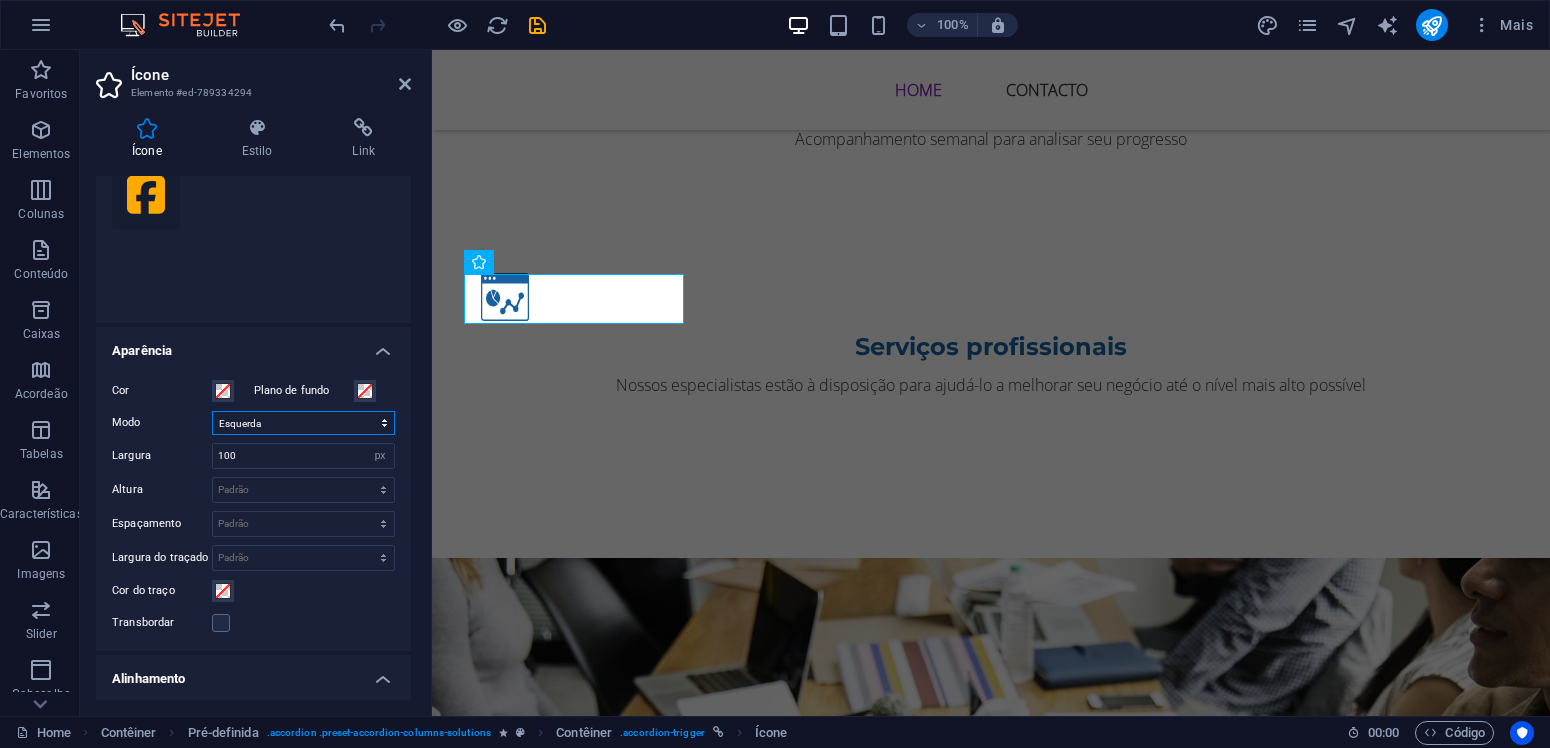 click on "Escala Esquerda Centro Direita" at bounding box center (303, 423) 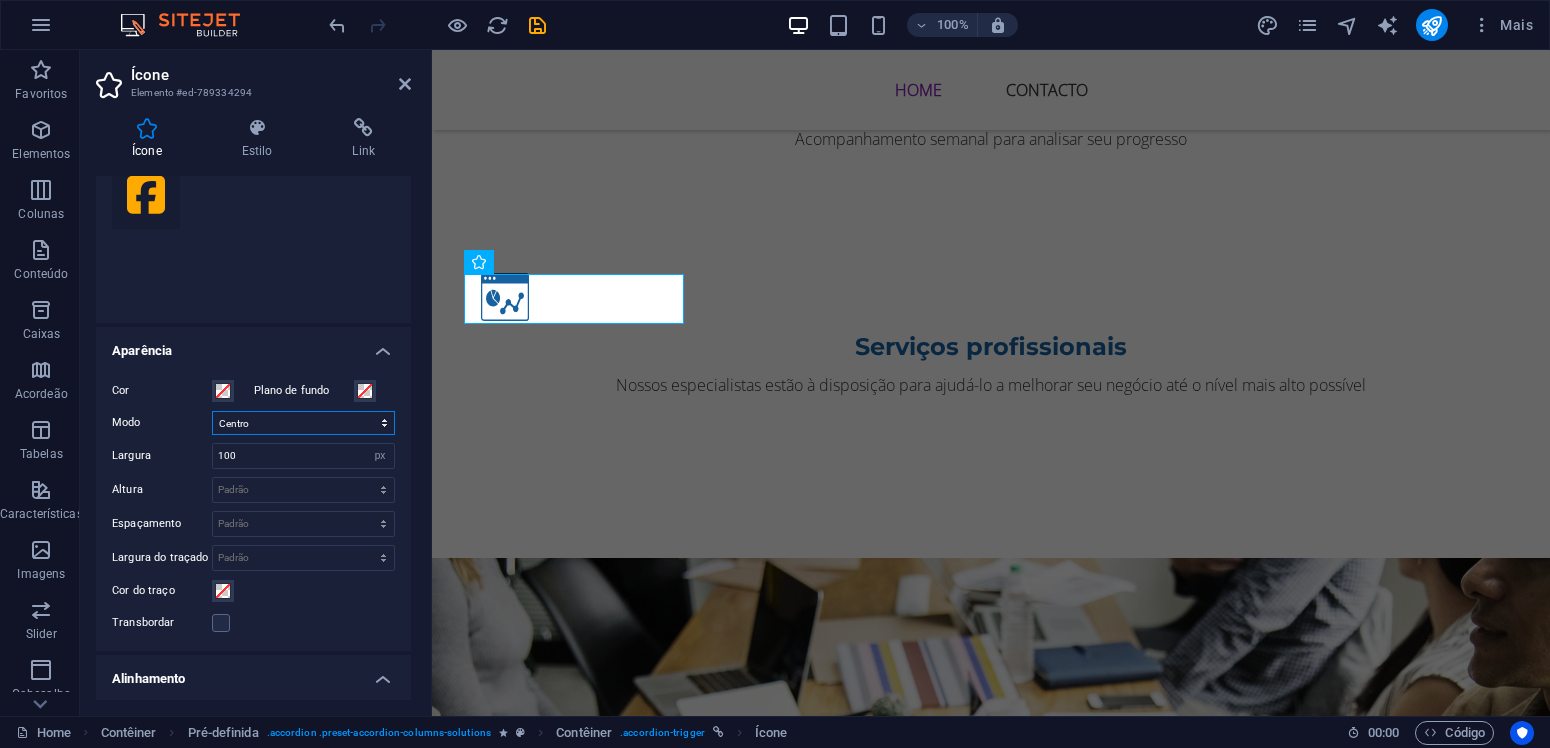click on "Centro" at bounding box center [0, 0] 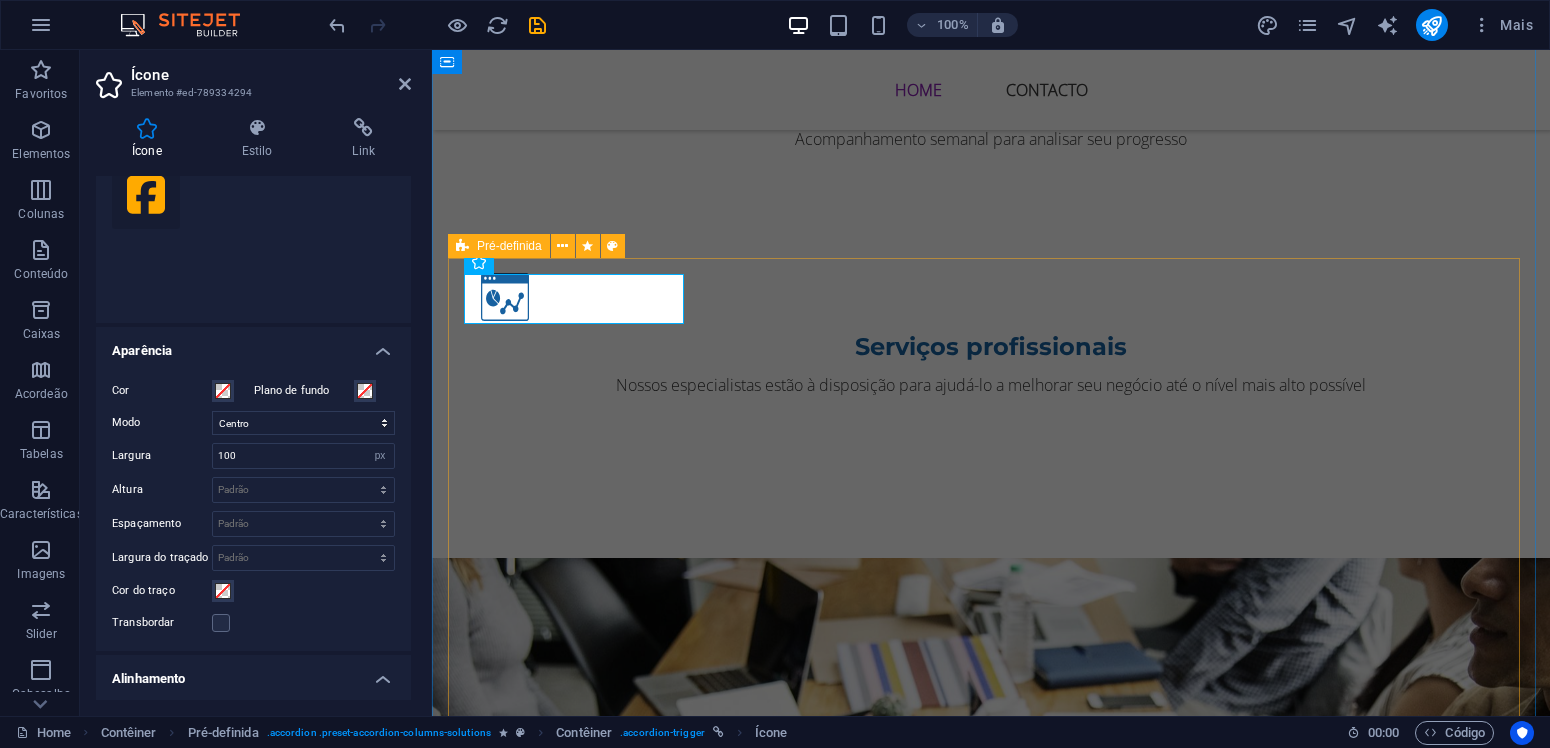 click at bounding box center (1135, 1251) 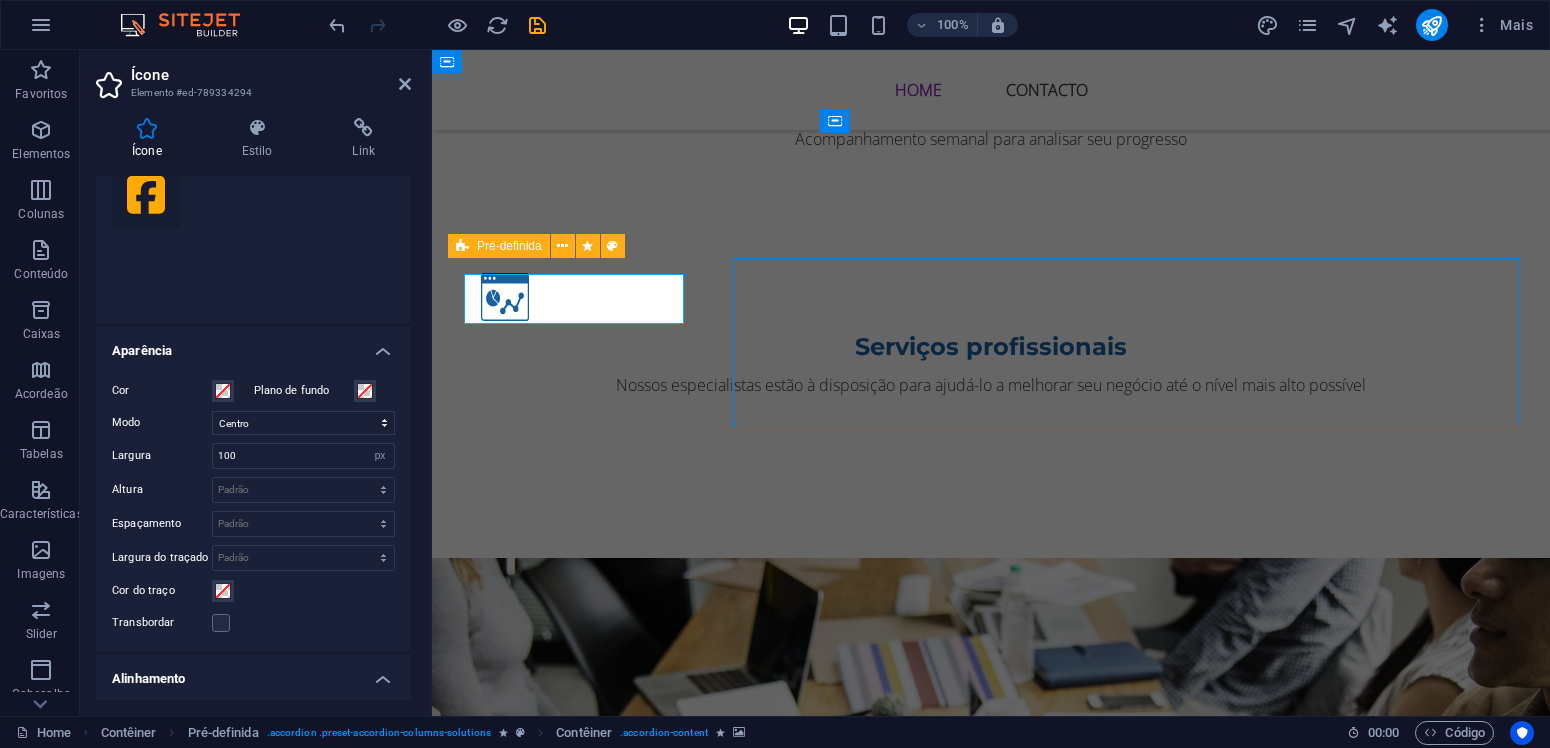 scroll, scrollTop: 2100, scrollLeft: 0, axis: vertical 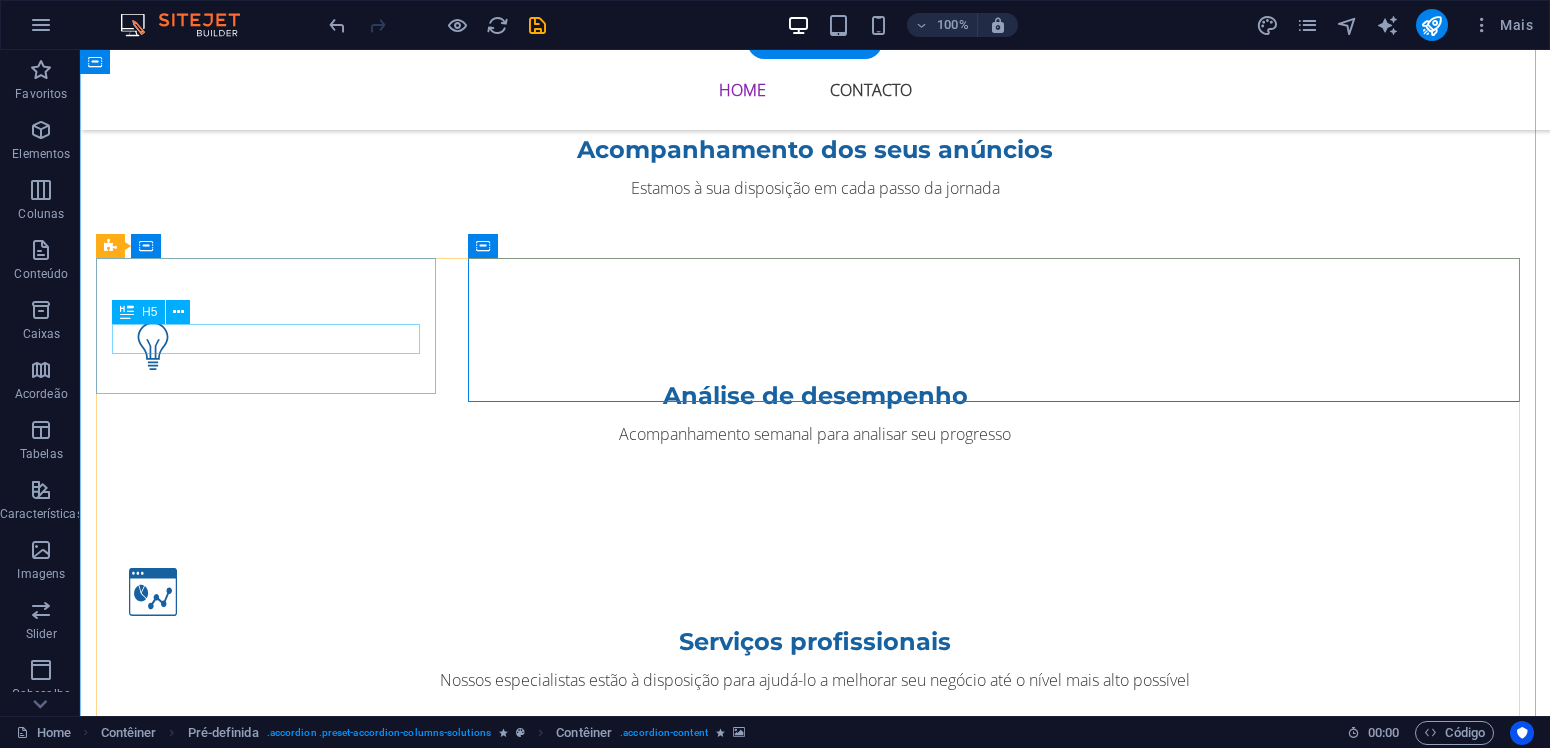 click on "Facebook Ads" at bounding box center [268, 1548] 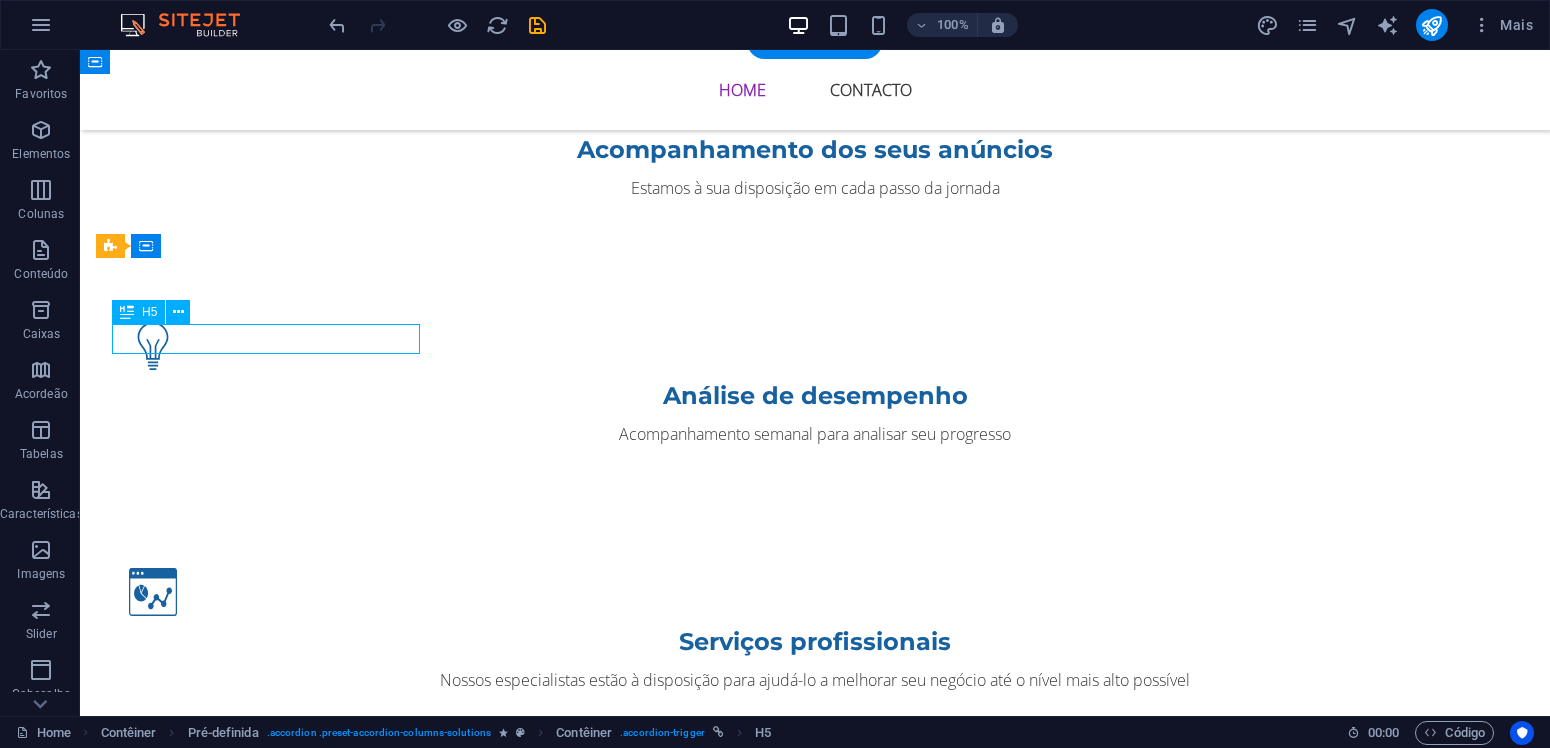 click on "Facebook Ads" at bounding box center (268, 1548) 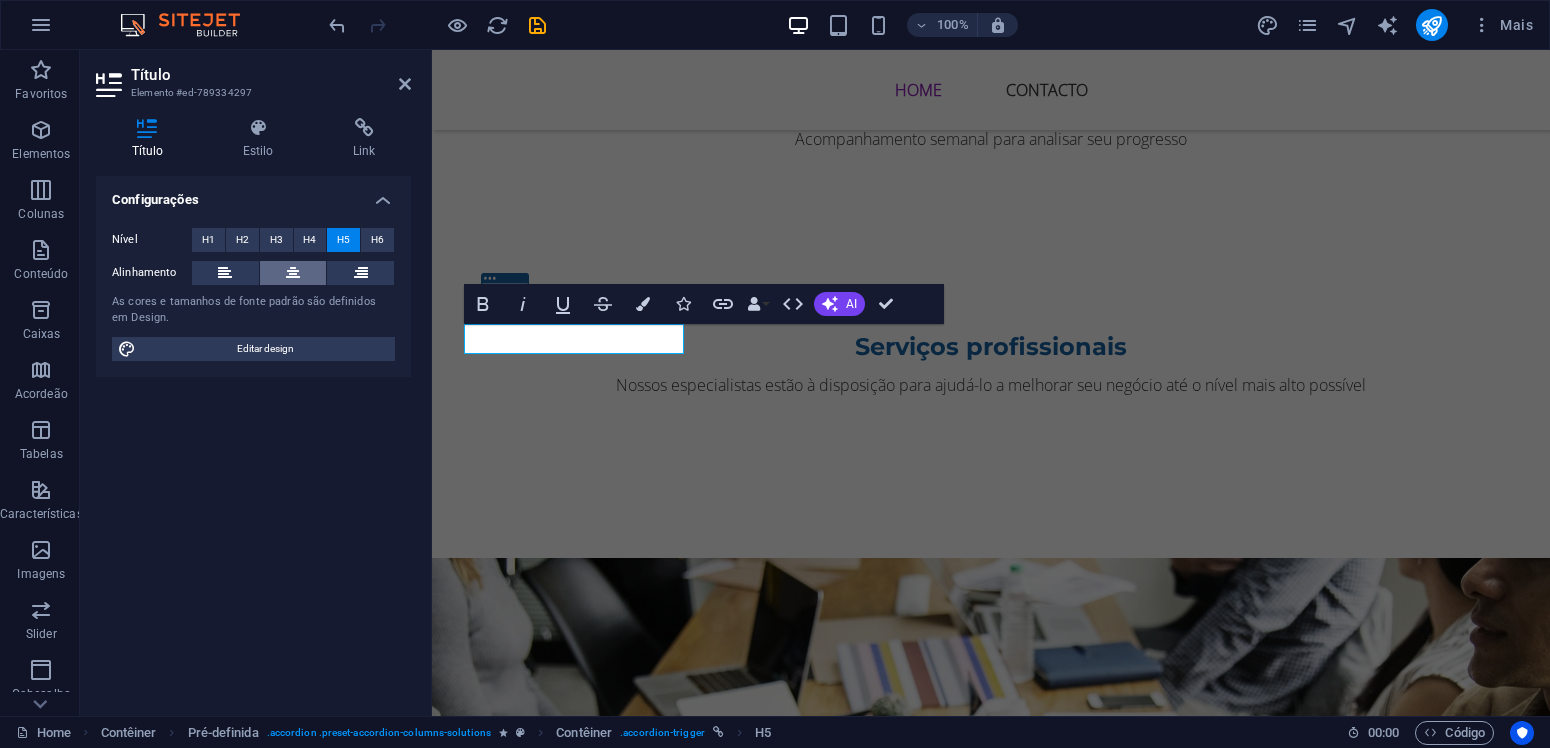 click at bounding box center [293, 273] 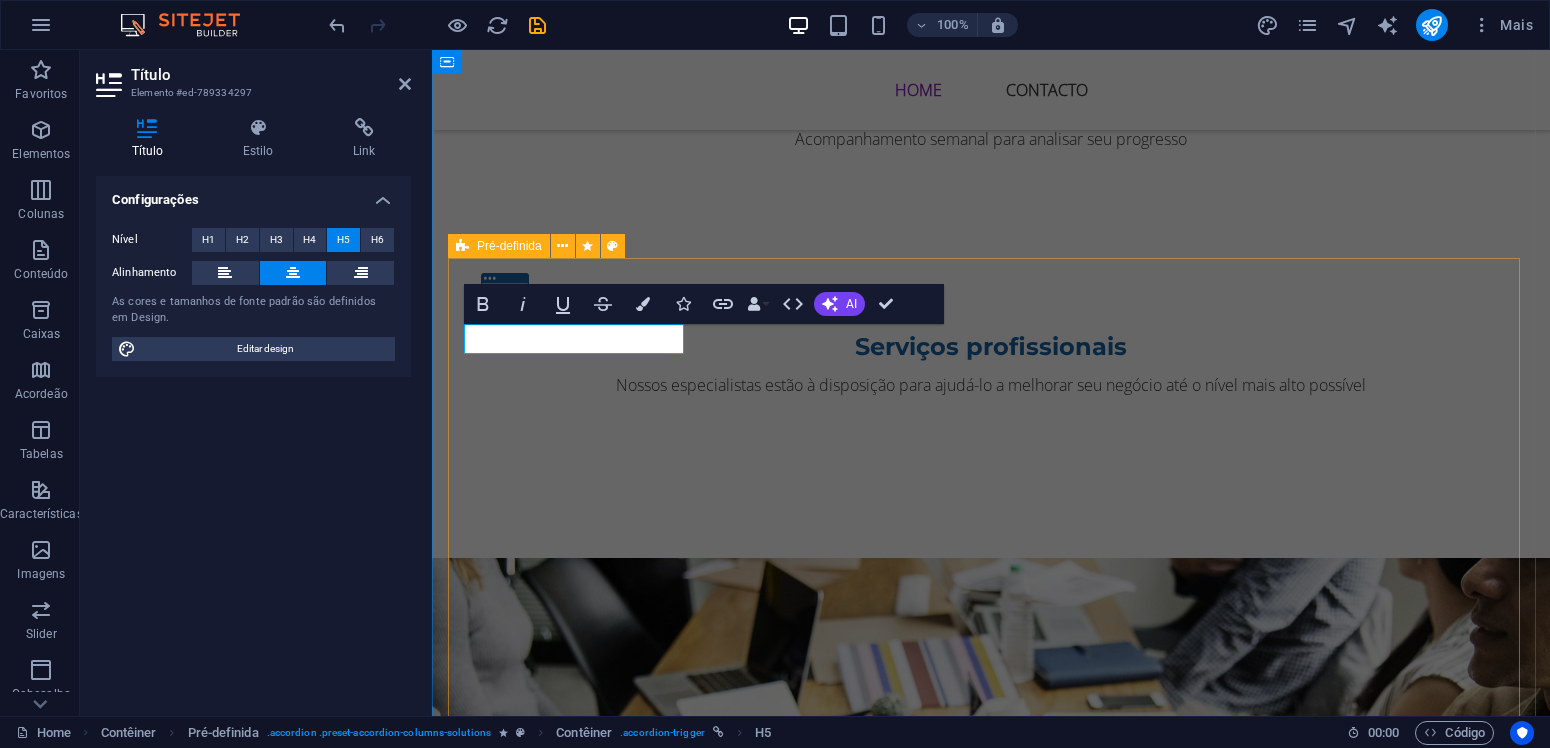click at bounding box center [1135, 1591] 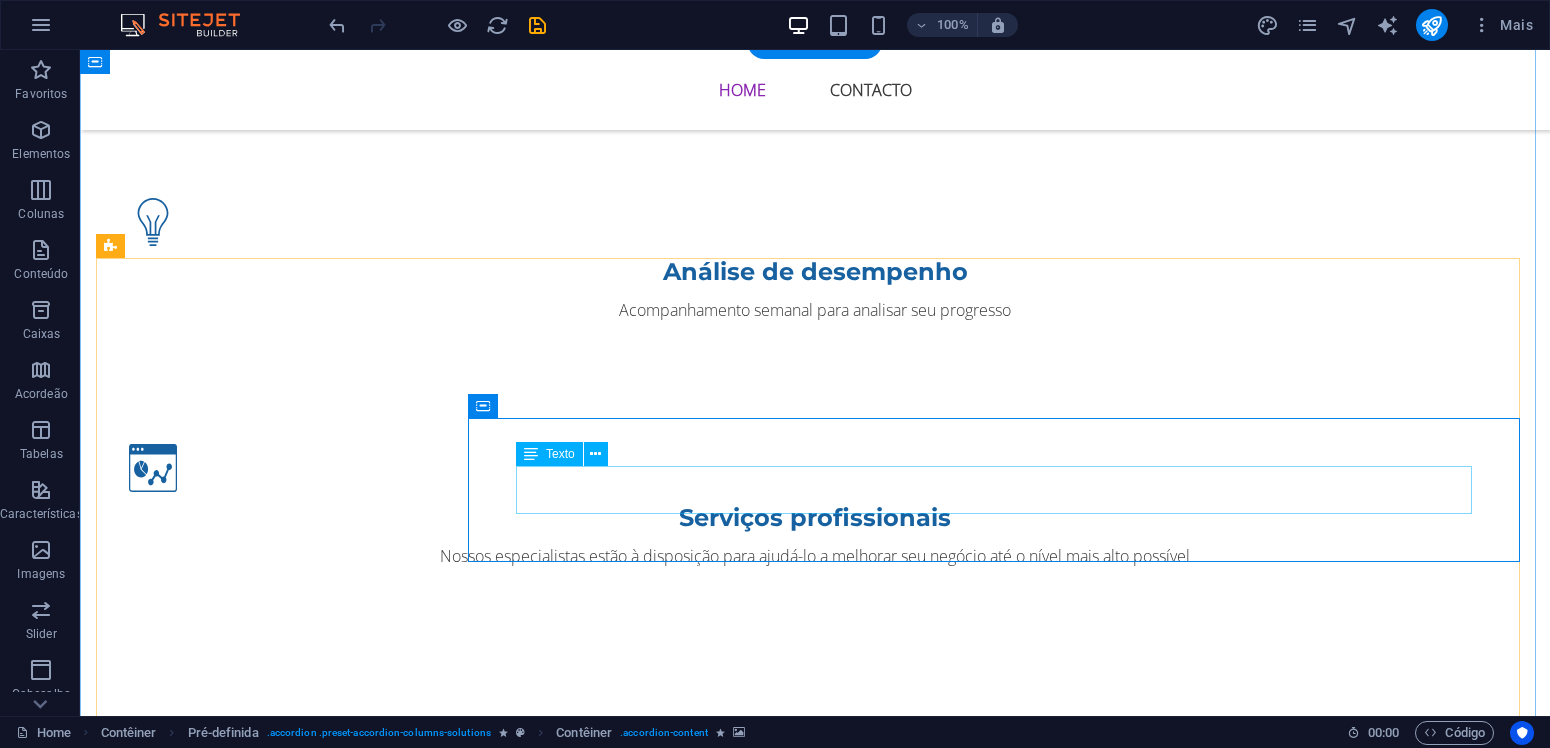 scroll, scrollTop: 2100, scrollLeft: 0, axis: vertical 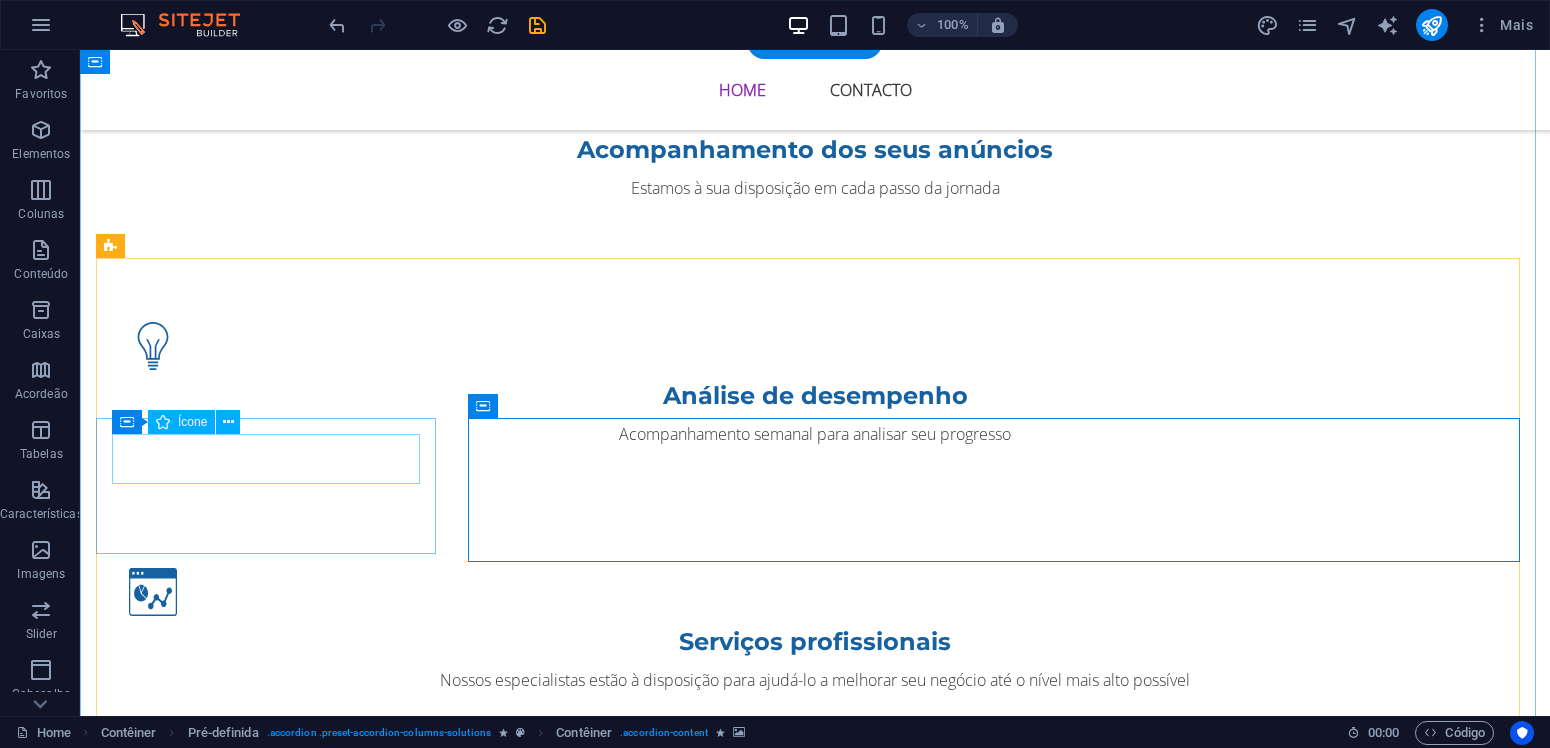 click at bounding box center [268, 1809] 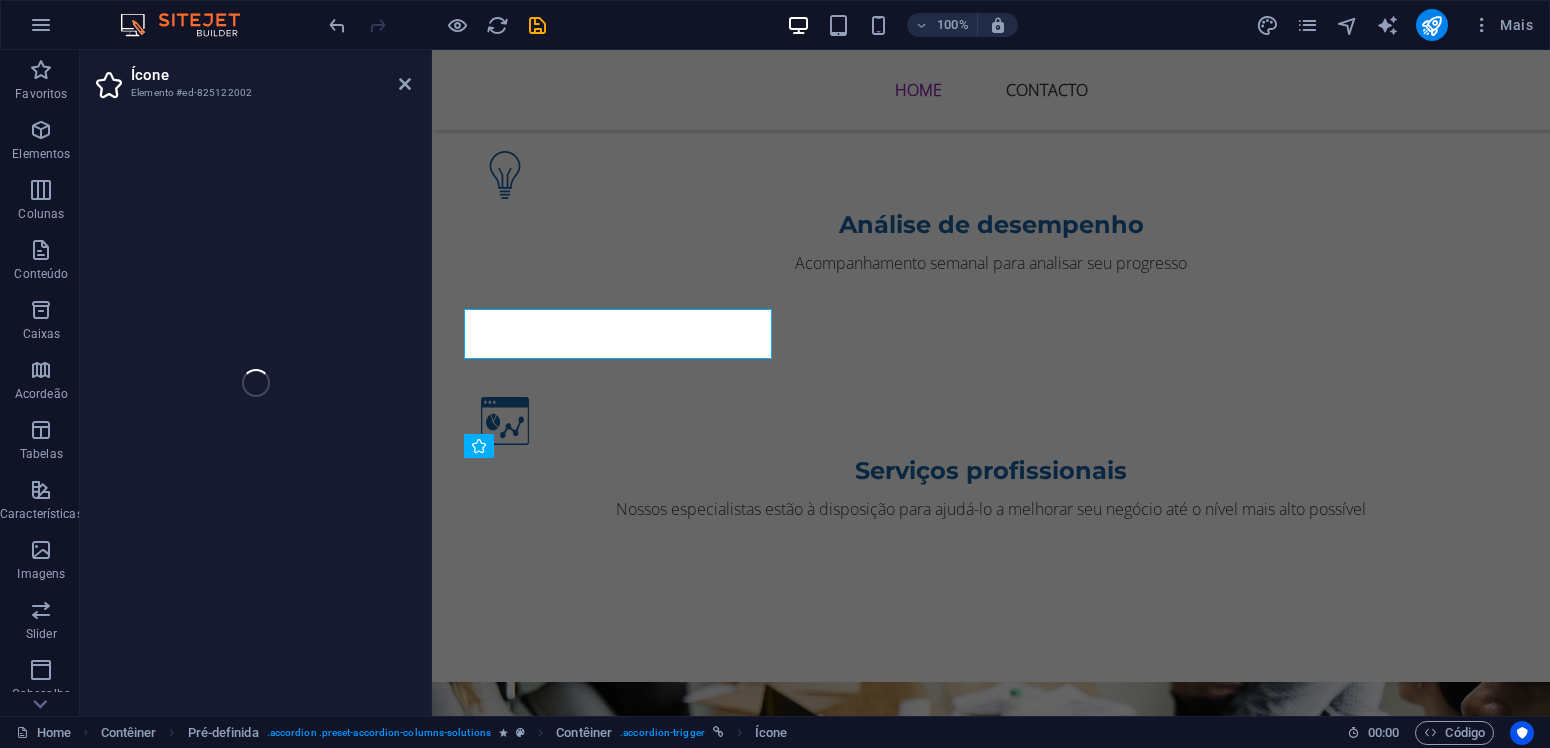 scroll, scrollTop: 2224, scrollLeft: 0, axis: vertical 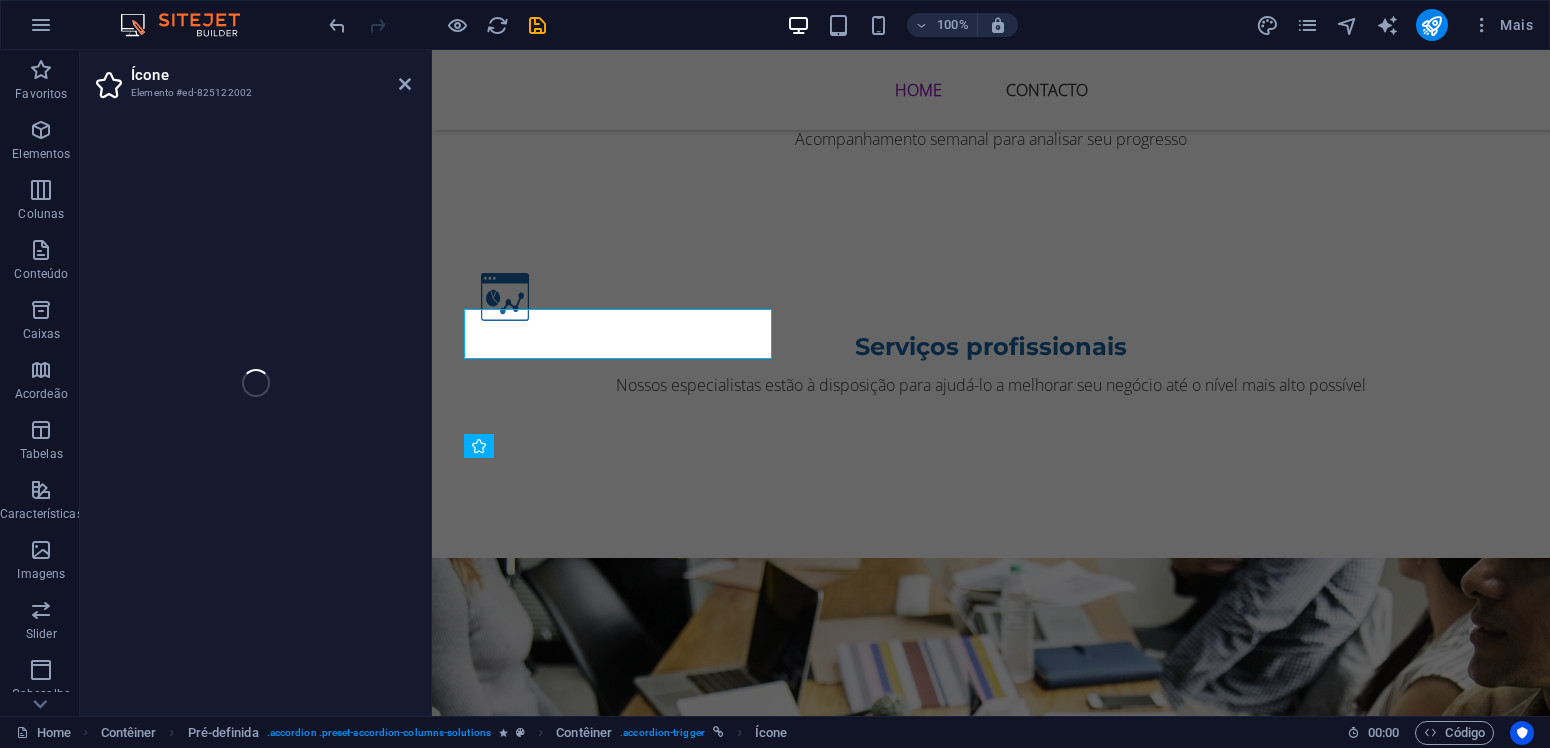 select on "xMidYMid" 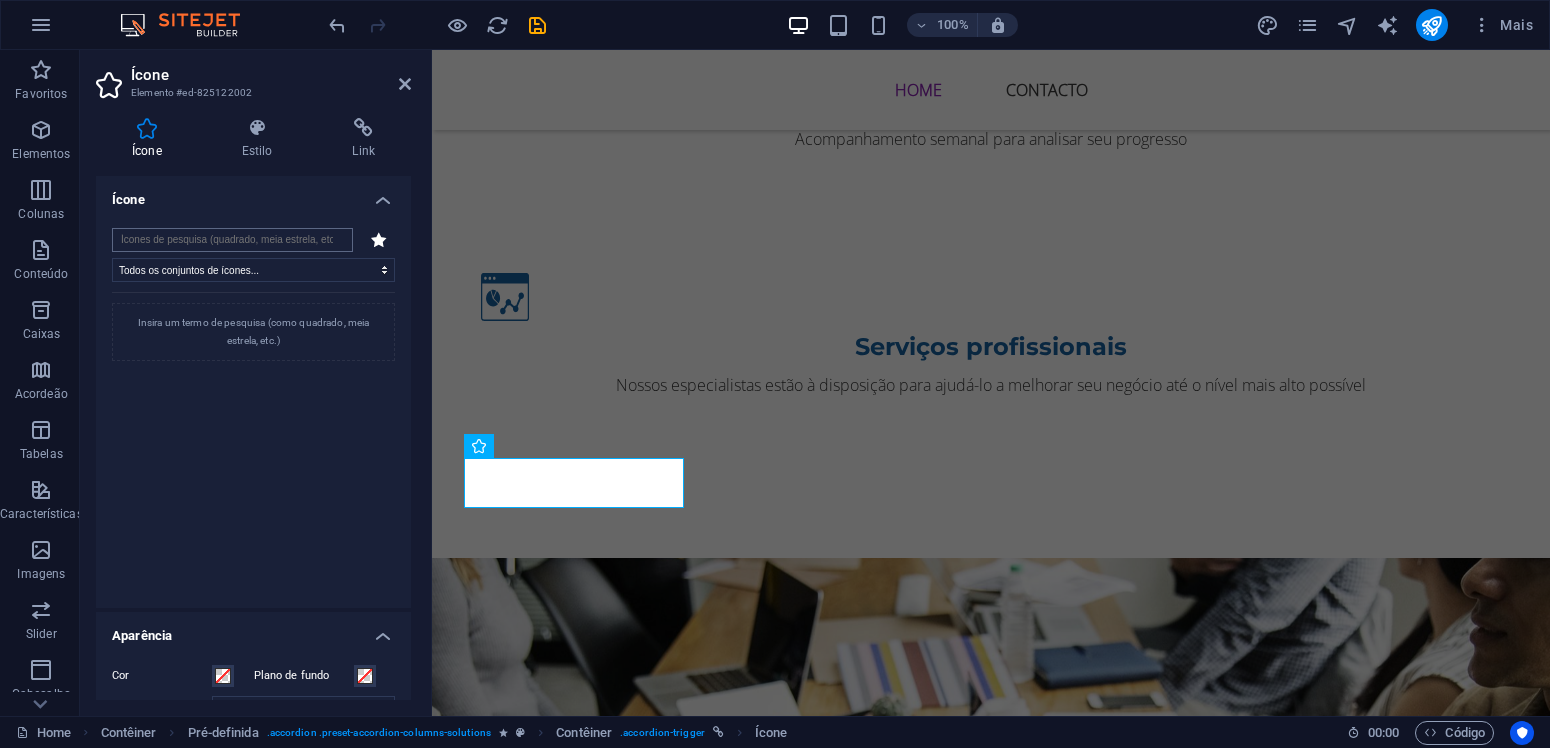 click at bounding box center [232, 240] 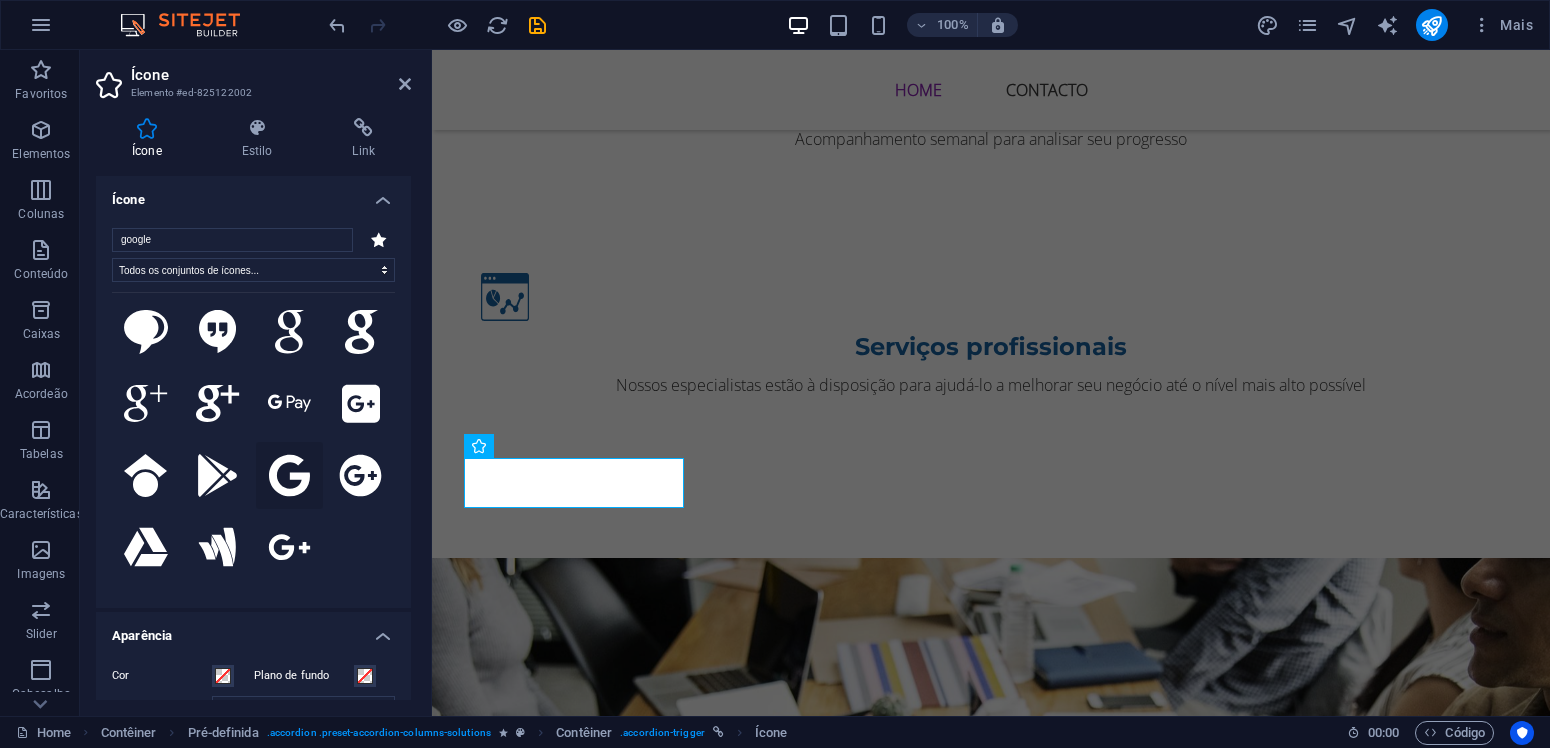 scroll, scrollTop: 406, scrollLeft: 0, axis: vertical 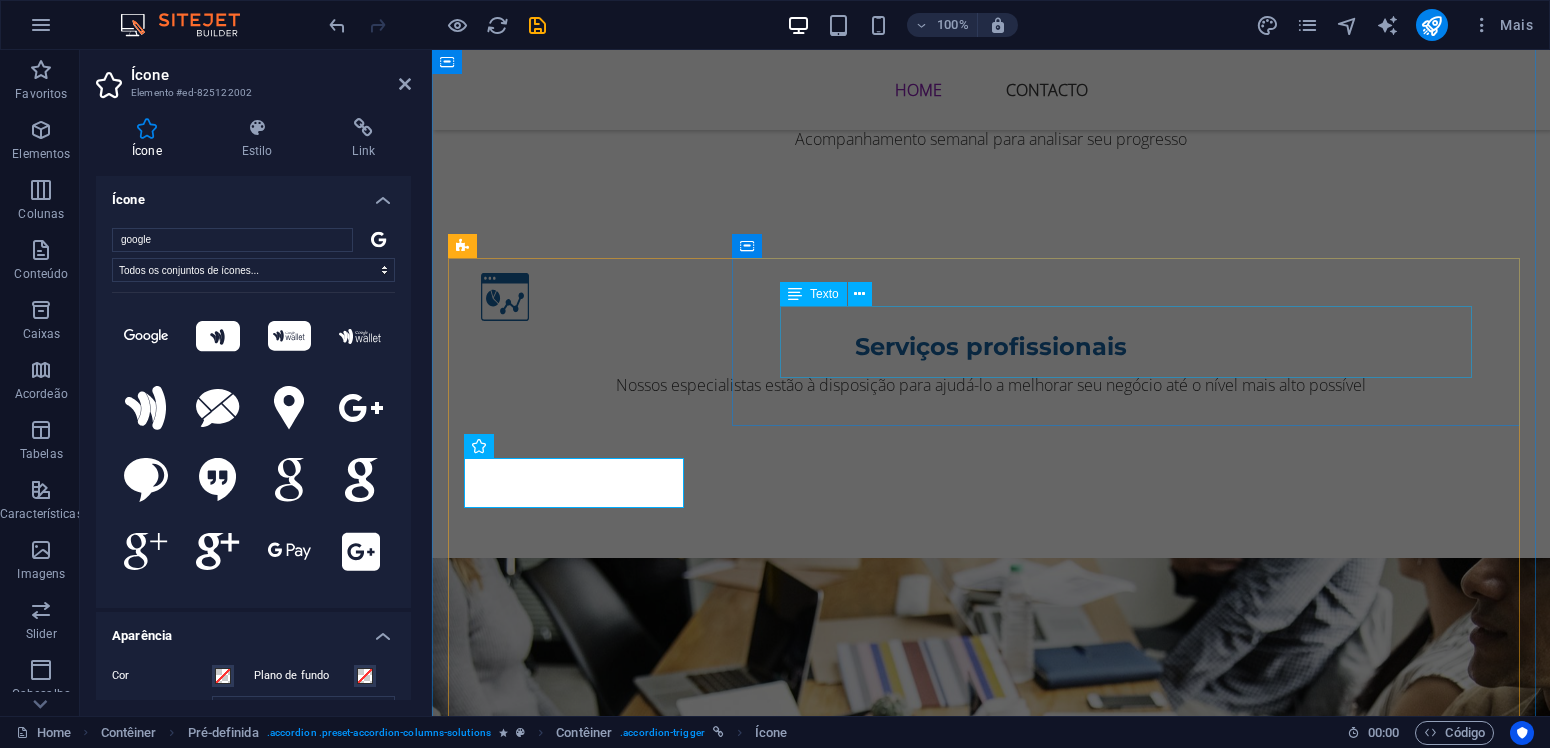 click on "Criamos a estrutura ideial para suas campanhas no facebook, divulgando os seus produtos e serviços  para que comece a vender mais. Com a inteligência artificial da Meta e nosso conhecimento, levamos os clientes até seu negócio." at bounding box center [1135, 1419] 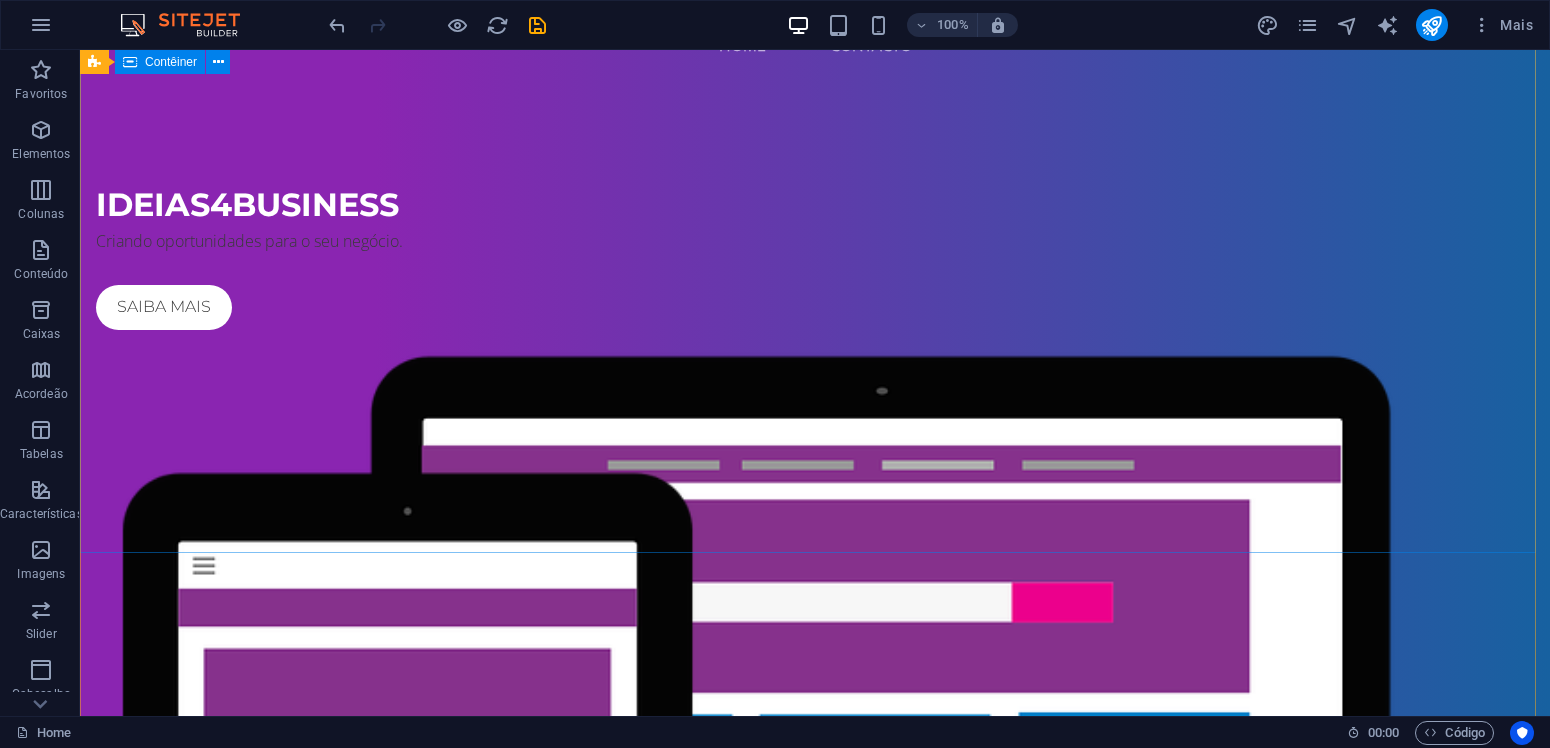 scroll, scrollTop: 0, scrollLeft: 0, axis: both 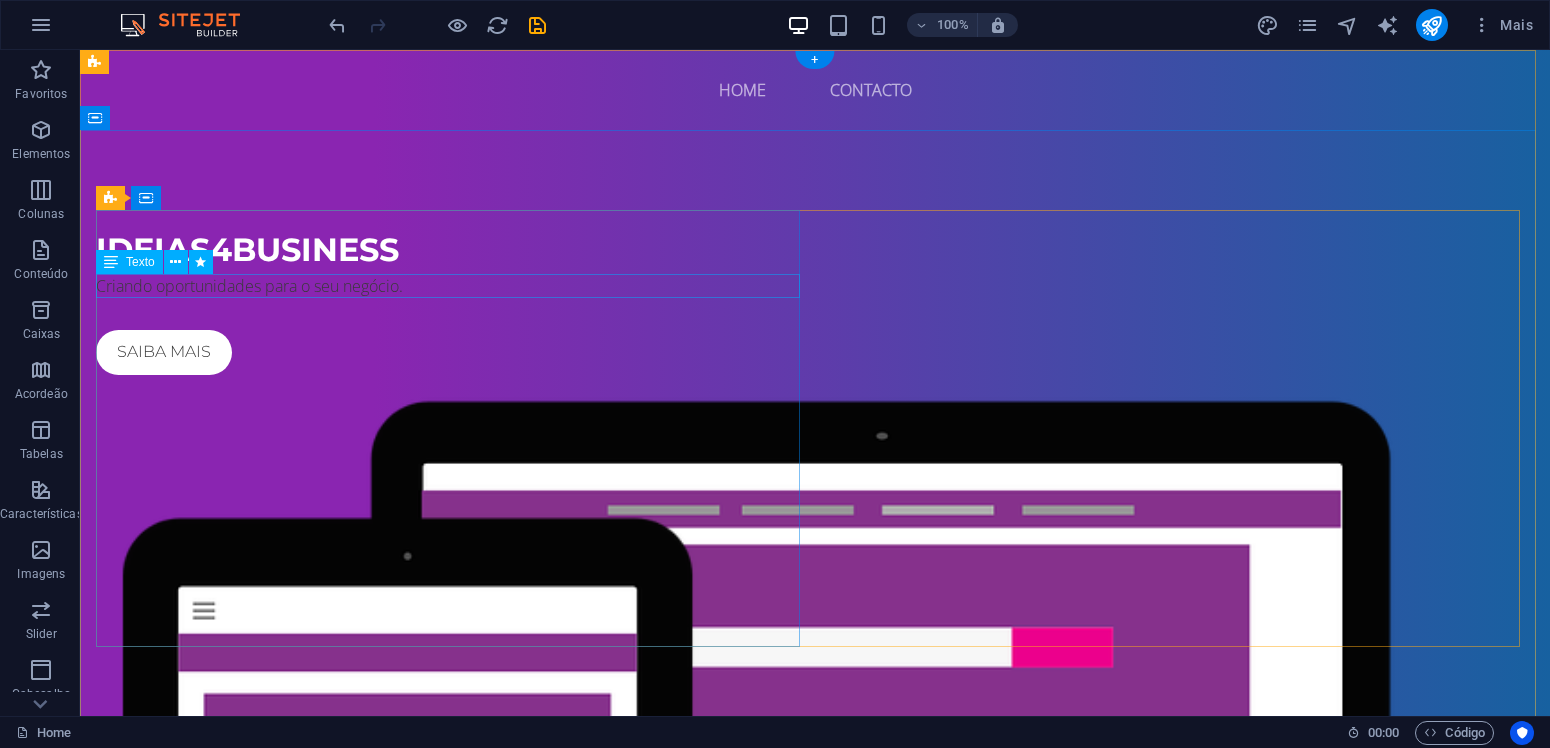 click on "Criando oportunidades para o seu negócio." at bounding box center [815, 286] 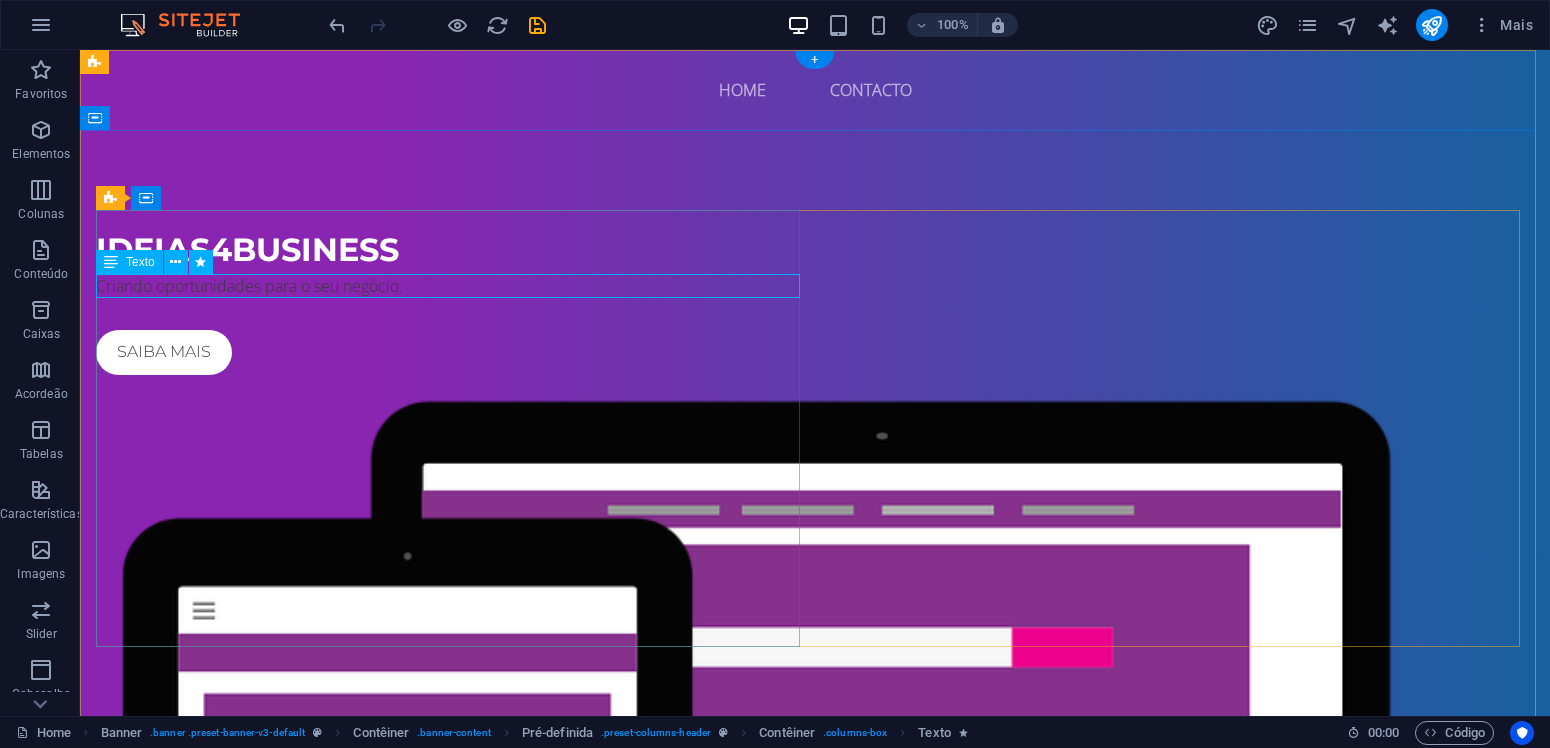 click on "Criando oportunidades para o seu negócio." at bounding box center (815, 286) 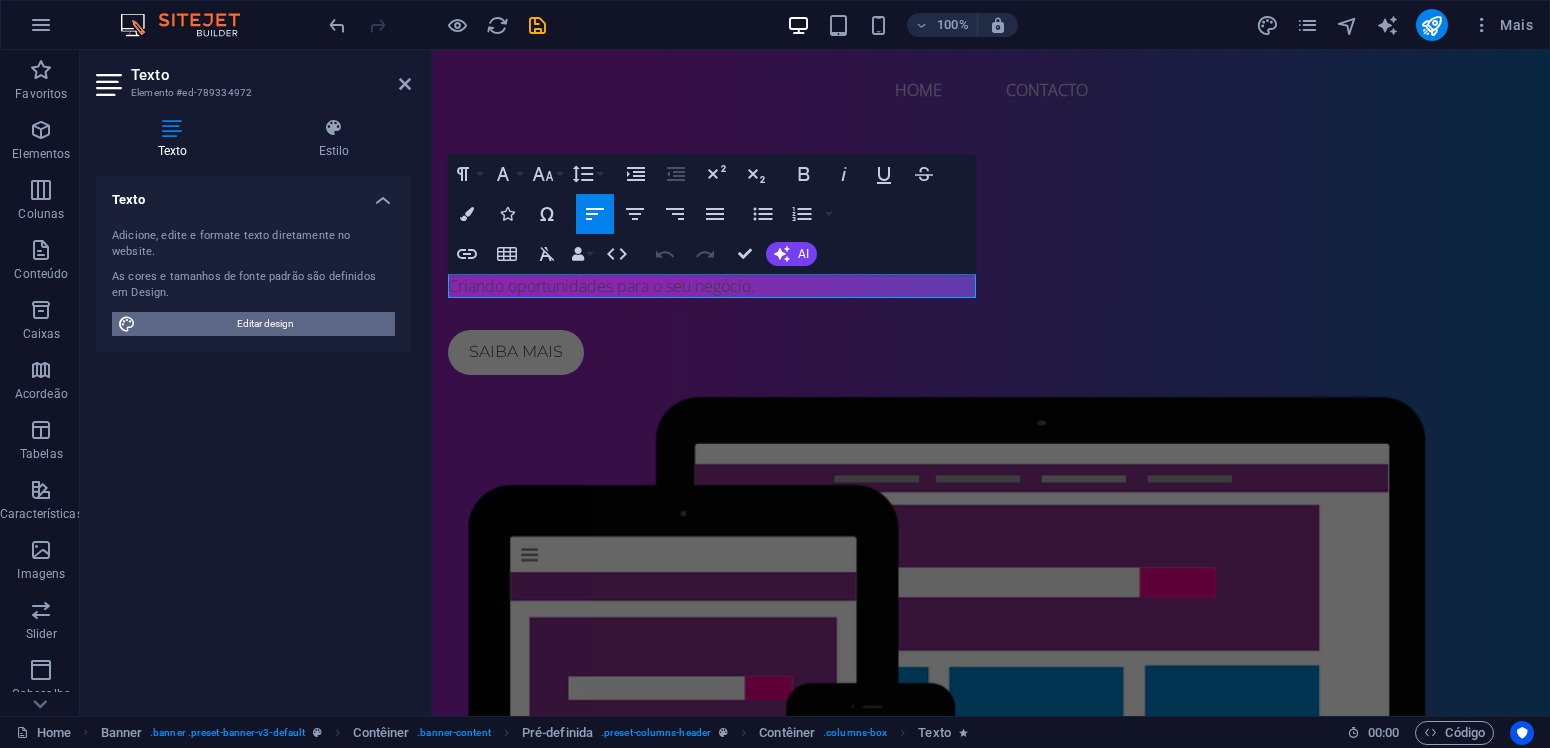 click on "Editar design" at bounding box center (265, 324) 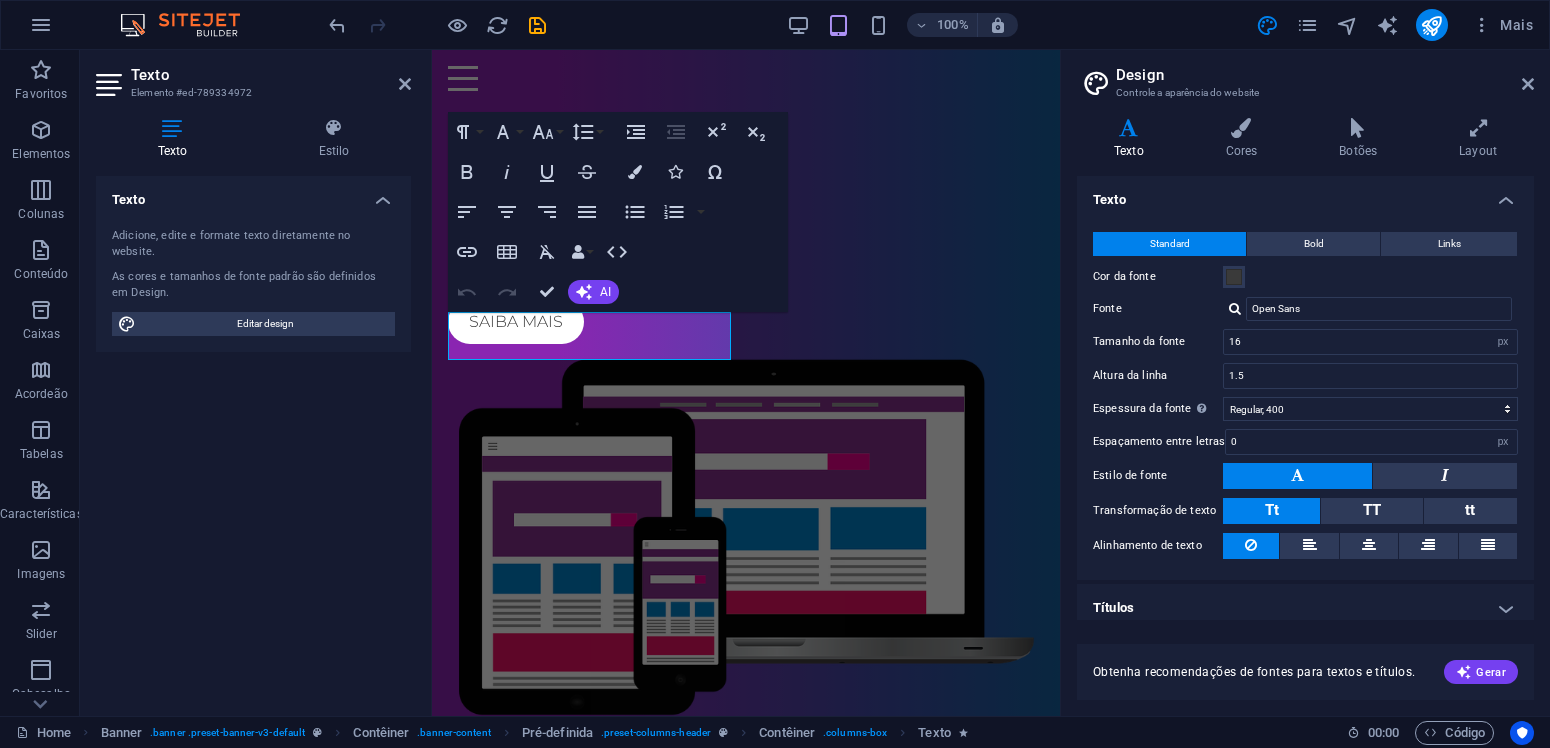 click on "Texto Estilo Texto Adicione, edite e formate texto diretamente no website. As cores e tamanhos de fonte padrão são definidos em Design. Editar design Alinhamento Esquerda alinhada Centralizada Direita alinhada Pré-definida Element Layout Como esse elemento se expande no layout (Flexbox). Tamanho Padrão automático px % 1/1 1/2 1/3 1/4 1/5 1/6 1/7 1/8 1/9 1/10 Crescer Encolher Pedido Layout do Contêiner Visível Visível Opacidade 100 % Transbordar Espaçamento Margem Padrão automático px % rem vw vh Cliente Cliente automático px % rem vw vh automático px % rem vw vh automático px % rem vw vh automático px % rem vw vh Espaçamento Padrão px rem % vh vw Cliente Cliente px rem % vh vw px rem % vh vw px rem % vh vw px rem % vh vw Borda Estilo              - Largura 1 automático px rem % vh vw Cliente Cliente 1 automático px rem % vh vw 1 automático px rem % vh vw 1 automático px rem % vh vw 1 automático px rem % vh vw  - Cor Cantos arredondados Padrão px rem % vh vw Cliente Cliente px" at bounding box center (253, 409) 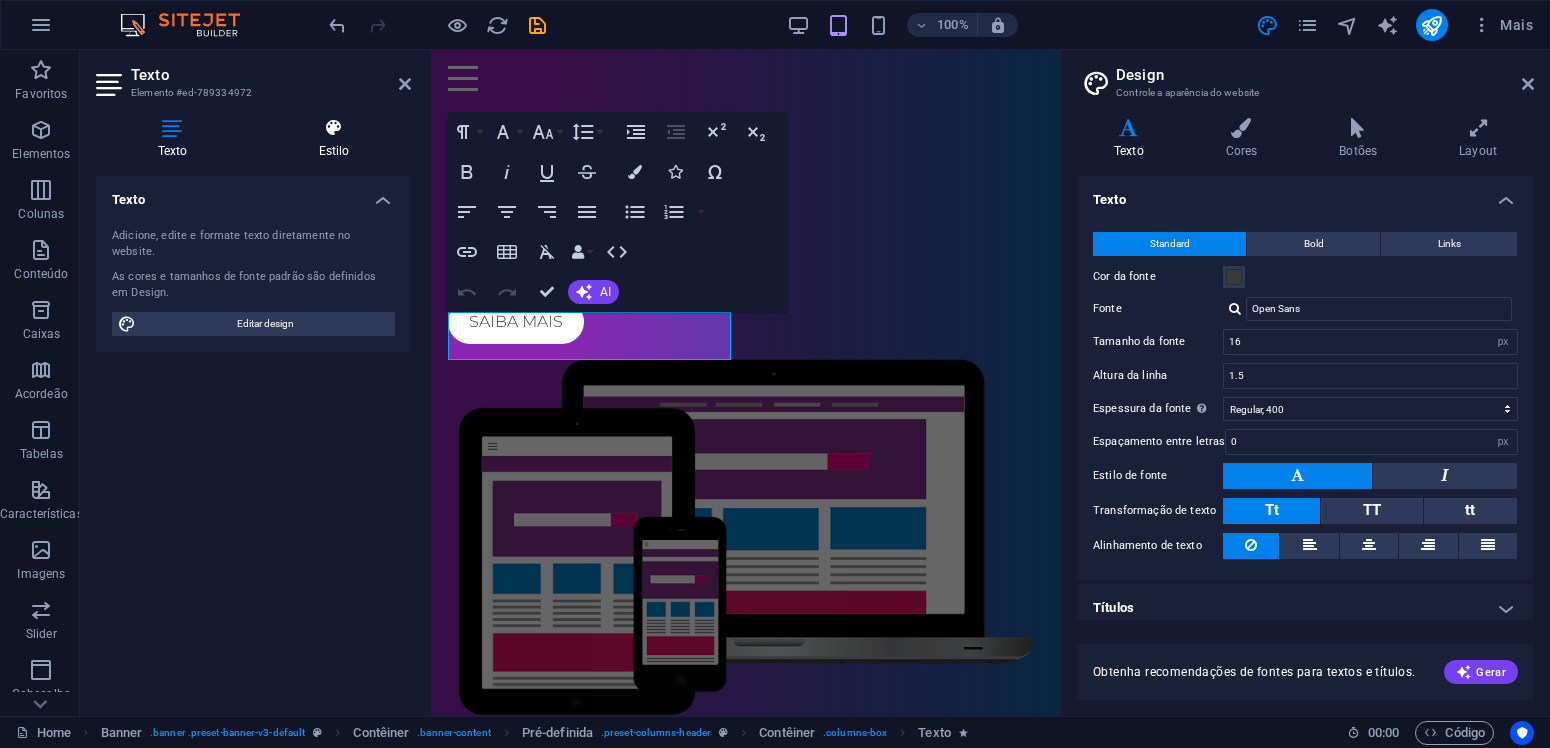 click on "Estilo" at bounding box center [334, 139] 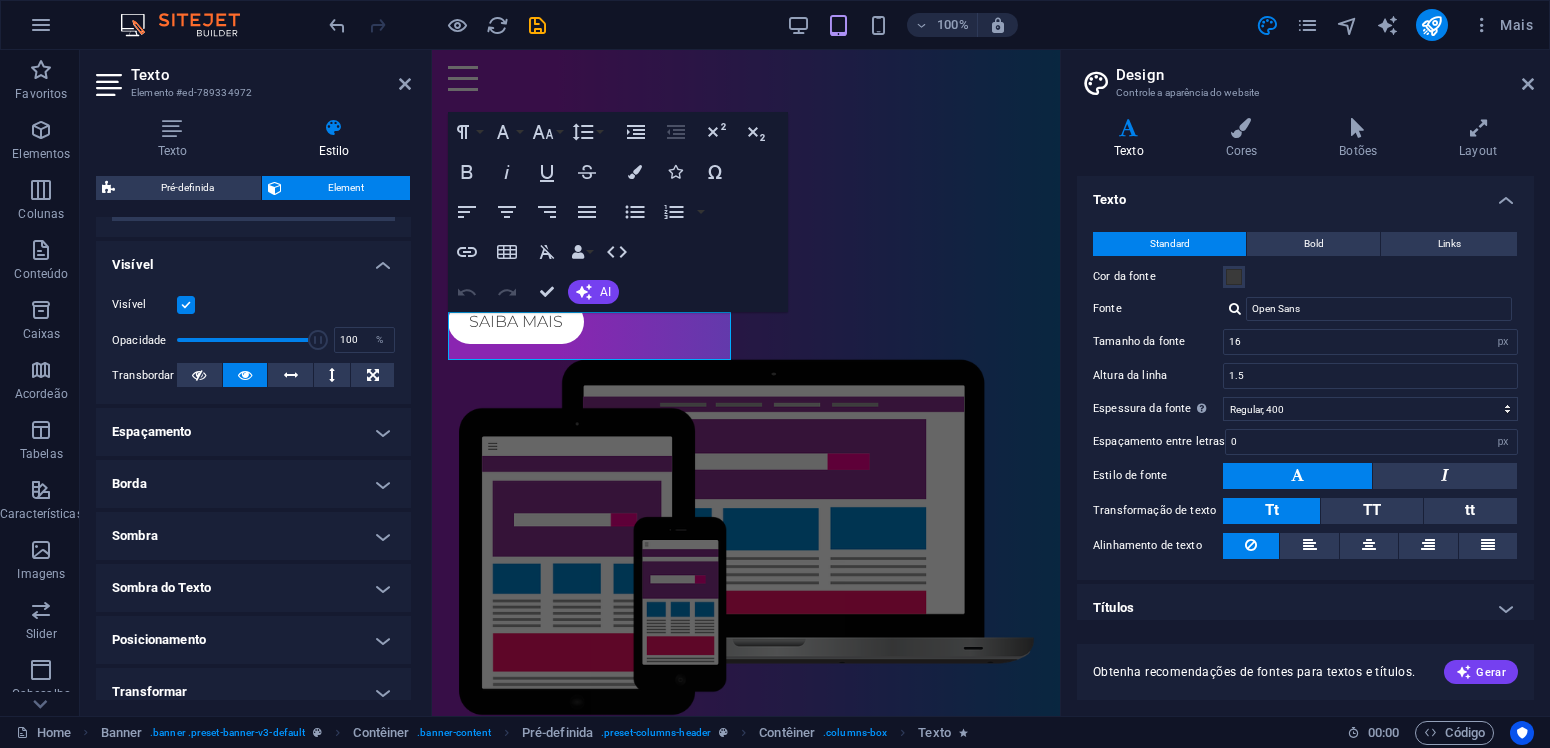 scroll, scrollTop: 285, scrollLeft: 0, axis: vertical 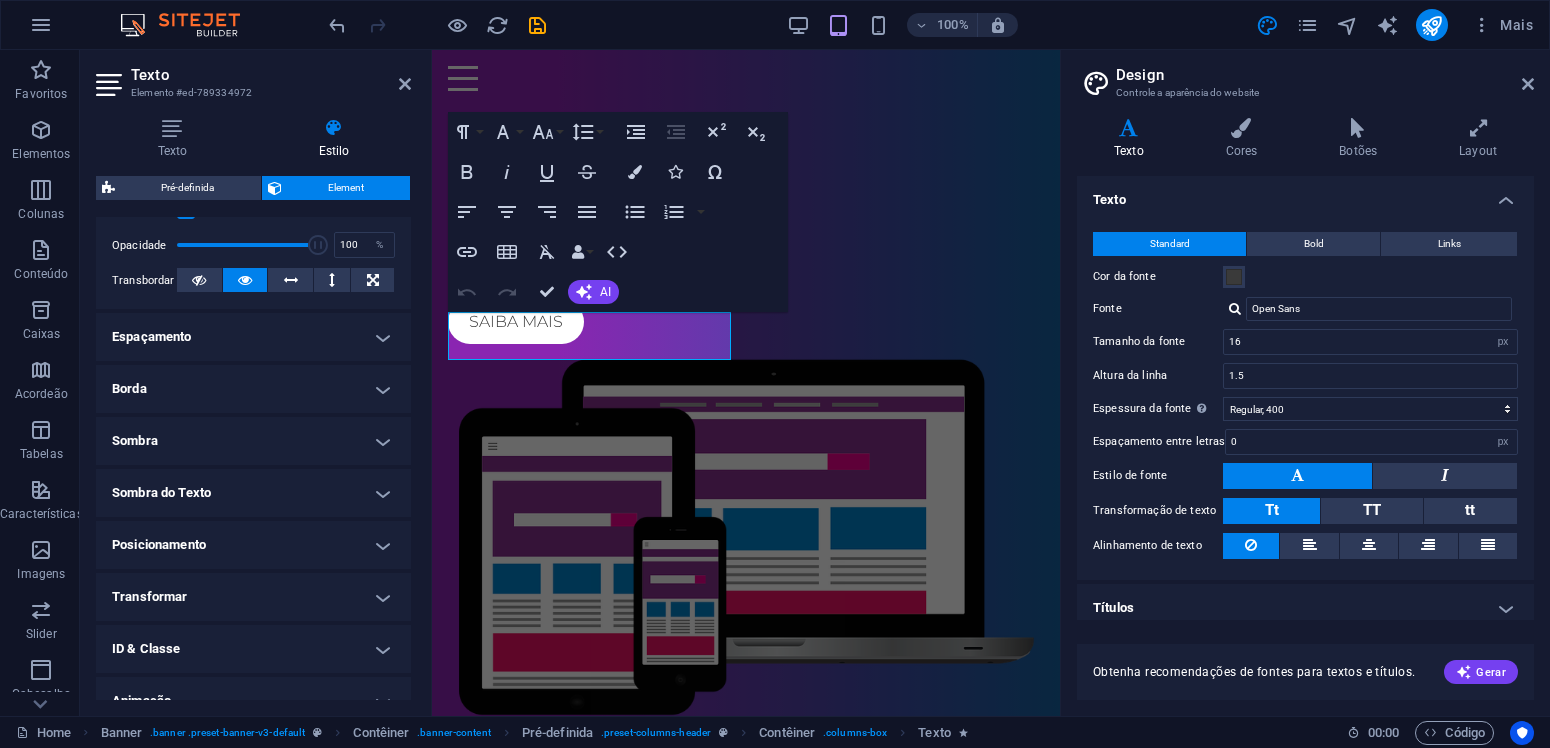click on "Sombra do Texto" at bounding box center [253, 493] 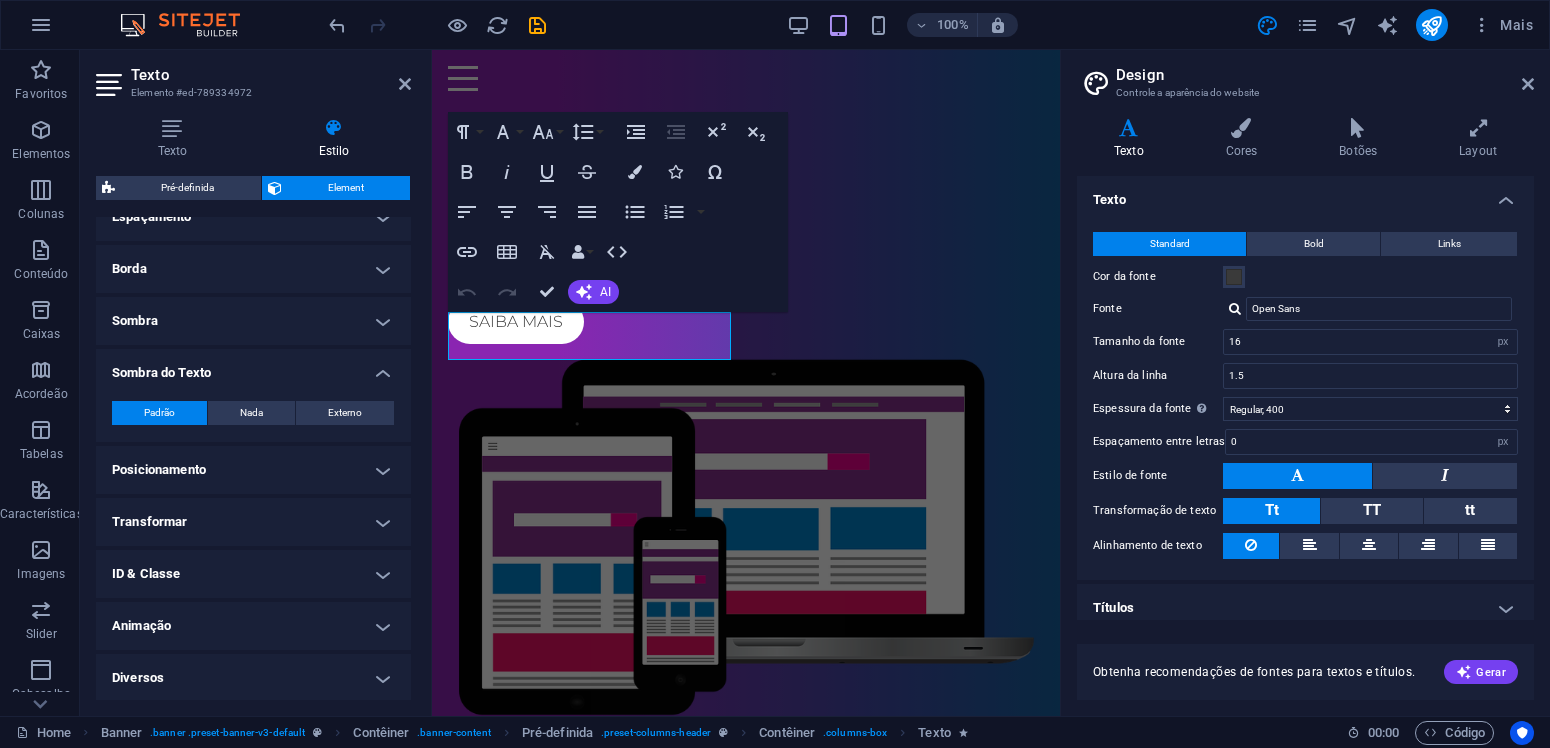 scroll, scrollTop: 407, scrollLeft: 0, axis: vertical 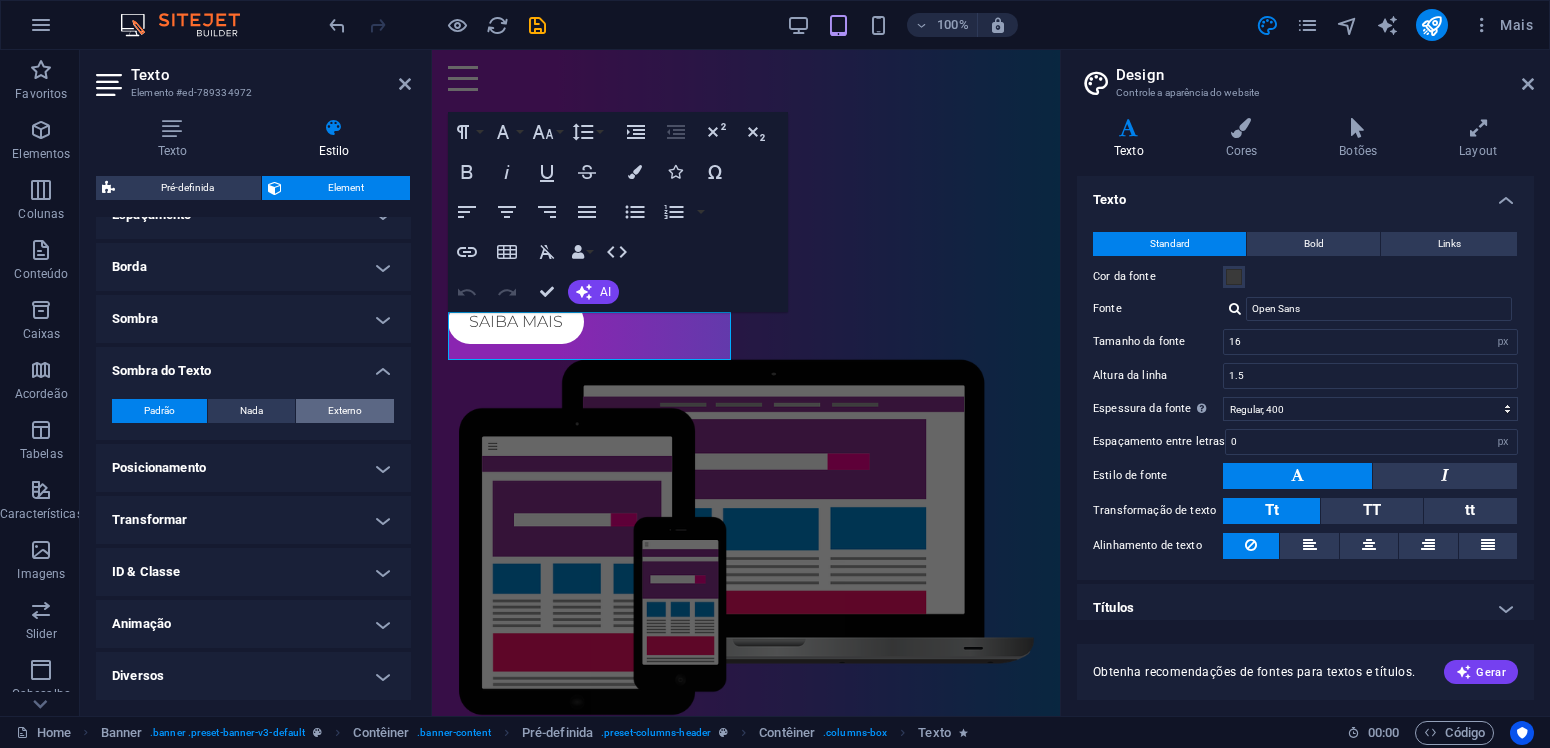 click on "Externo" at bounding box center [345, 411] 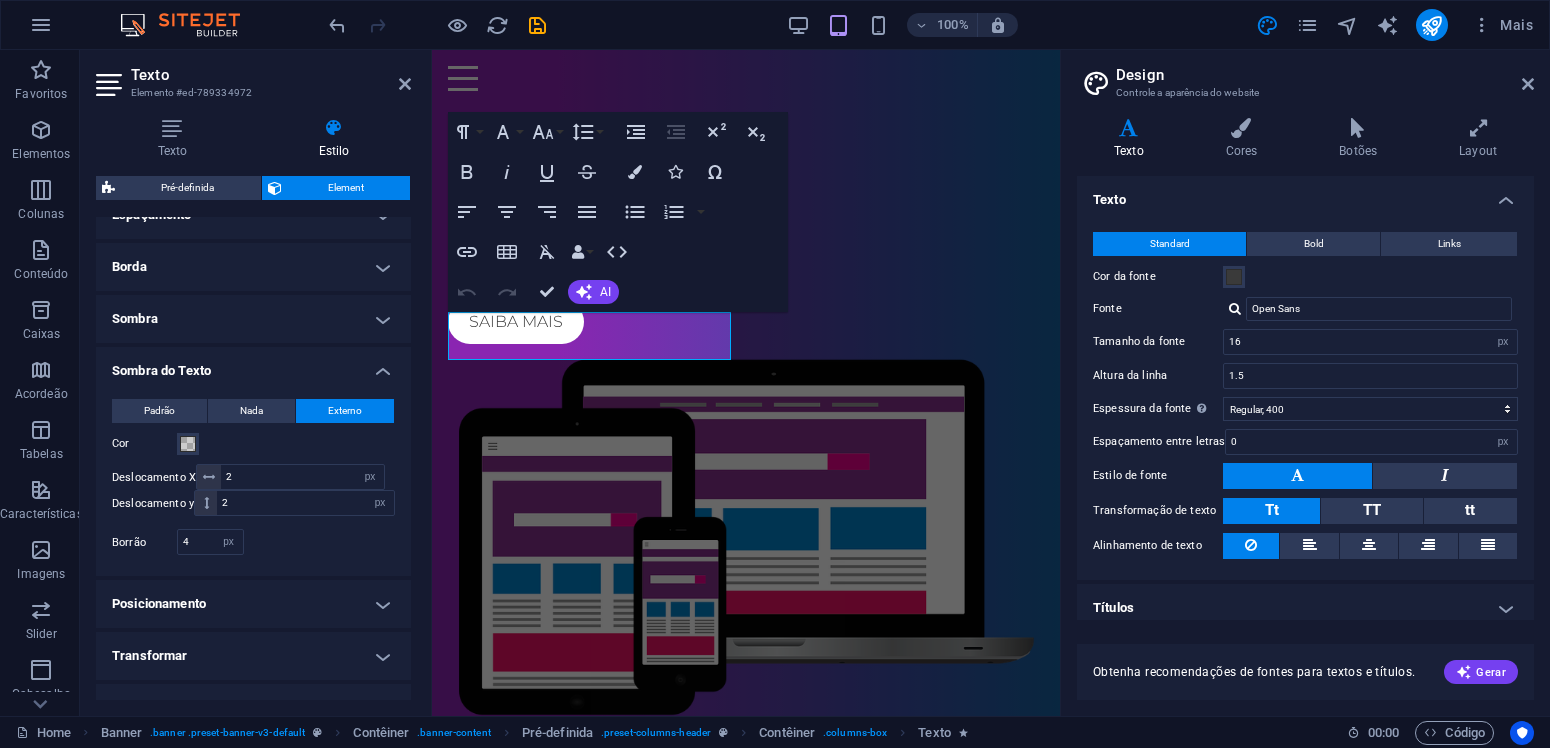 type on "2" 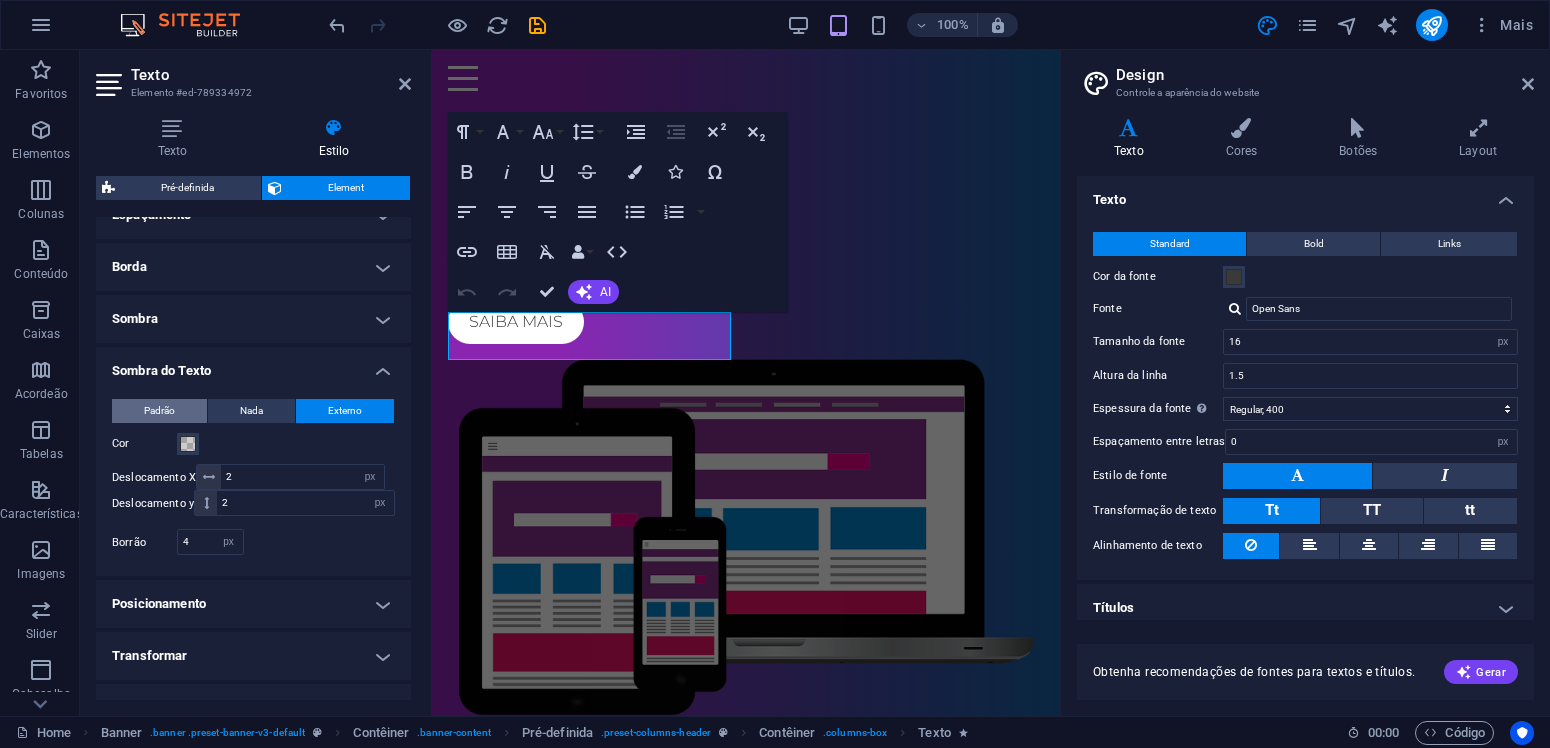 click on "Padrão" at bounding box center [159, 411] 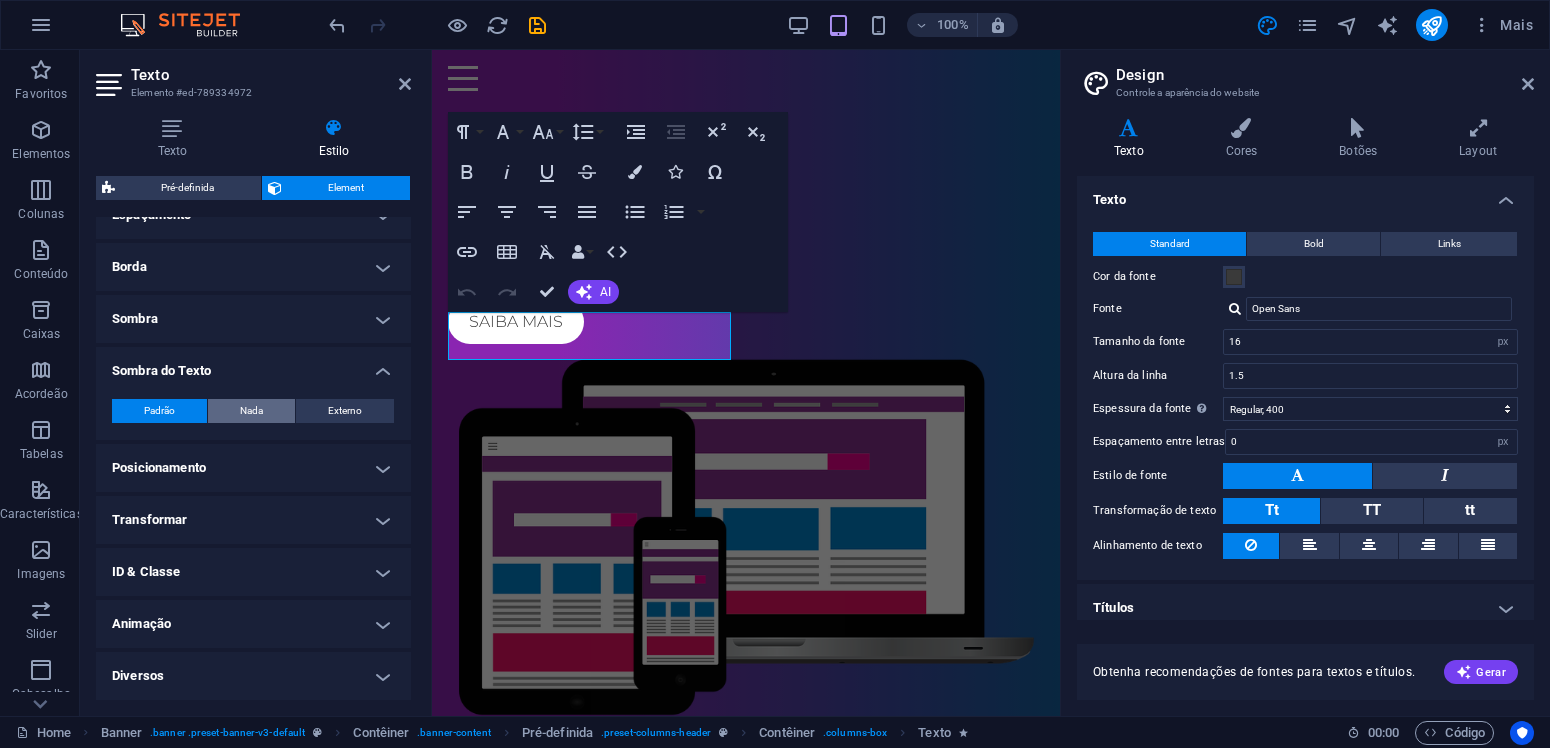 click on "Nada" at bounding box center [251, 411] 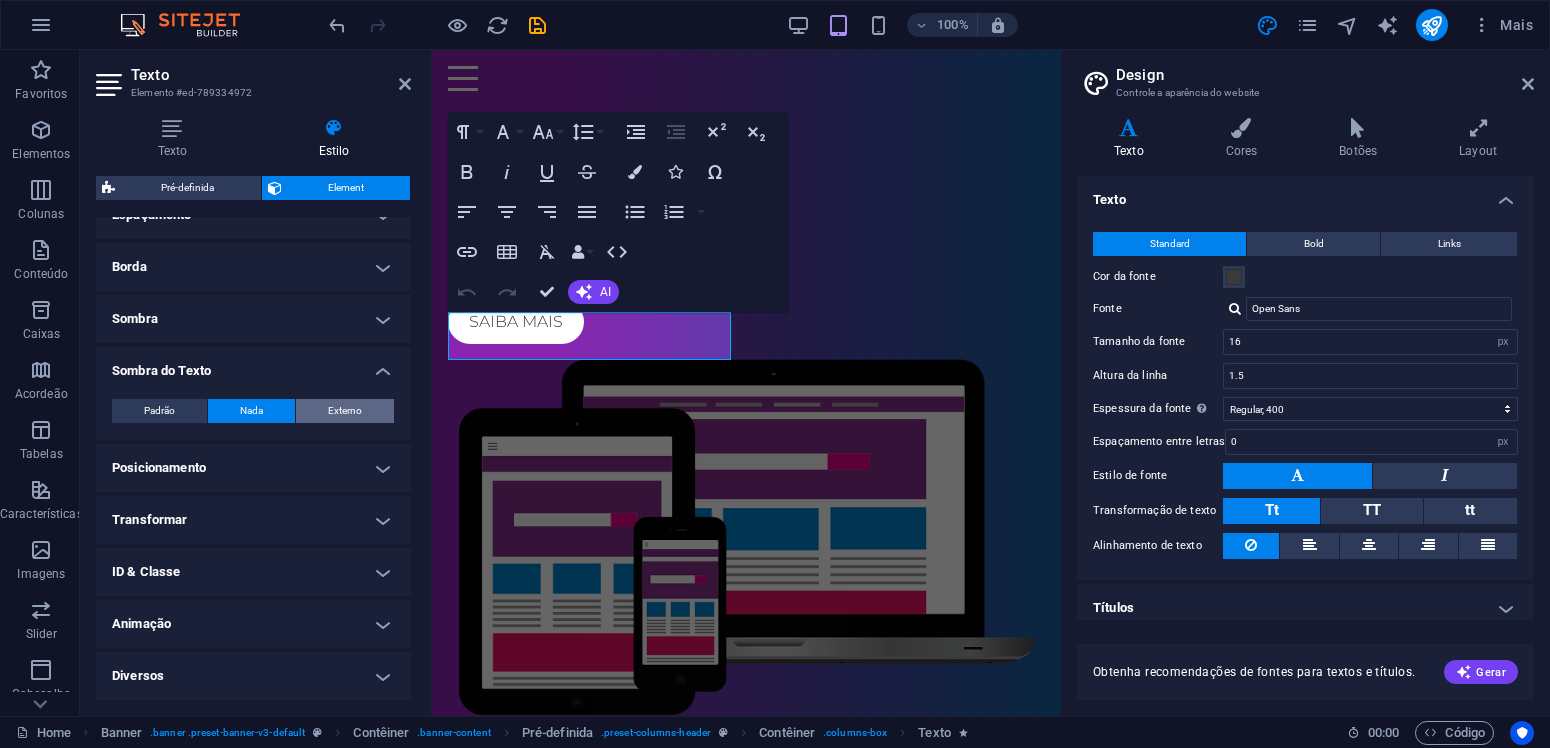 click on "Externo" at bounding box center [345, 411] 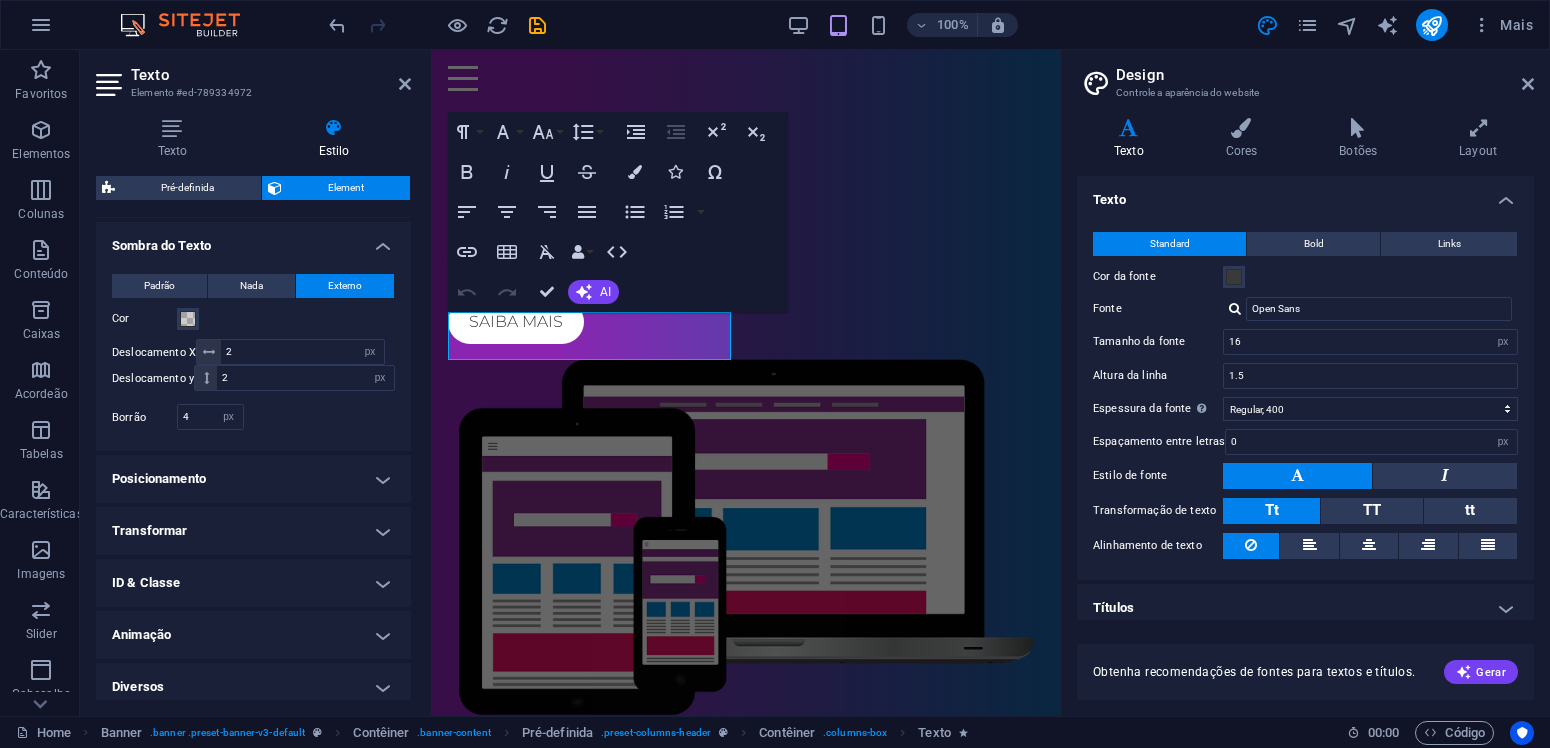 scroll, scrollTop: 542, scrollLeft: 0, axis: vertical 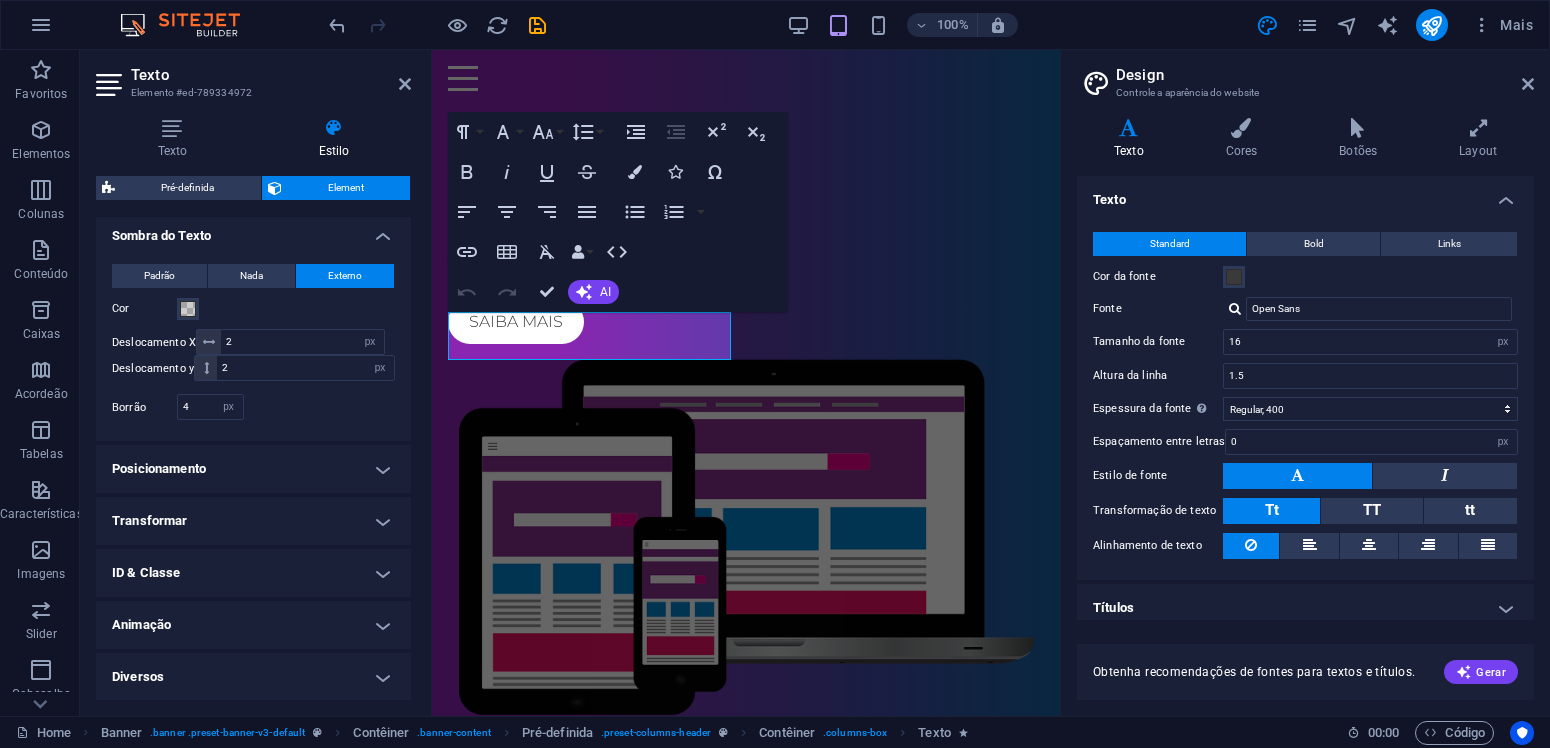 click on "Animação" at bounding box center [253, 625] 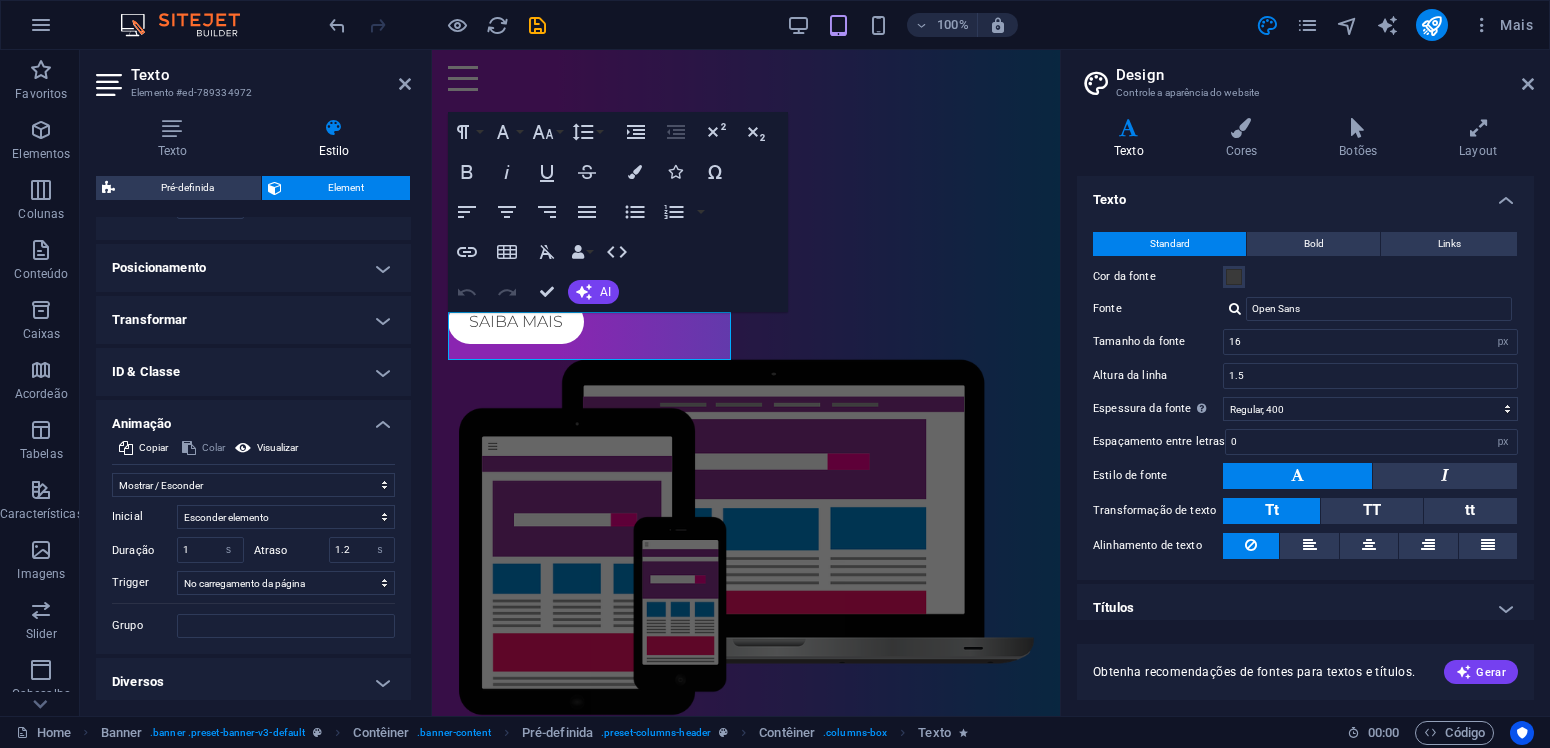 scroll, scrollTop: 748, scrollLeft: 0, axis: vertical 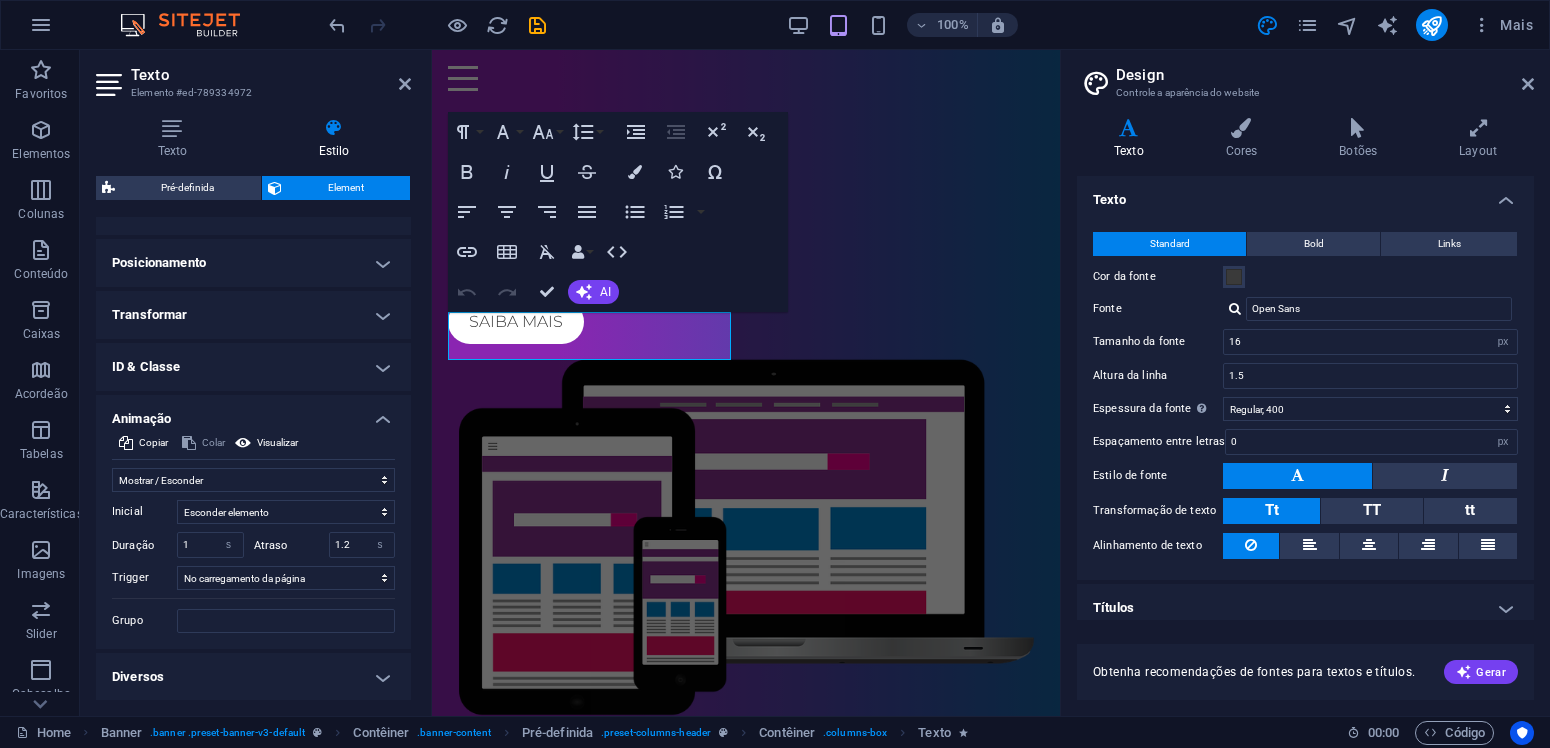 click on "Diversos" at bounding box center (253, 677) 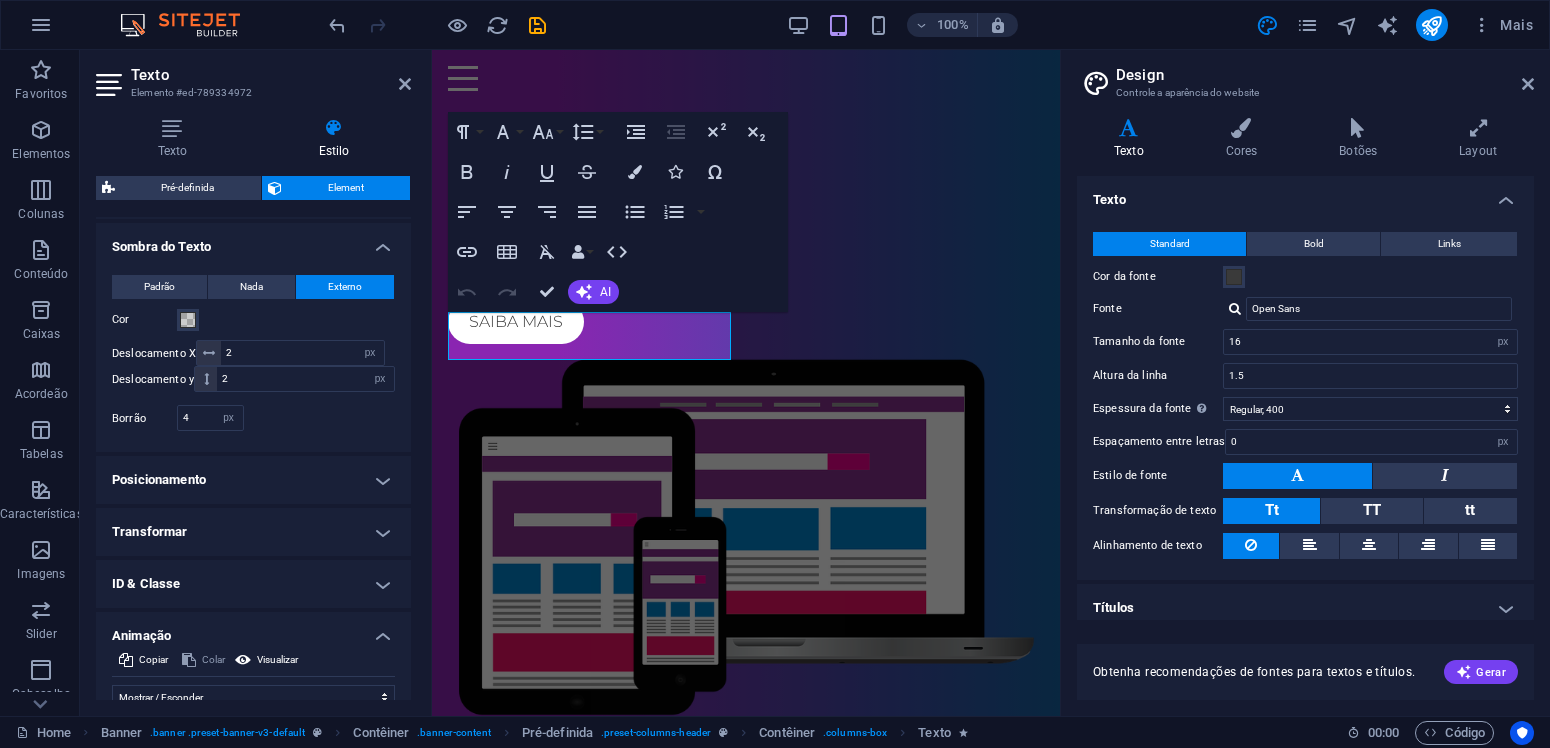 scroll, scrollTop: 491, scrollLeft: 0, axis: vertical 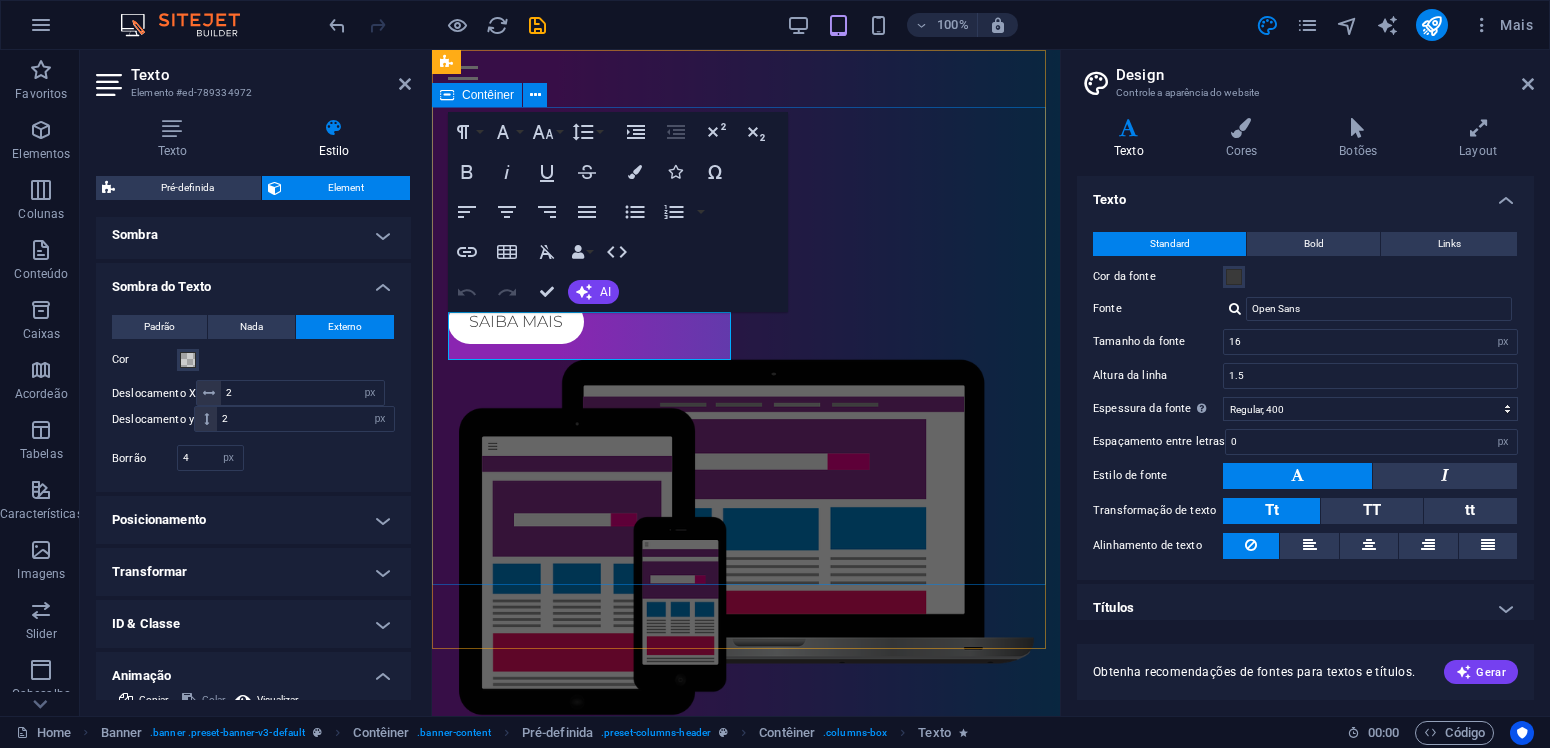 click on "ideias4business Criando oportunidades para o seu negócio. Saiba mais" at bounding box center [746, 454] 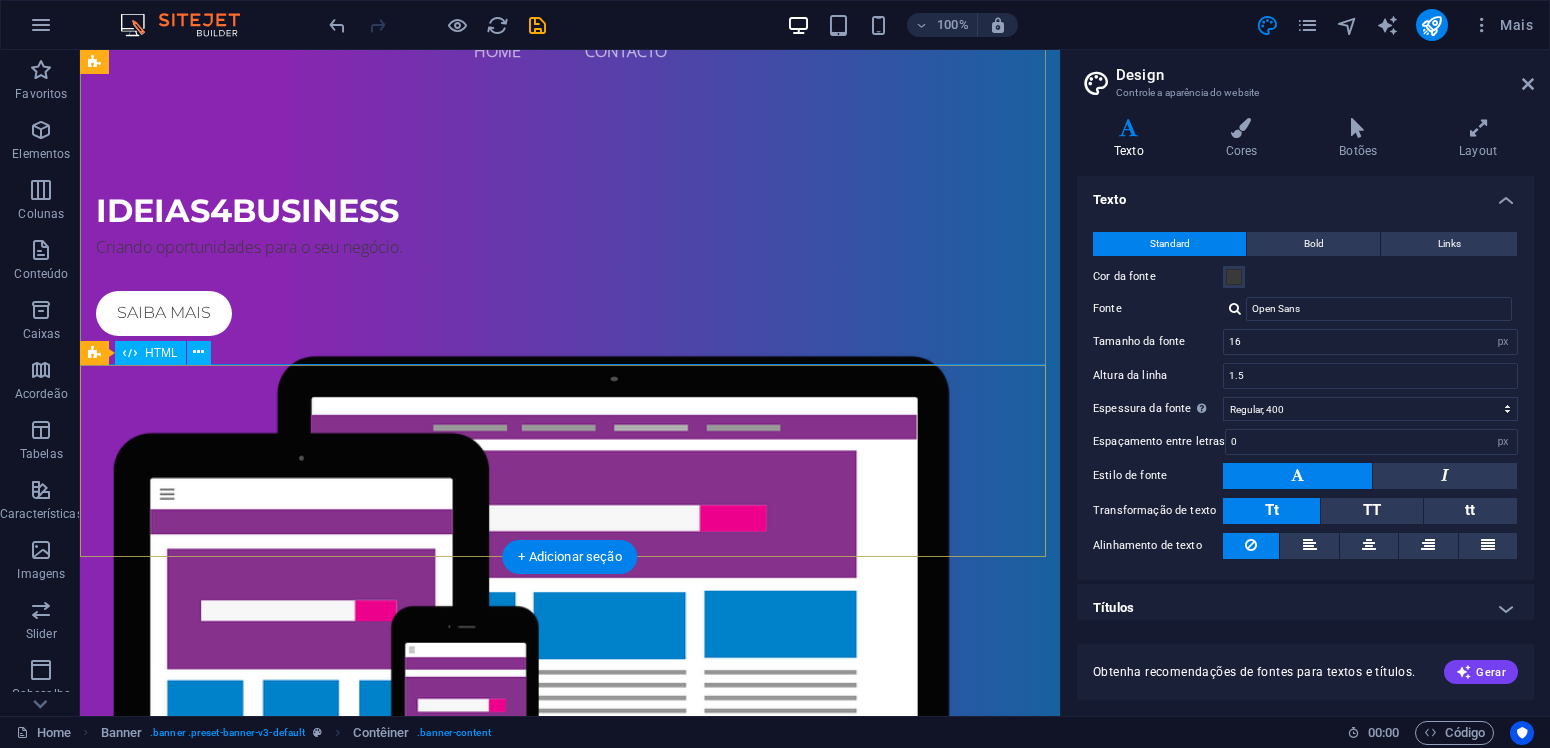 scroll, scrollTop: 0, scrollLeft: 0, axis: both 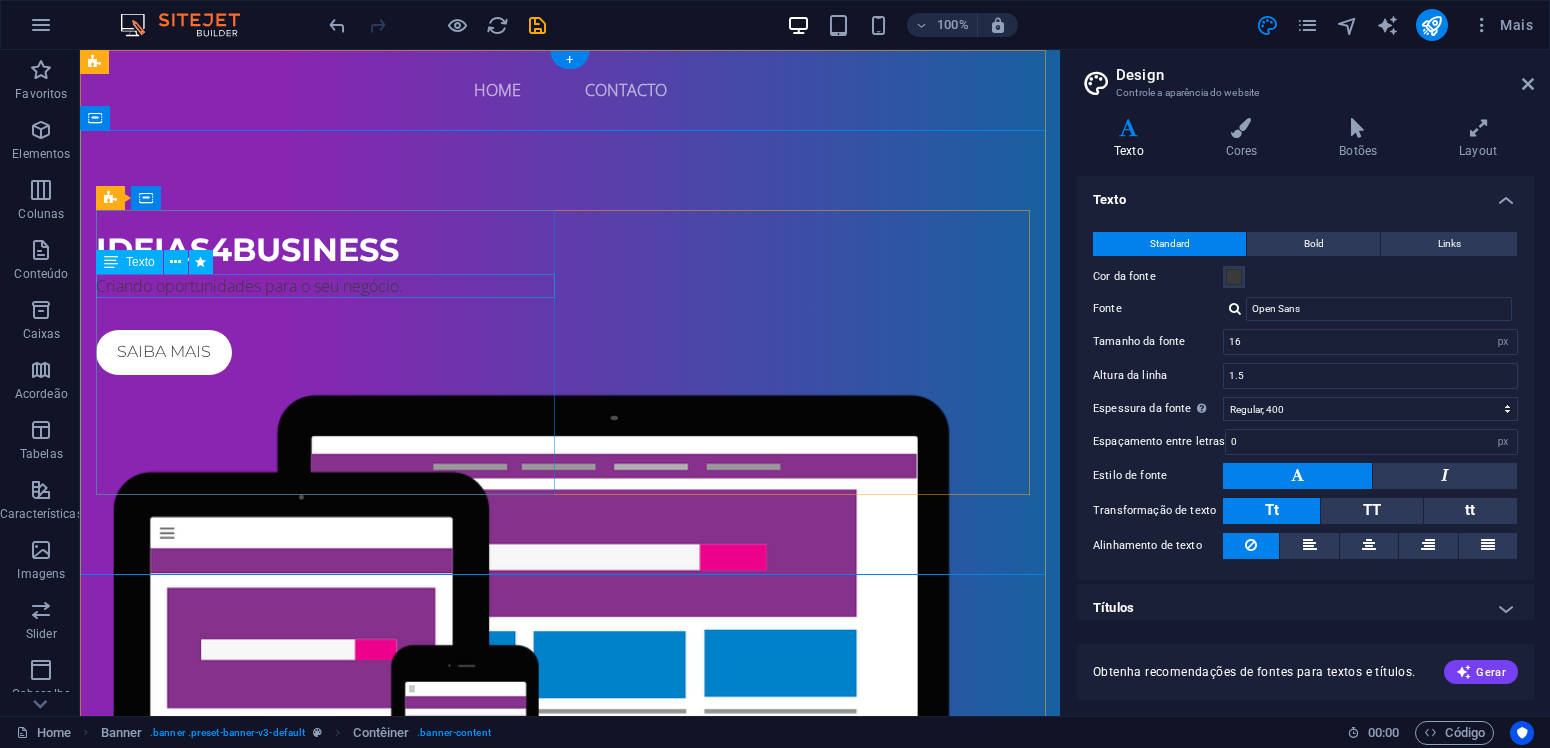 click on "Criando oportunidades para o seu negócio." at bounding box center (570, 286) 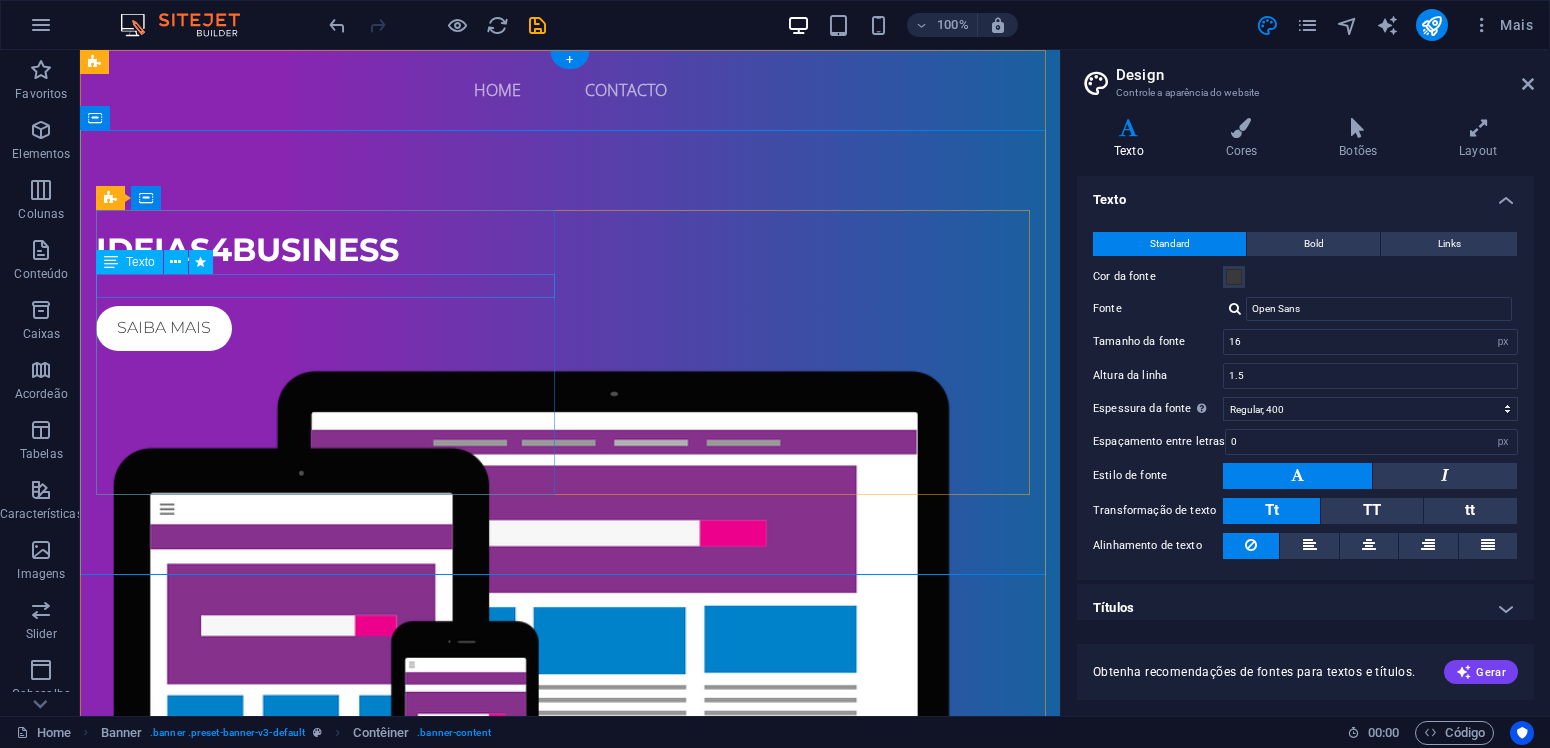 select on "px" 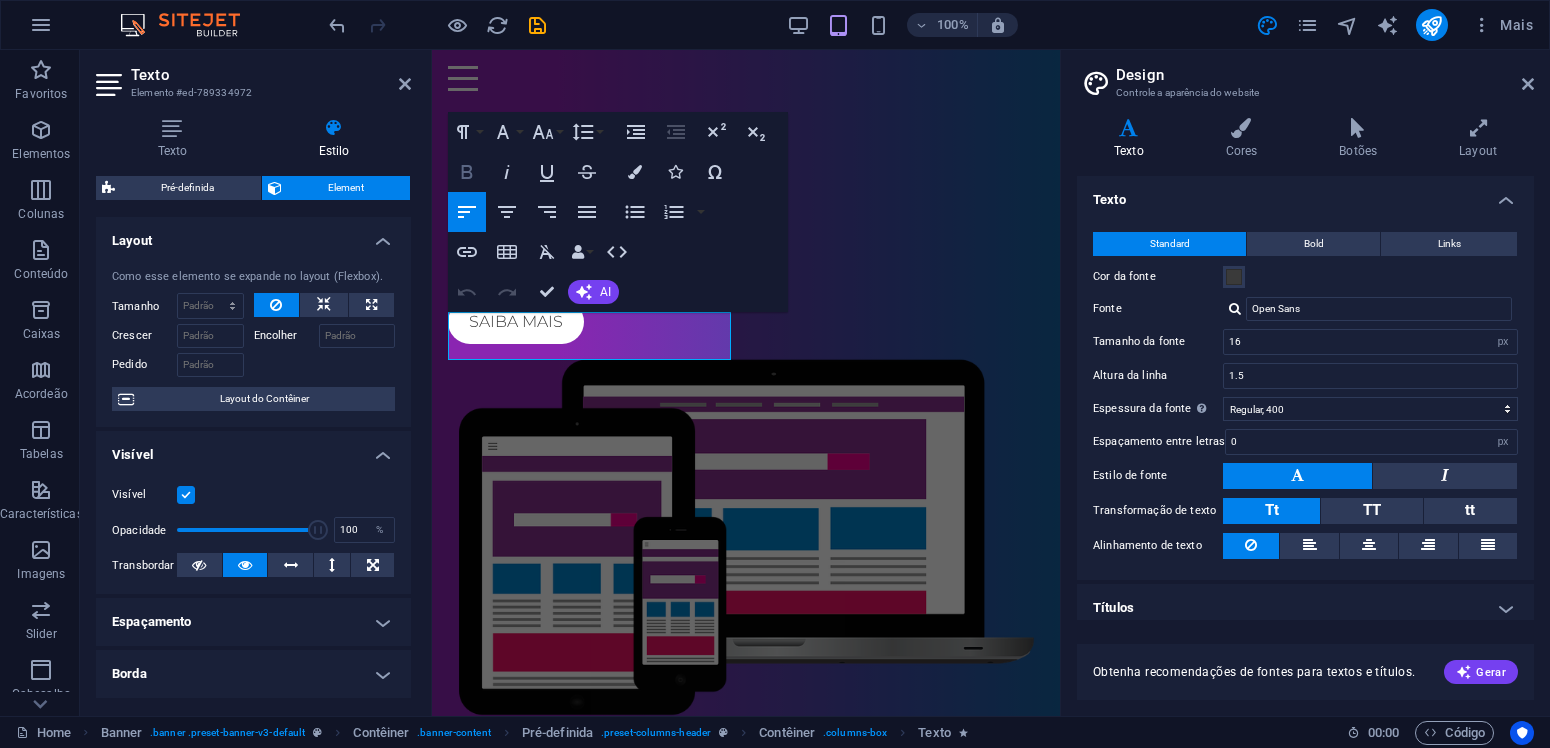 click 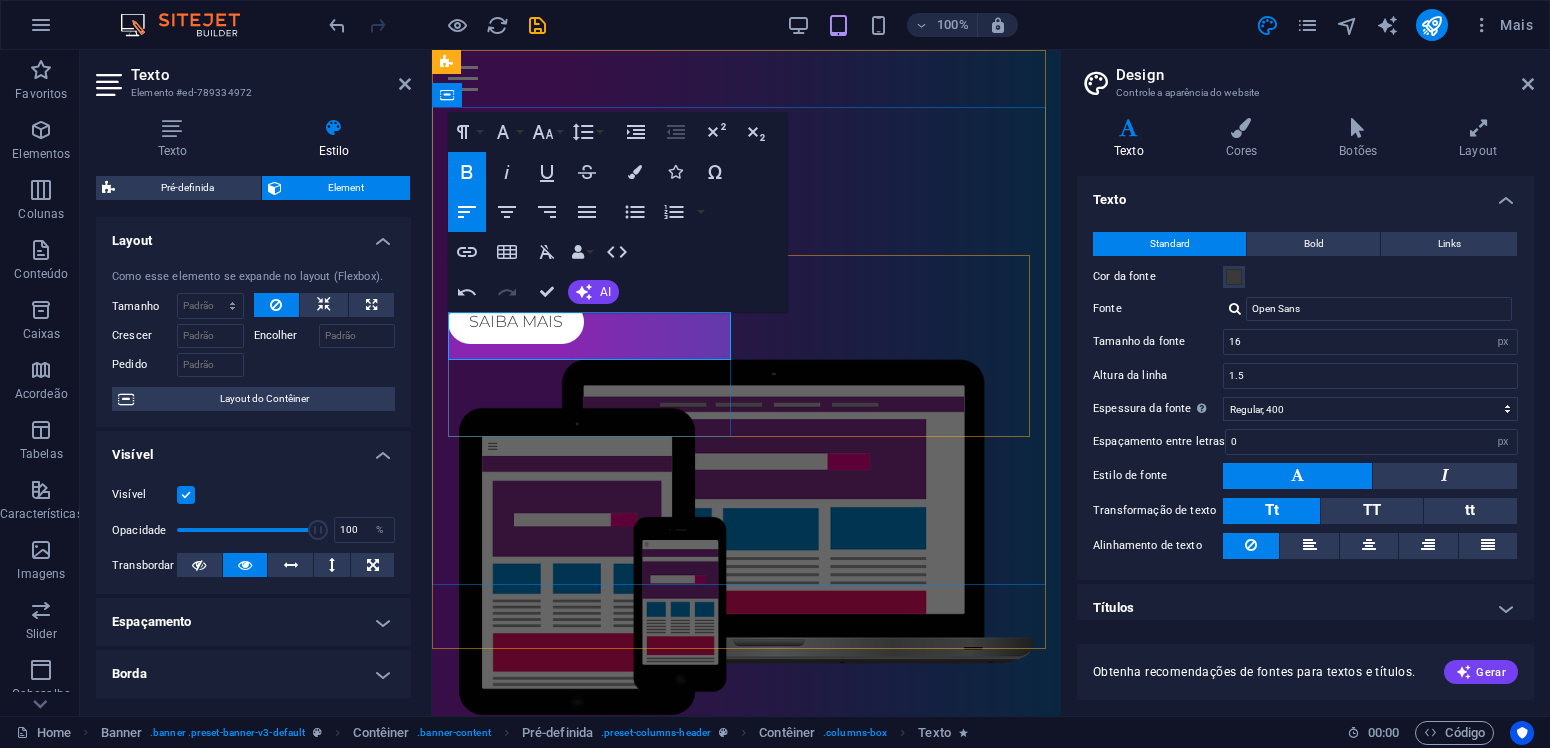 click on "​ Criando oportunidades para o seu negócio." at bounding box center [746, 256] 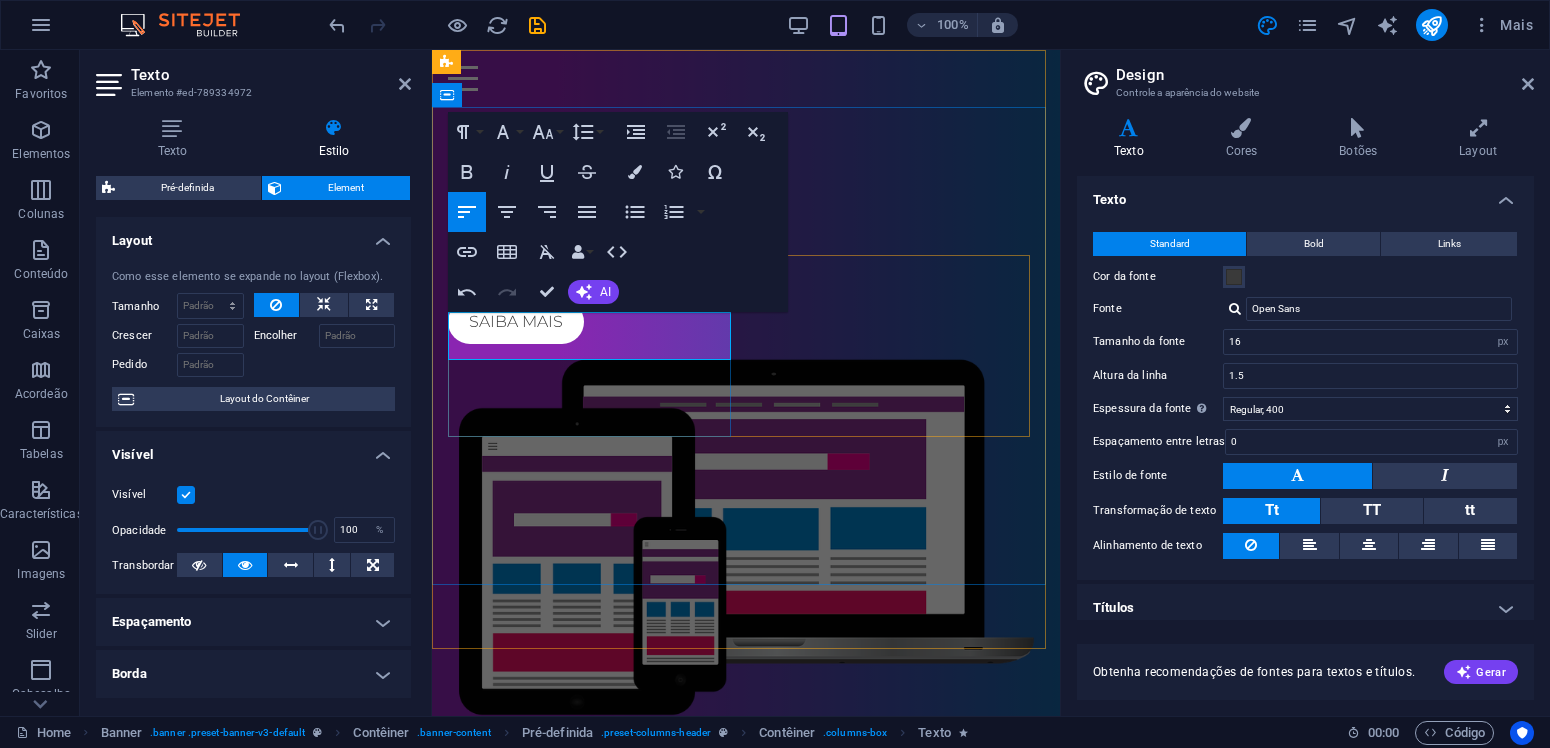 click on "​ Criando oportunidades para o seu negócio." at bounding box center (746, 256) 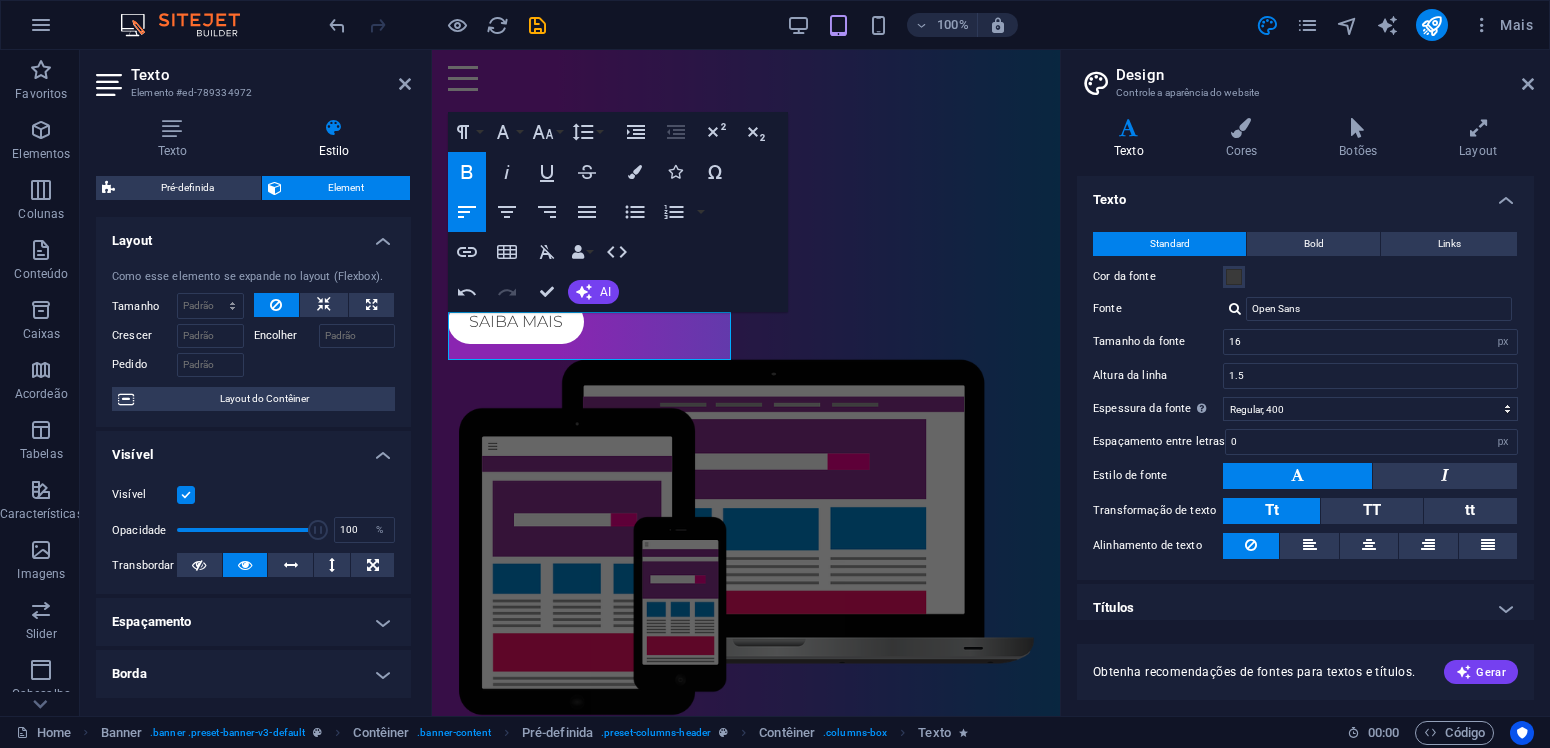 click 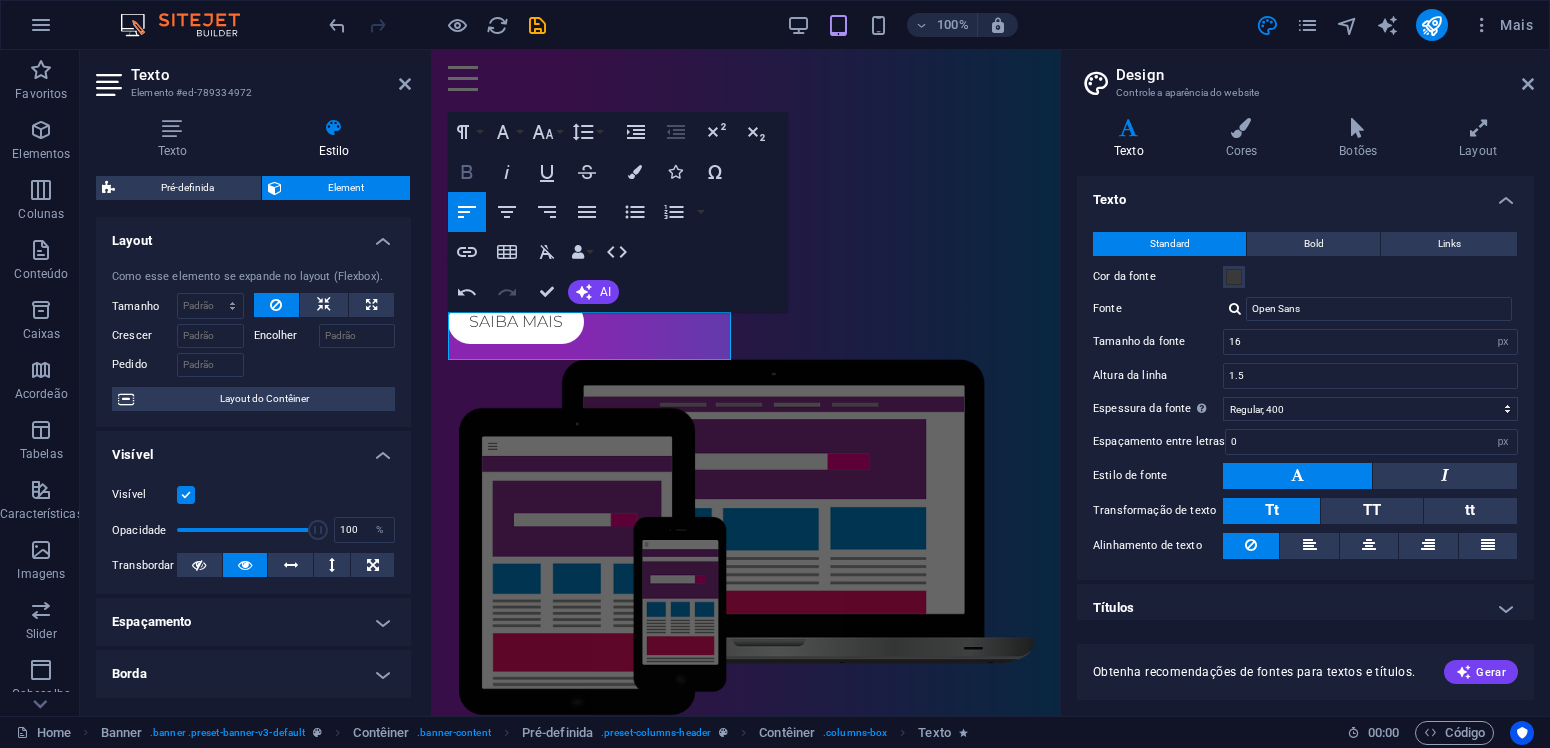 click 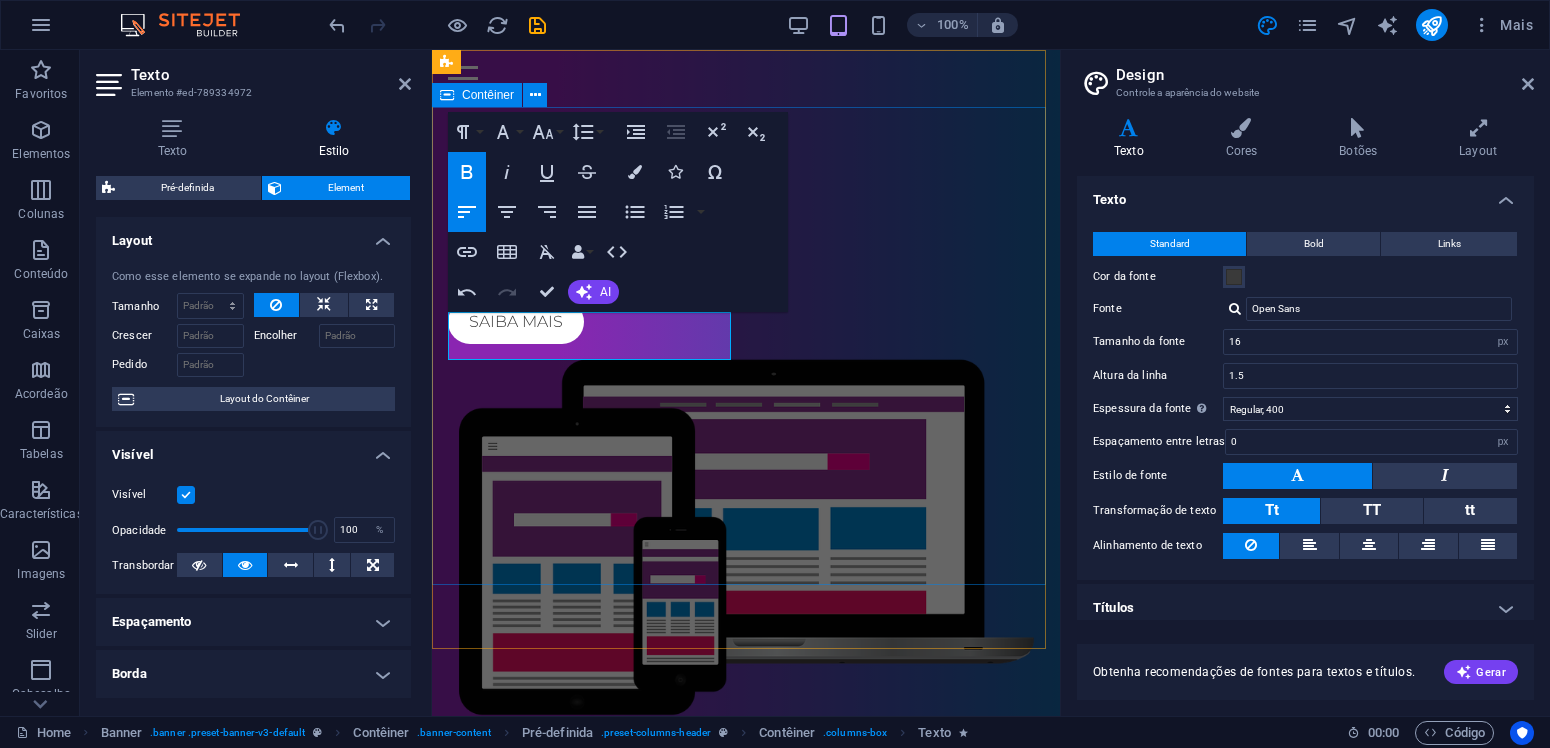 click on "ideias4business ​Criando oportunidades para o seu negócio. Saiba mais" at bounding box center (746, 454) 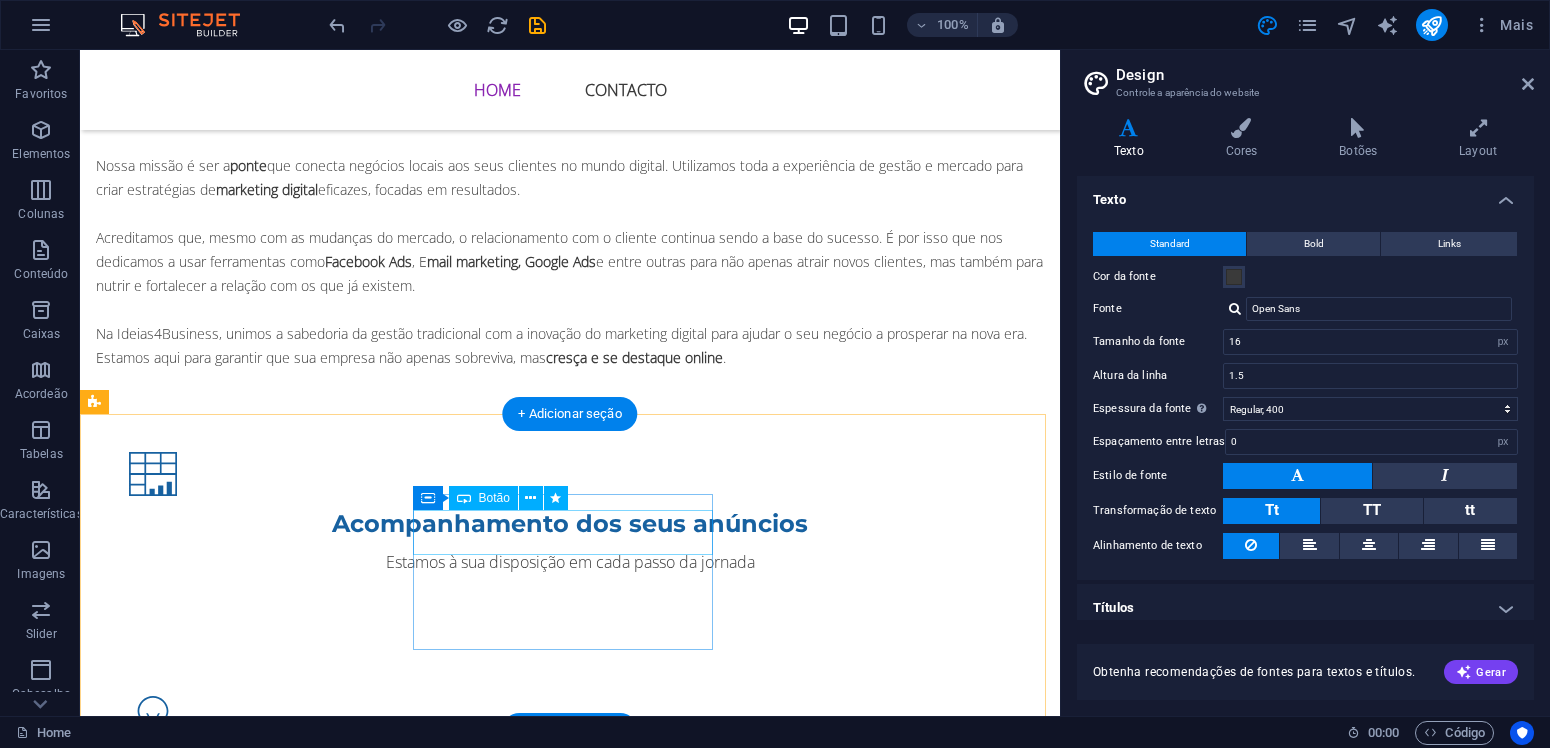 scroll, scrollTop: 1890, scrollLeft: 0, axis: vertical 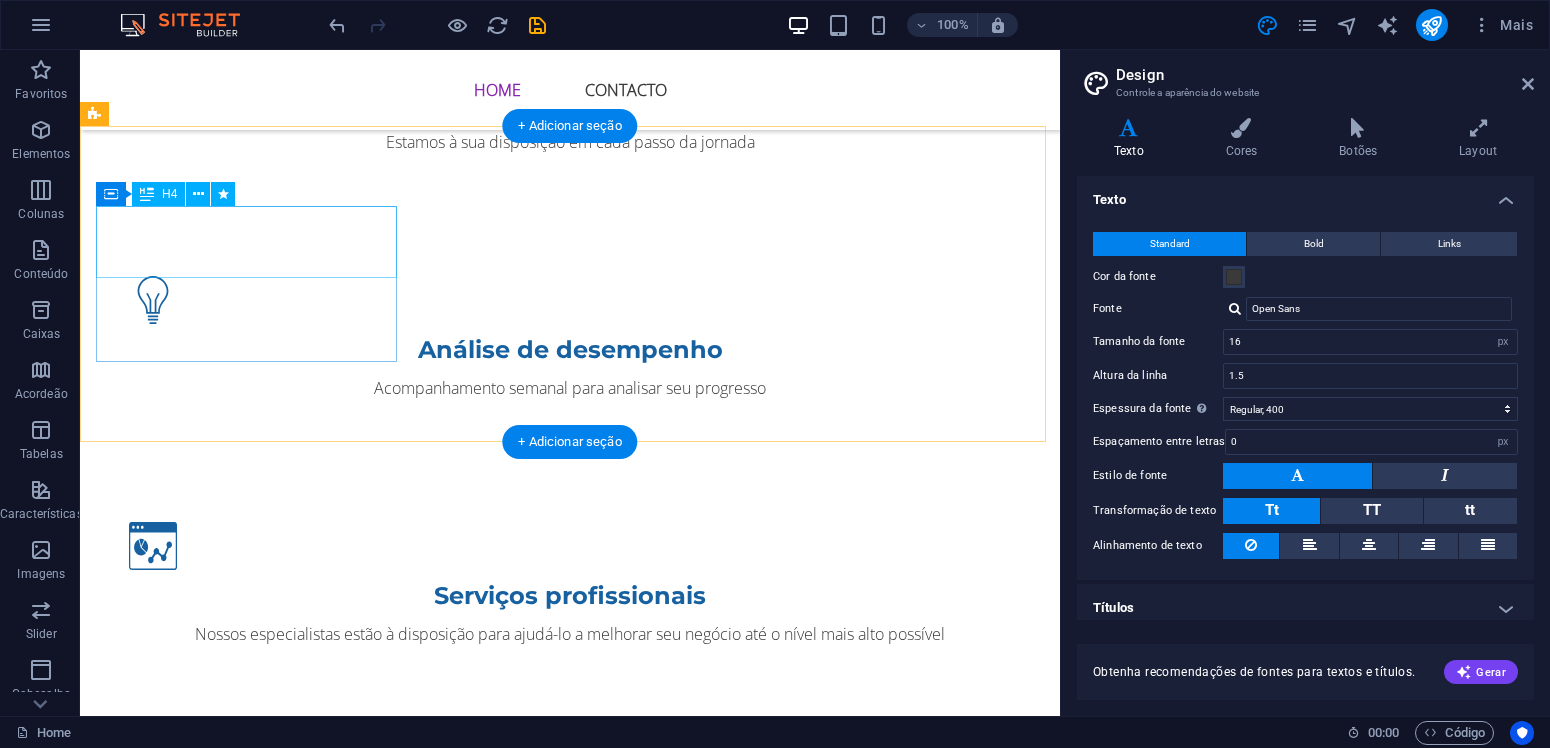 click on "Dificuldade em anúnciar na Internet?" at bounding box center [570, 905] 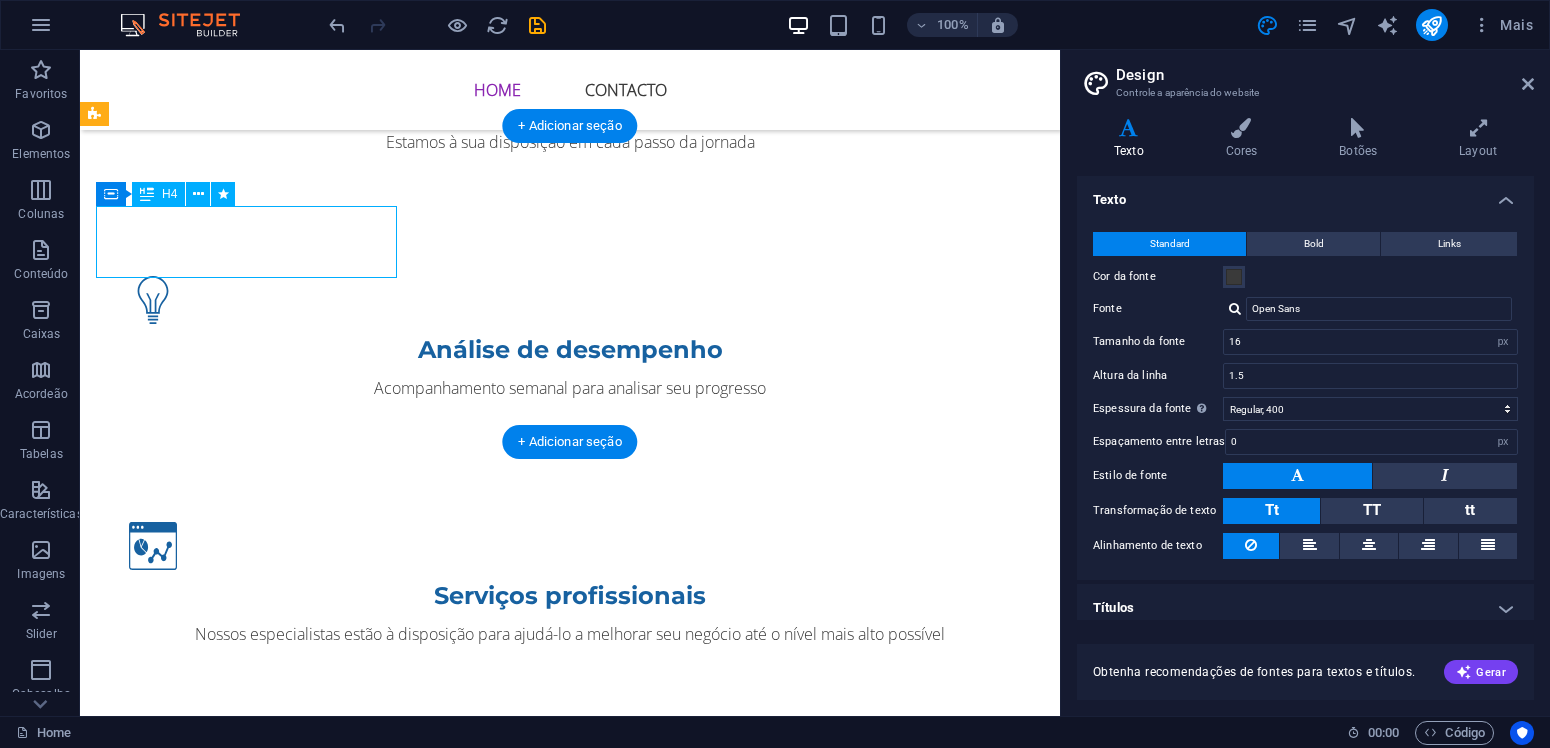 click on "Dificuldade em anúnciar na Internet?" at bounding box center (570, 905) 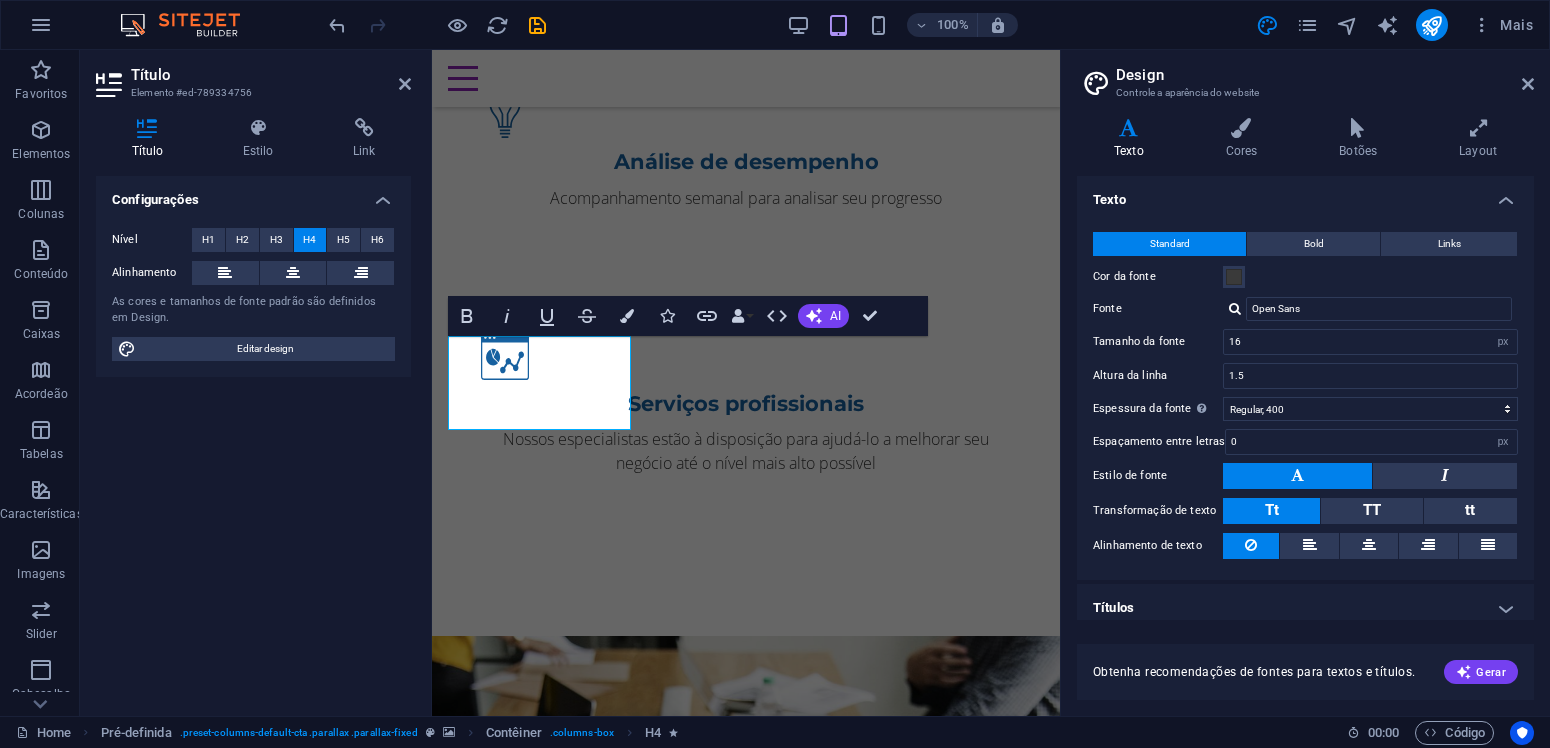 scroll, scrollTop: 2305, scrollLeft: 0, axis: vertical 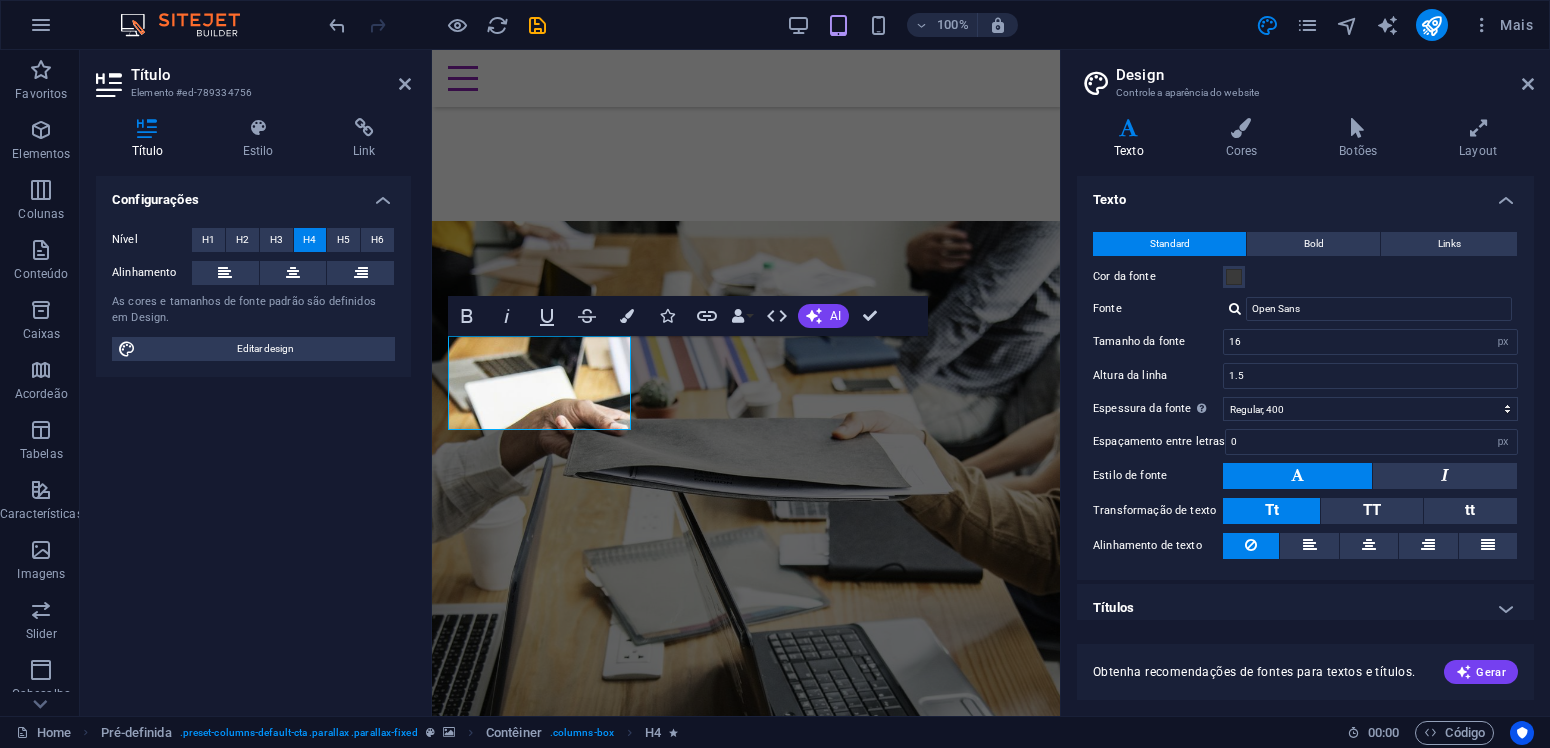 click on "Configurações Nível H1 H2 H3 H4 H5 H6 Alinhamento As cores e tamanhos de fonte padrão são definidos em Design. Editar design" at bounding box center [253, 438] 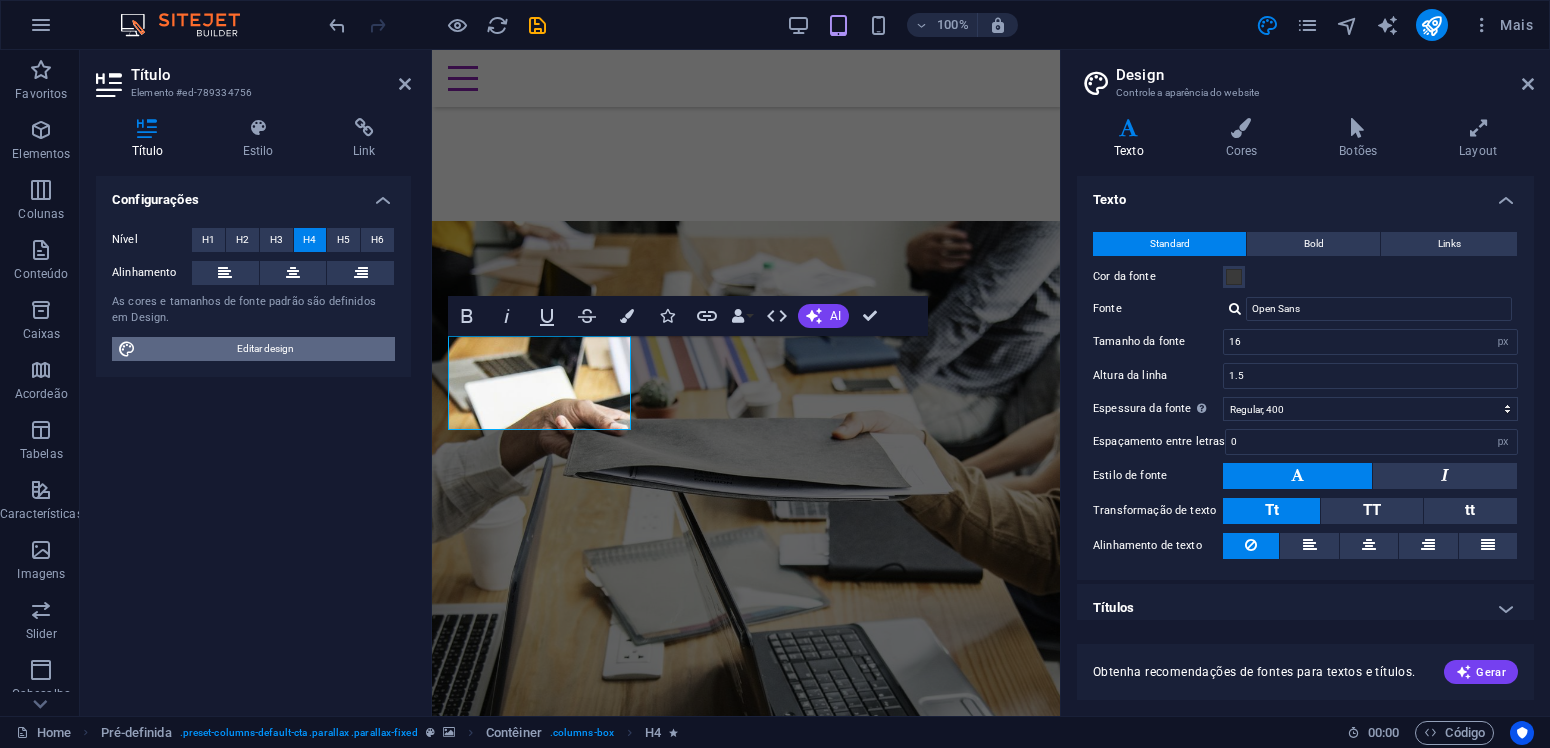 click on "Editar design" at bounding box center [265, 349] 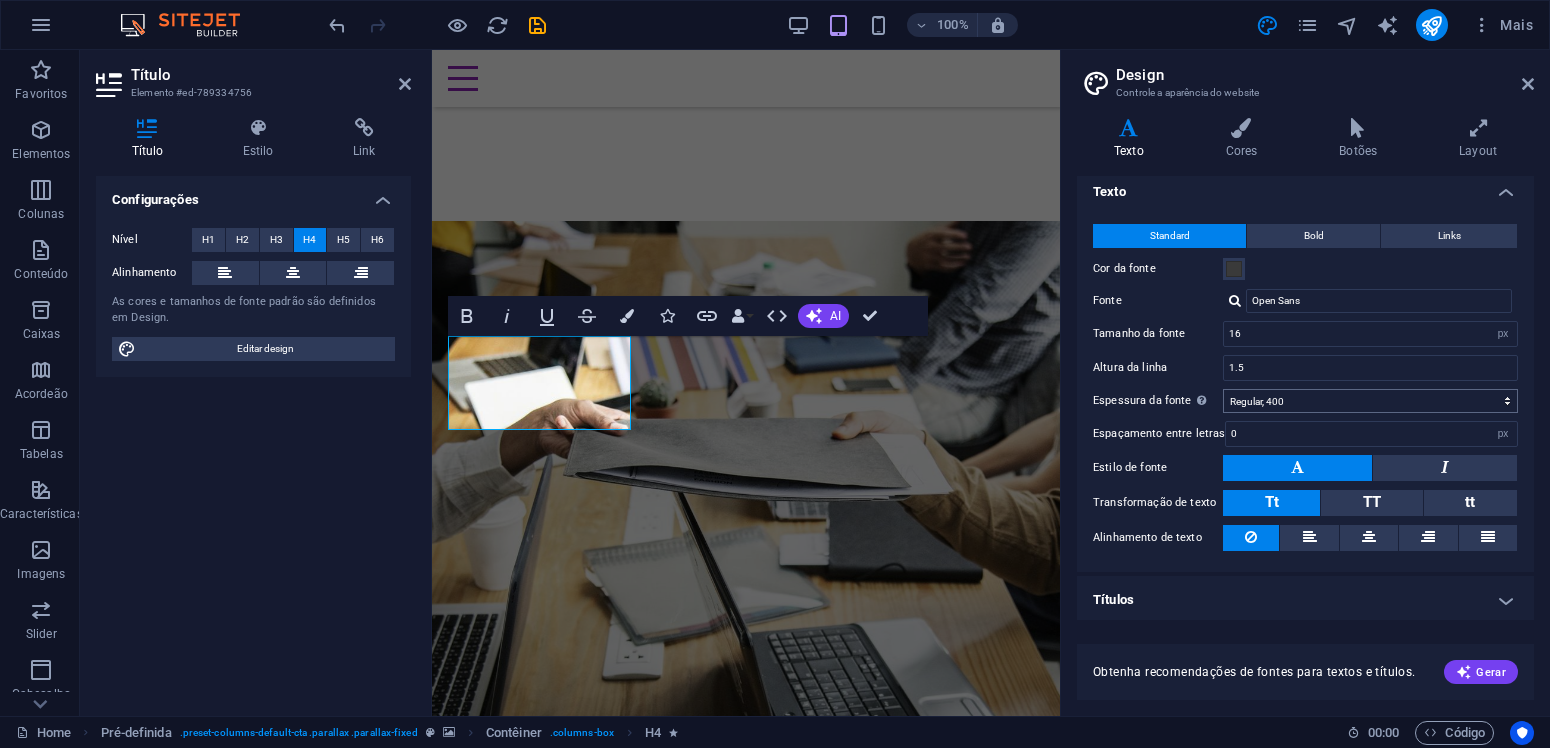 scroll, scrollTop: 10, scrollLeft: 0, axis: vertical 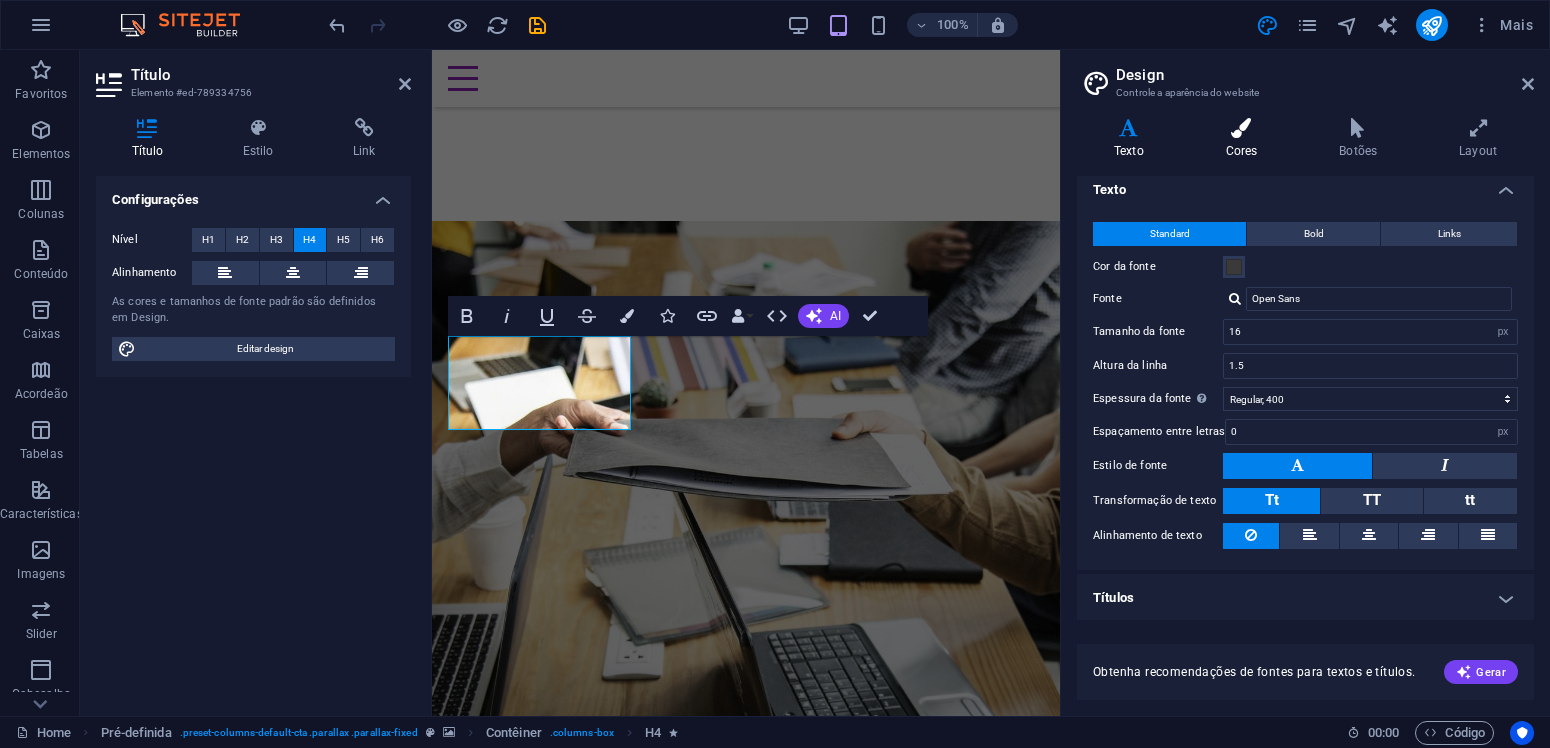 click at bounding box center [1242, 128] 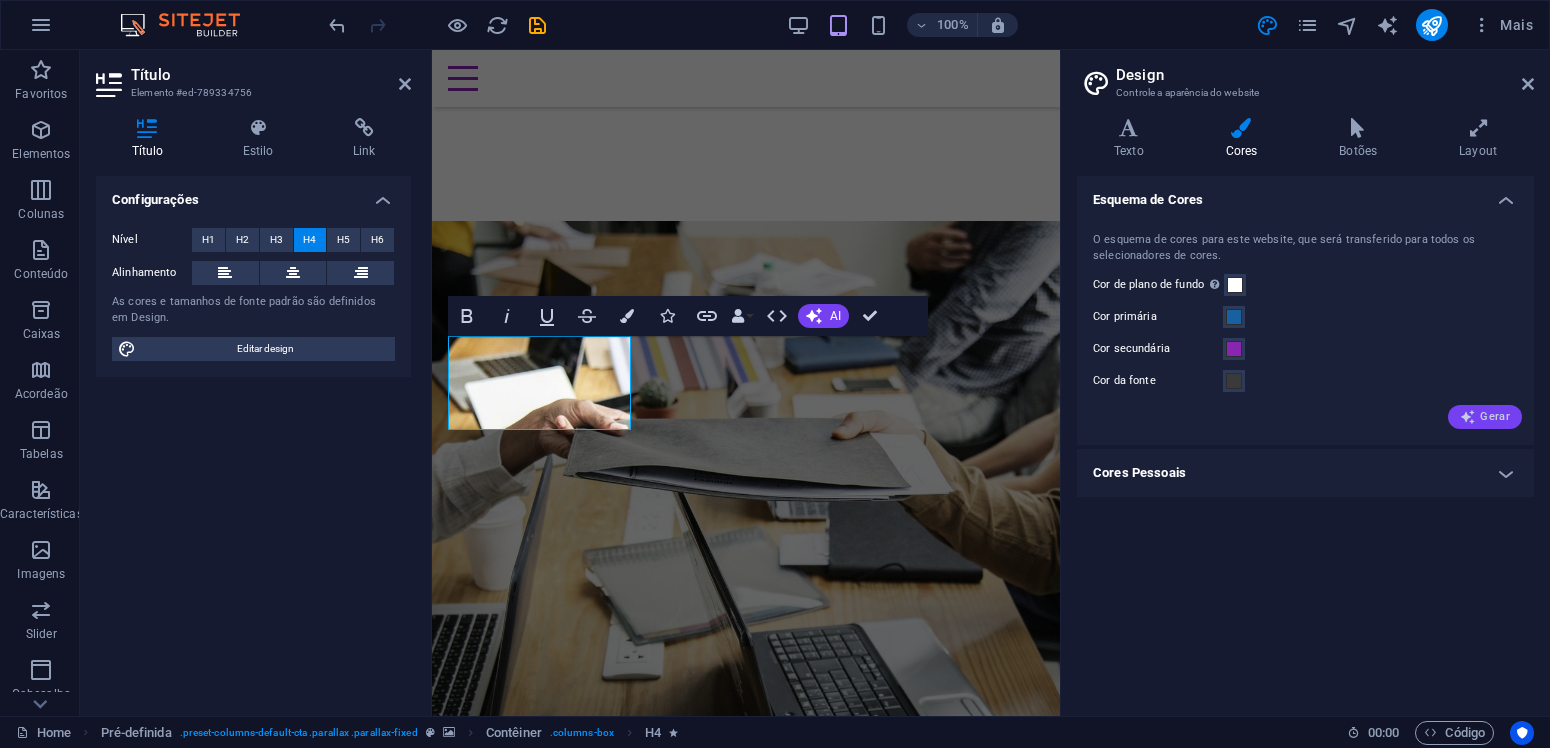 click at bounding box center [1468, 417] 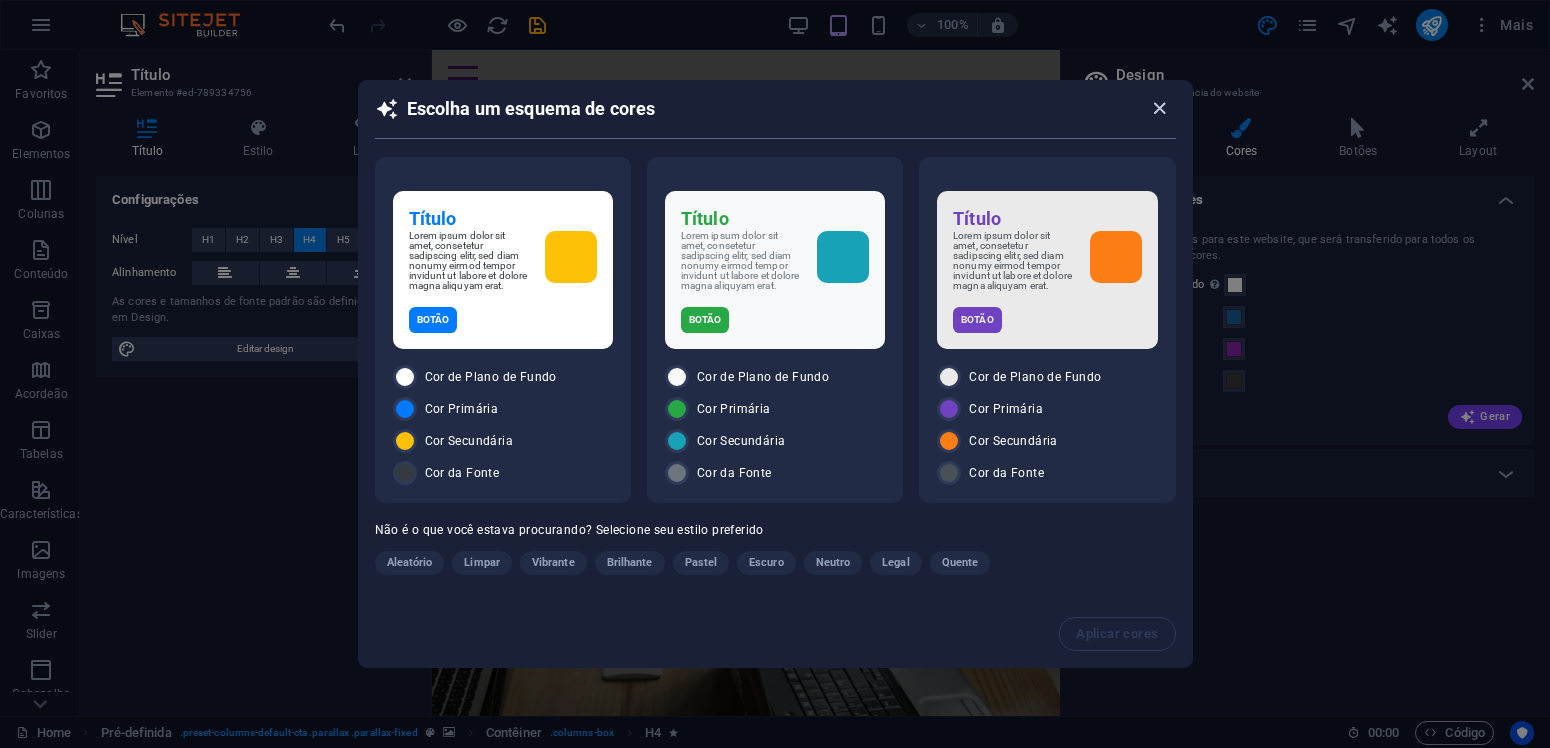 click at bounding box center (1159, 108) 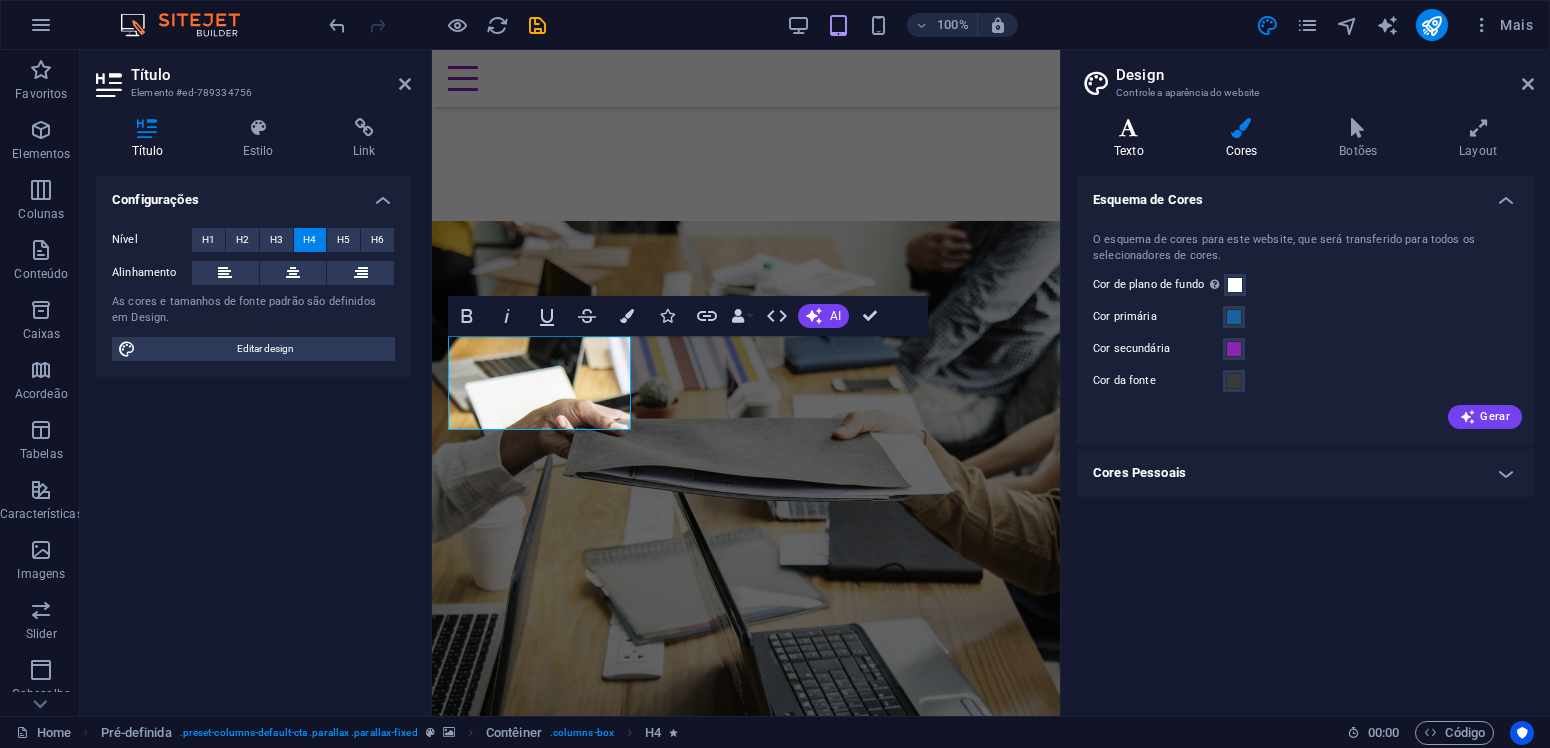 click on "Texto" at bounding box center [1133, 139] 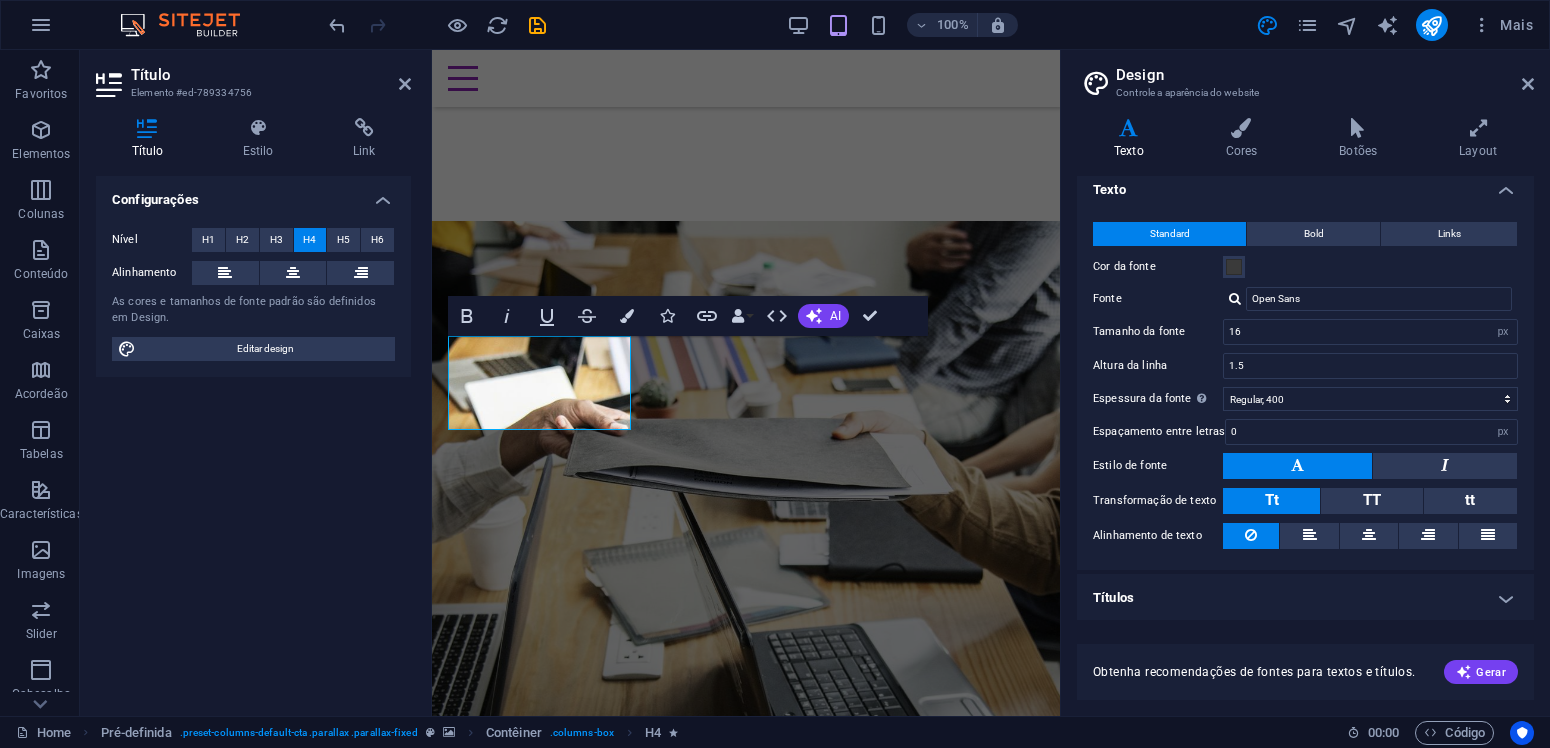 scroll, scrollTop: 10, scrollLeft: 0, axis: vertical 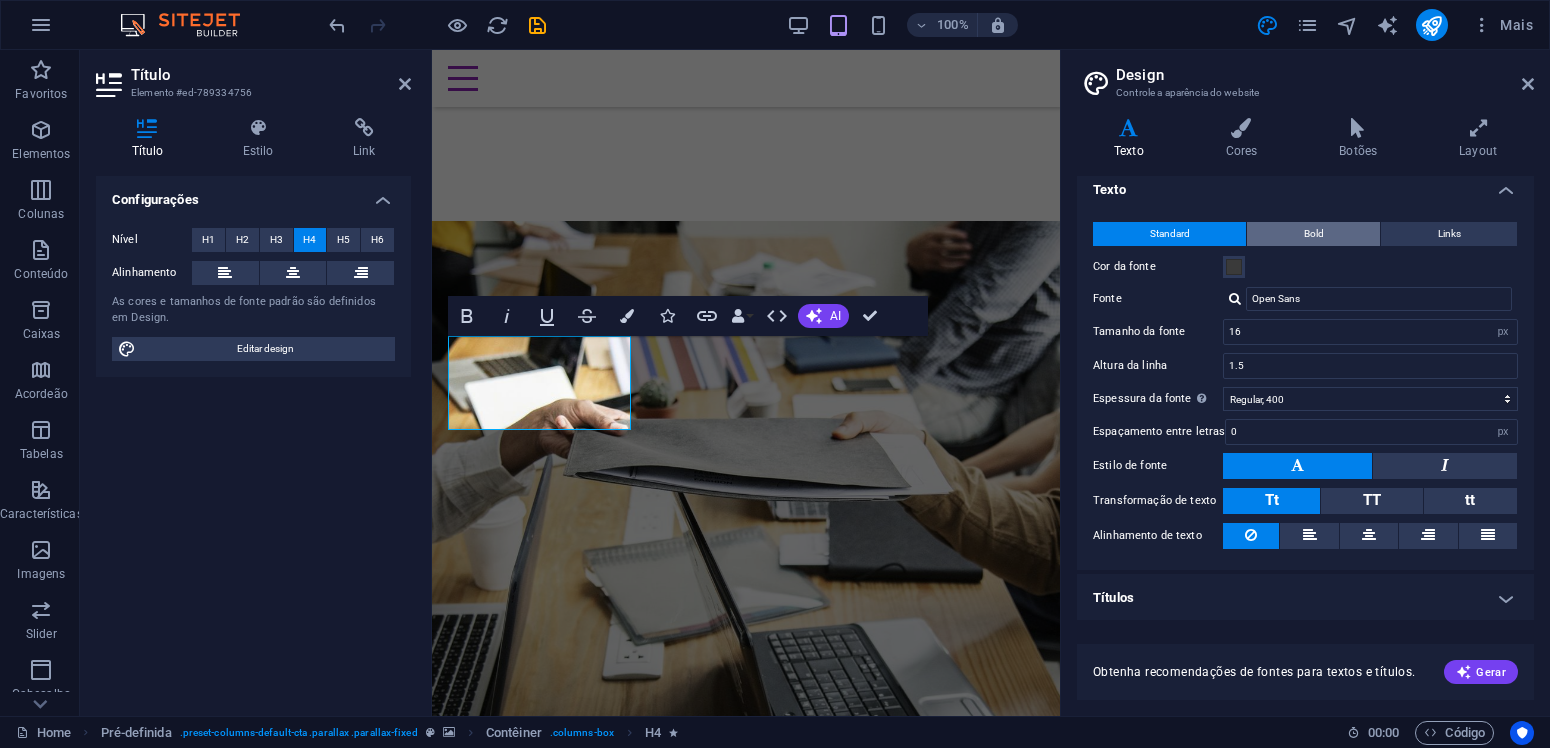 click on "Bold" at bounding box center (1313, 234) 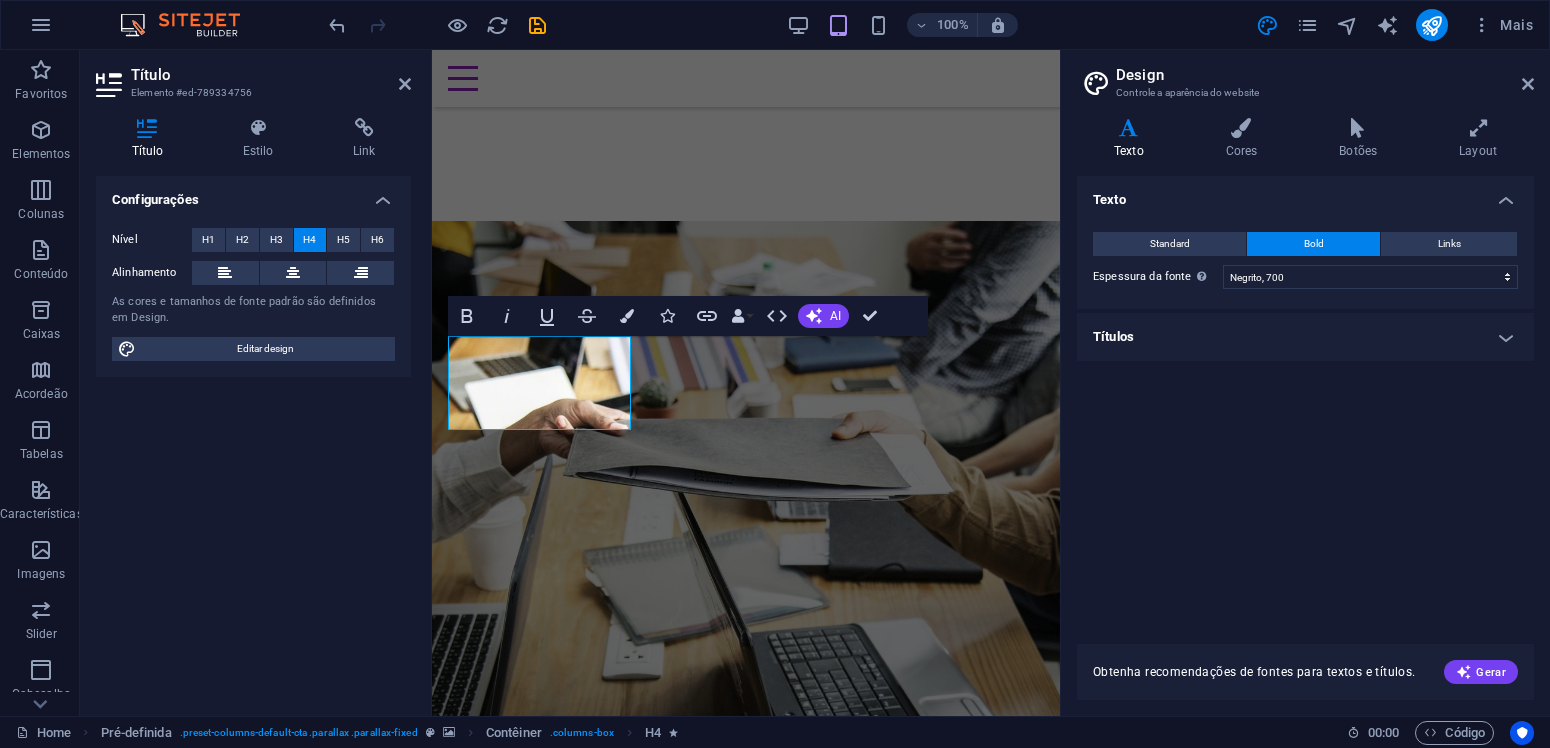 scroll, scrollTop: 0, scrollLeft: 0, axis: both 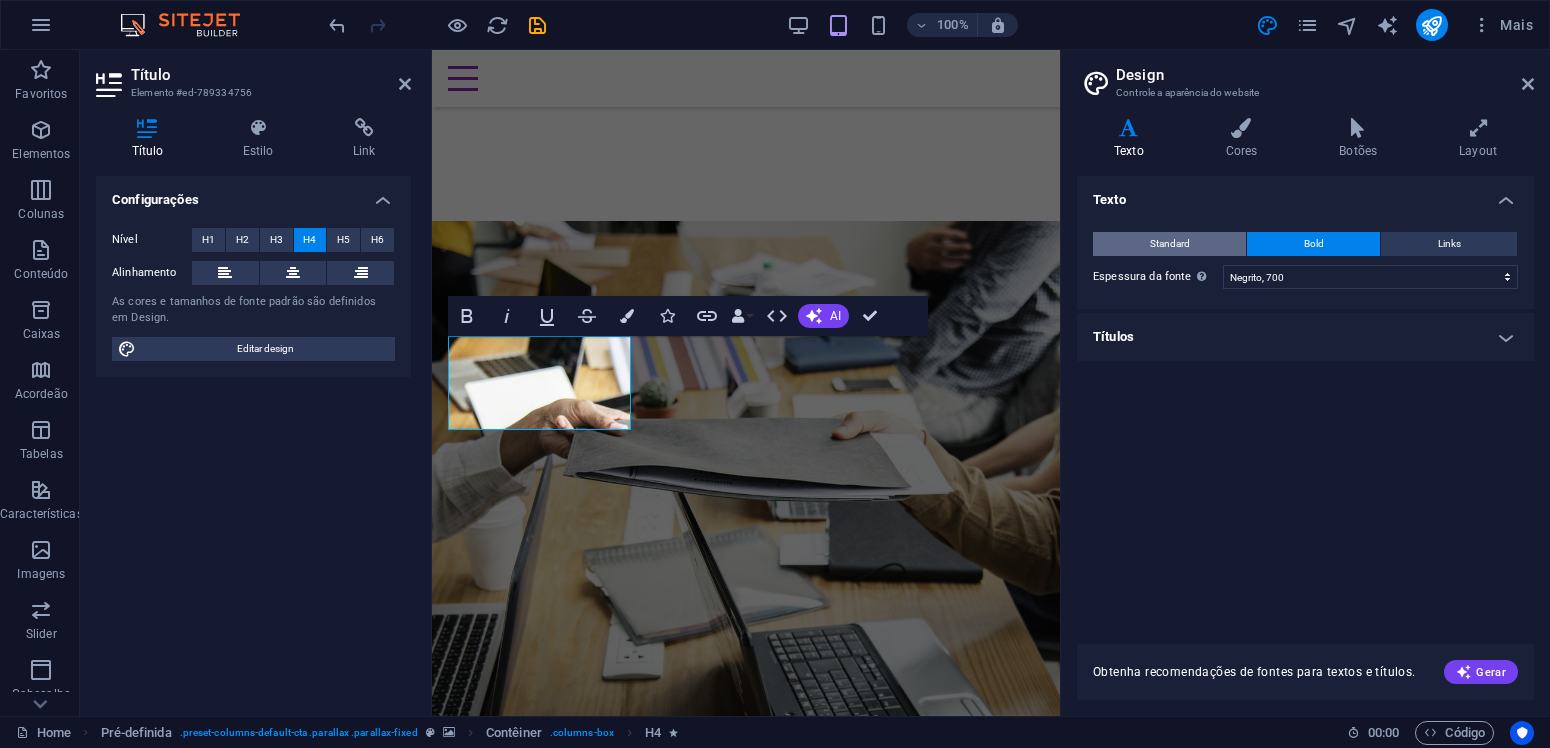 click on "Standard" at bounding box center [1169, 244] 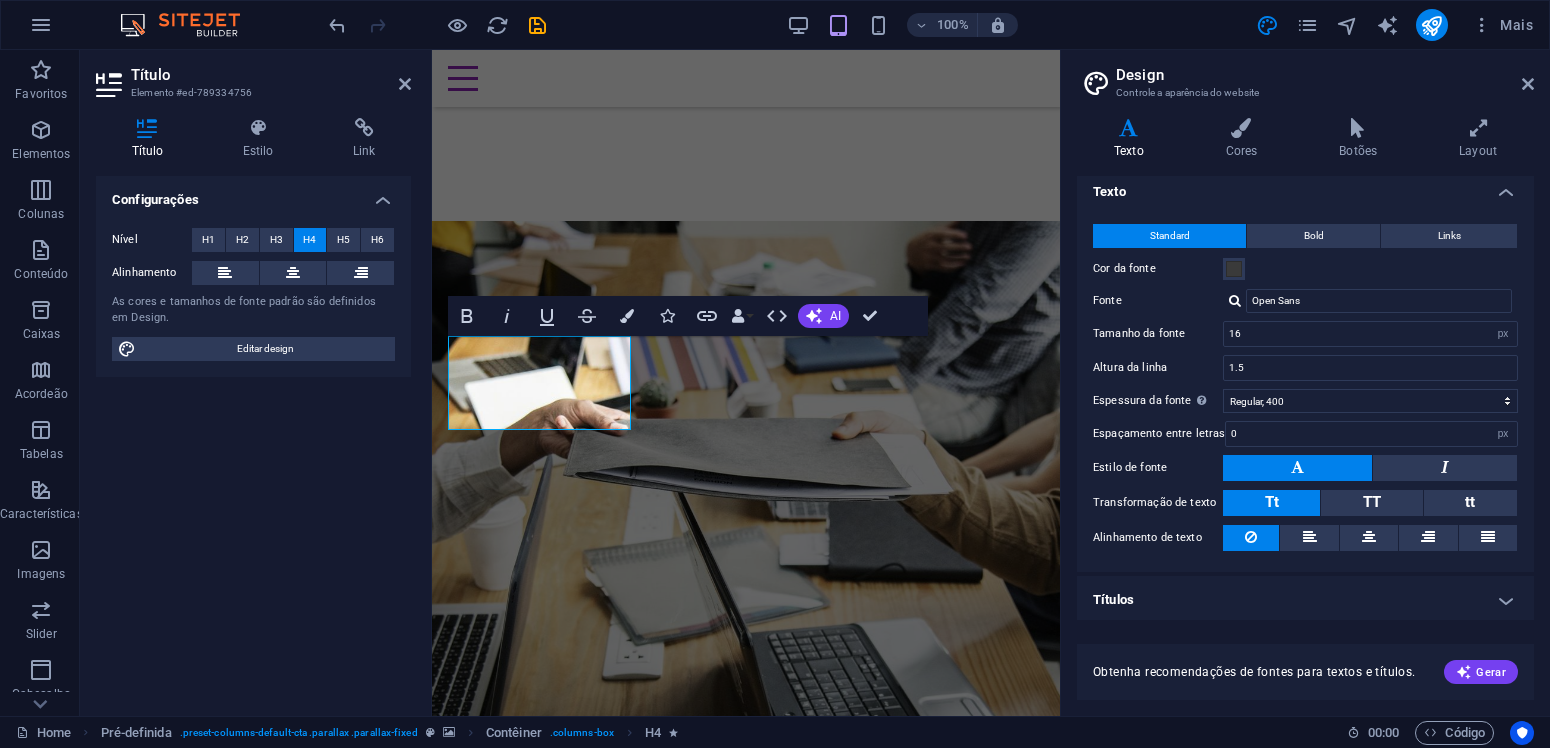 scroll, scrollTop: 10, scrollLeft: 0, axis: vertical 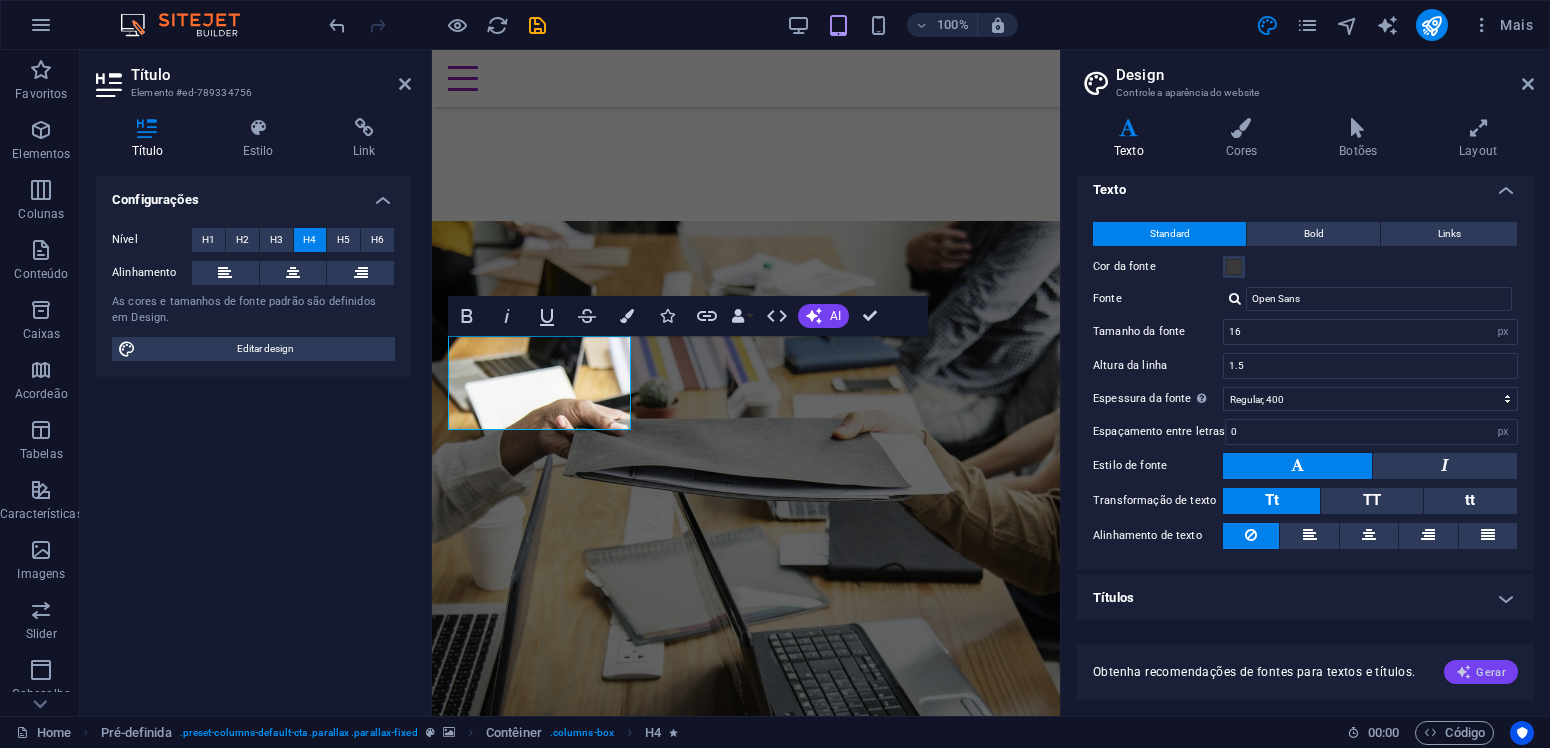 click at bounding box center [1464, 672] 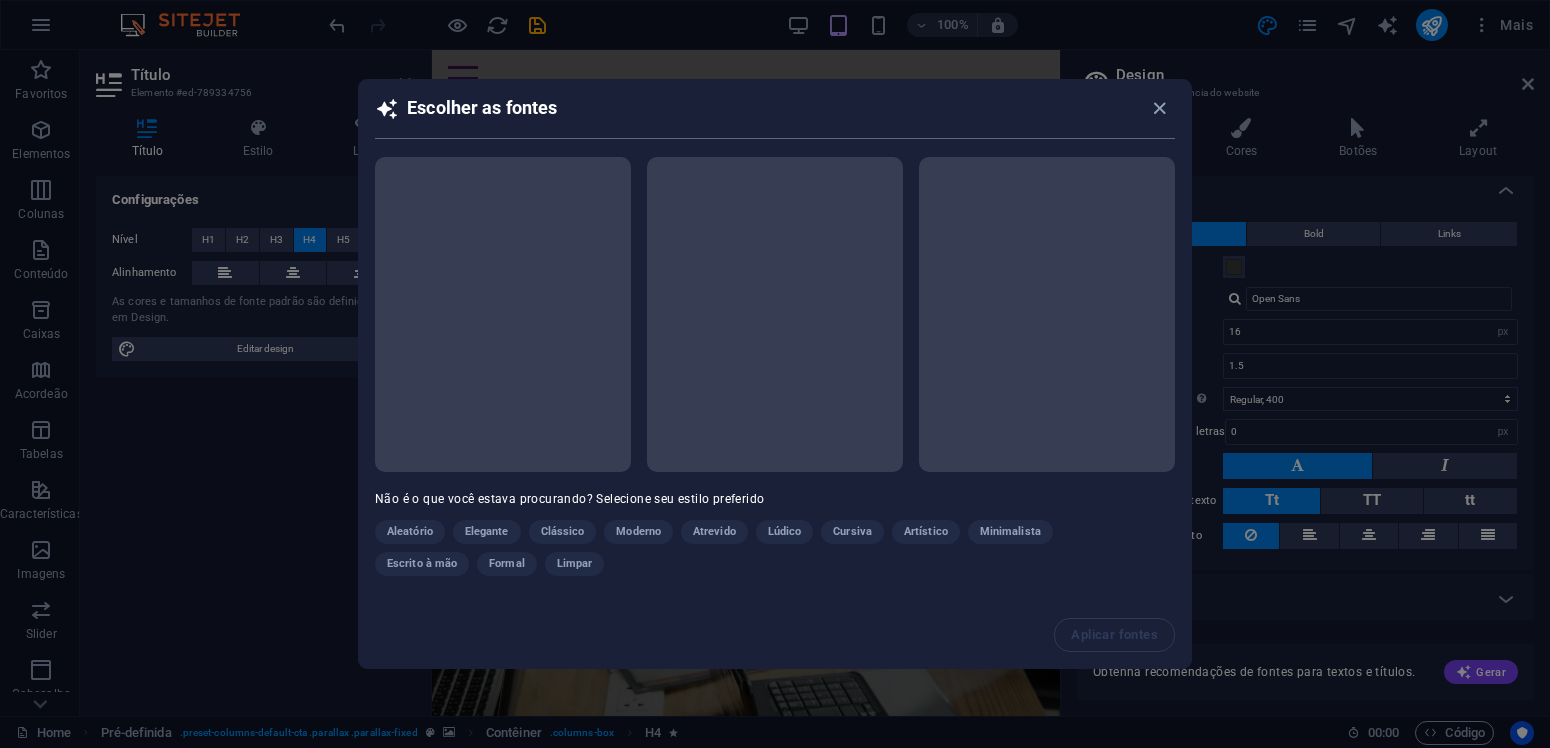scroll, scrollTop: 2329, scrollLeft: 0, axis: vertical 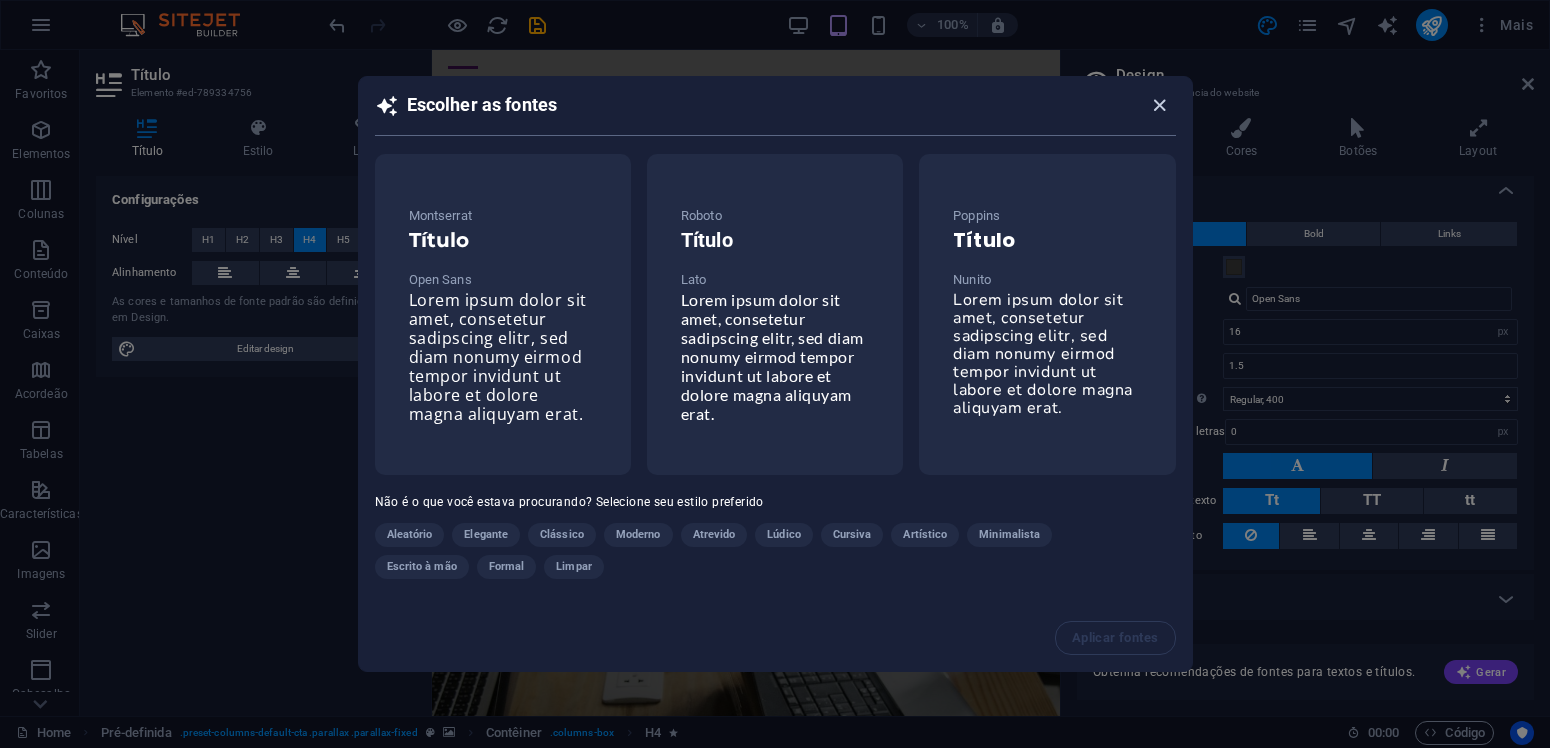 click at bounding box center [1159, 105] 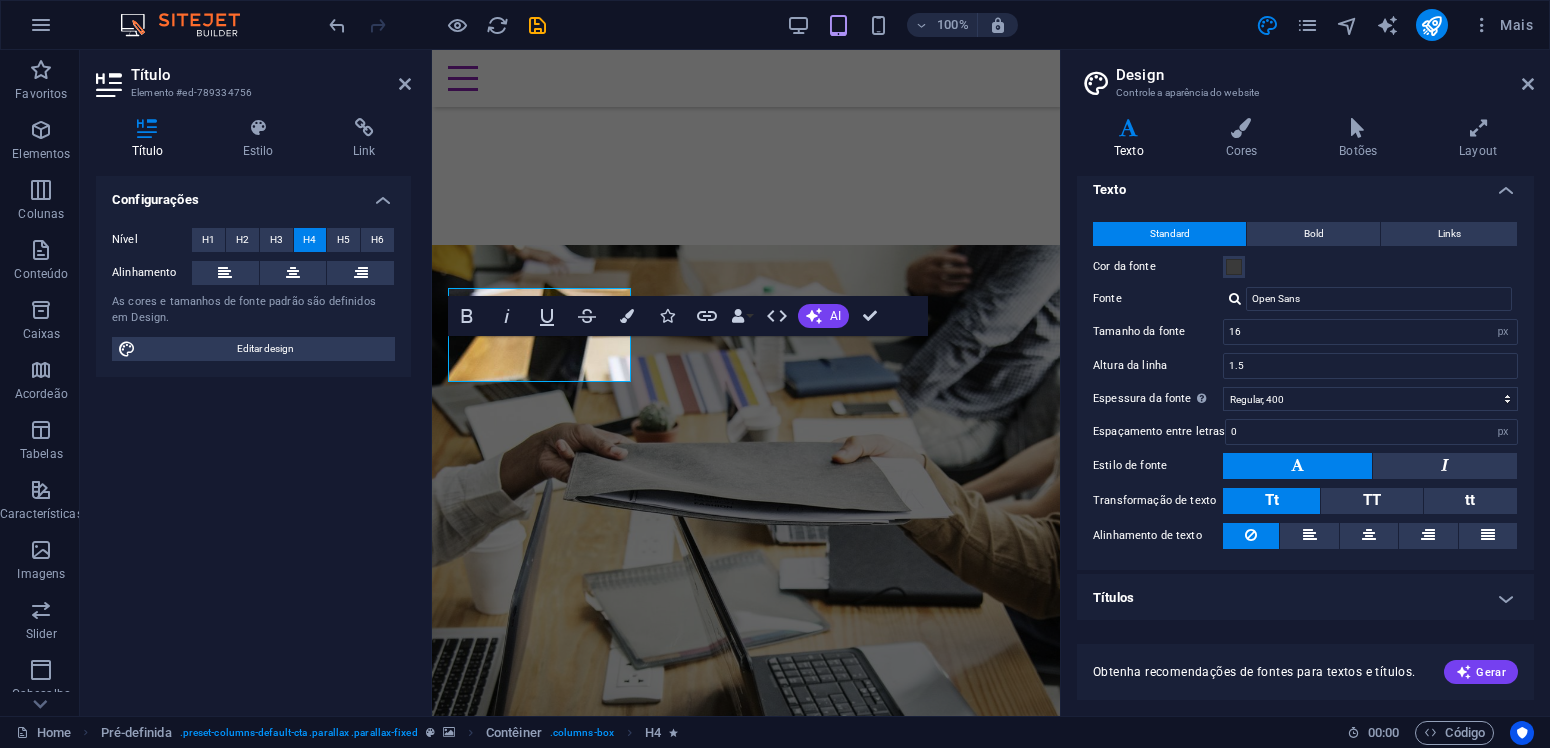 click at bounding box center [746, 578] 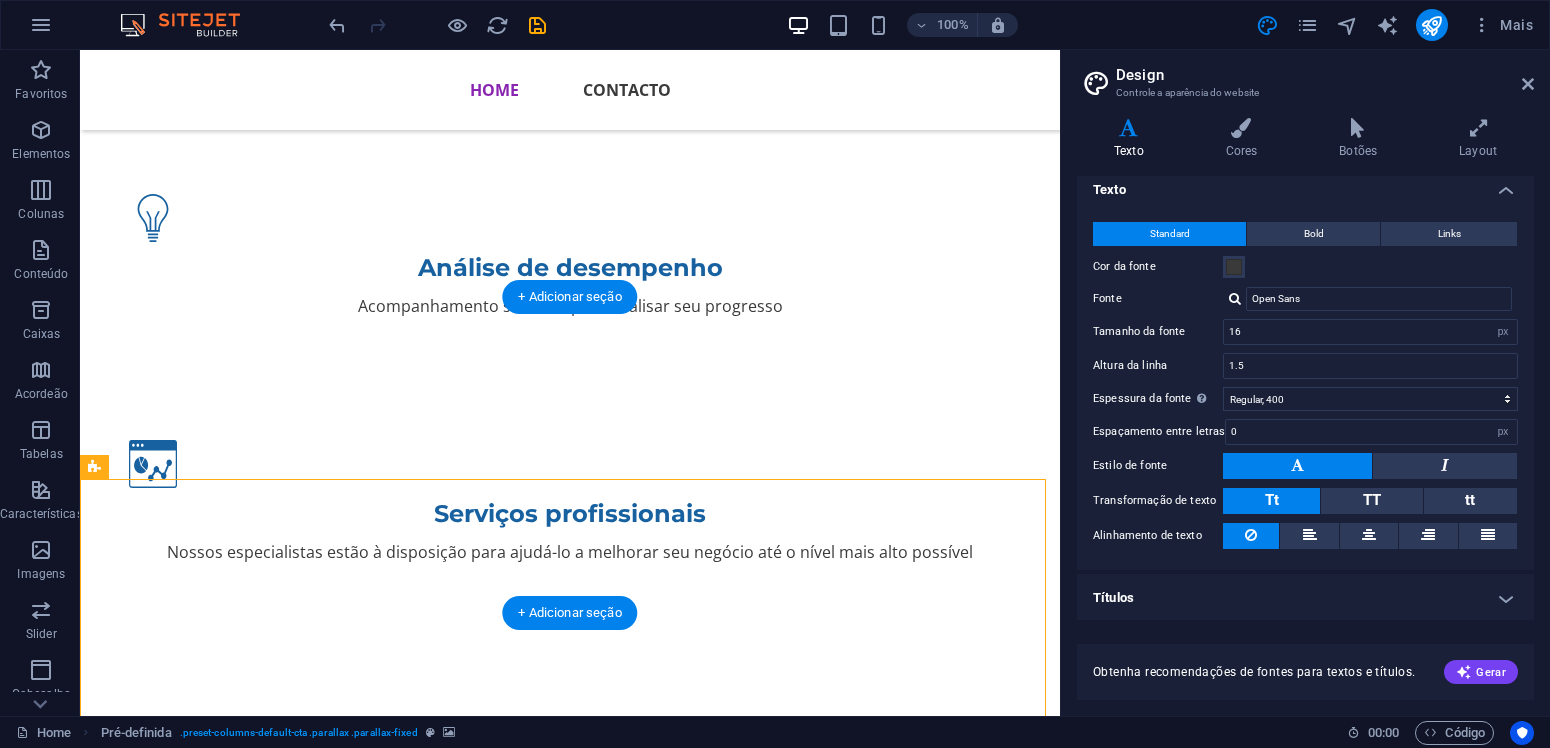 scroll, scrollTop: 1719, scrollLeft: 0, axis: vertical 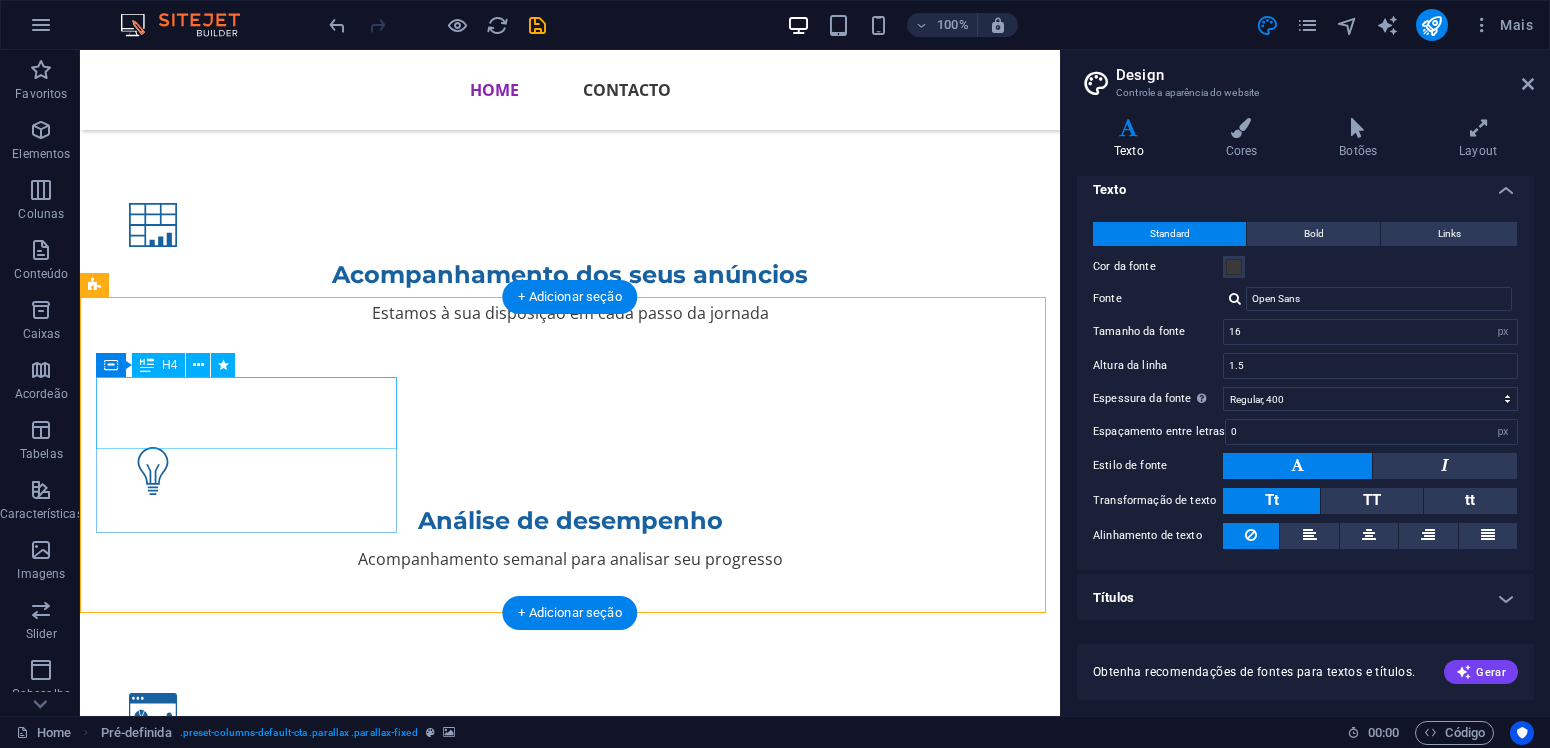 click on "Dificuldade em anúnciar na Internet?" at bounding box center (570, 1076) 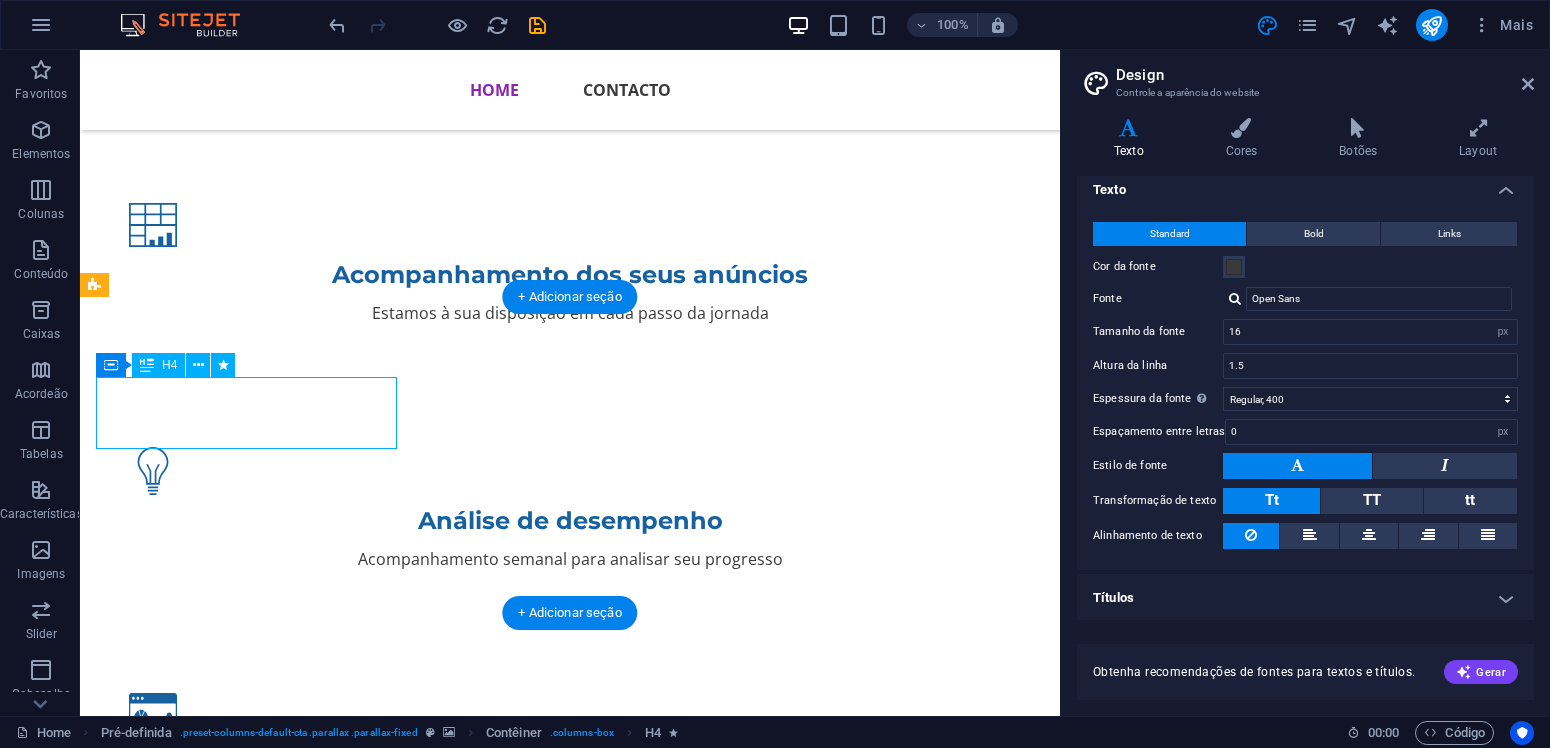 click on "Dificuldade em anúnciar na Internet?" at bounding box center (570, 1076) 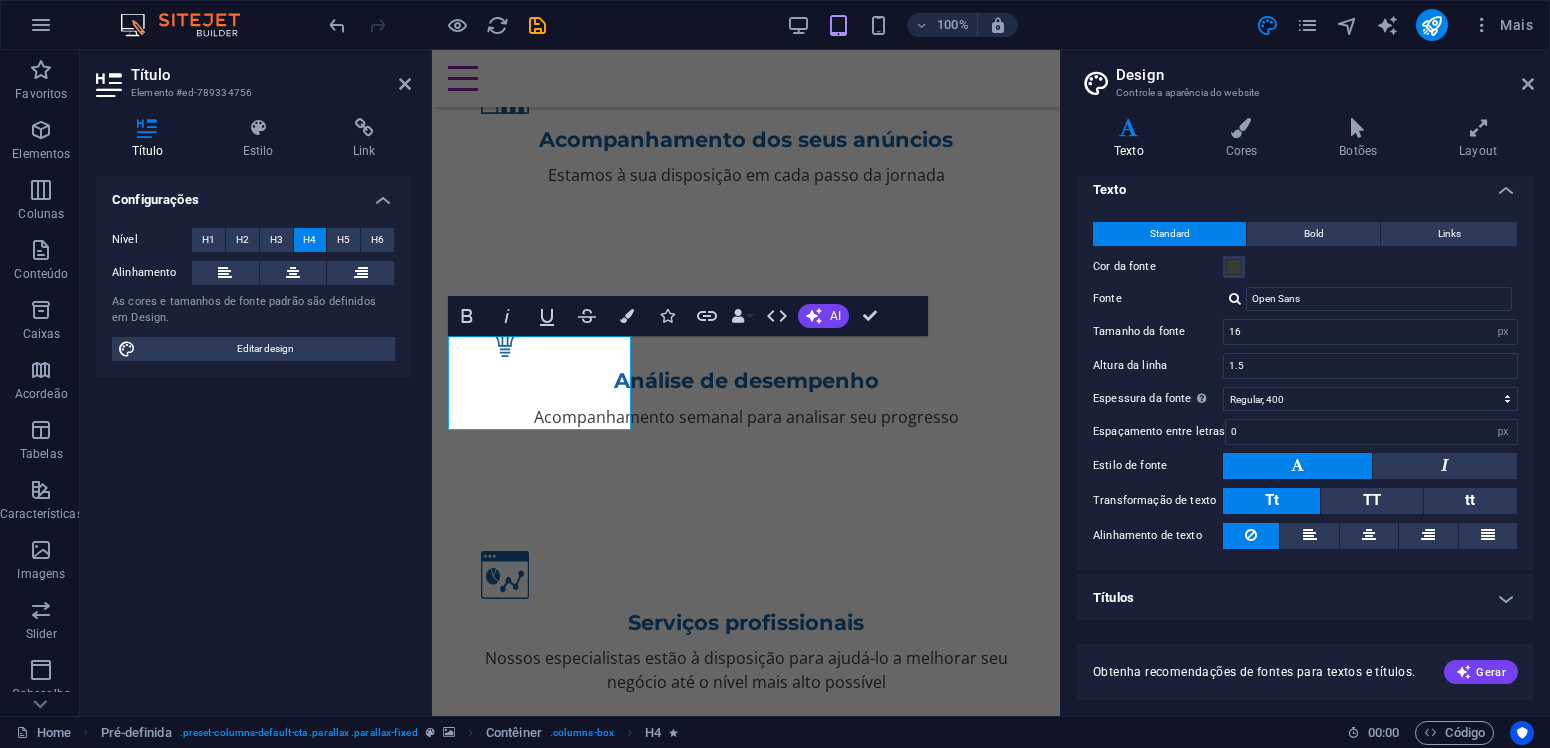 scroll, scrollTop: 2330, scrollLeft: 0, axis: vertical 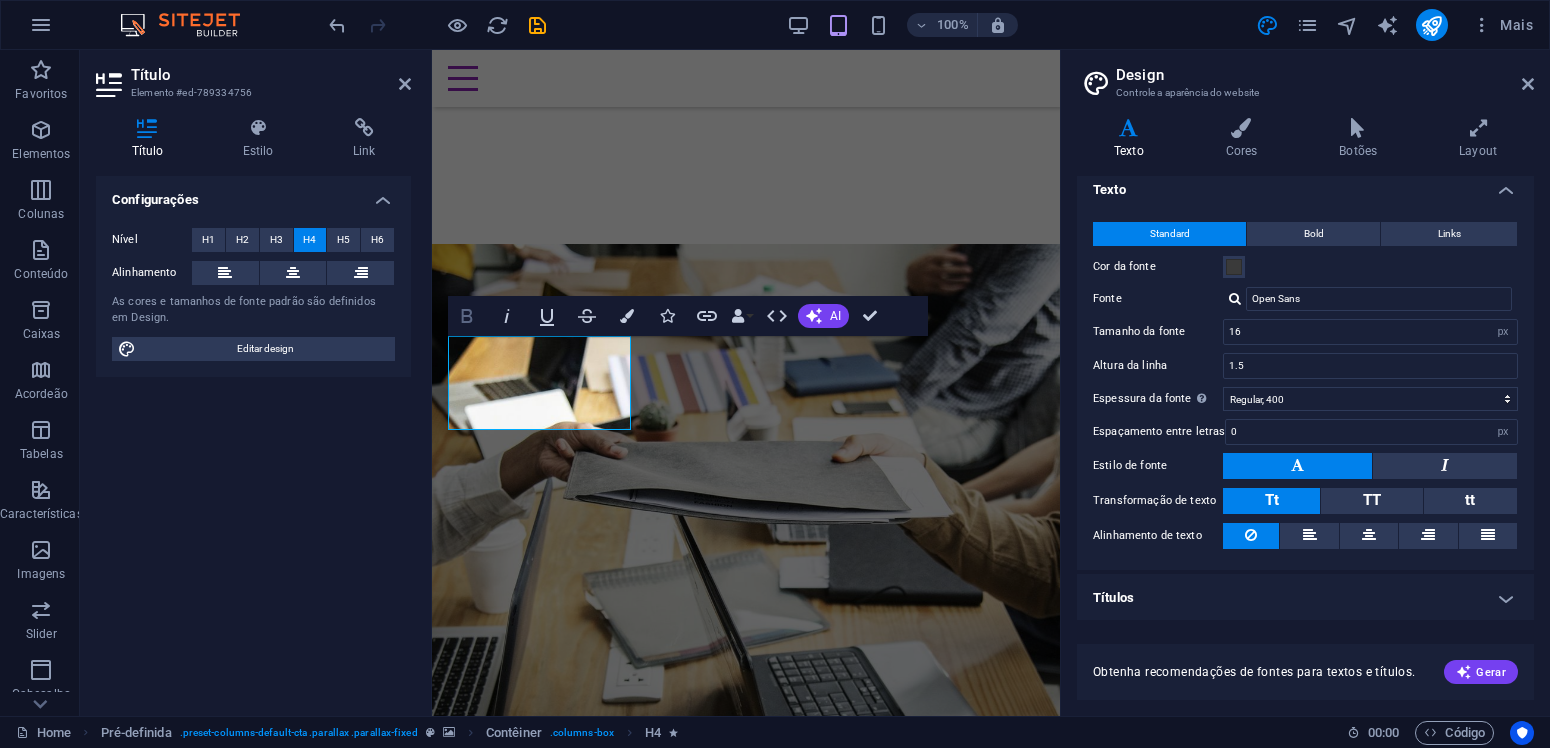 click 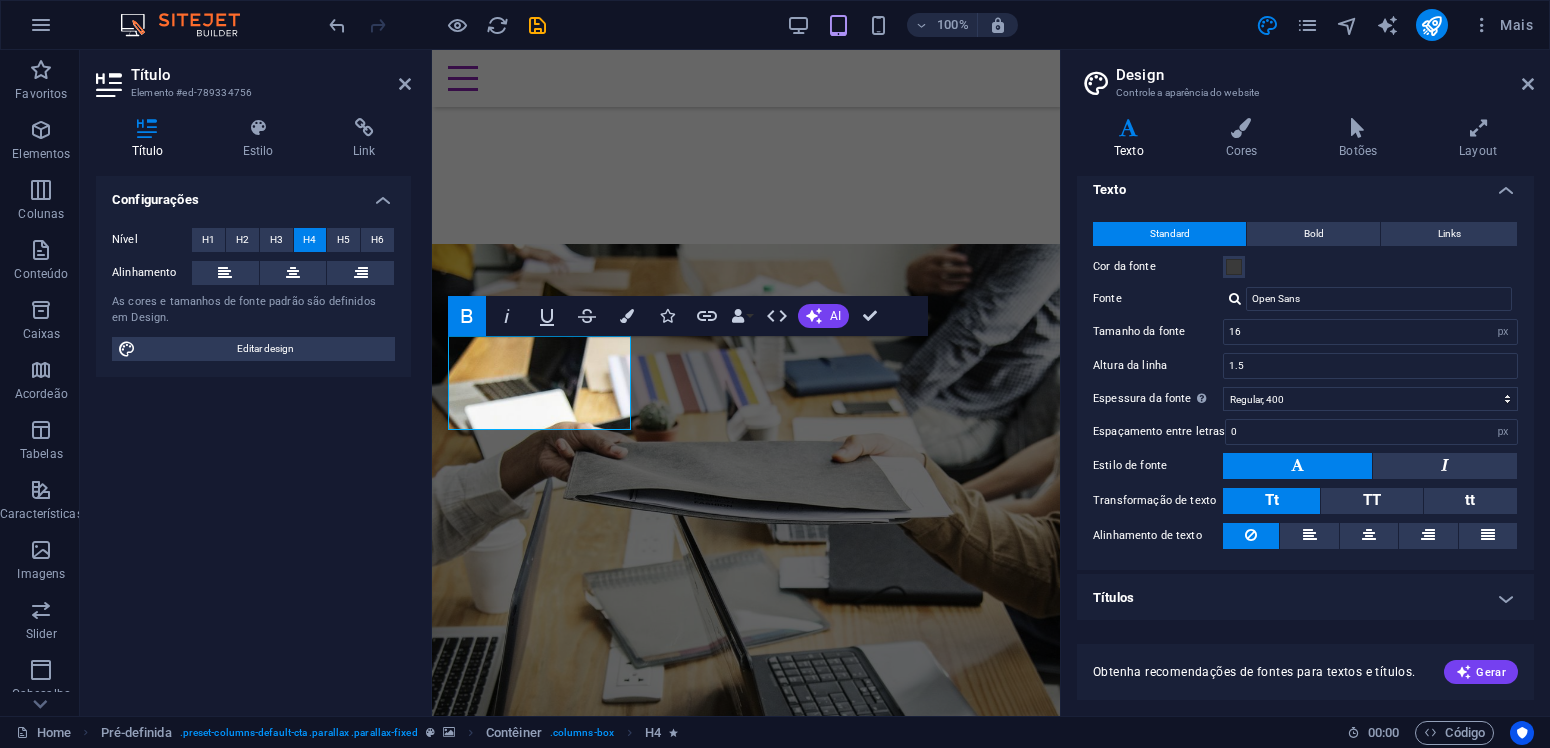 click 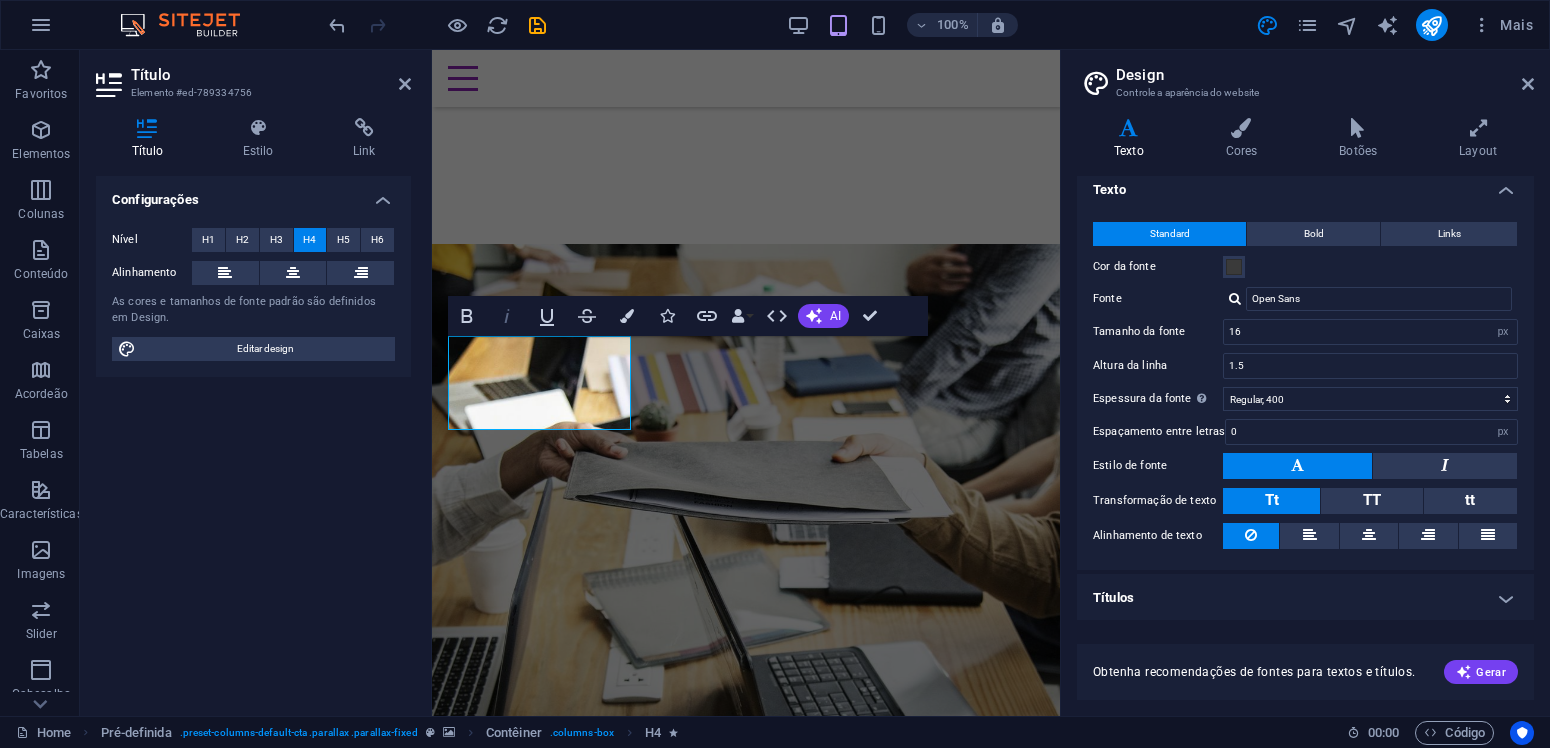 click 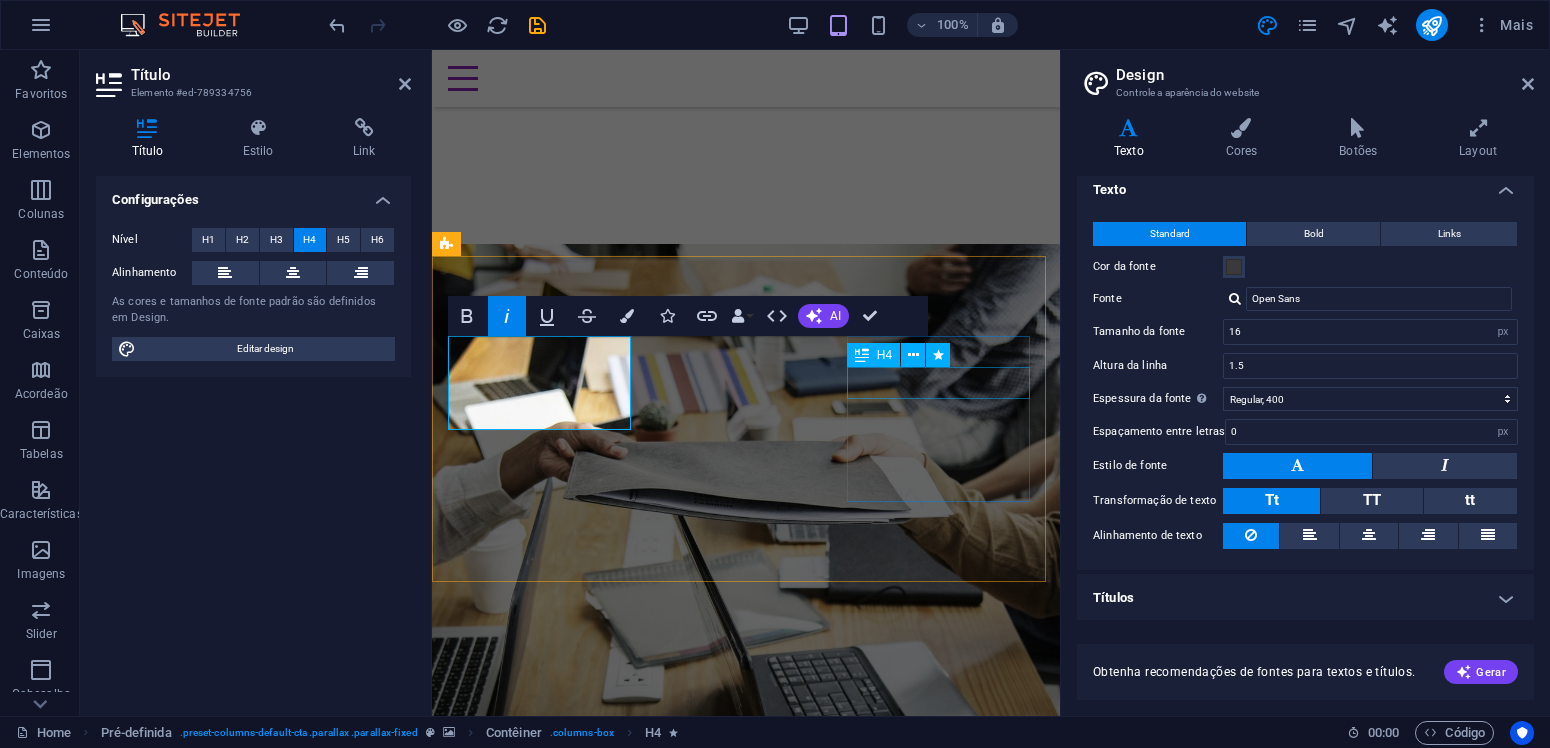 click on "Temos a Solução" at bounding box center (746, 485) 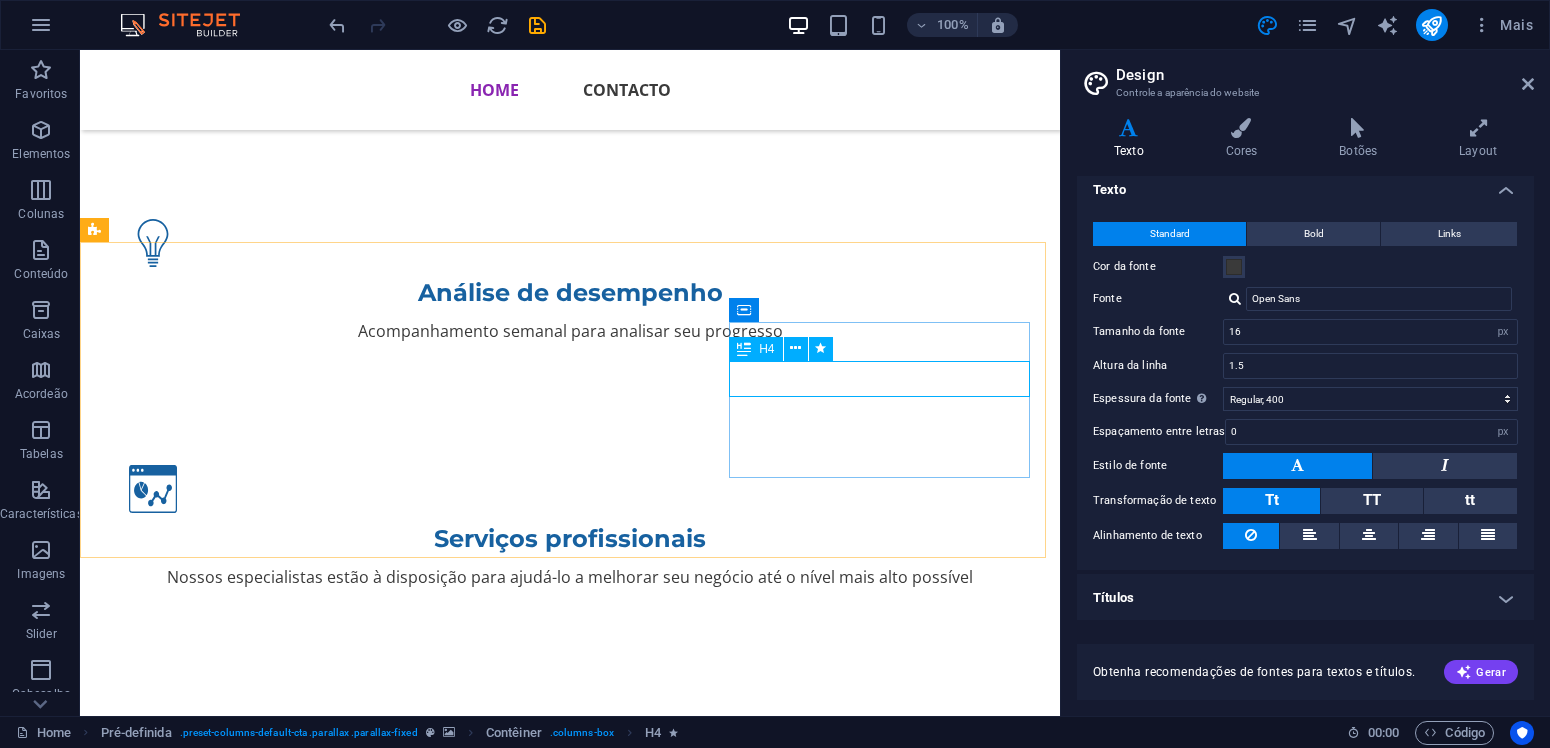 scroll, scrollTop: 1662, scrollLeft: 0, axis: vertical 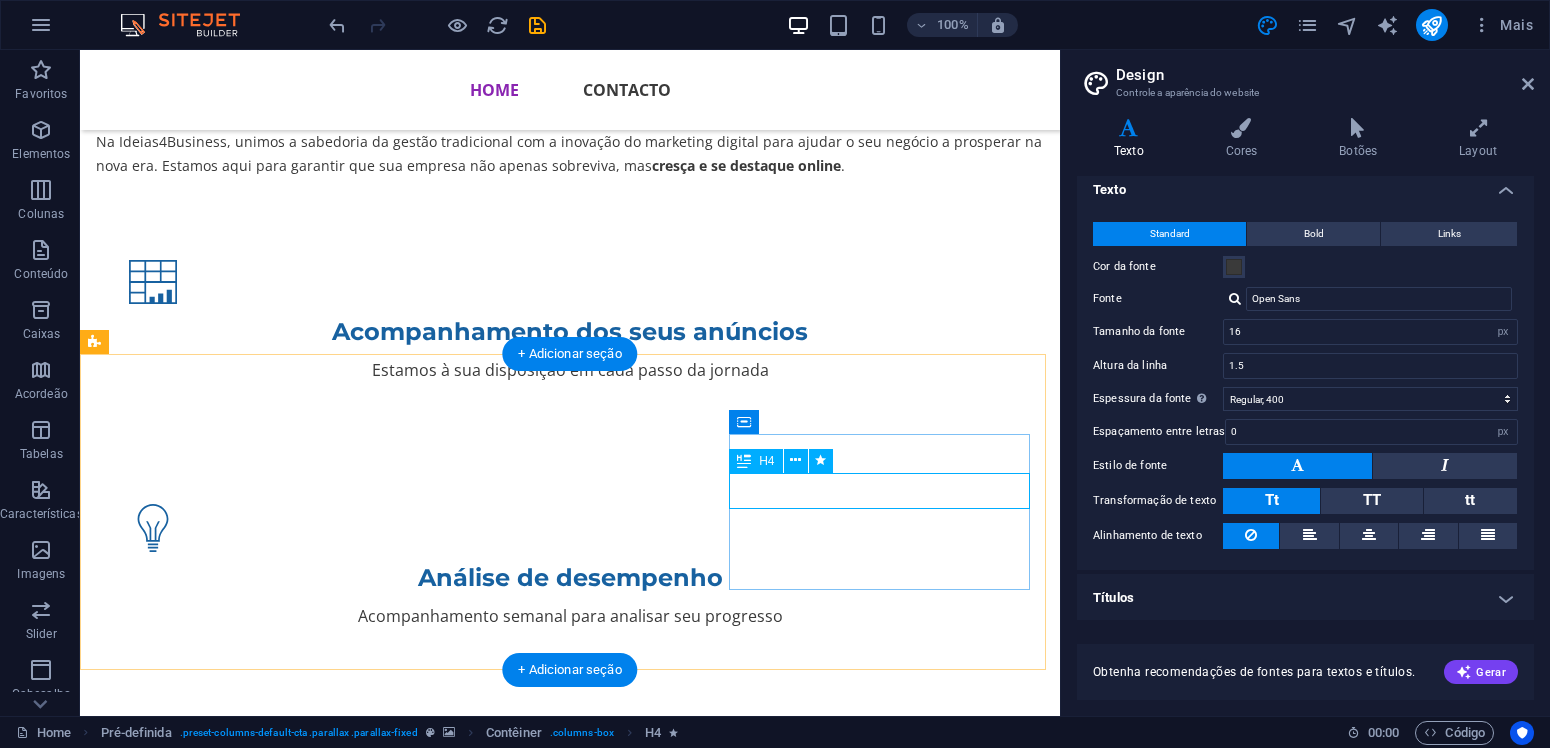 click on "Temos a Solução" at bounding box center (570, 1287) 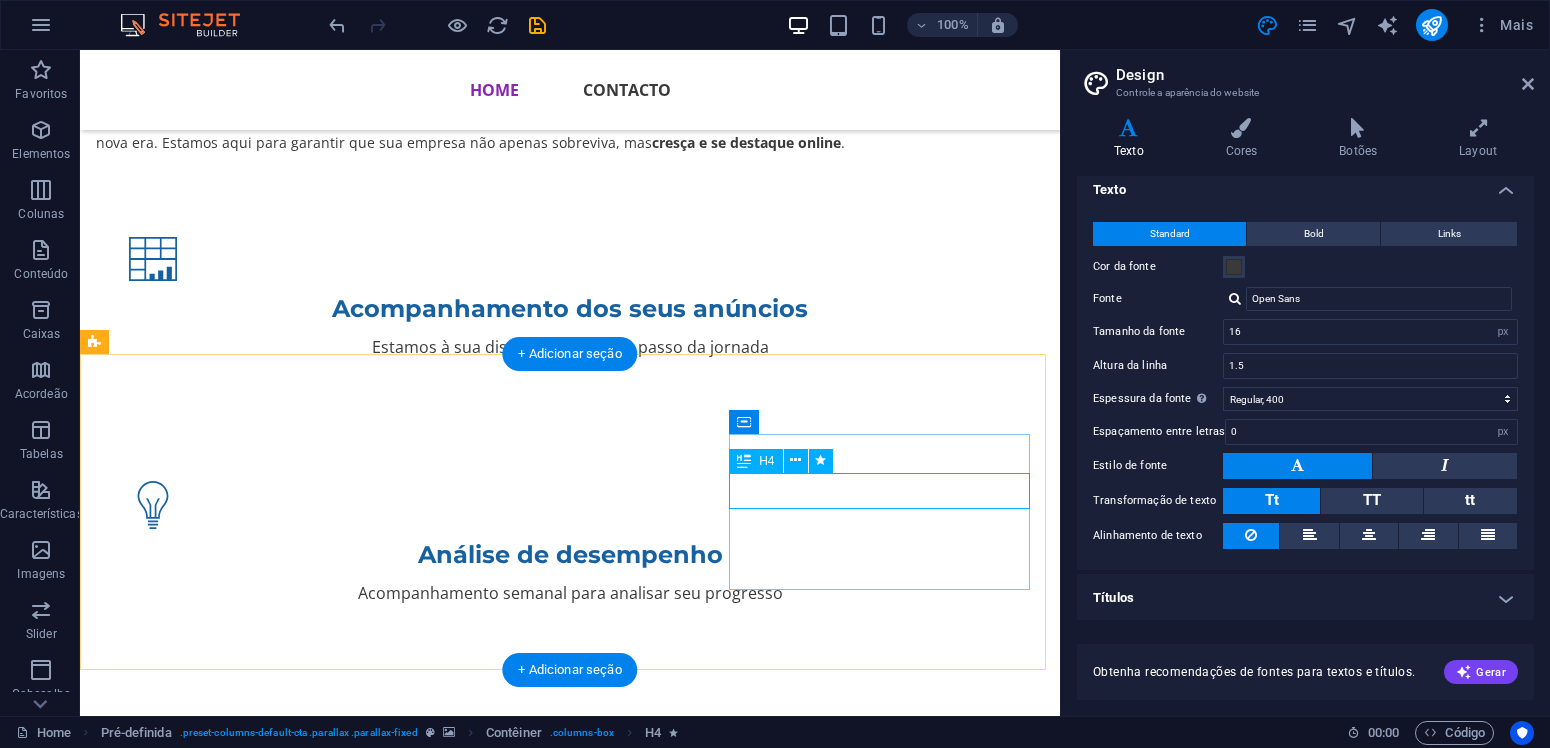 scroll, scrollTop: 2330, scrollLeft: 0, axis: vertical 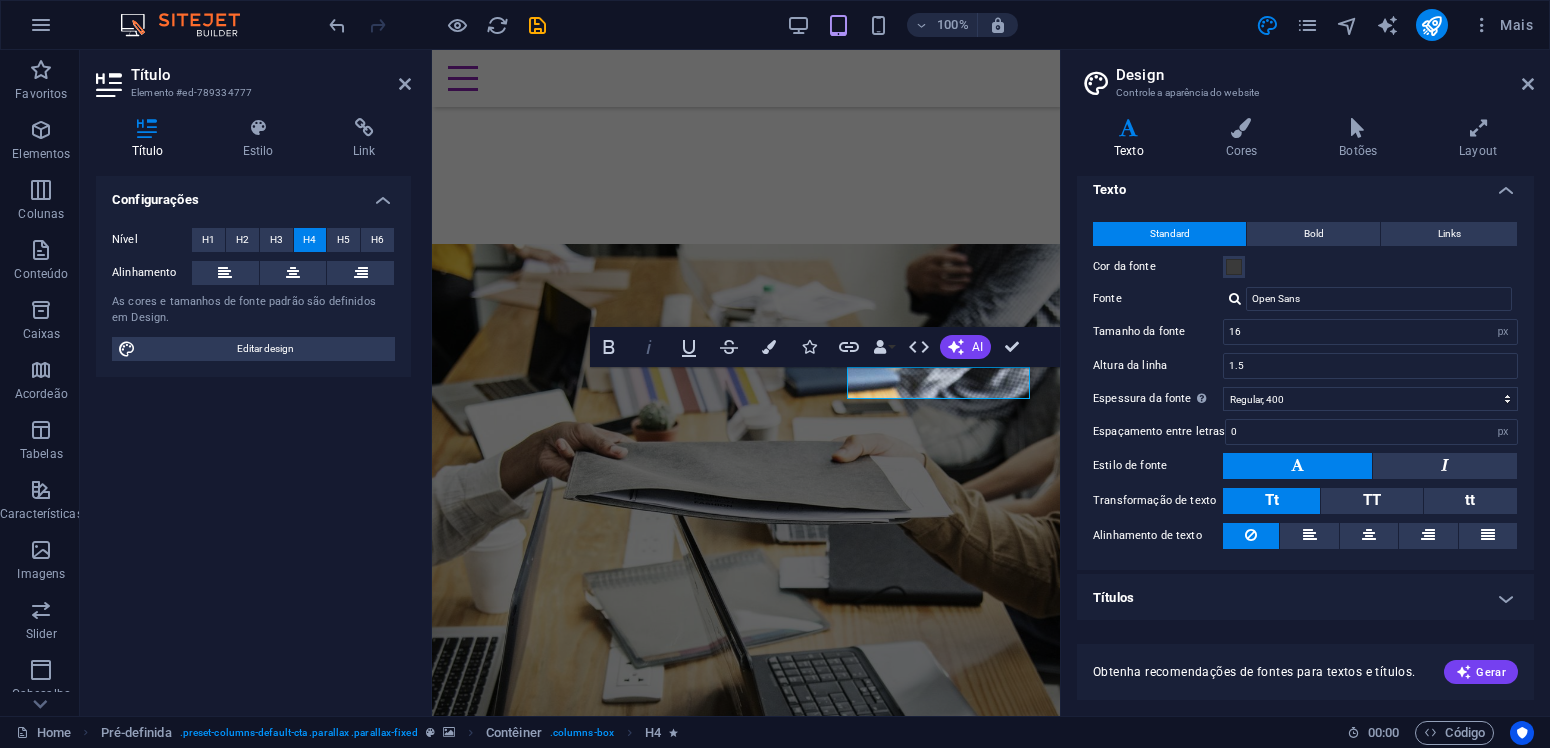 click 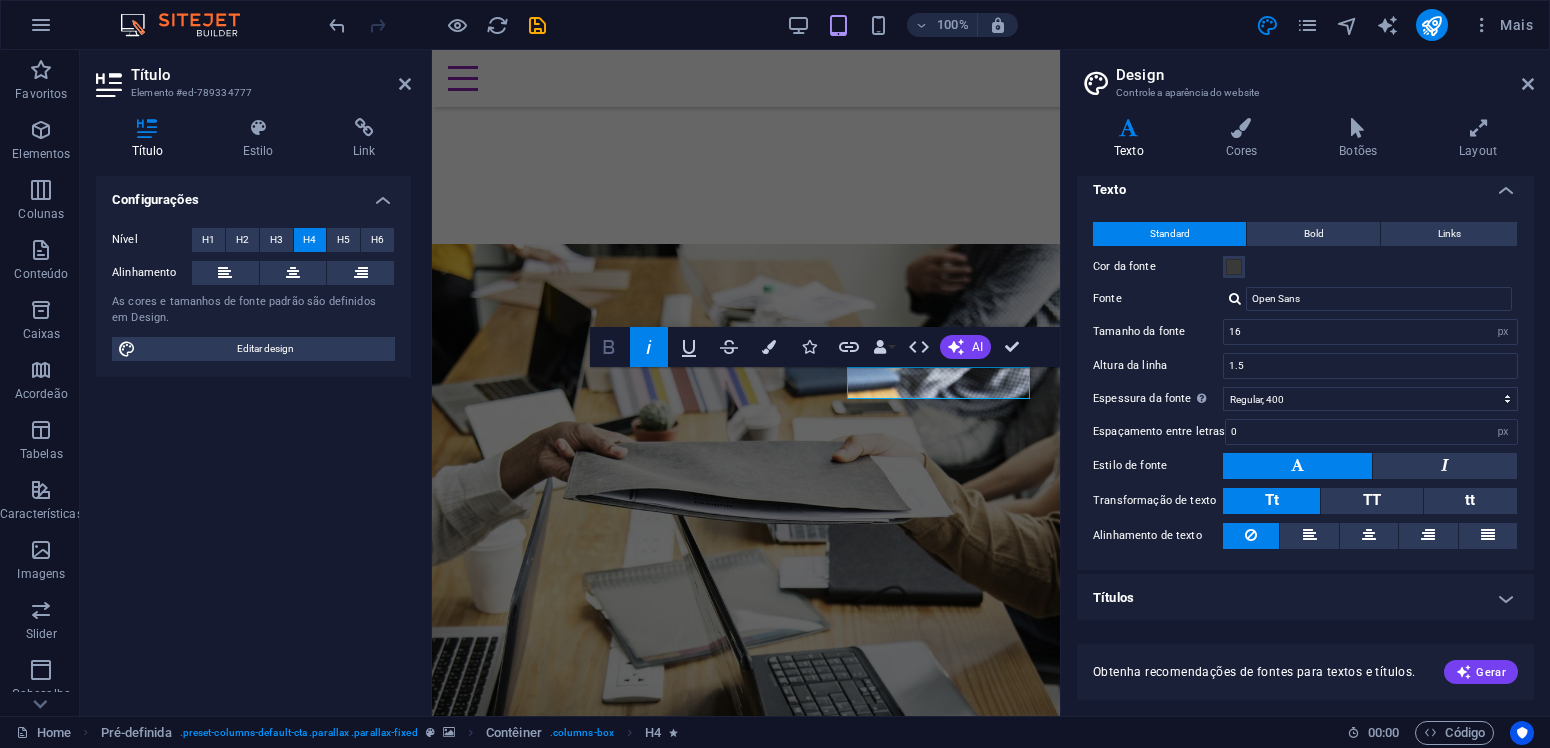 click 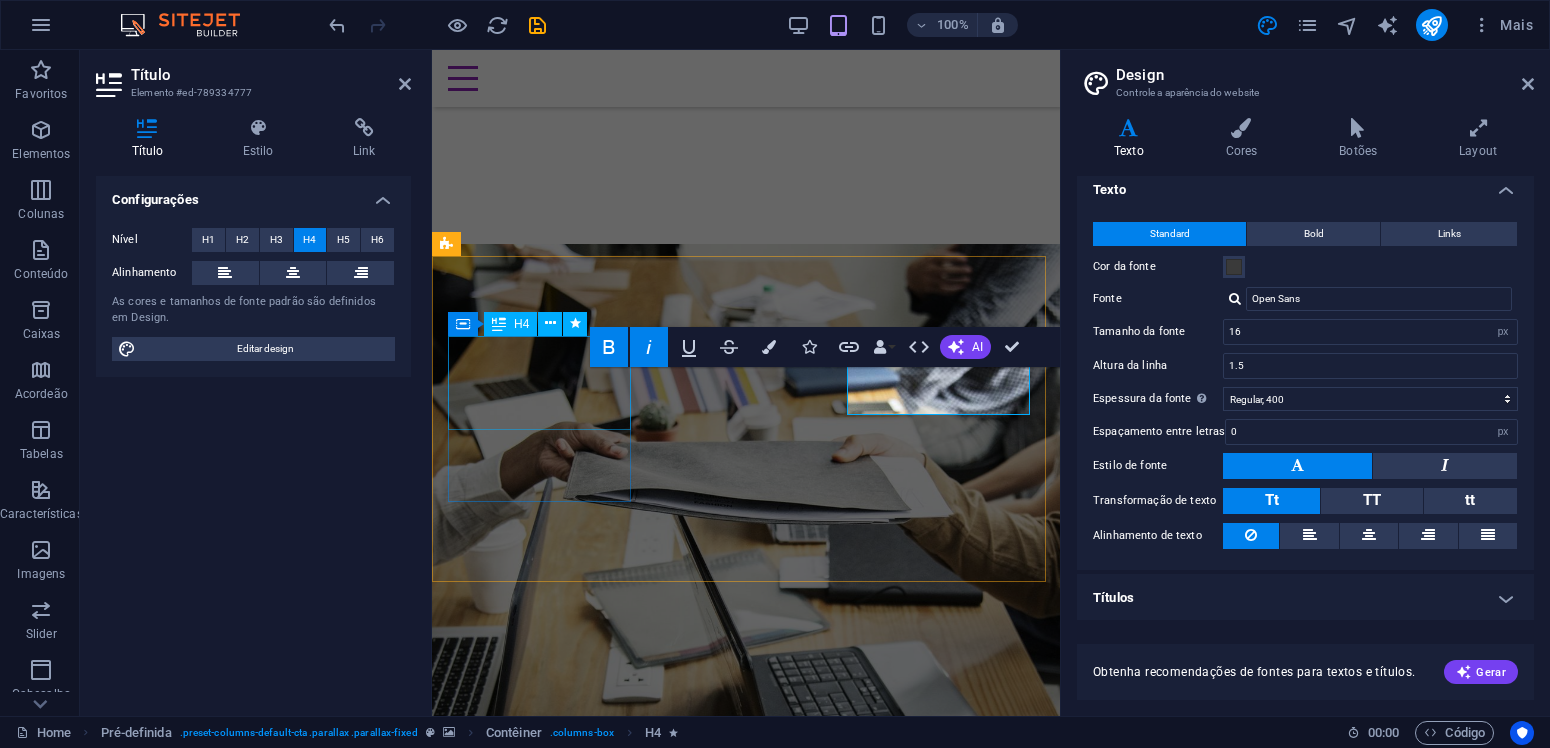 click on "Dificuldade em anúnciar na Internet?" at bounding box center (746, 340) 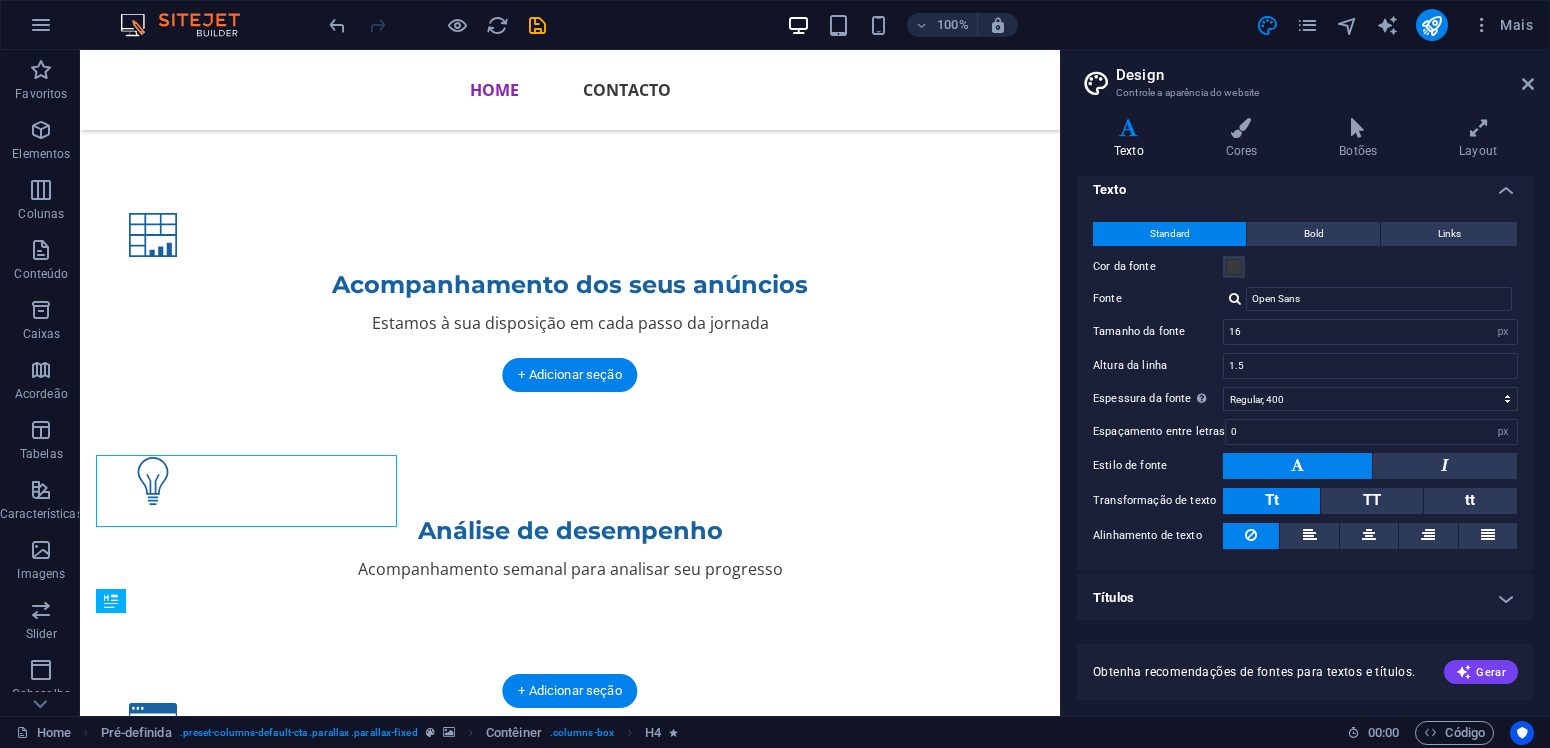 scroll, scrollTop: 1746, scrollLeft: 0, axis: vertical 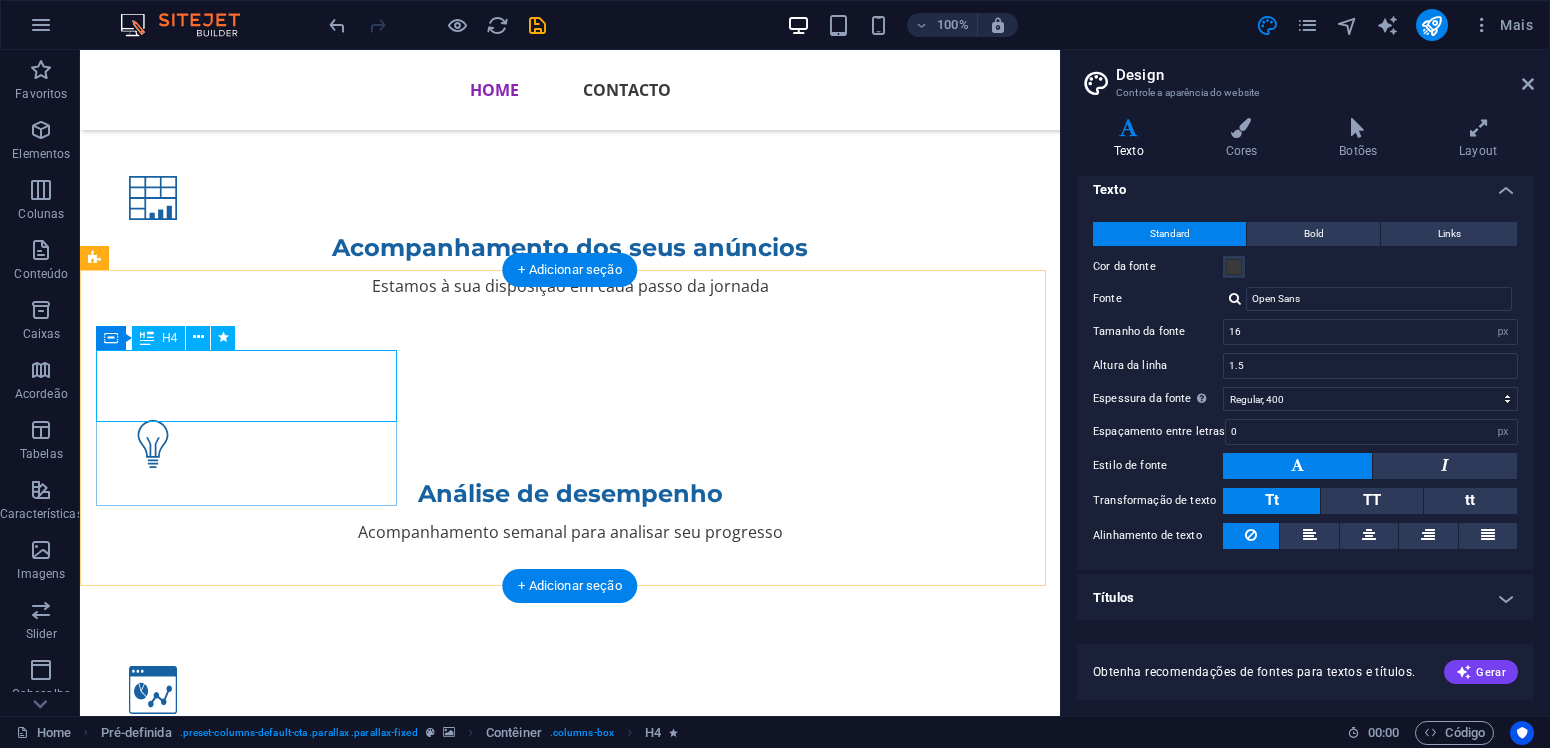 click on "Dificuldade em anúnciar na Internet?" at bounding box center [570, 1049] 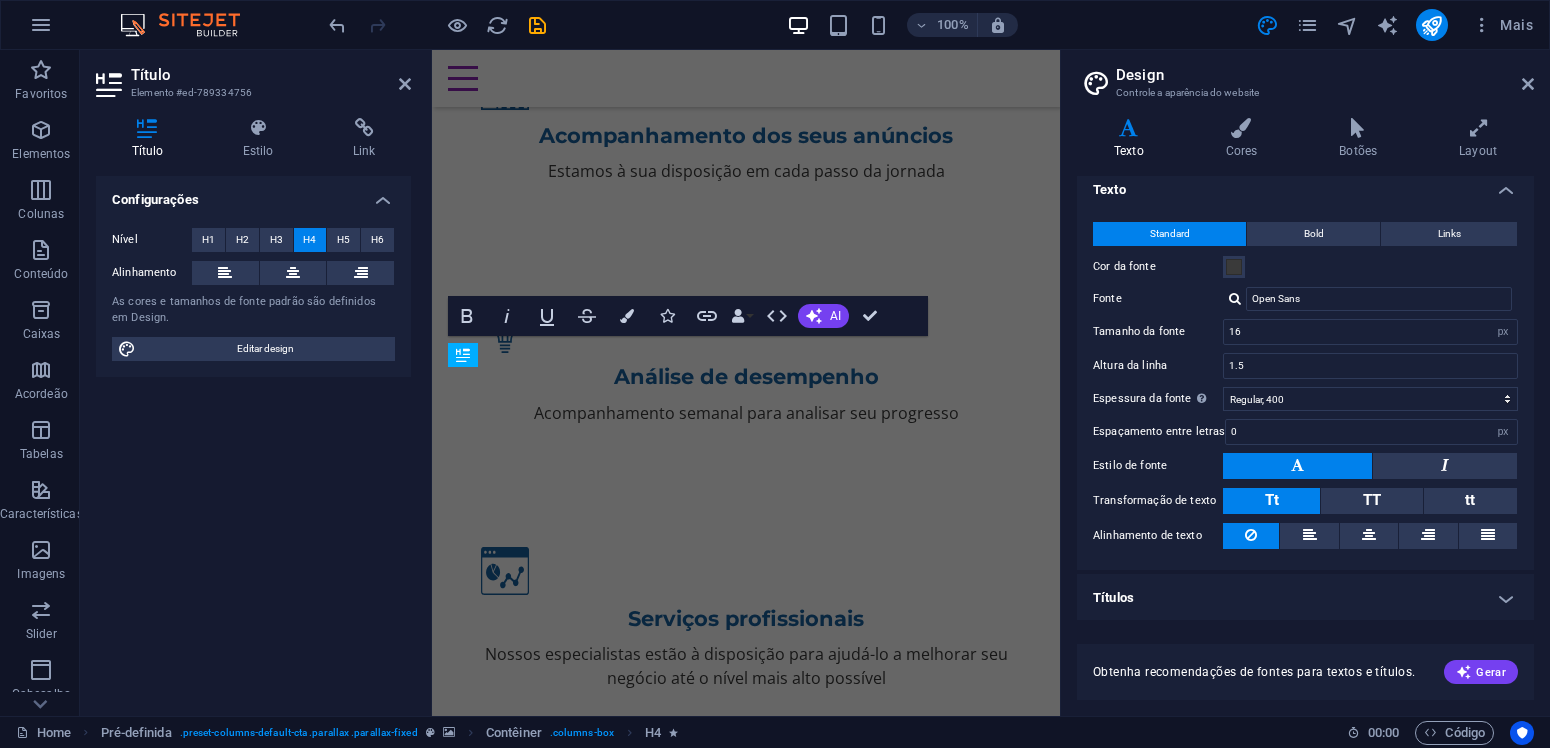 scroll, scrollTop: 2330, scrollLeft: 0, axis: vertical 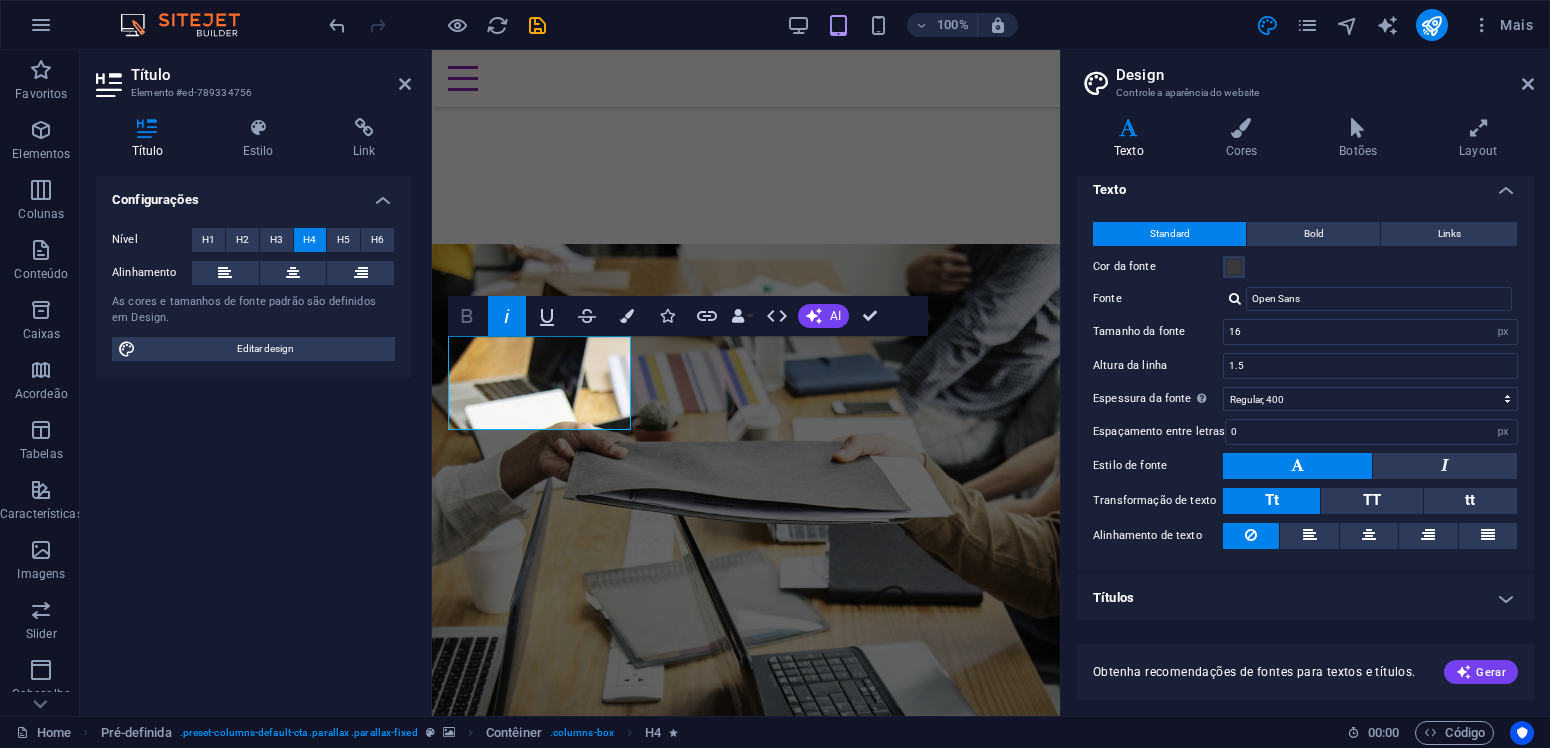 click 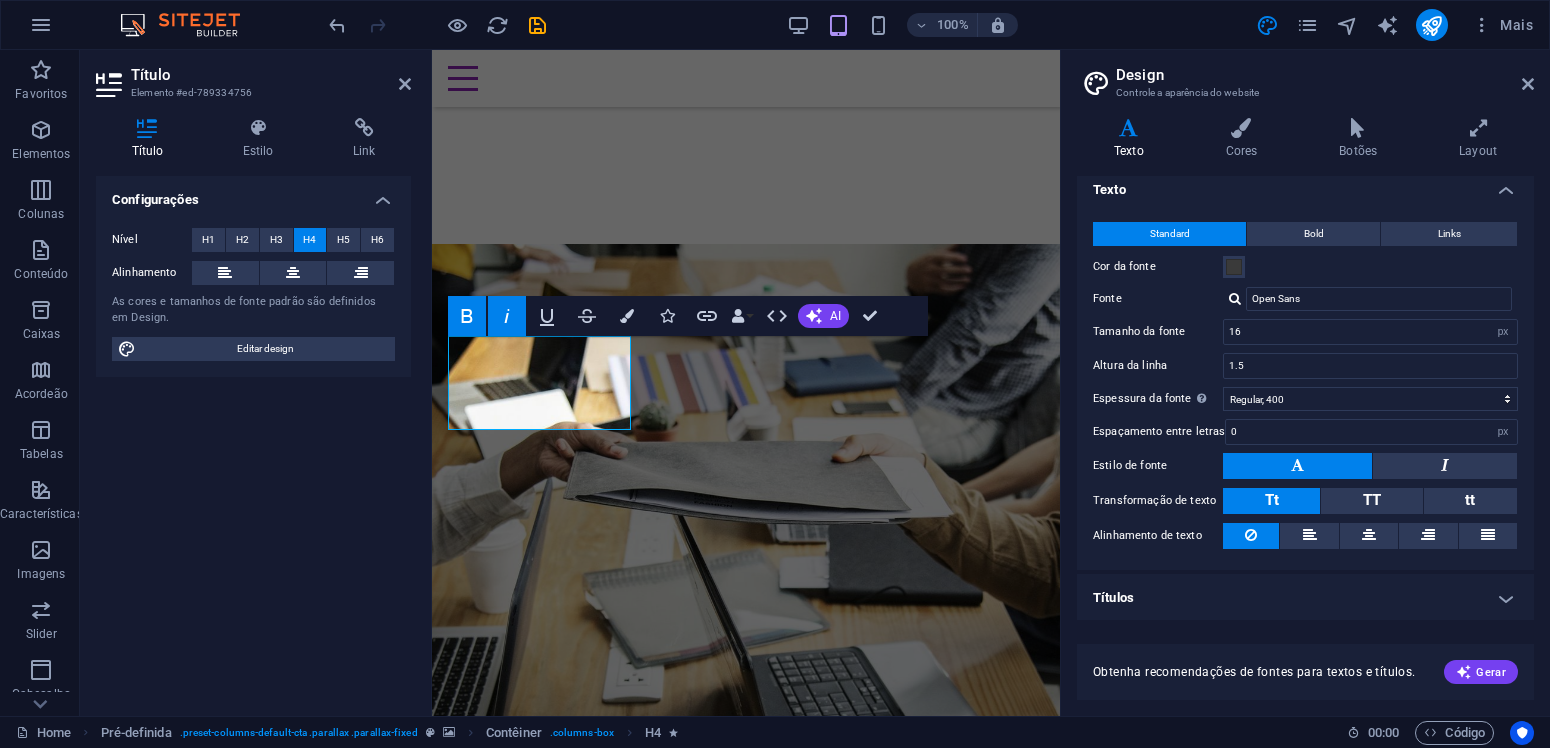 click at bounding box center (746, 577) 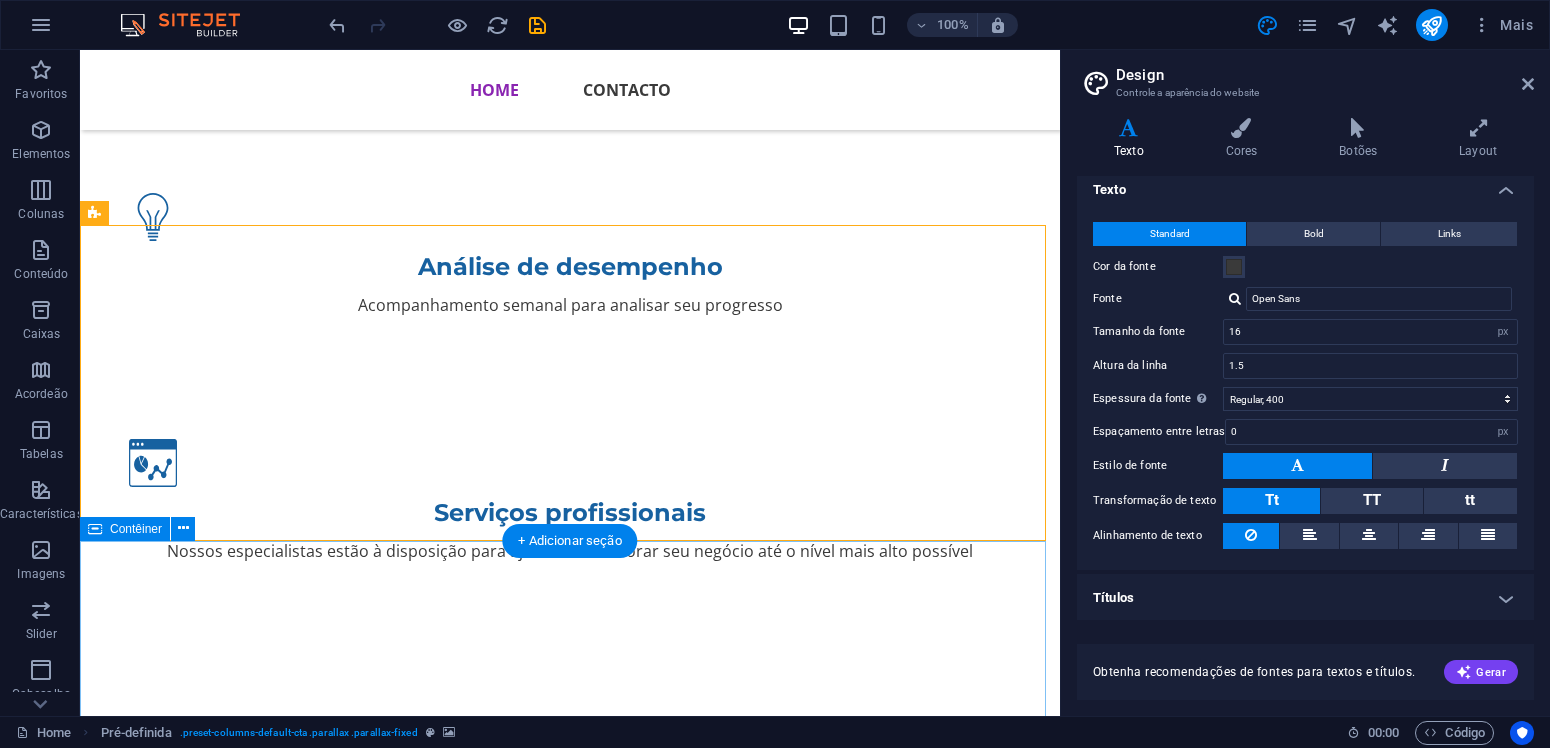 scroll, scrollTop: 1719, scrollLeft: 0, axis: vertical 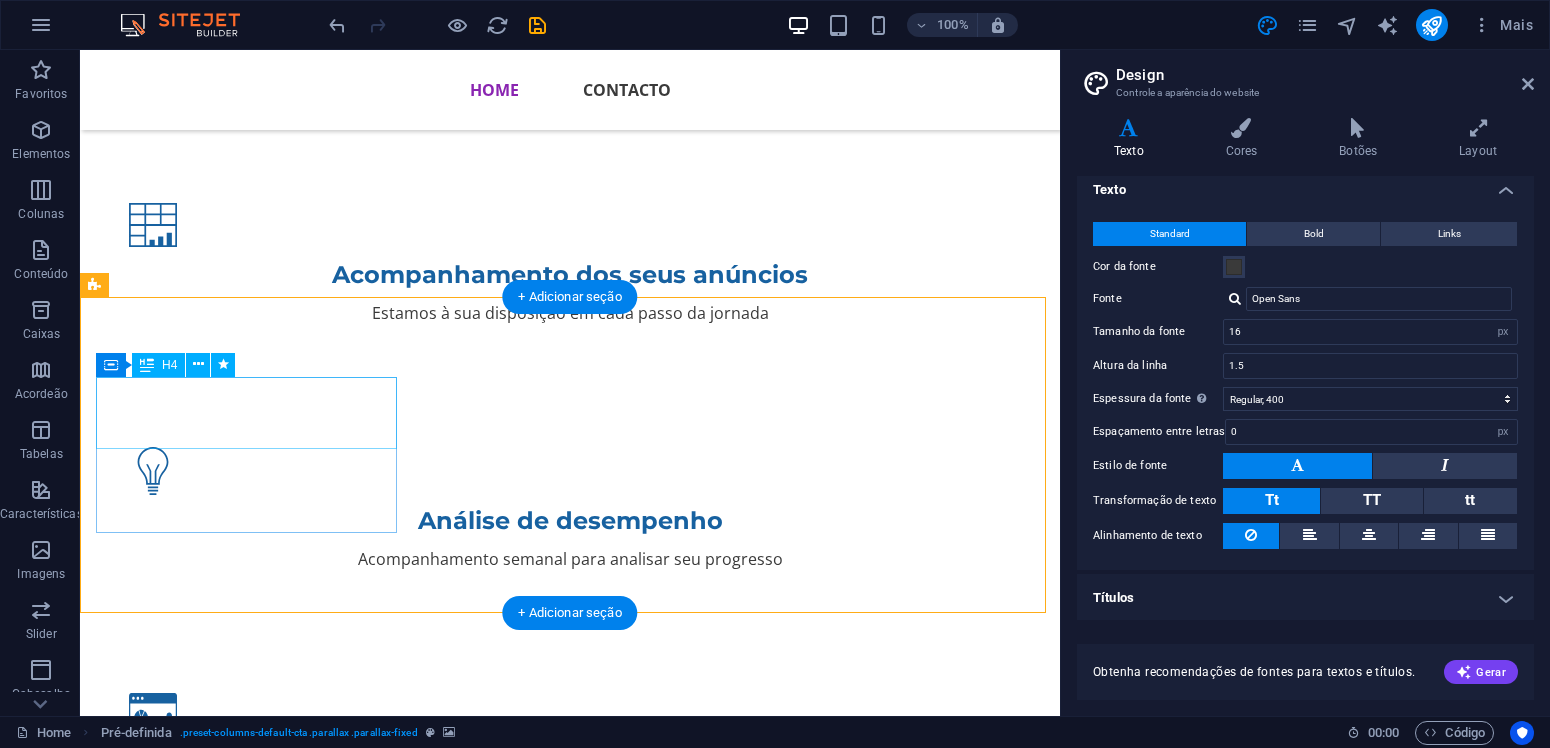 click on "Dificuldade em anúnciar na Internet?" at bounding box center (570, 1076) 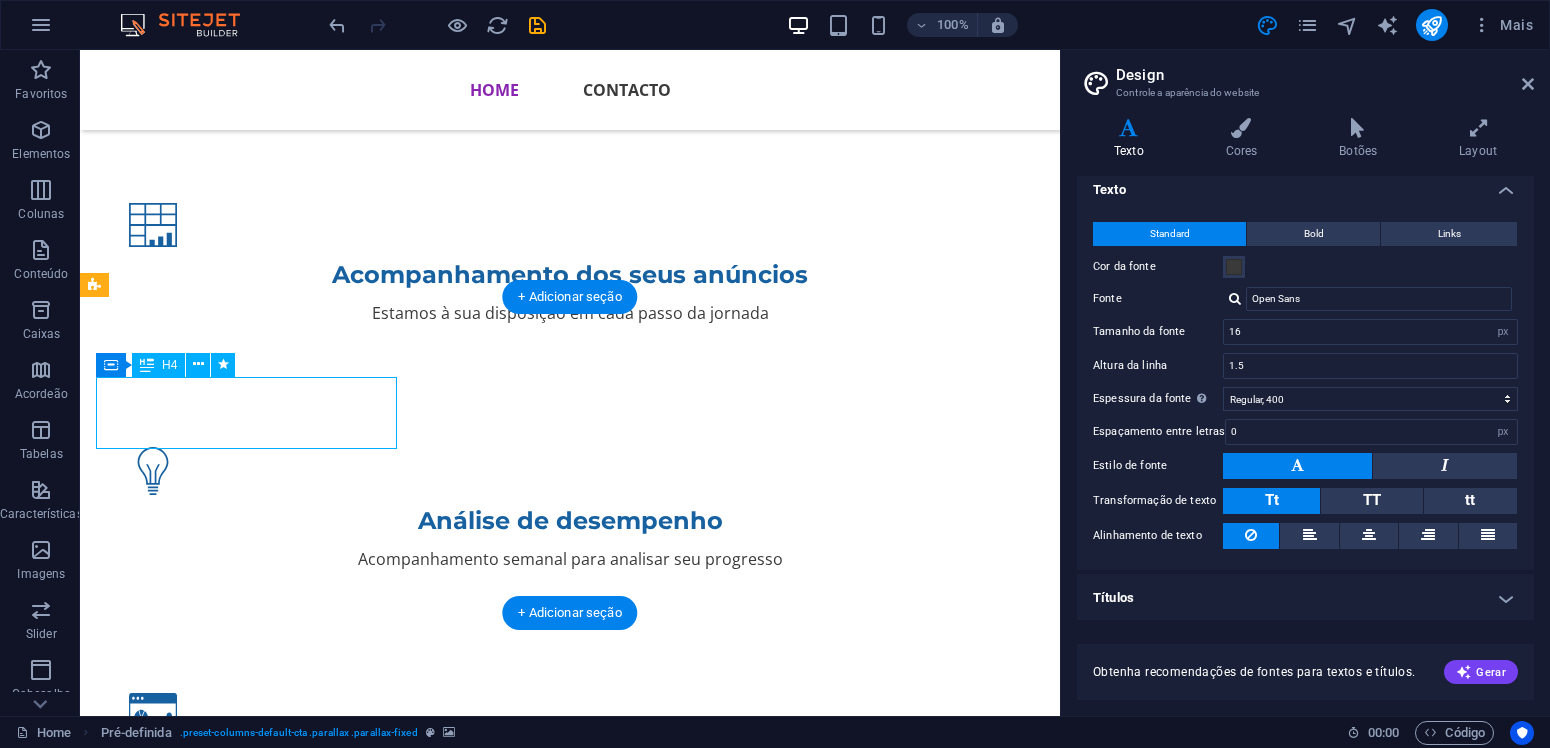 click on "Dificuldade em anúnciar na Internet?" at bounding box center [570, 1076] 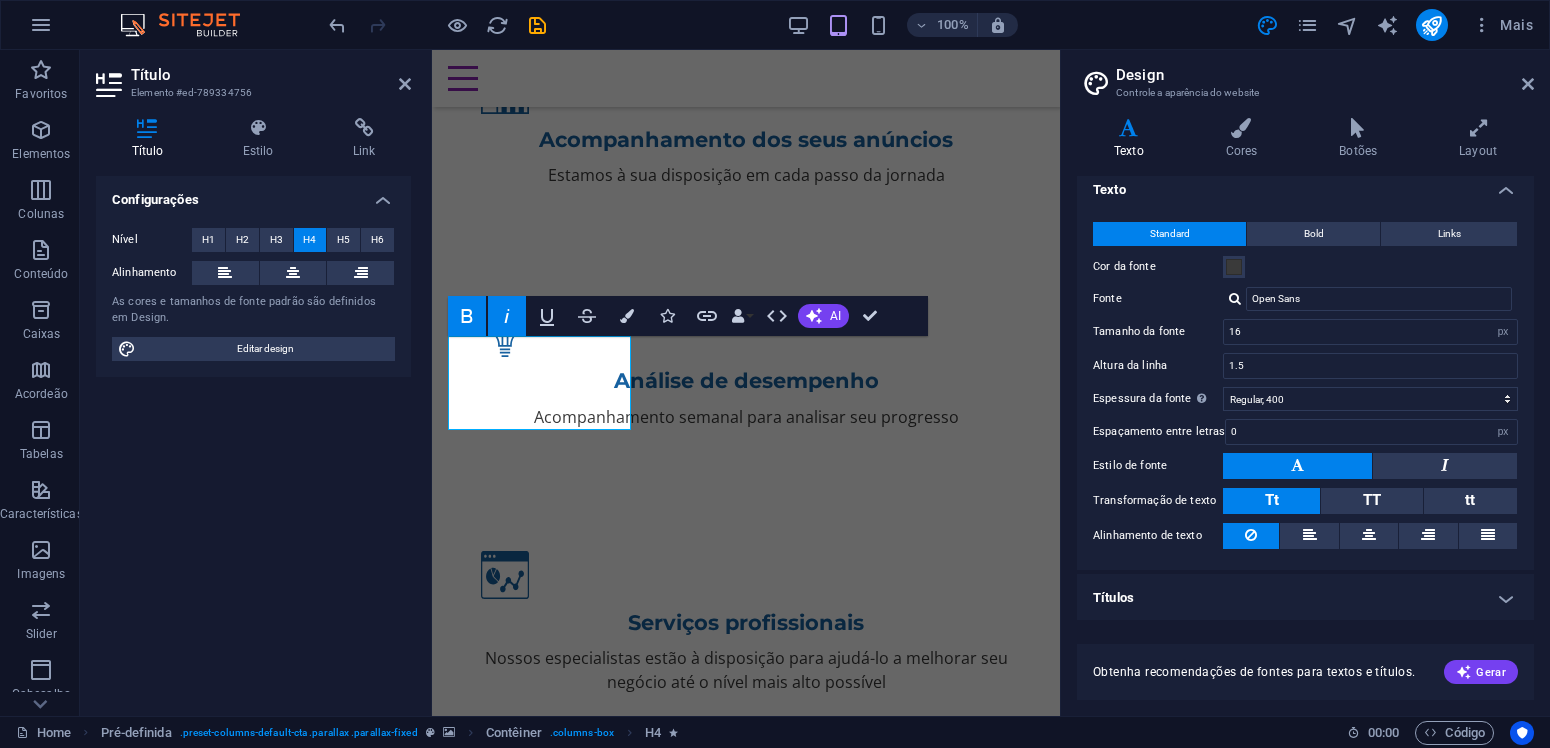 scroll, scrollTop: 2330, scrollLeft: 0, axis: vertical 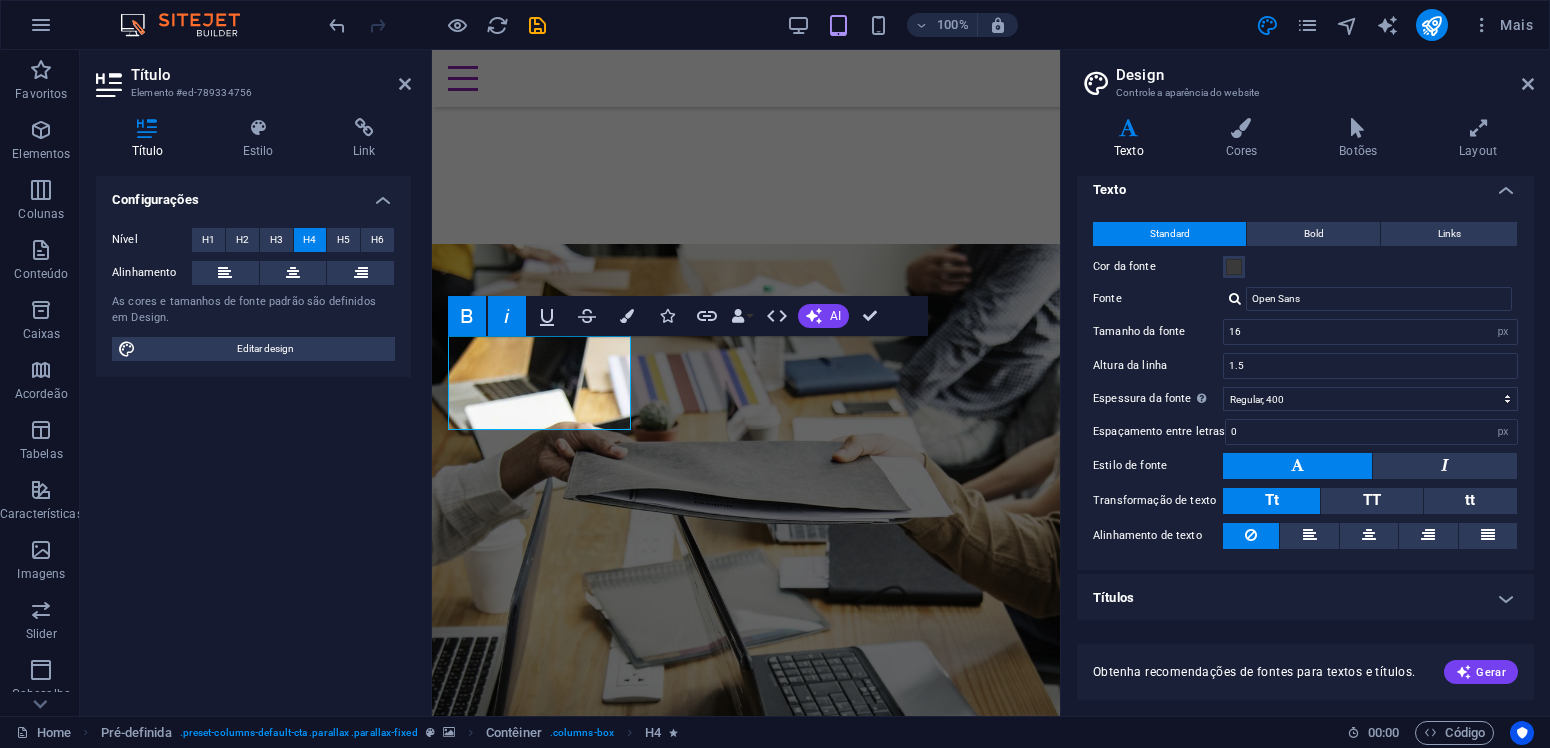 click 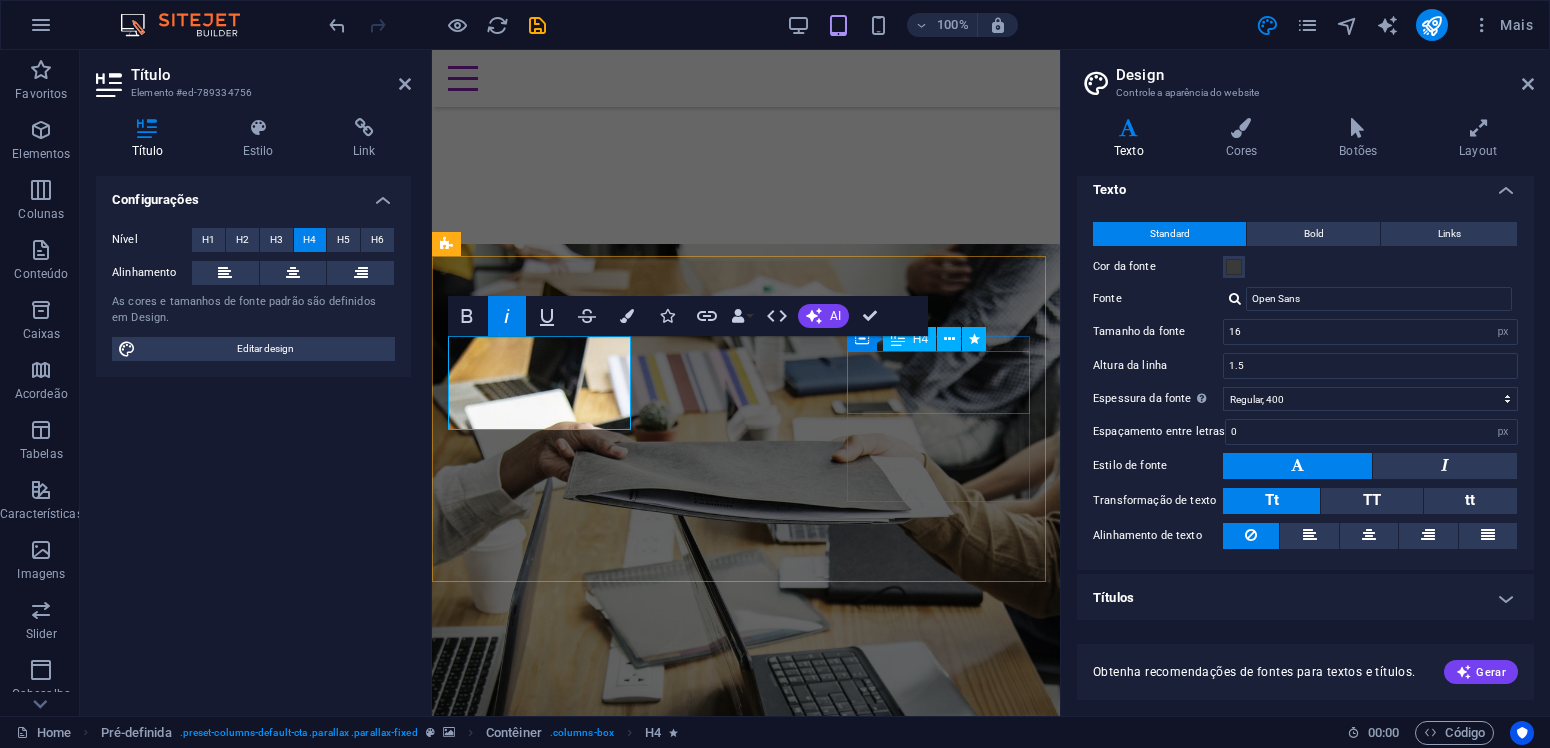 click on "Temos a Solução" at bounding box center [746, 485] 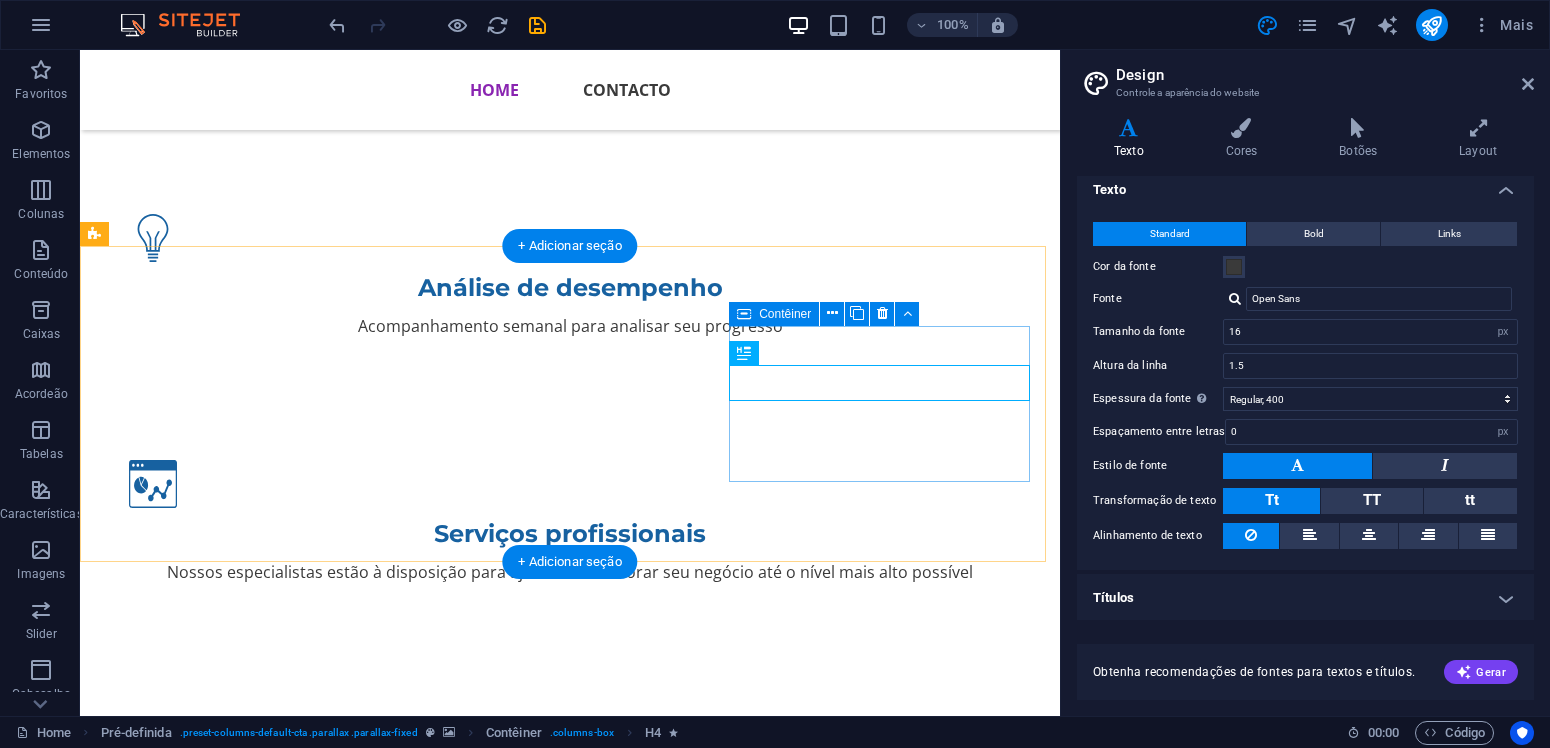 scroll, scrollTop: 1662, scrollLeft: 0, axis: vertical 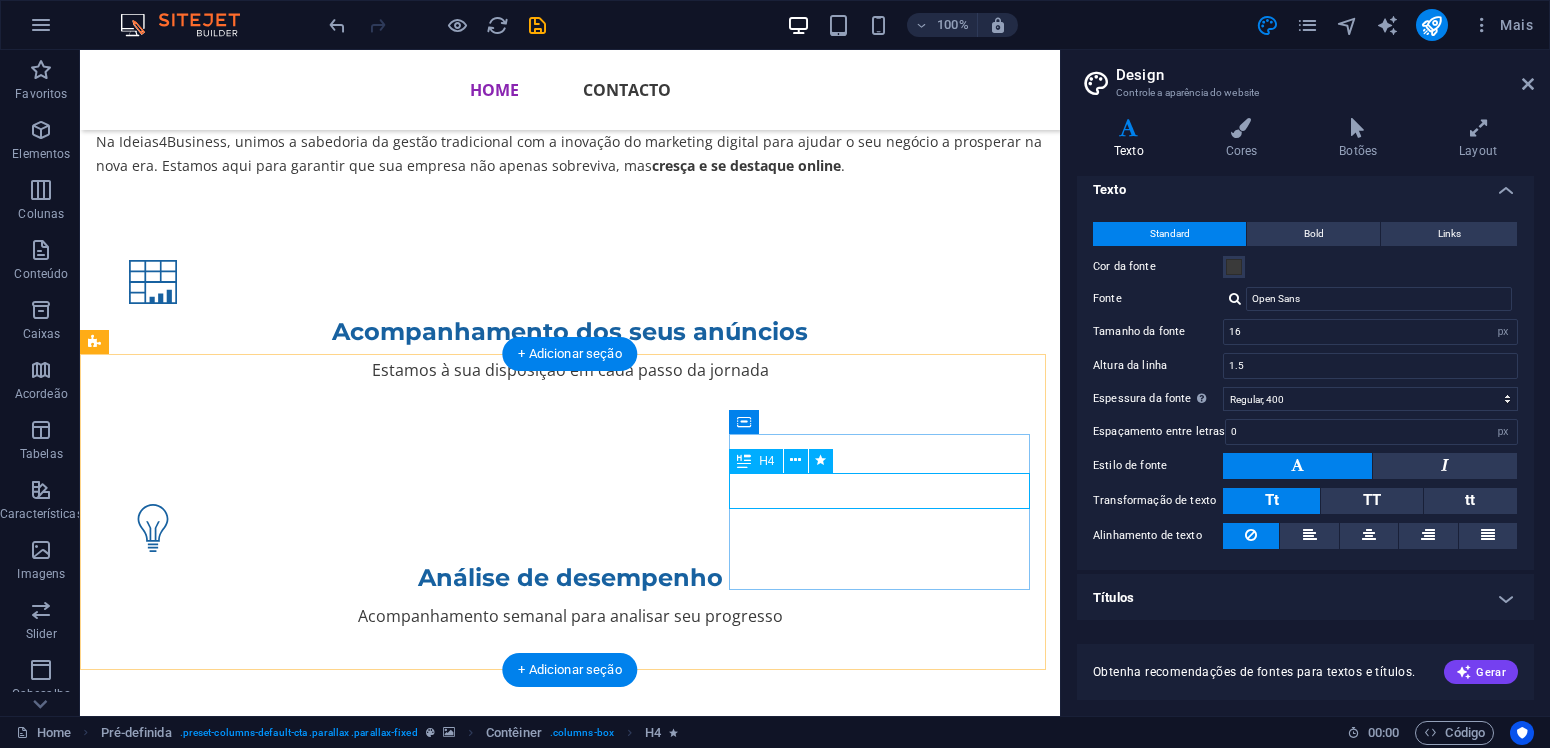 click on "Temos a Solução" at bounding box center [570, 1287] 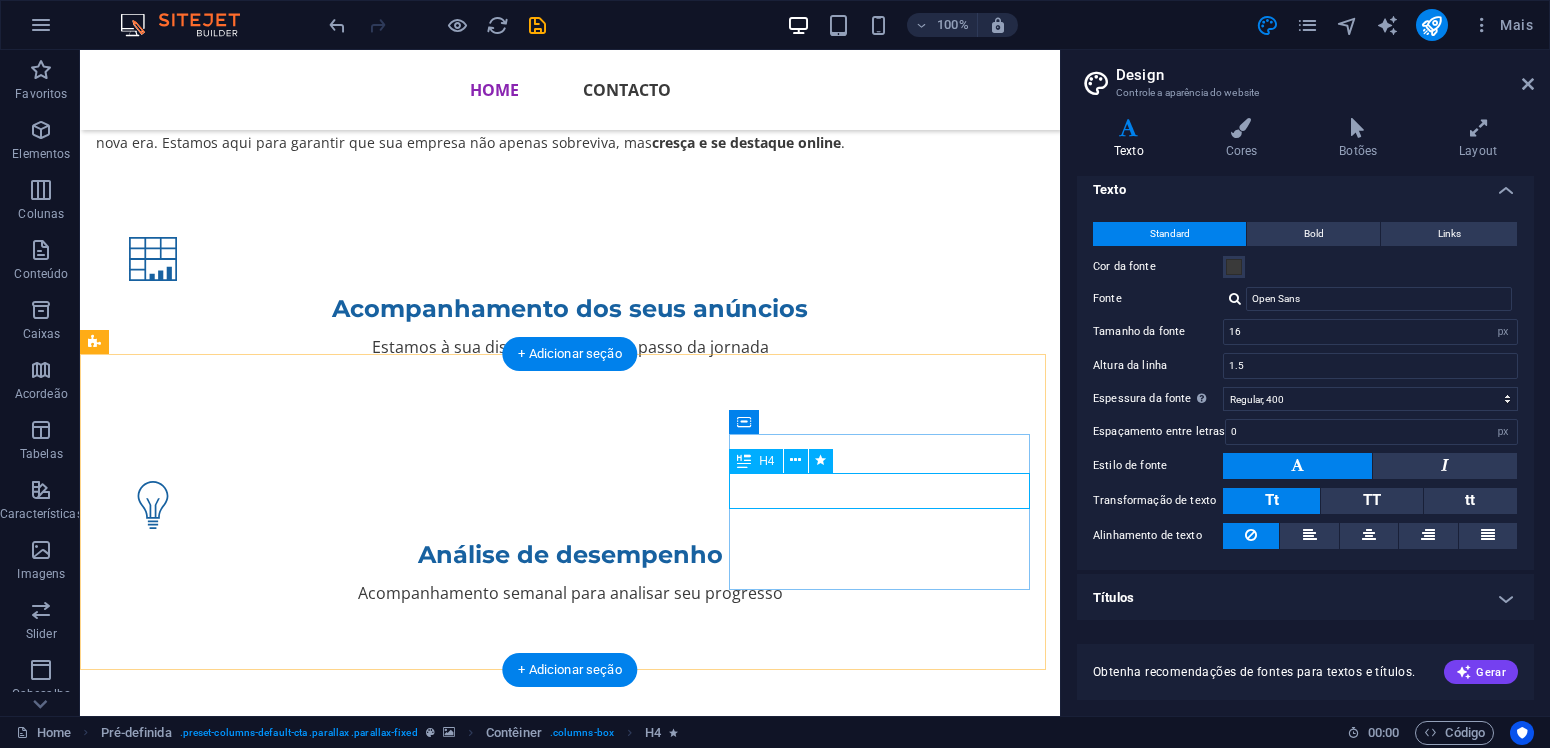 scroll, scrollTop: 2330, scrollLeft: 0, axis: vertical 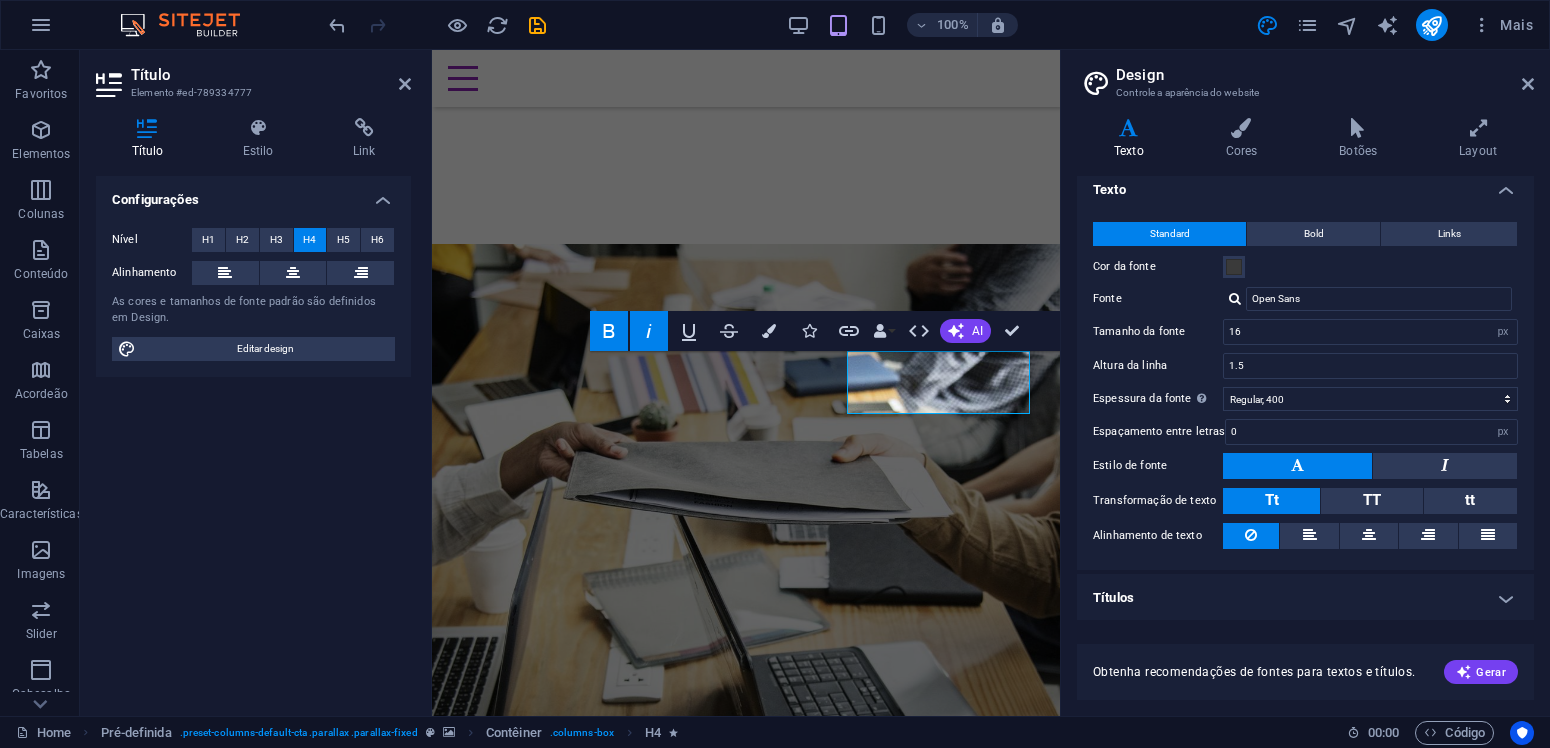 click 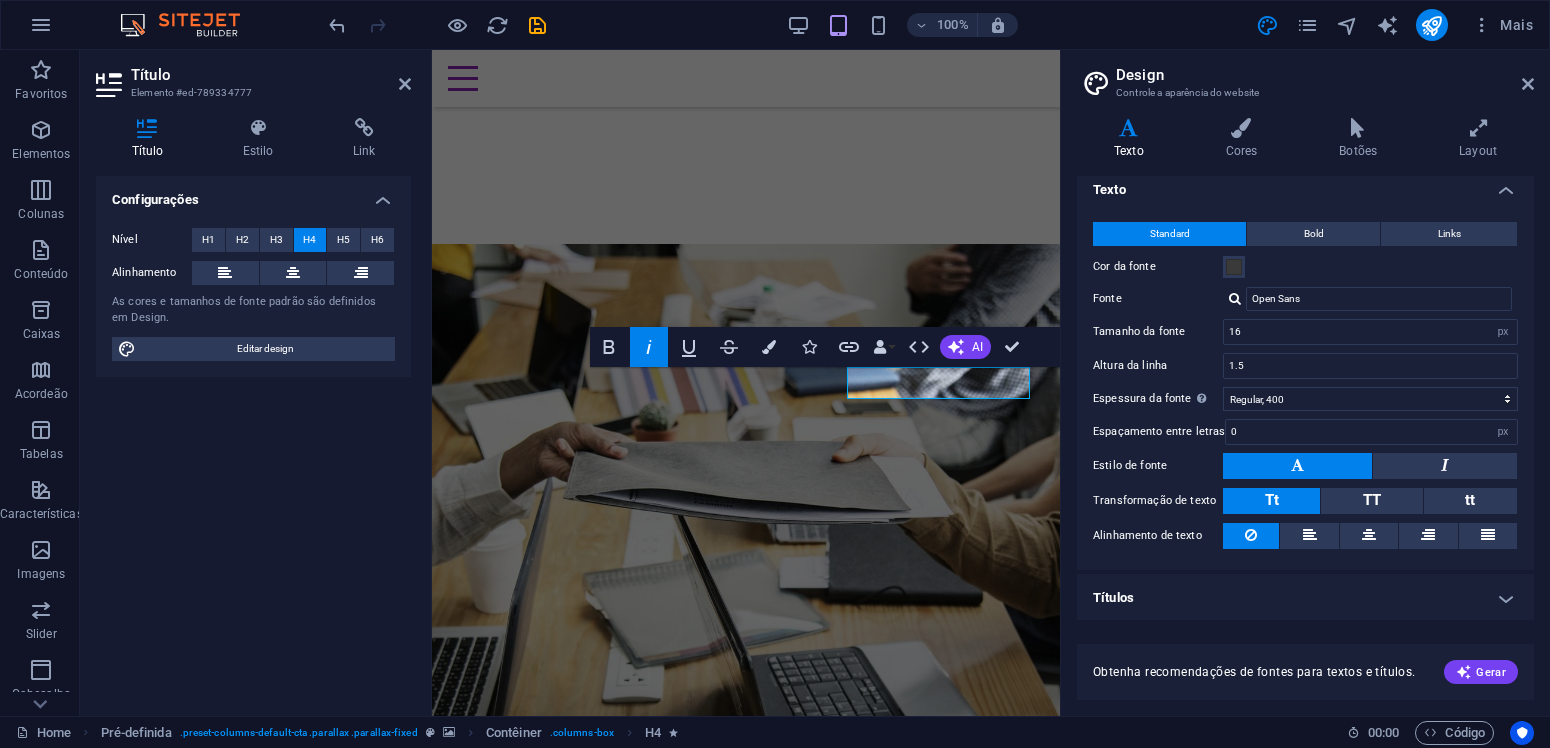 click at bounding box center (746, 577) 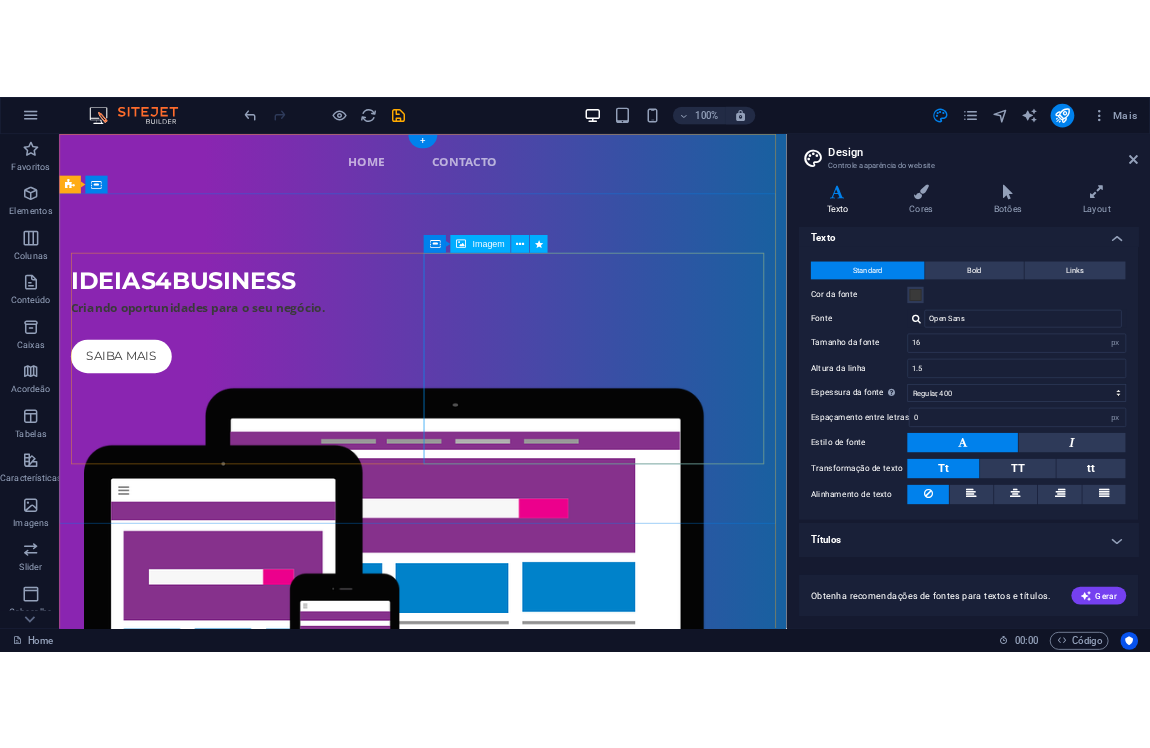 scroll, scrollTop: 0, scrollLeft: 0, axis: both 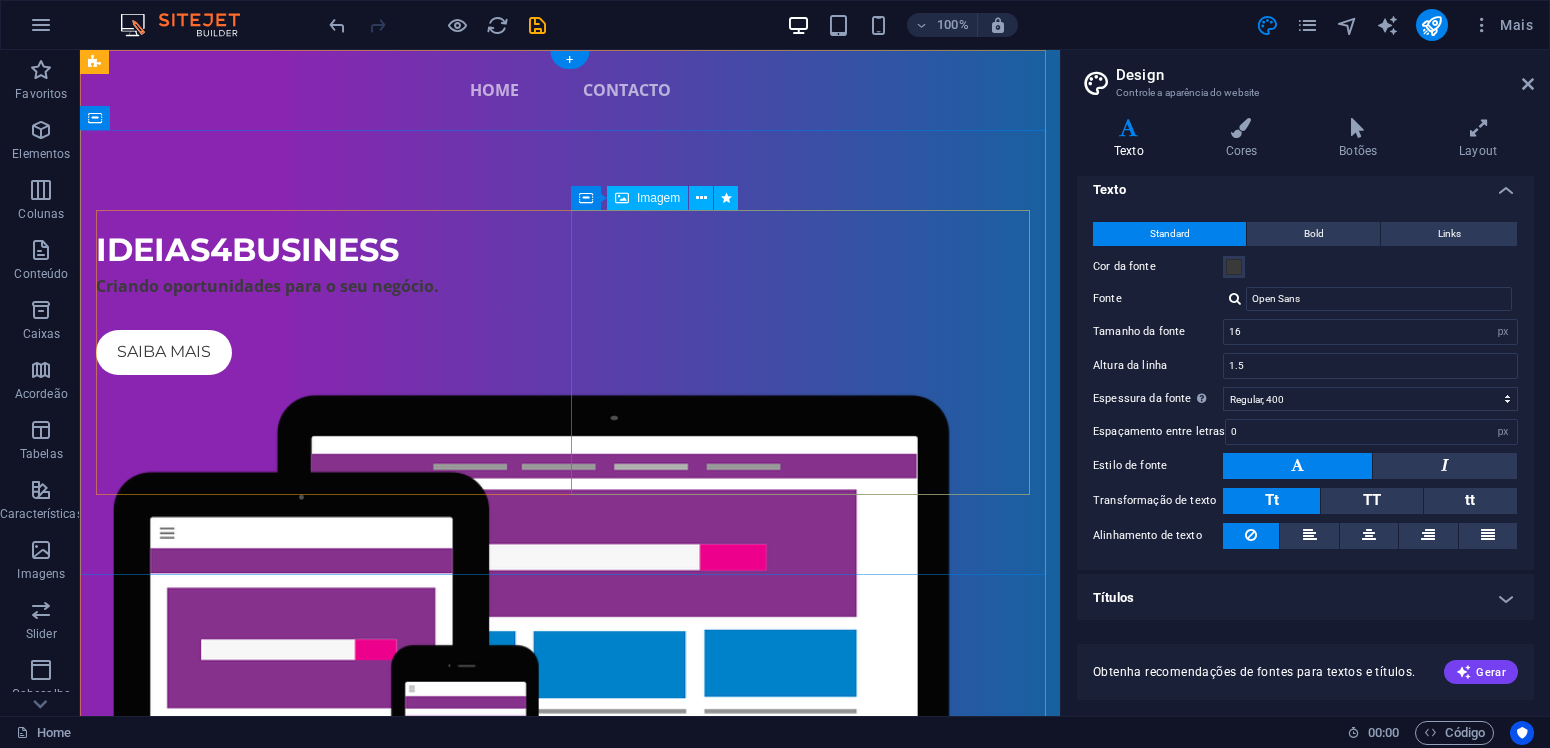 click at bounding box center [570, 677] 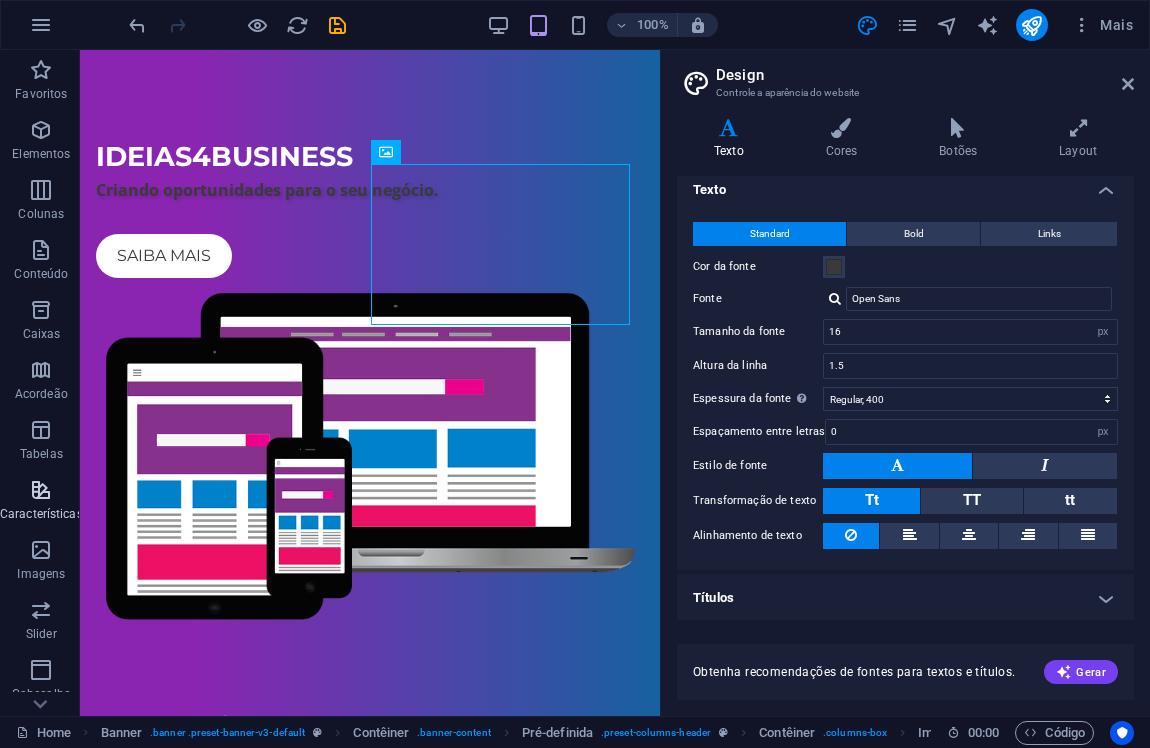 scroll, scrollTop: 105, scrollLeft: 0, axis: vertical 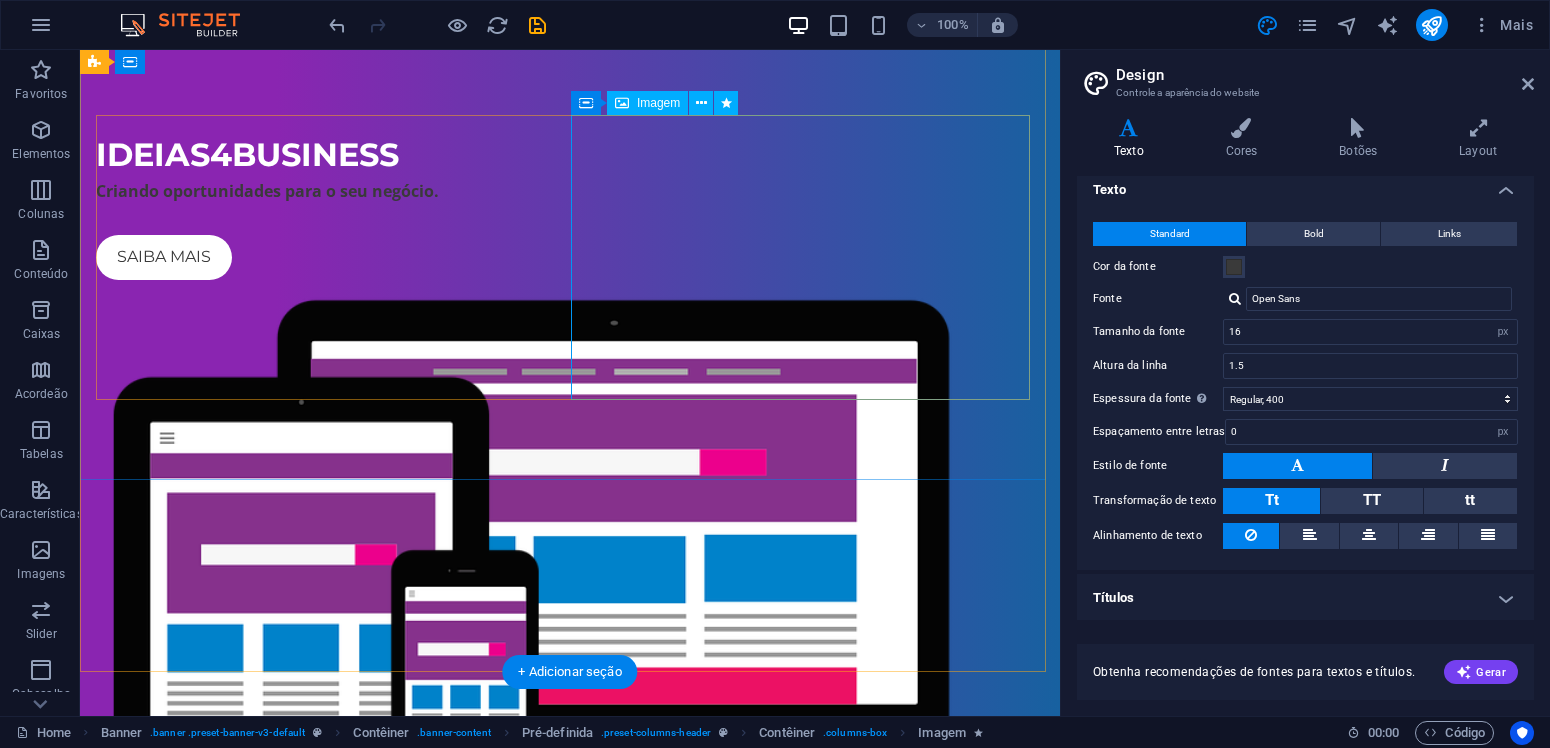 click at bounding box center (570, 582) 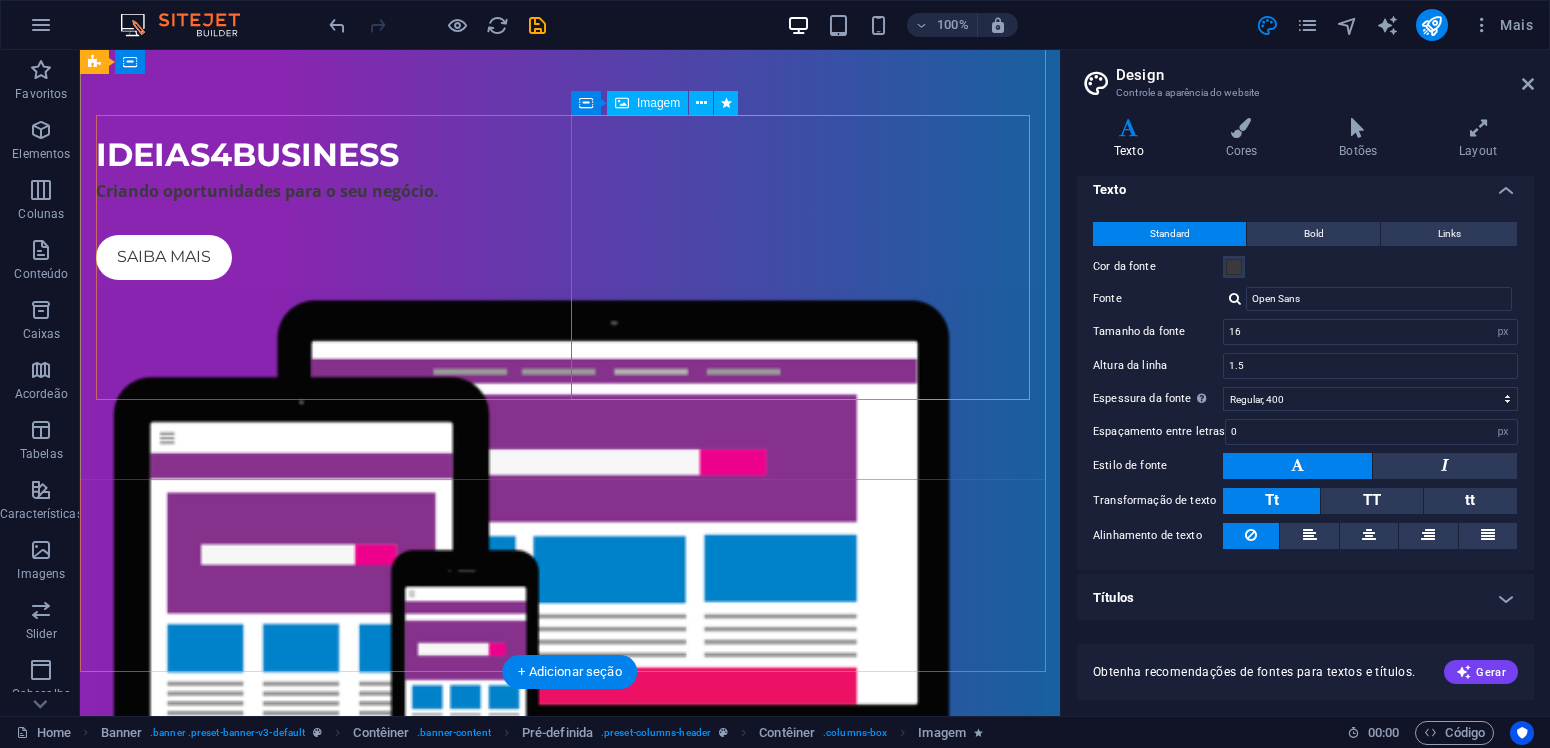 select on "%" 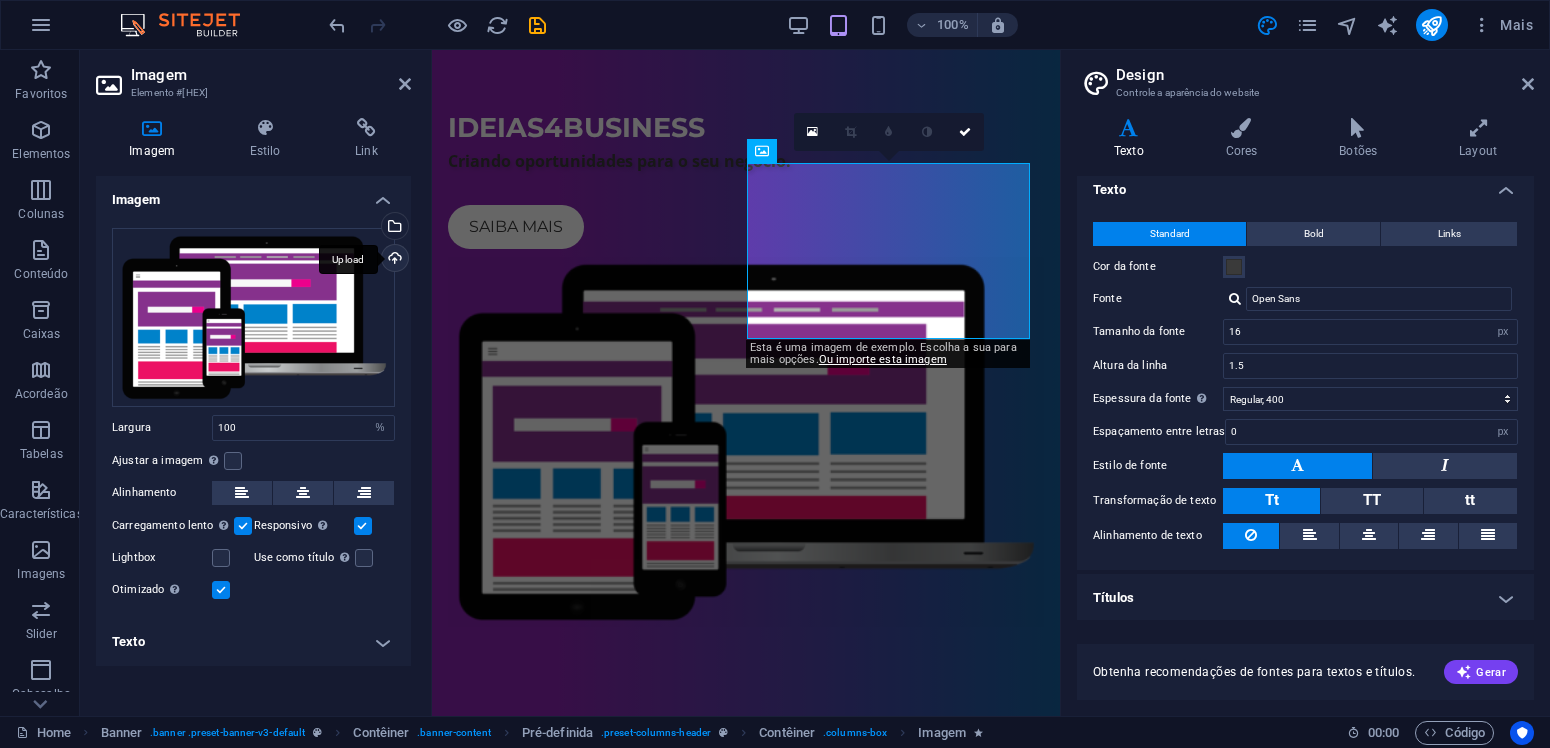 click on "Upload" at bounding box center (393, 260) 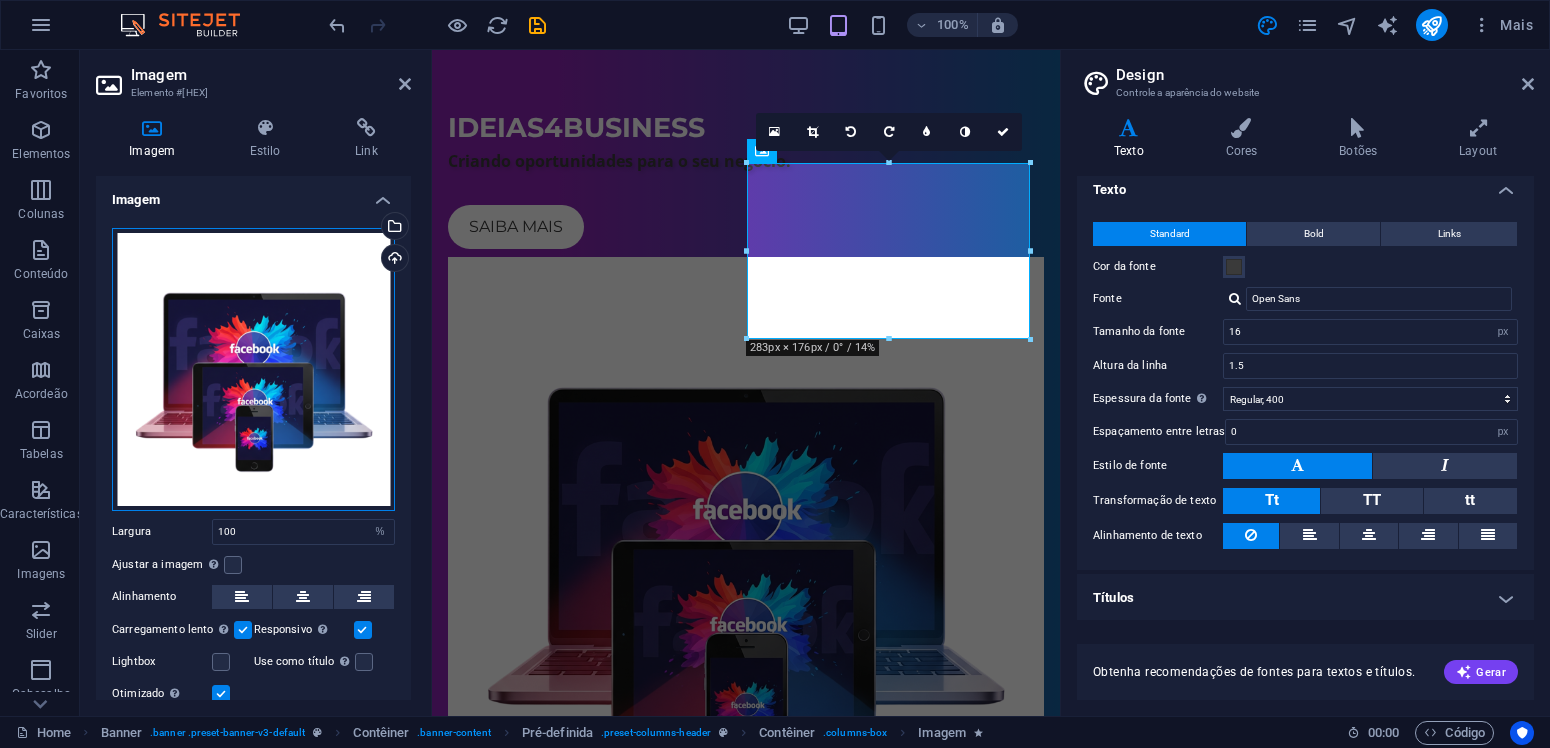 click on "Arraste os arquivos aqui, clique para escolher os arquivos ou selecione os arquivos em Arquivos ou em nossa galeria de fotos e vídeos gratuitos" at bounding box center [253, 369] 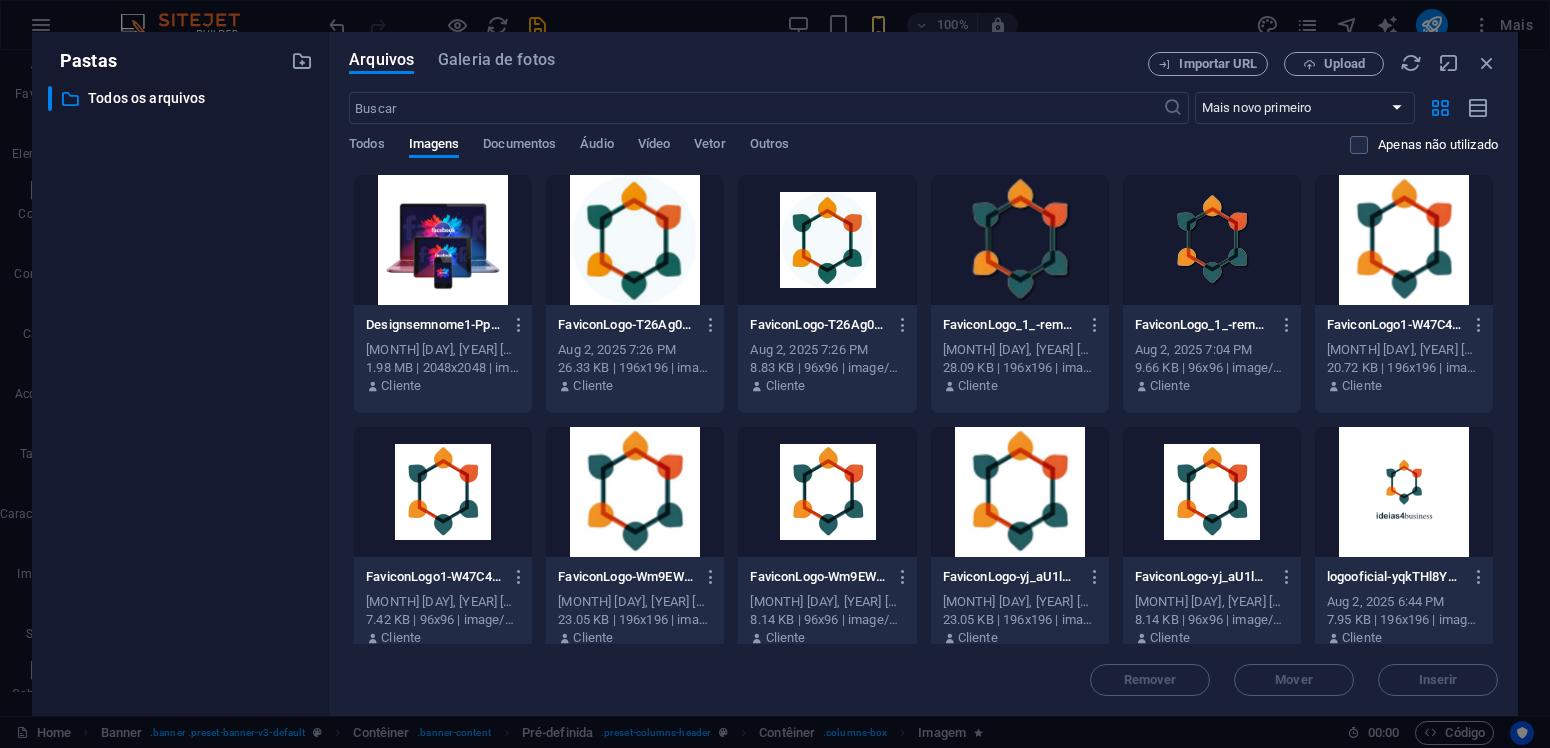 click at bounding box center [443, 240] 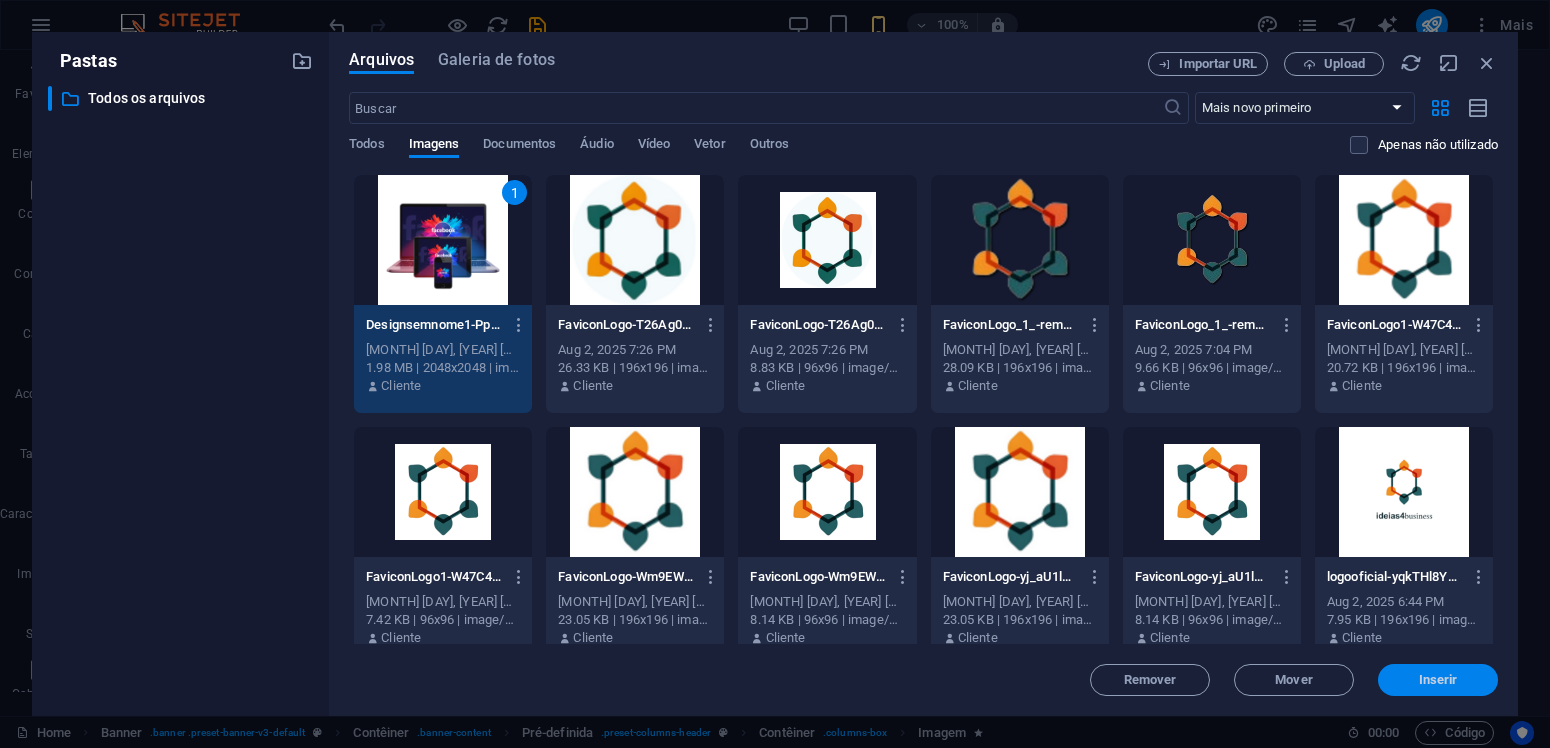 click on "Inserir" at bounding box center [1438, 680] 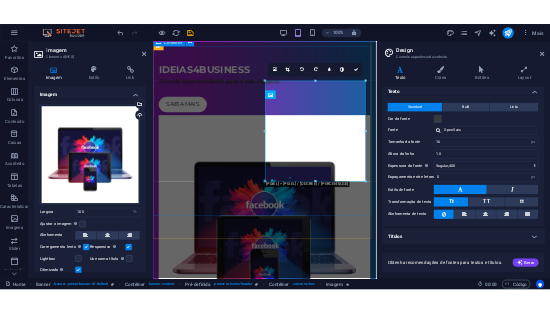 scroll, scrollTop: 44, scrollLeft: 0, axis: vertical 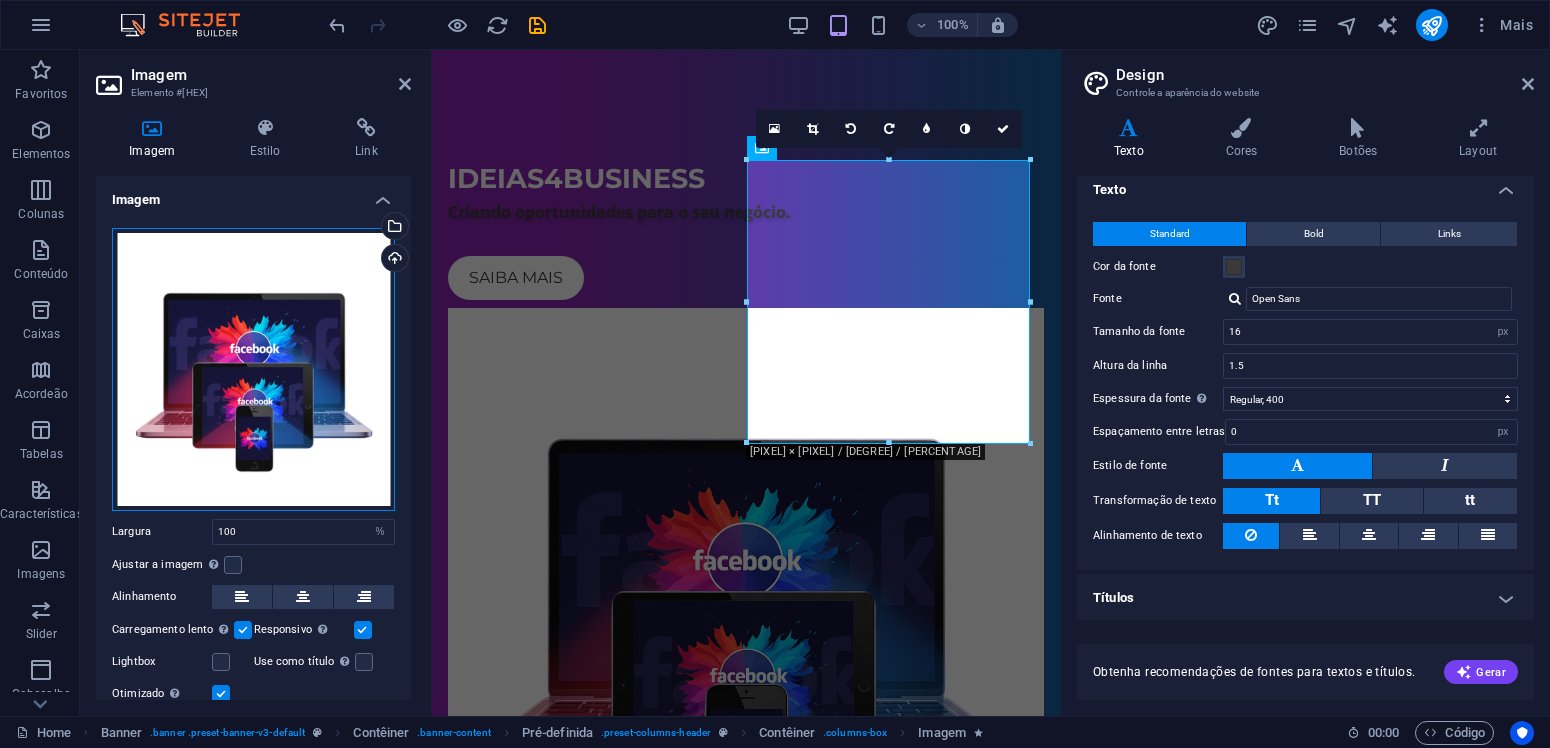 click on "Arraste os arquivos aqui, clique para escolher os arquivos ou selecione os arquivos em Arquivos ou em nossa galeria de fotos e vídeos gratuitos" at bounding box center (253, 369) 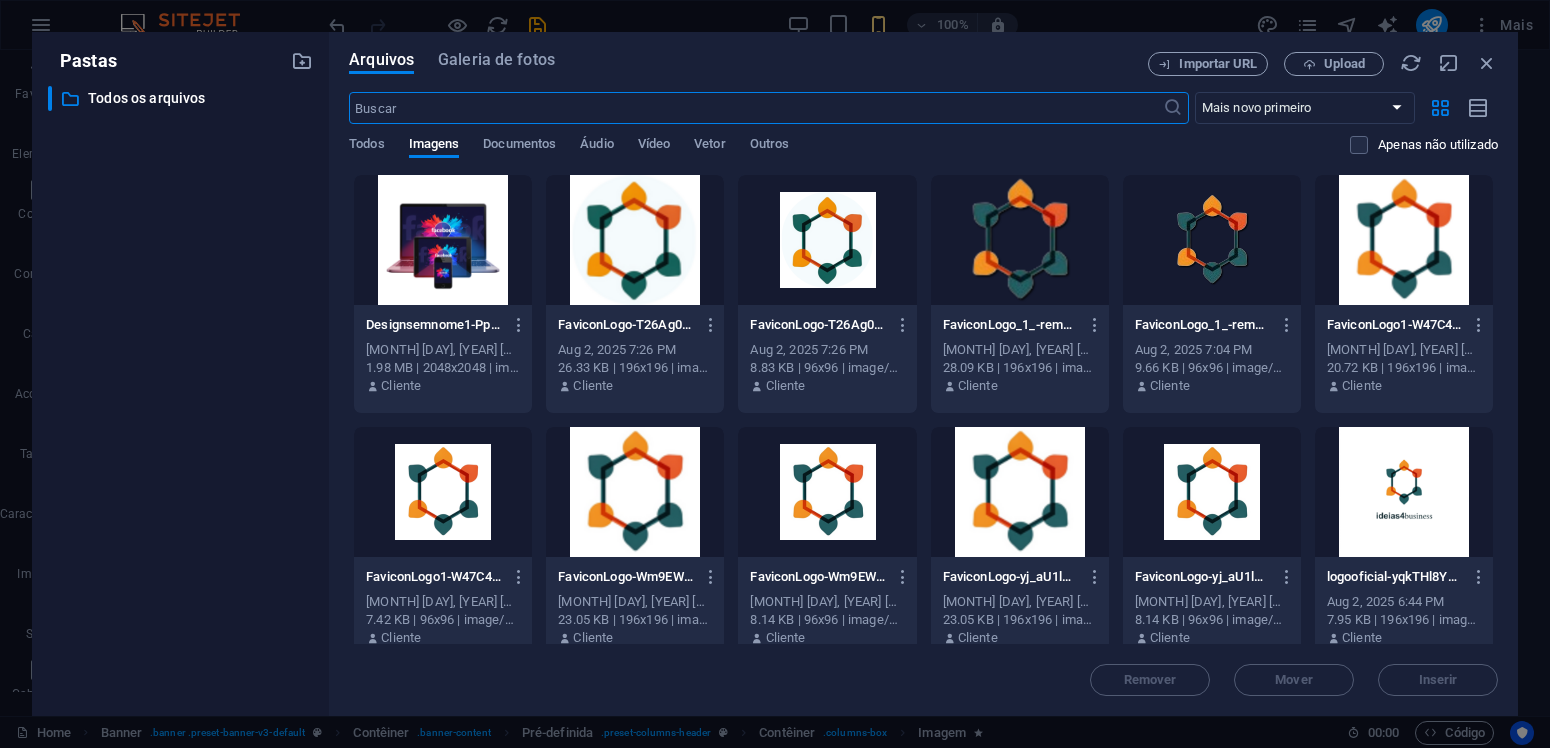 drag, startPoint x: 1482, startPoint y: 61, endPoint x: 1448, endPoint y: 92, distance: 46.010868 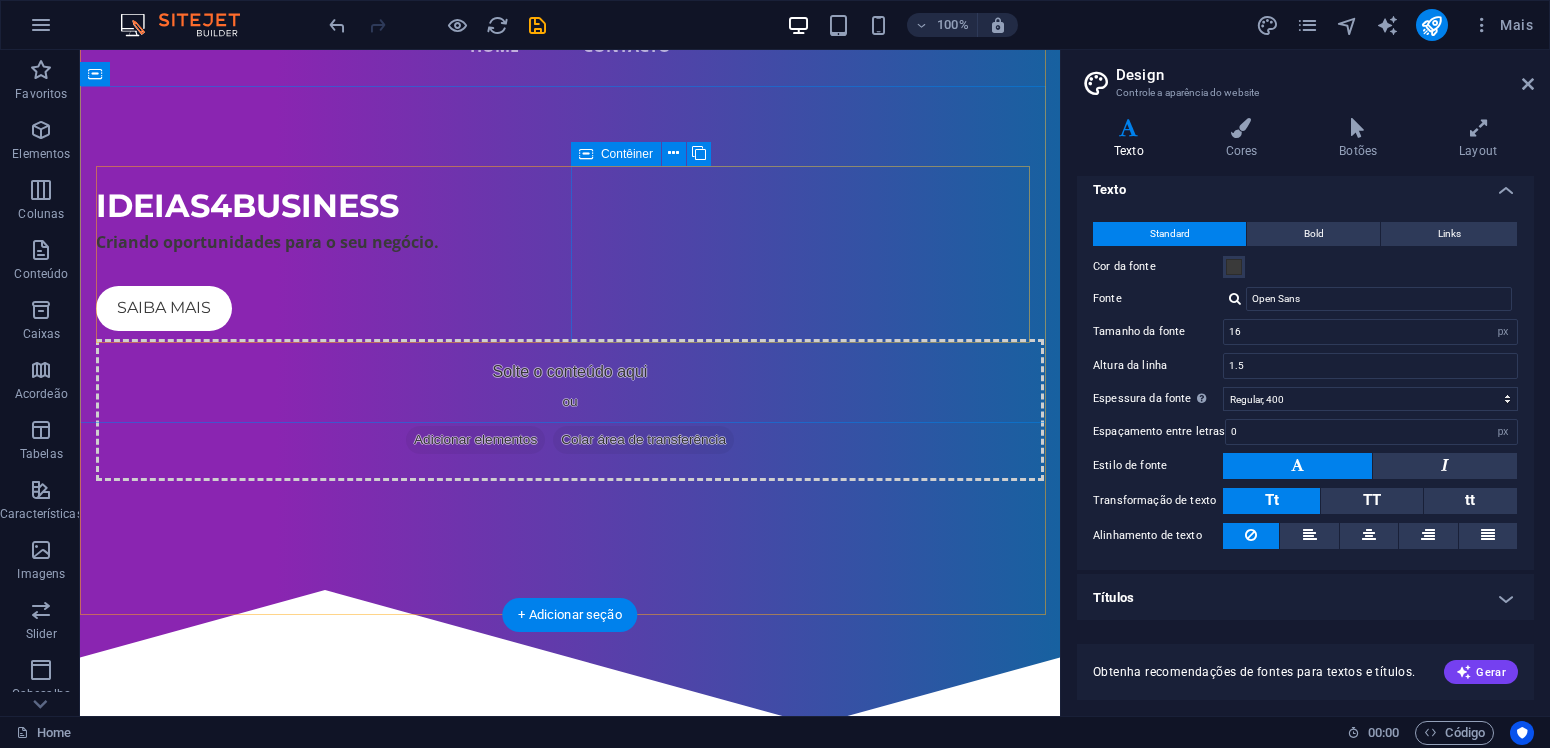 click on "Solte o conteúdo aqui ou  Adicionar elementos  Colar área de transferência" at bounding box center (570, 410) 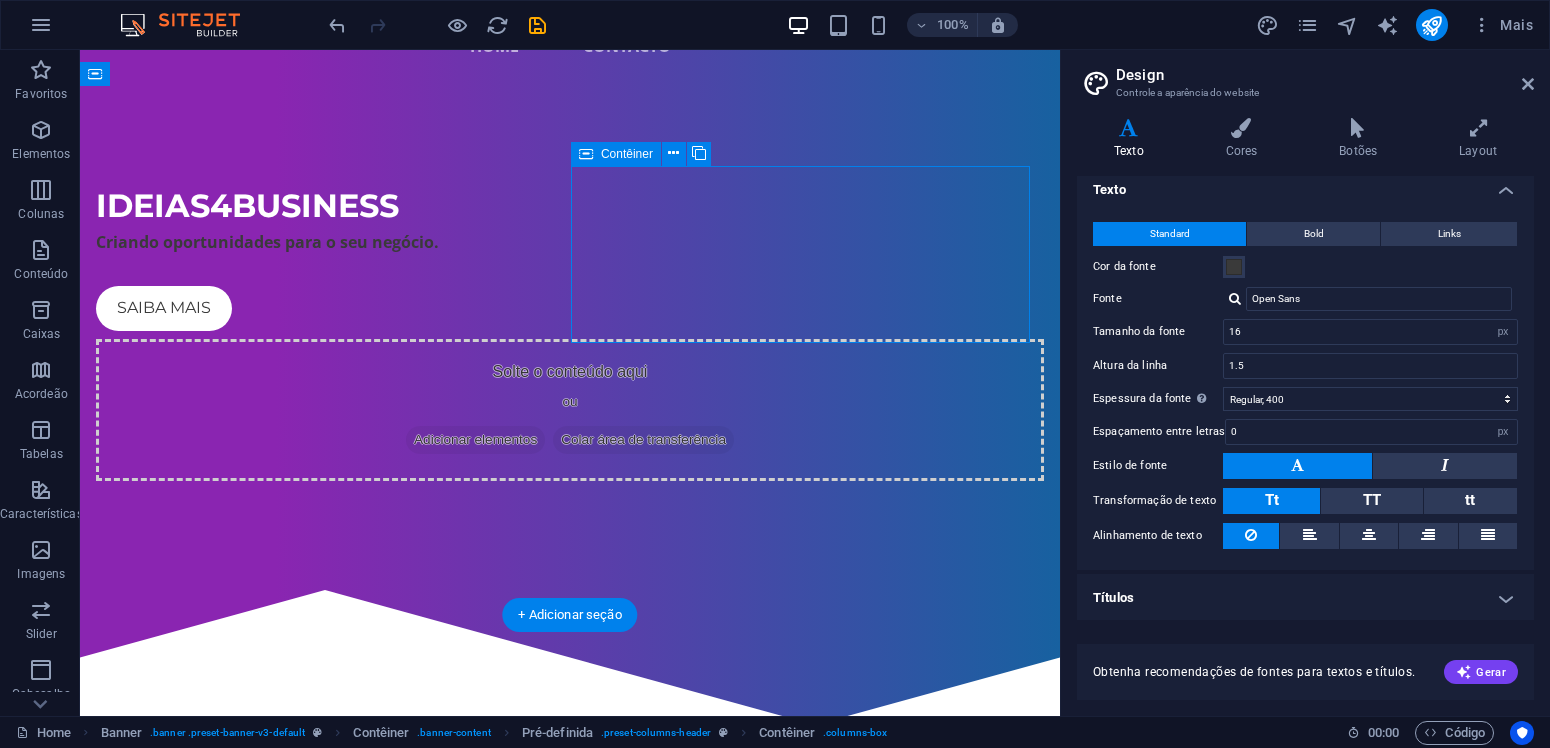 click on "Solte o conteúdo aqui ou  Adicionar elementos  Colar área de transferência" at bounding box center [570, 410] 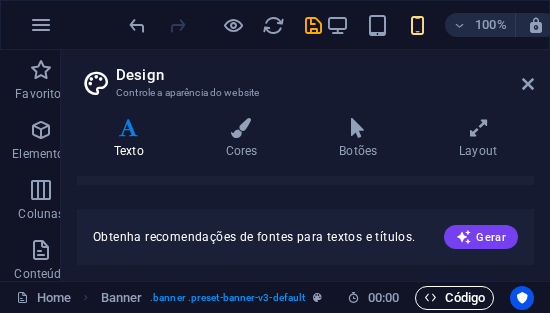 scroll, scrollTop: 0, scrollLeft: 0, axis: both 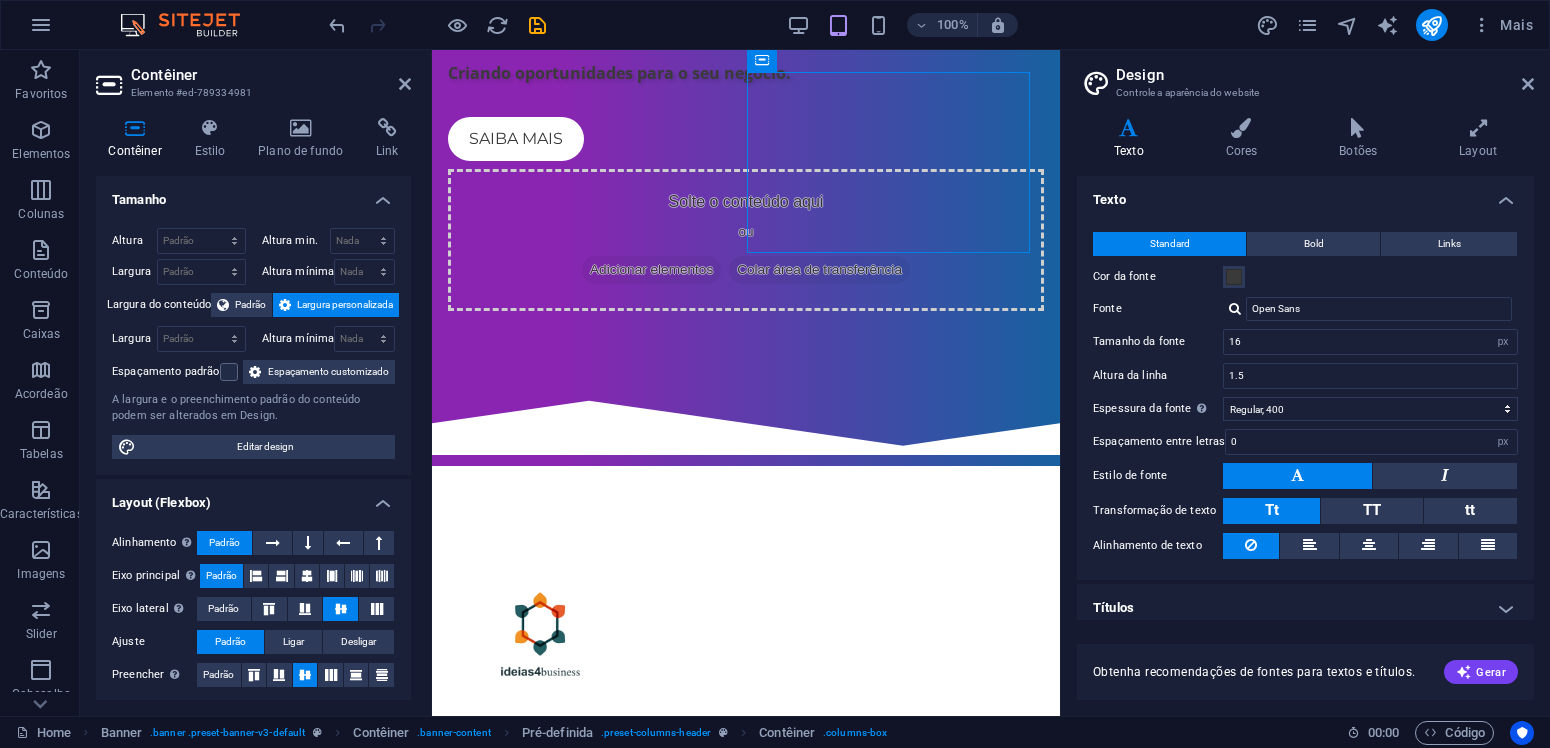 click on "Design" at bounding box center [1325, 75] 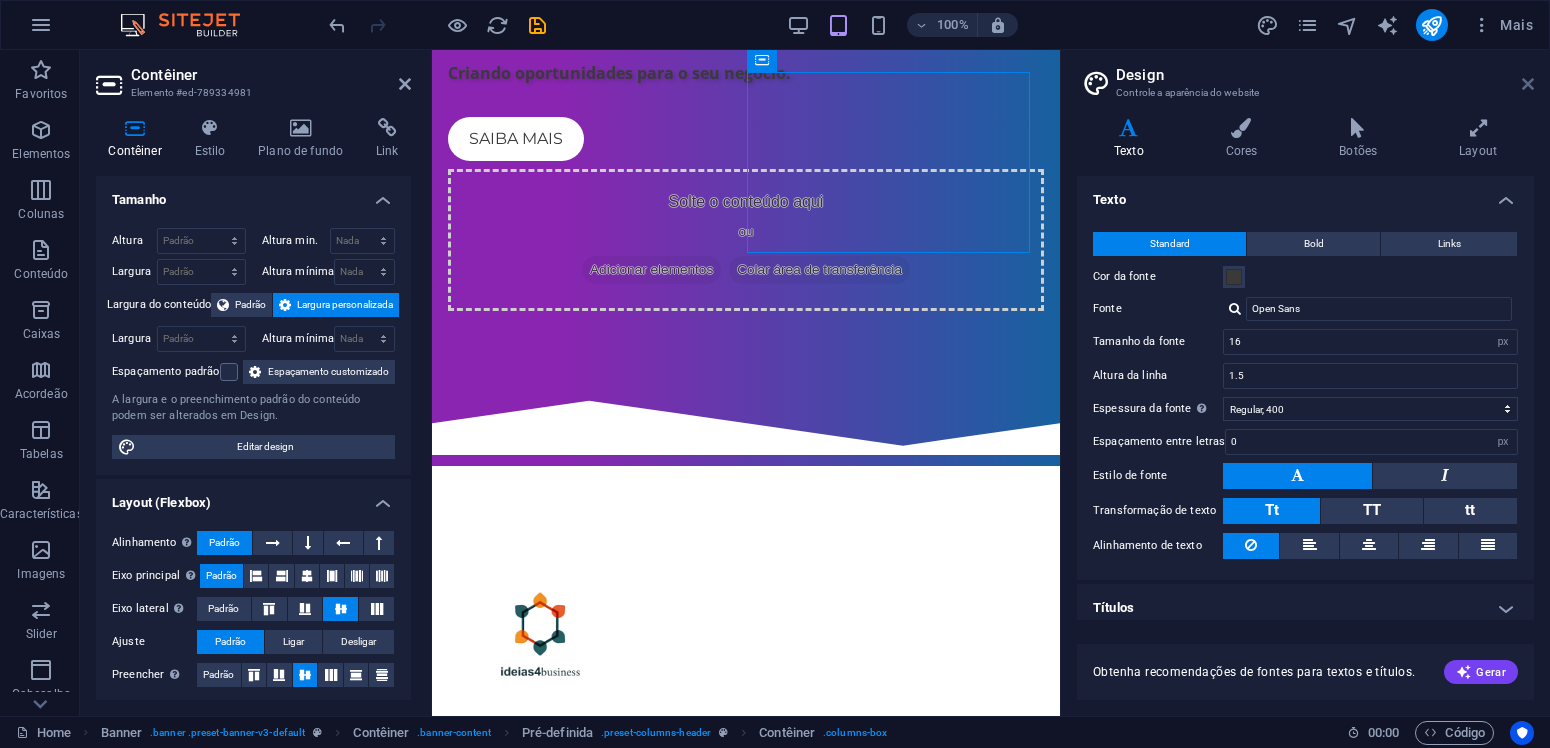 click at bounding box center (1528, 84) 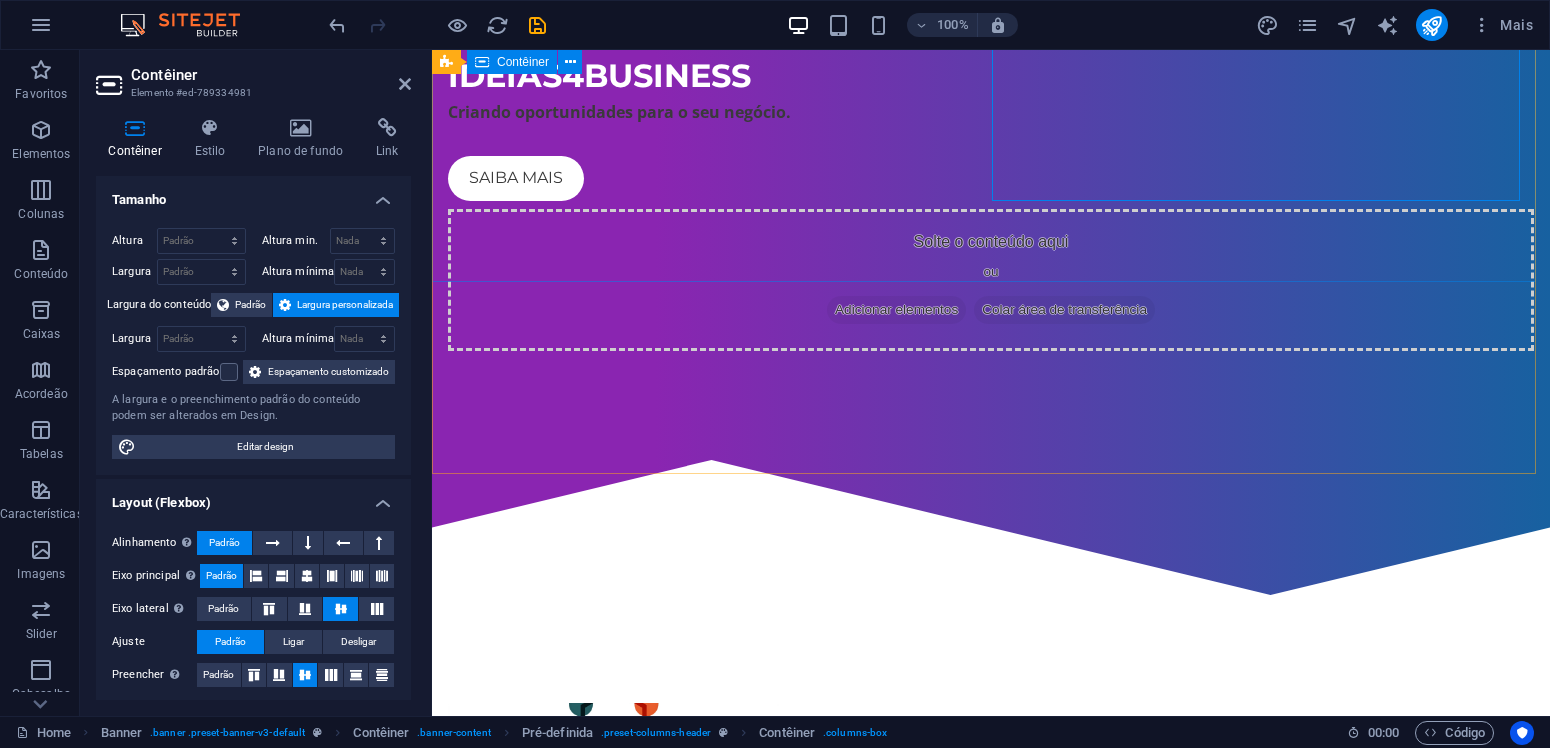 scroll, scrollTop: 0, scrollLeft: 0, axis: both 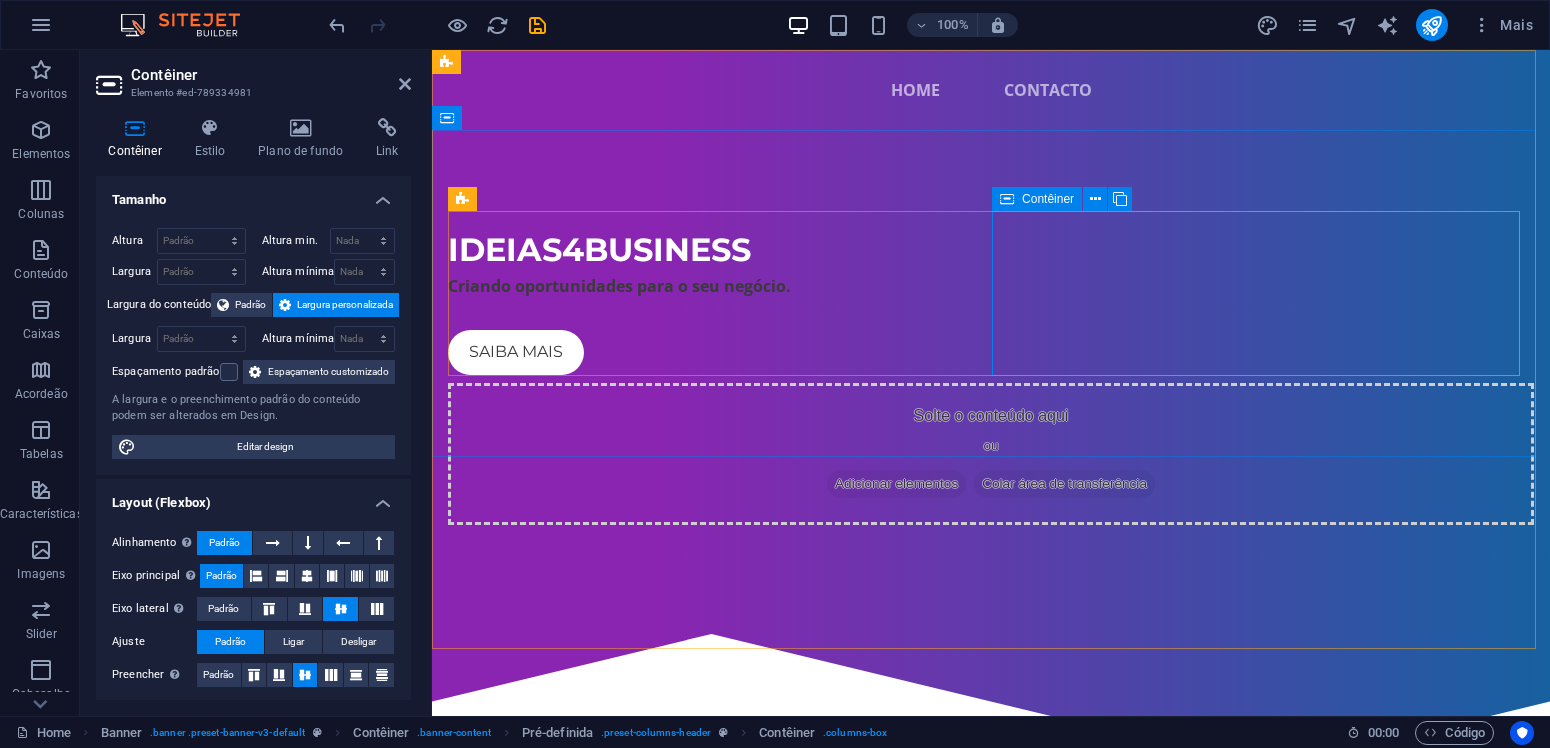 click on "Solte o conteúdo aqui ou  Adicionar elementos  Colar área de transferência" at bounding box center (991, 454) 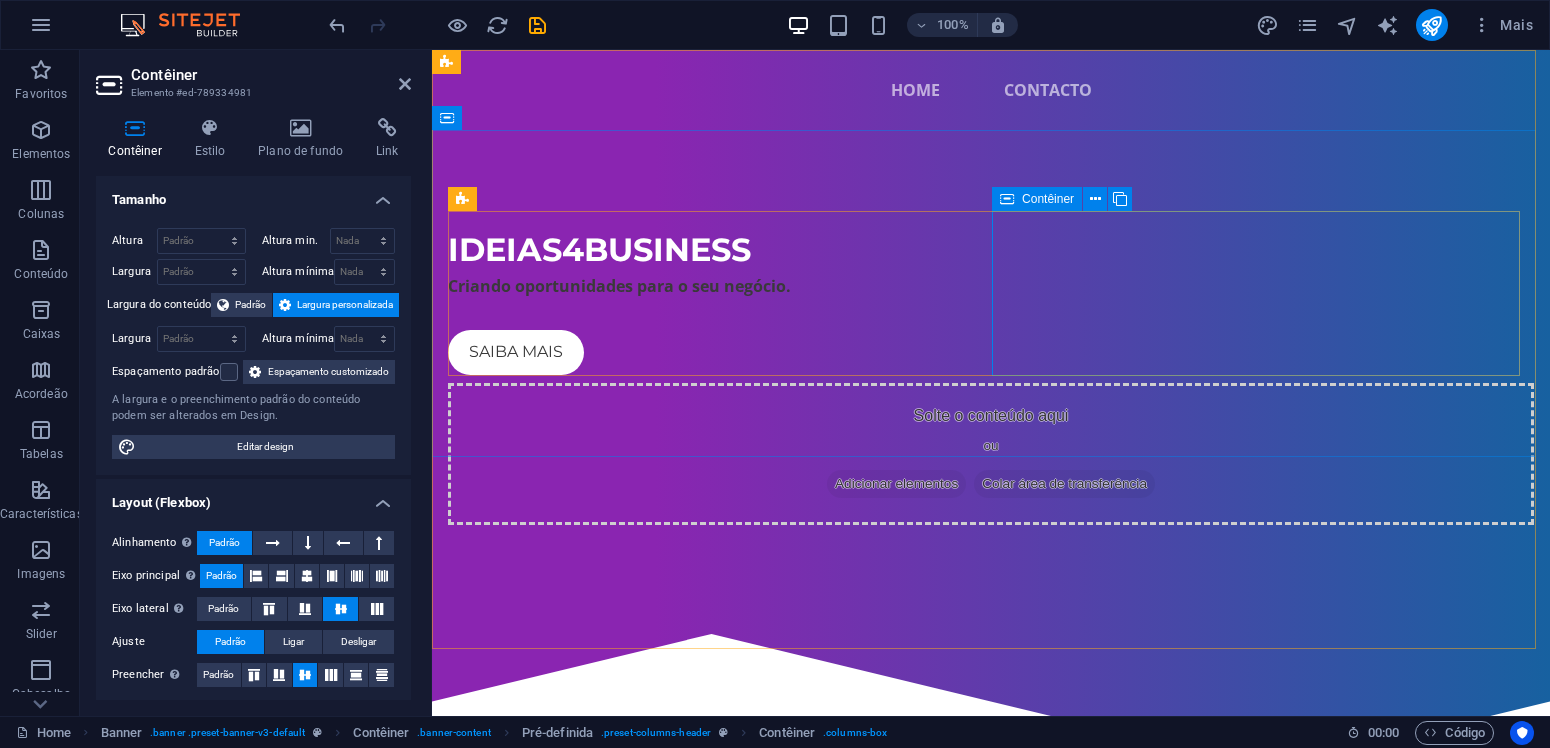 click on "Solte o conteúdo aqui ou  Adicionar elementos  Colar área de transferência" at bounding box center (991, 454) 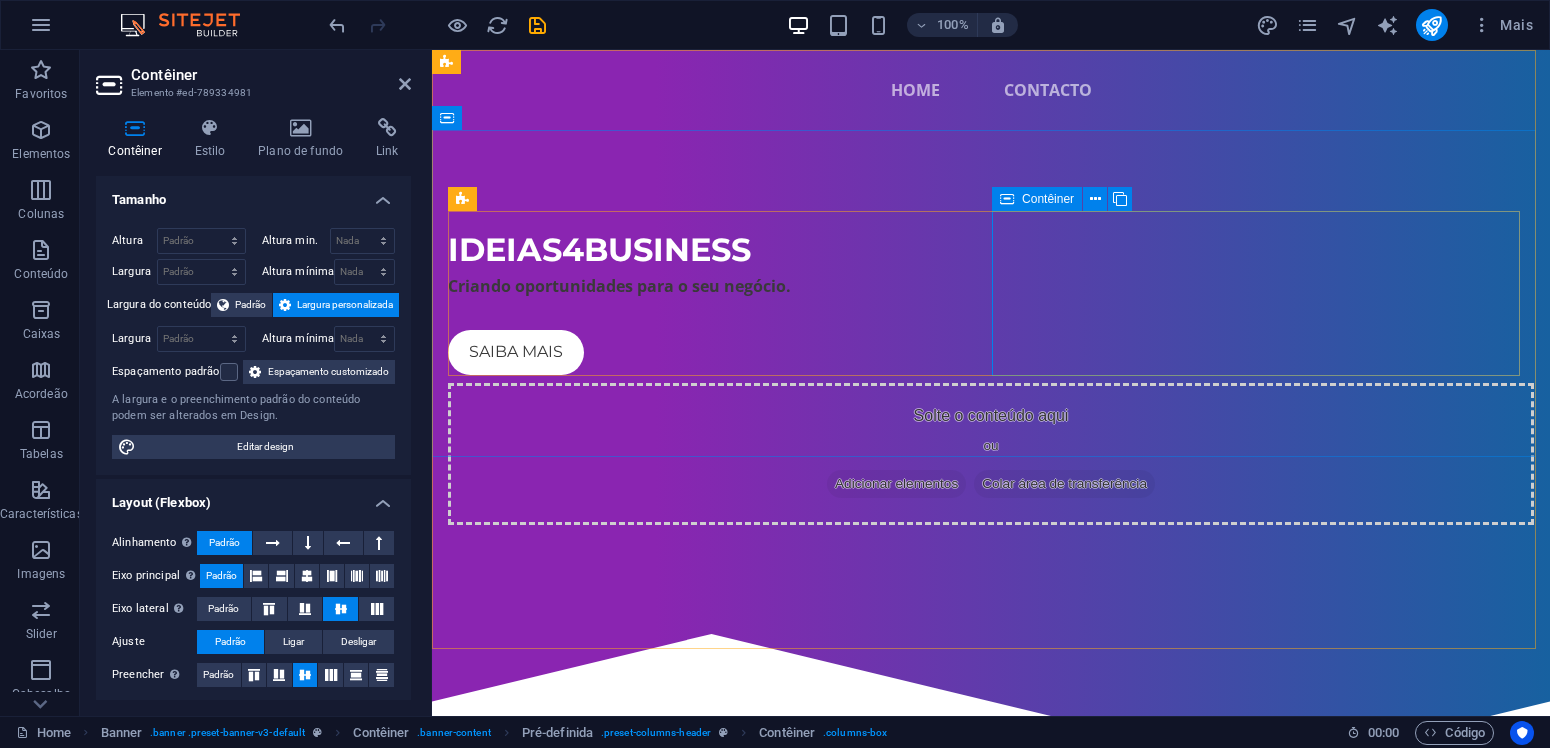 click on "Solte o conteúdo aqui ou  Adicionar elementos  Colar área de transferência" at bounding box center [991, 454] 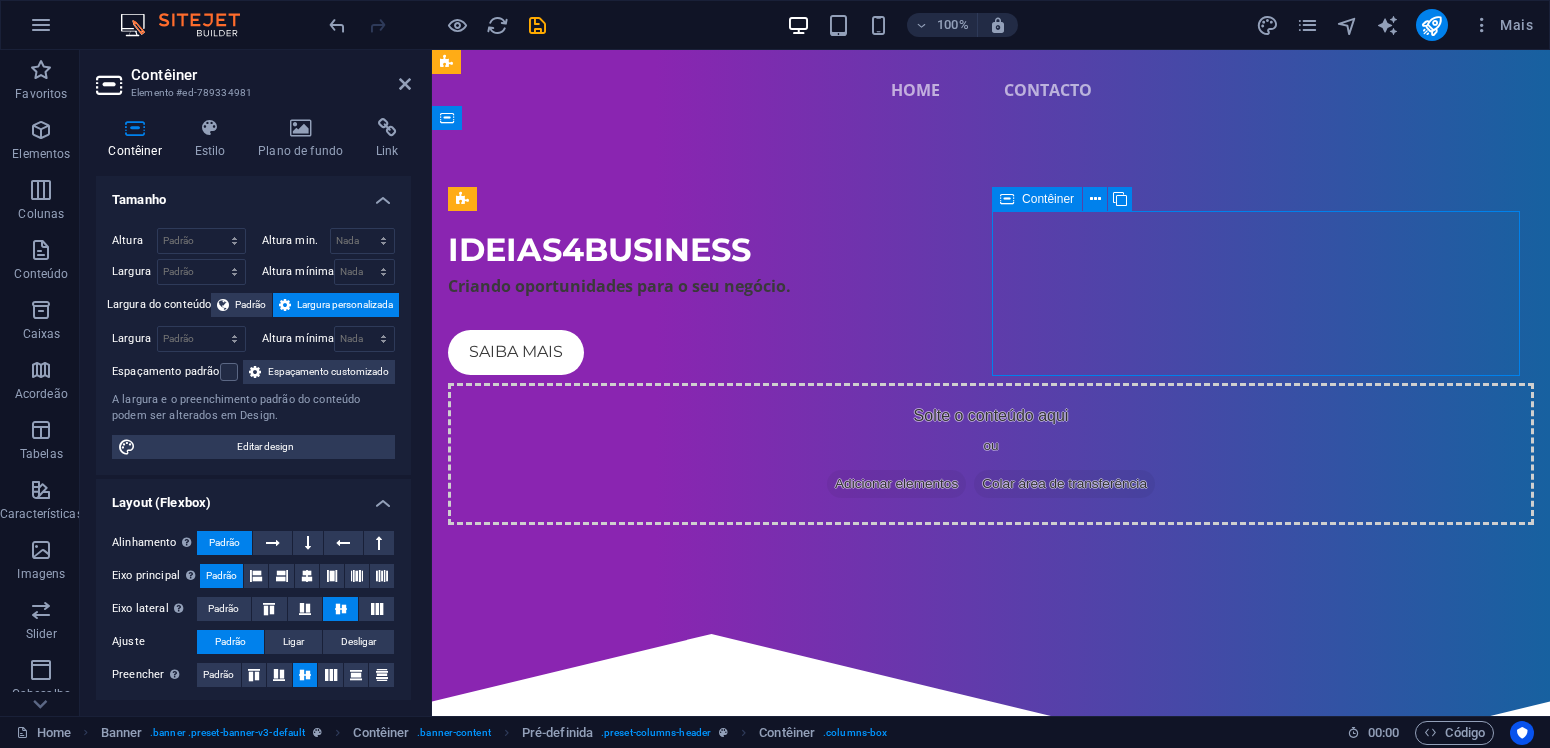 click on "Contêiner" at bounding box center (1048, 199) 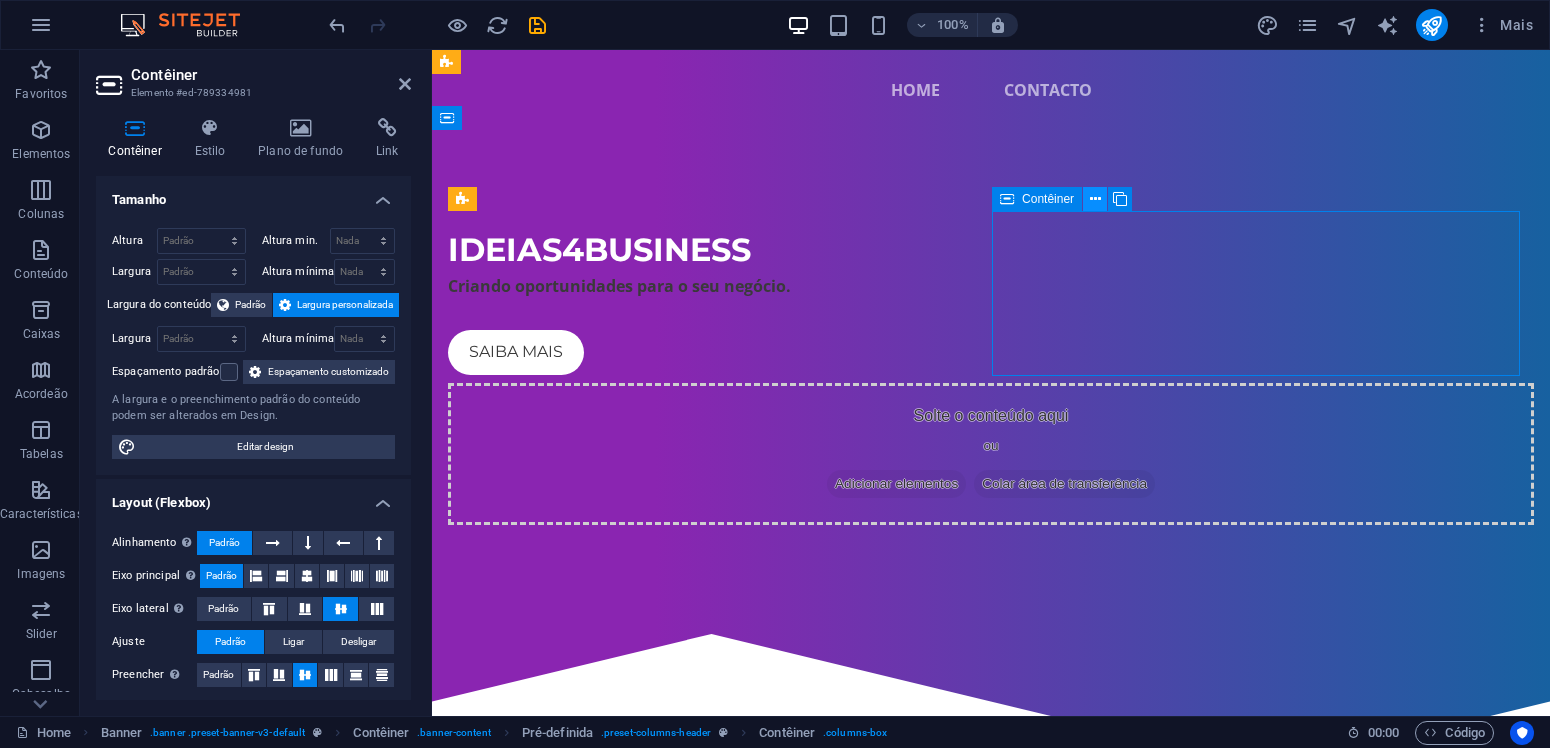 click at bounding box center [1095, 199] 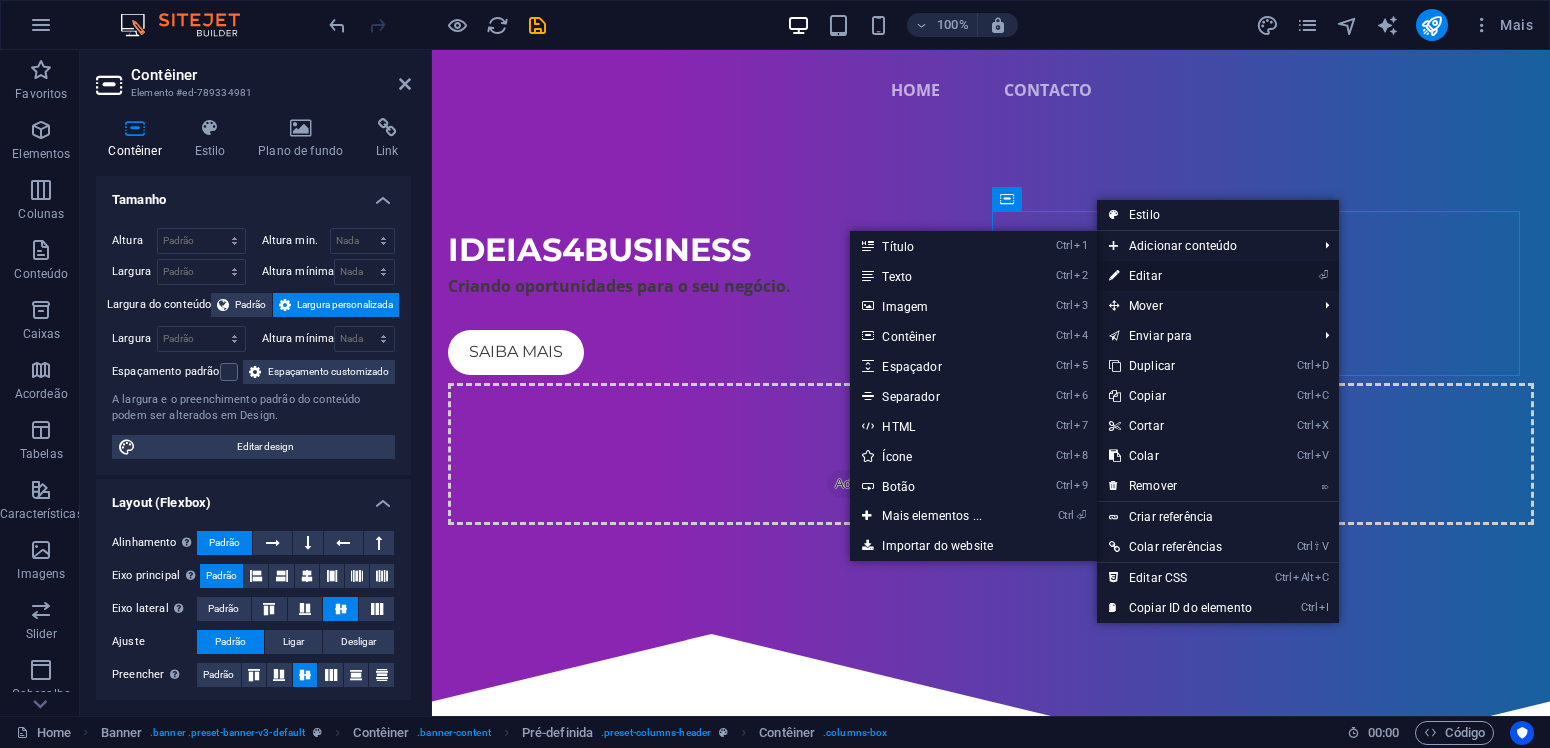 click on "⏎  Editar" at bounding box center [1180, 276] 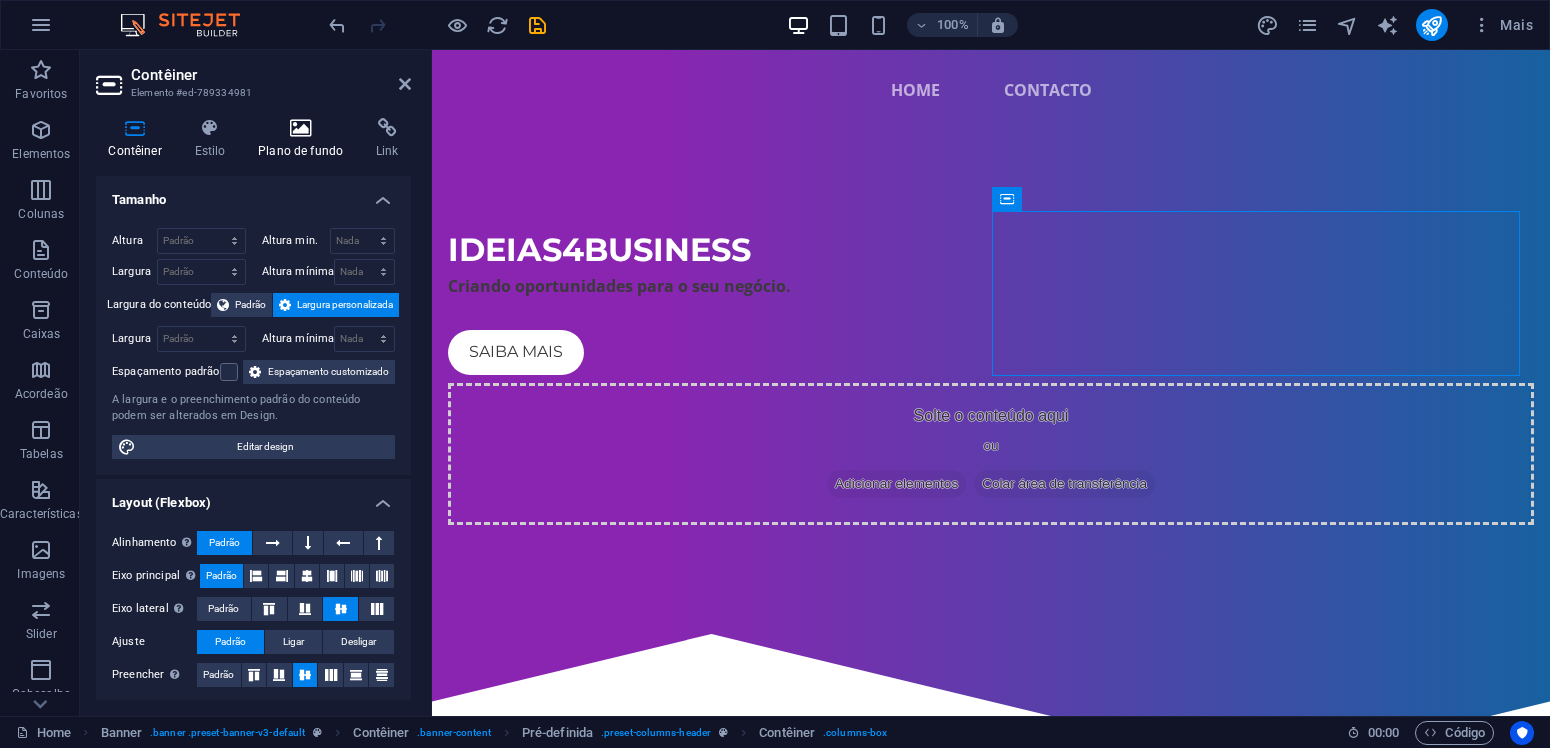 click on "Plano de fundo" at bounding box center (305, 139) 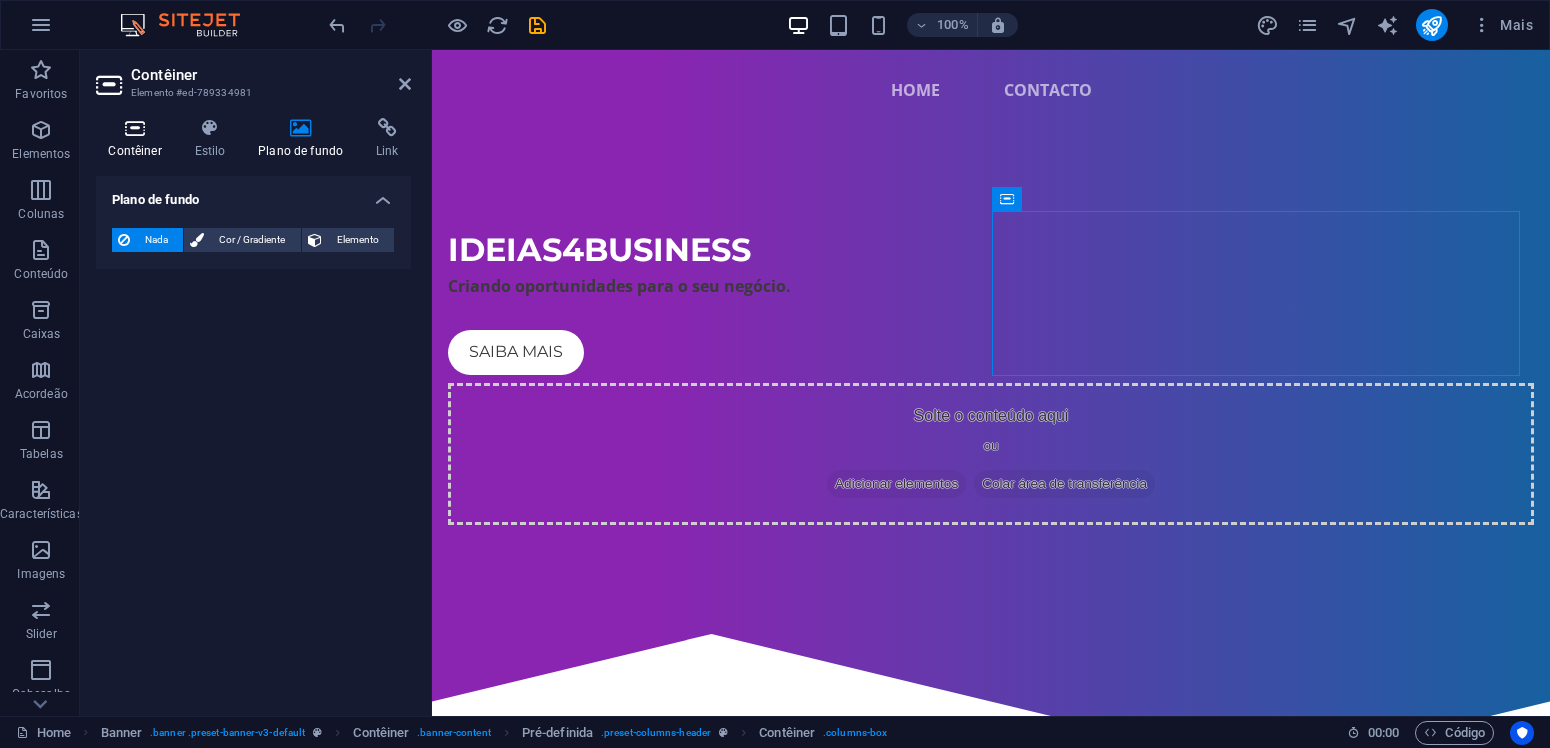 click on "Contêiner" at bounding box center [139, 139] 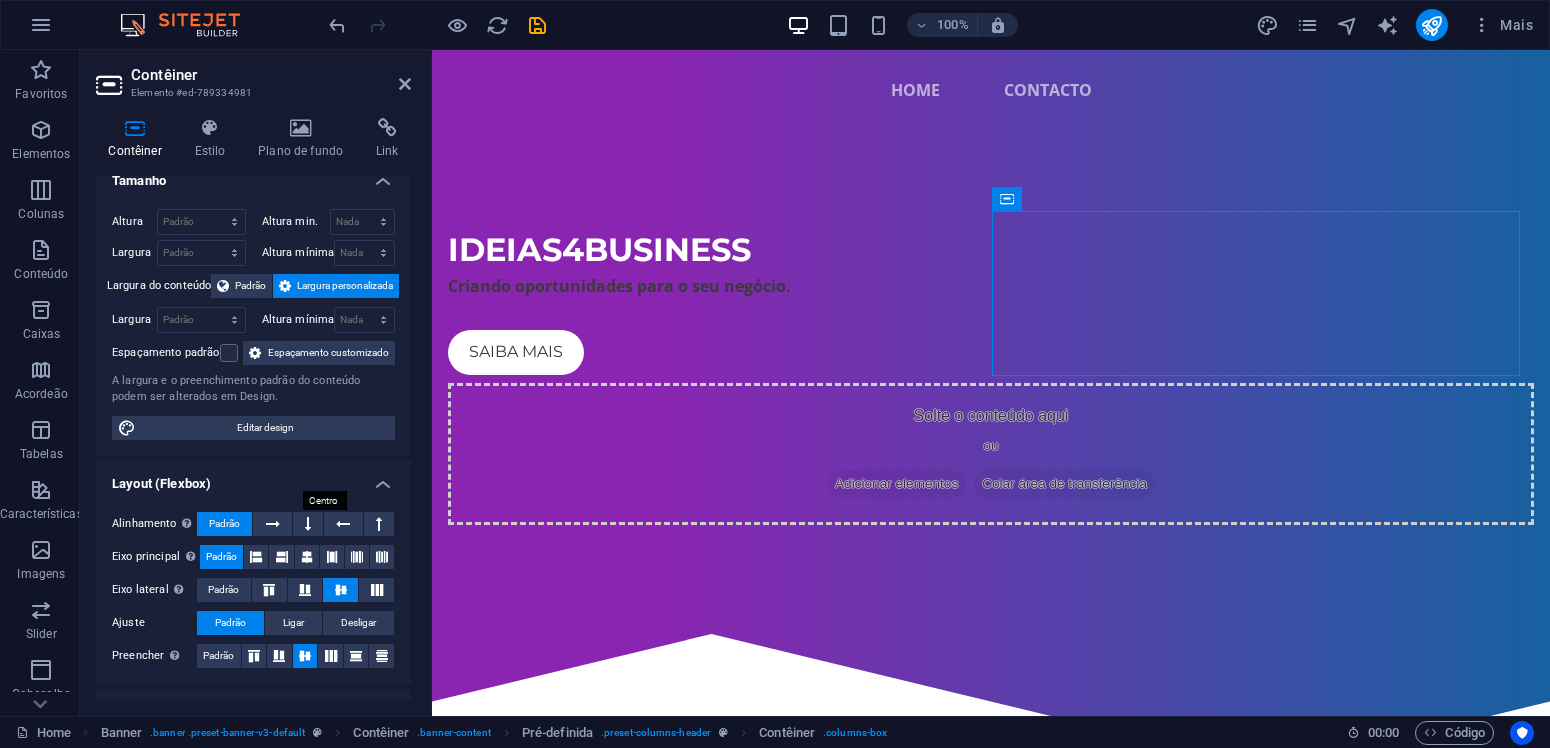 scroll, scrollTop: 0, scrollLeft: 0, axis: both 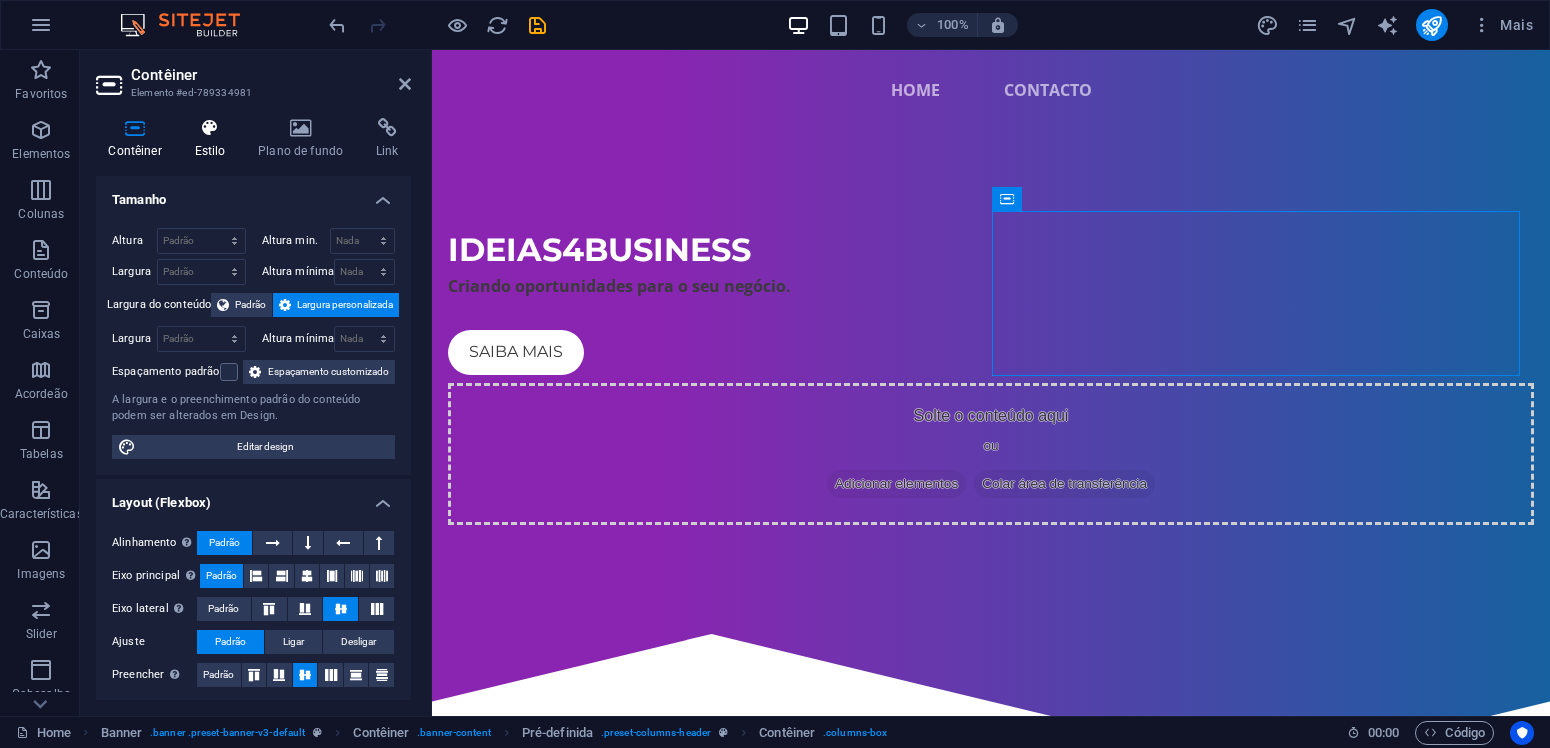 click on "Estilo" at bounding box center [214, 139] 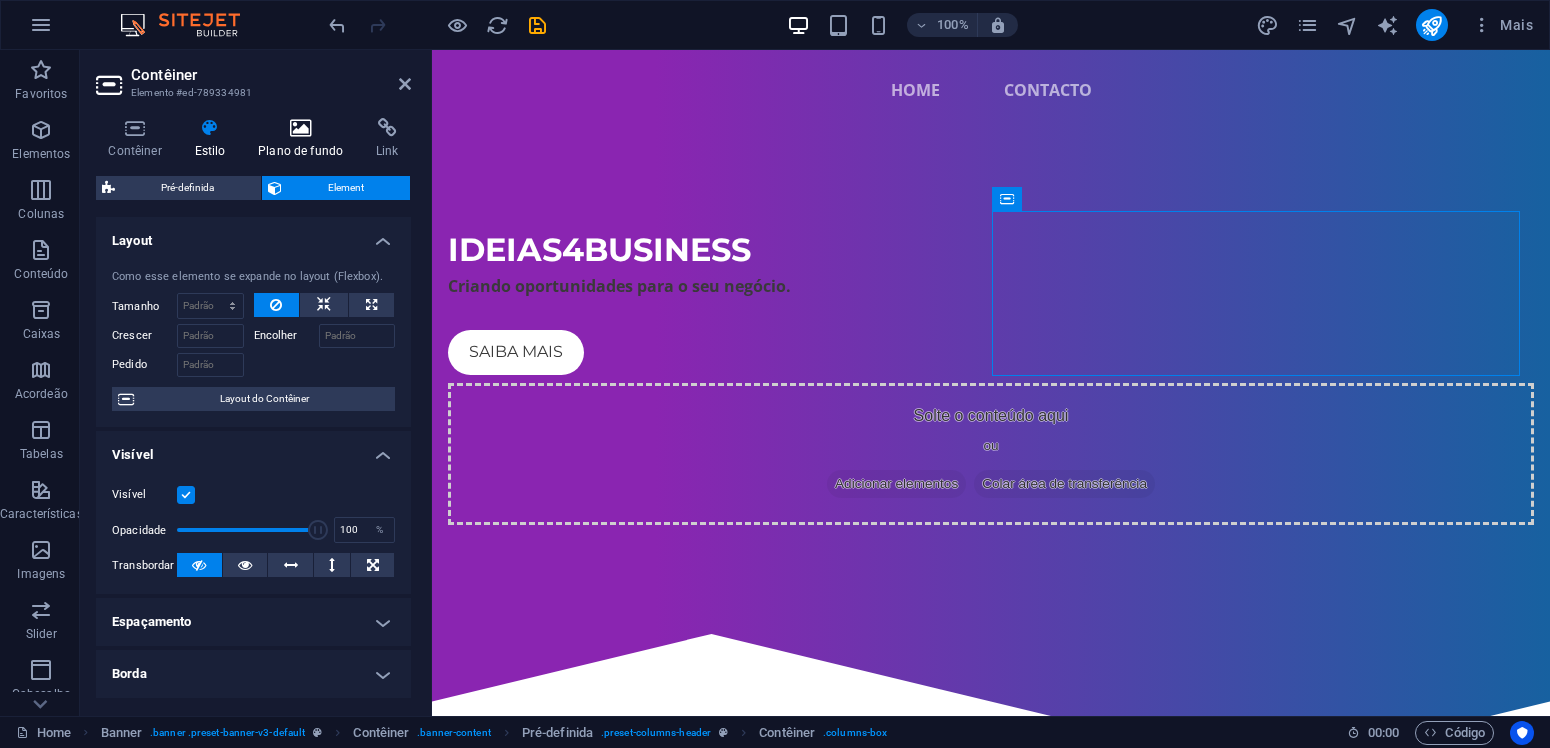click on "Plano de fundo" at bounding box center [305, 139] 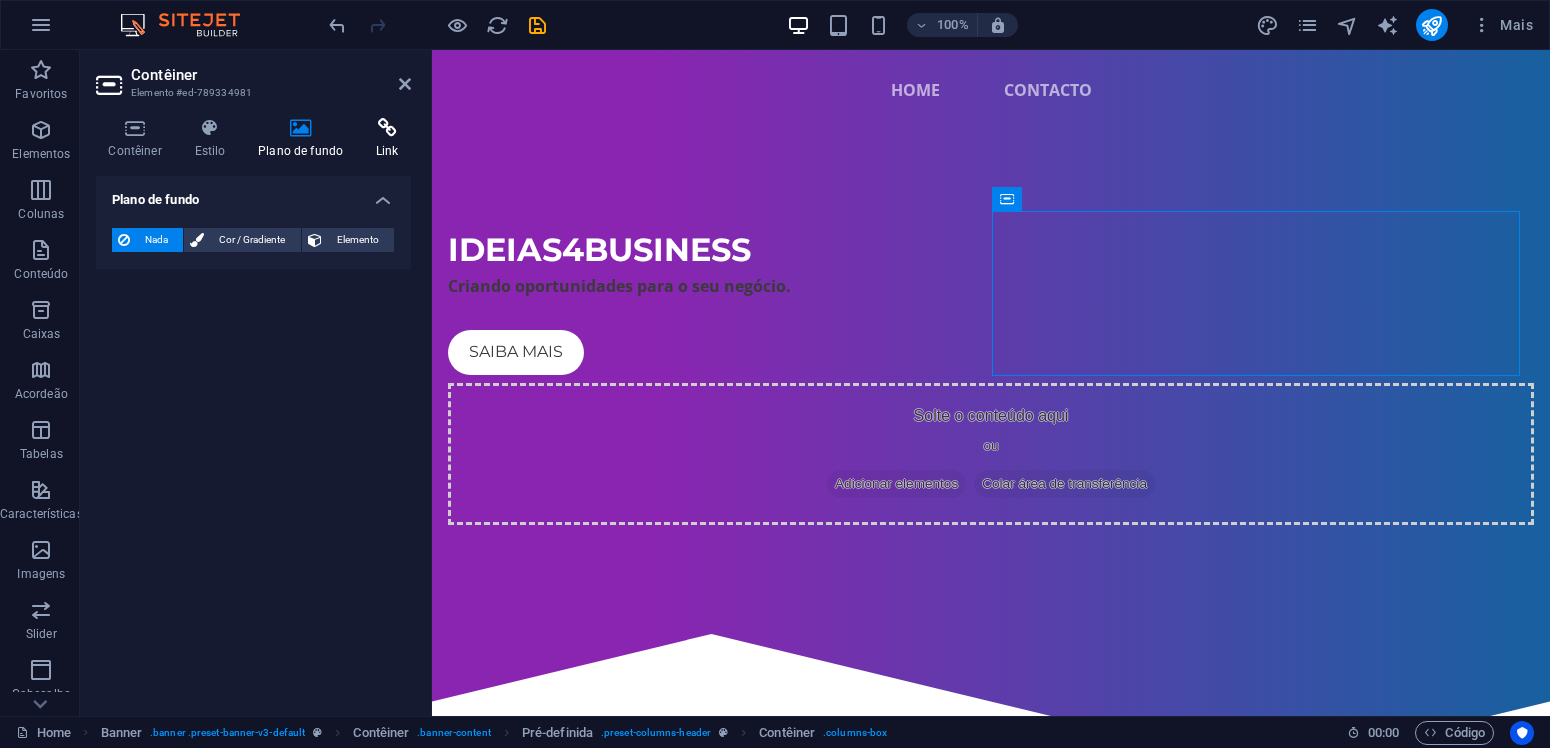 click at bounding box center (387, 128) 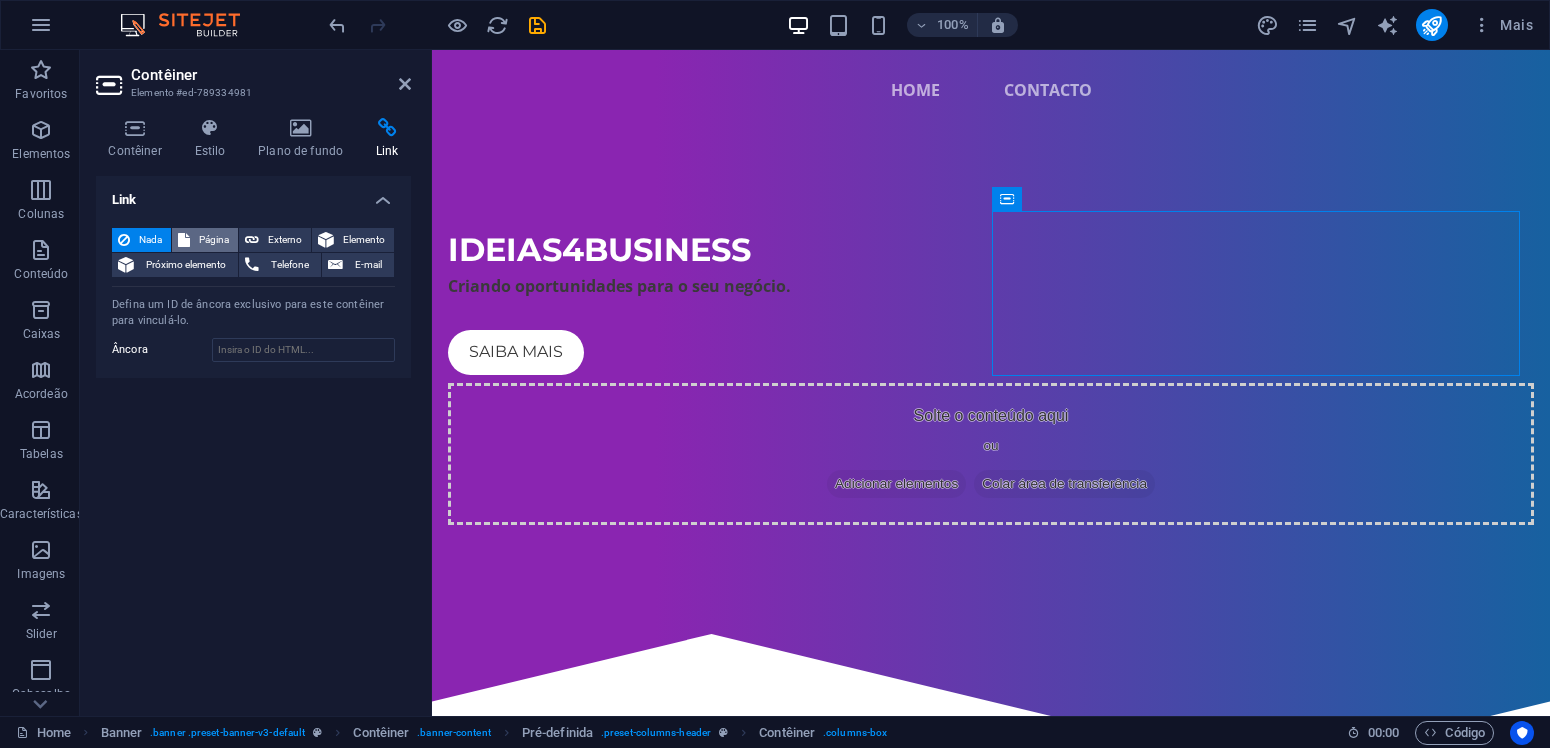 click on "Página" at bounding box center [214, 240] 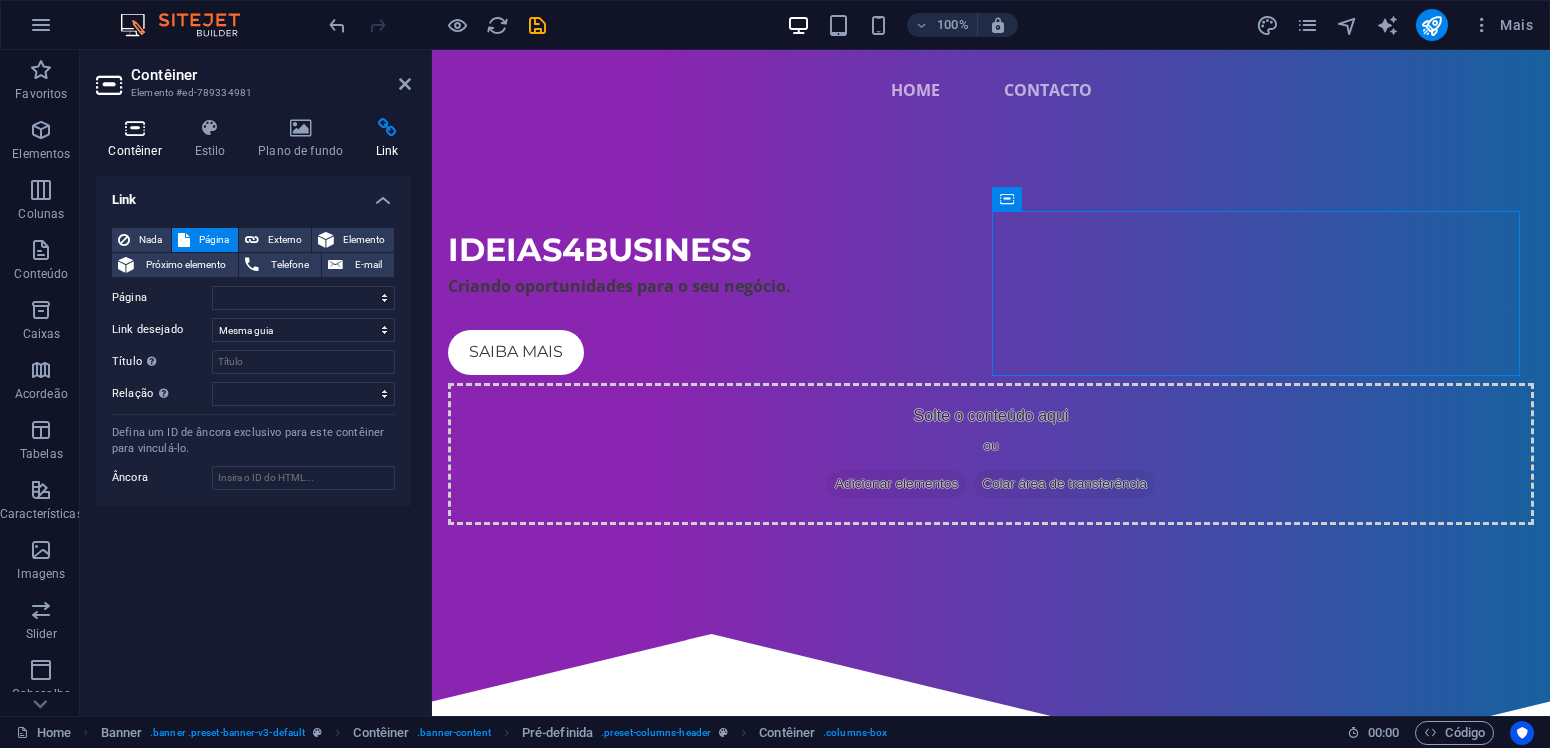 click on "Contêiner" at bounding box center [139, 139] 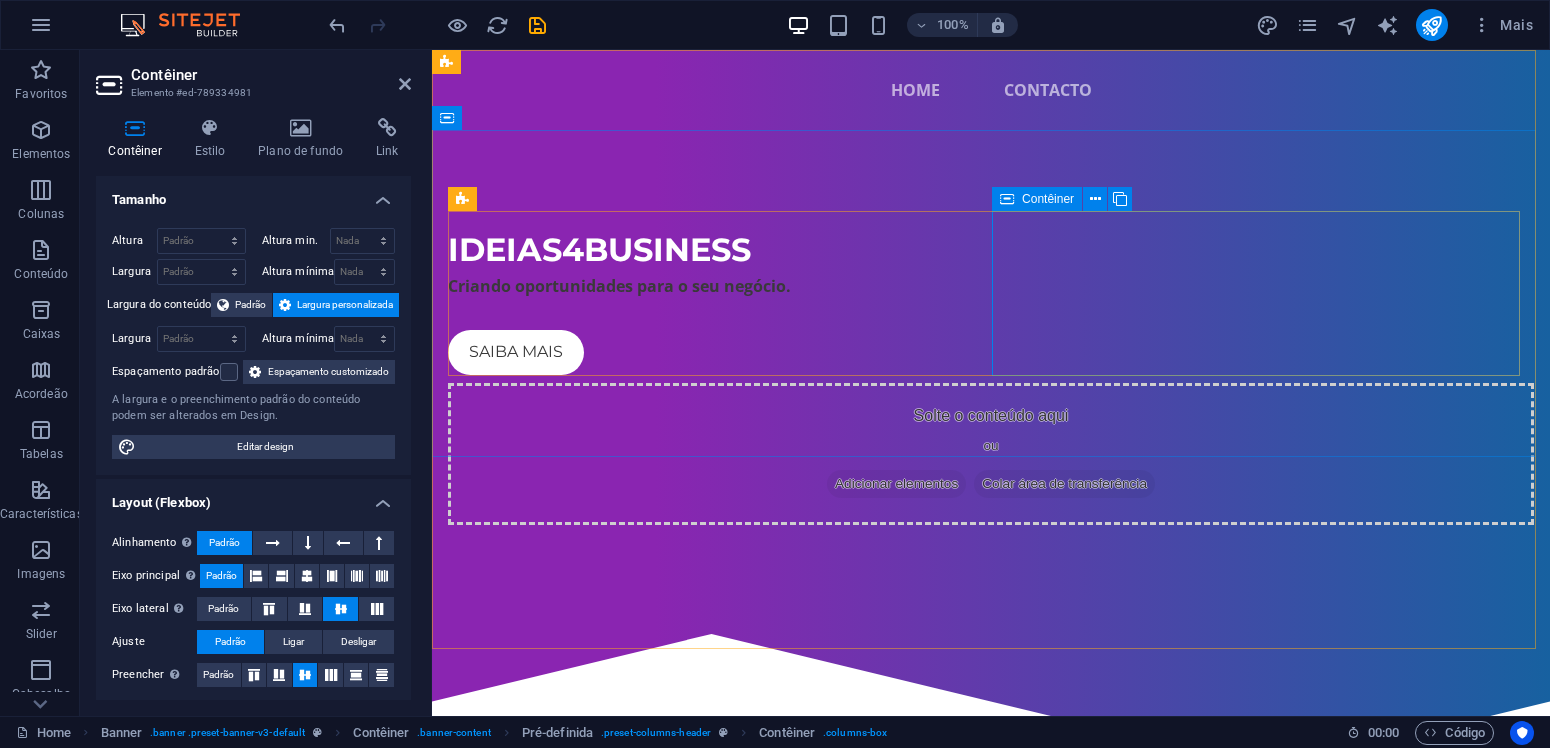 click on "Adicionar elementos" at bounding box center (896, 484) 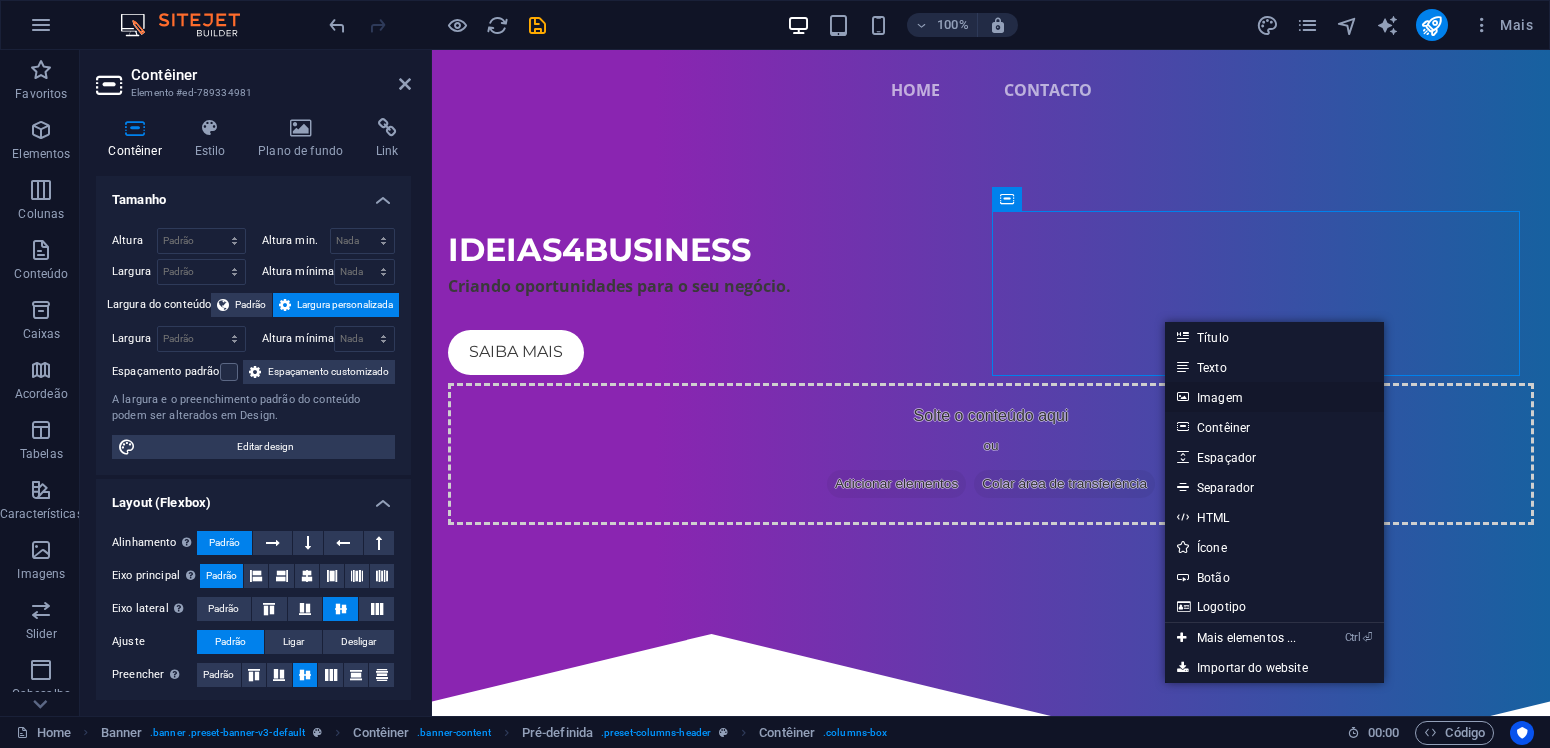 click on "Imagem" at bounding box center [1274, 397] 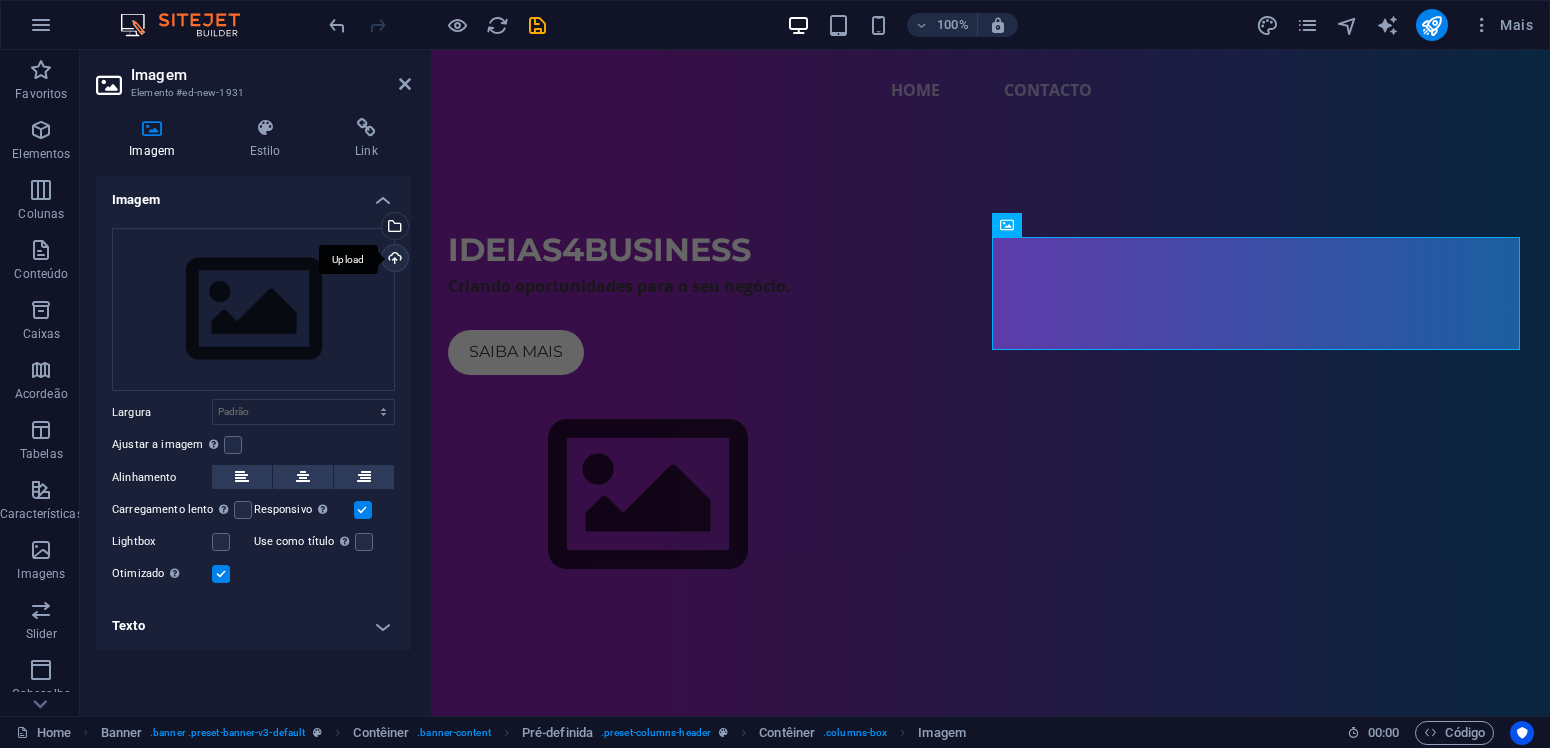 click on "Upload" at bounding box center [393, 260] 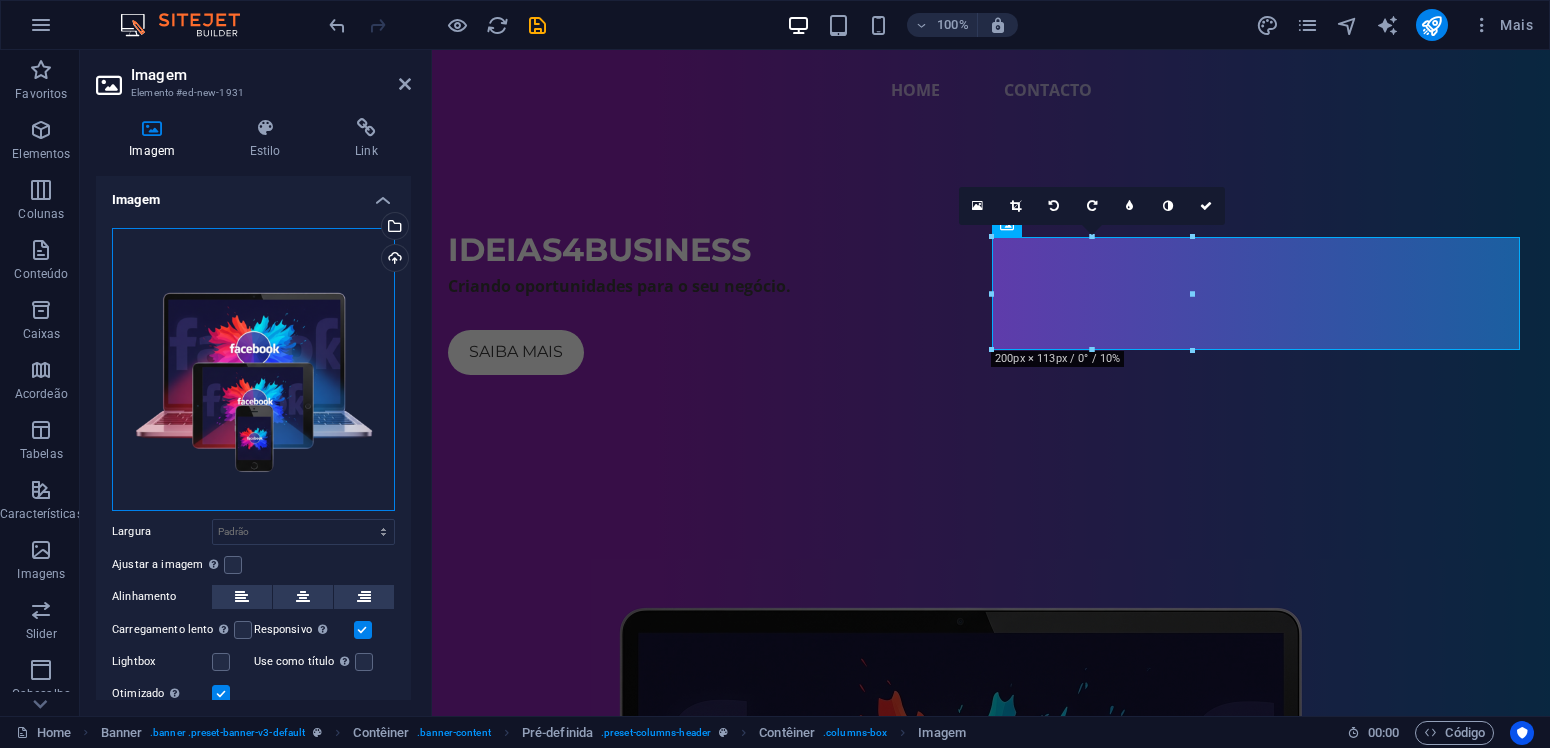 click on "Arraste os arquivos aqui, clique para escolher os arquivos ou selecione os arquivos em Arquivos ou em nossa galeria de fotos e vídeos gratuitos" at bounding box center (253, 369) 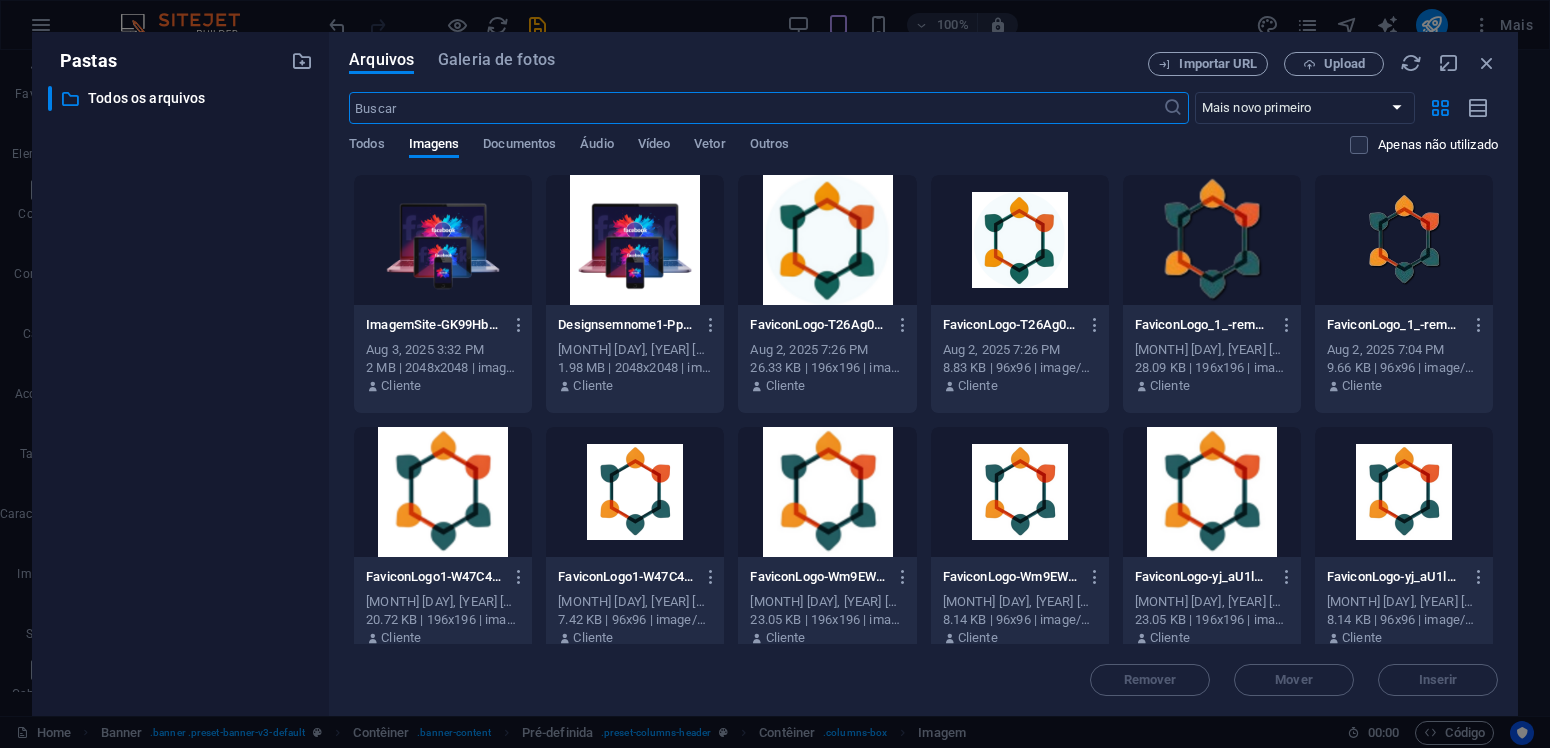 click at bounding box center [443, 240] 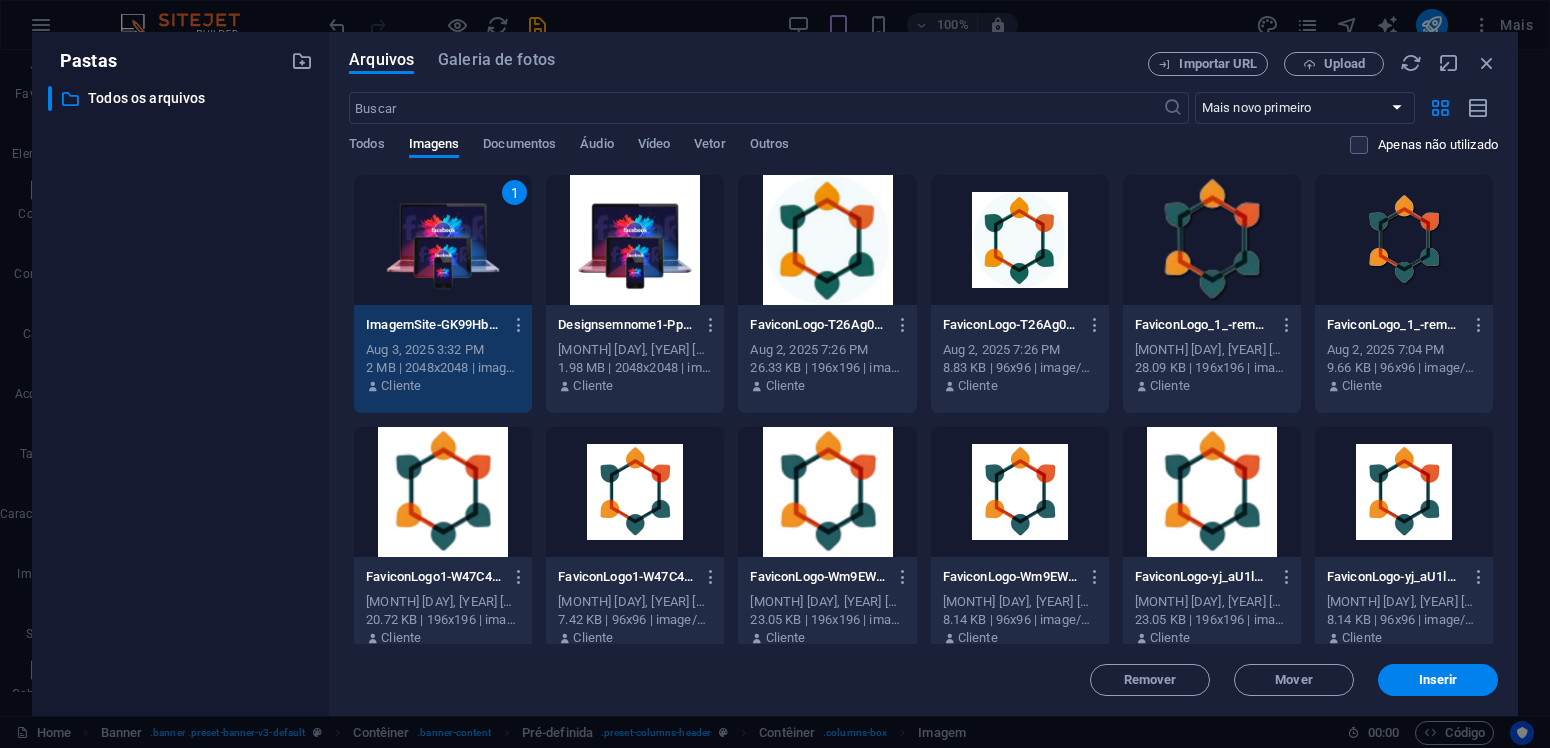 click on "1" at bounding box center (443, 240) 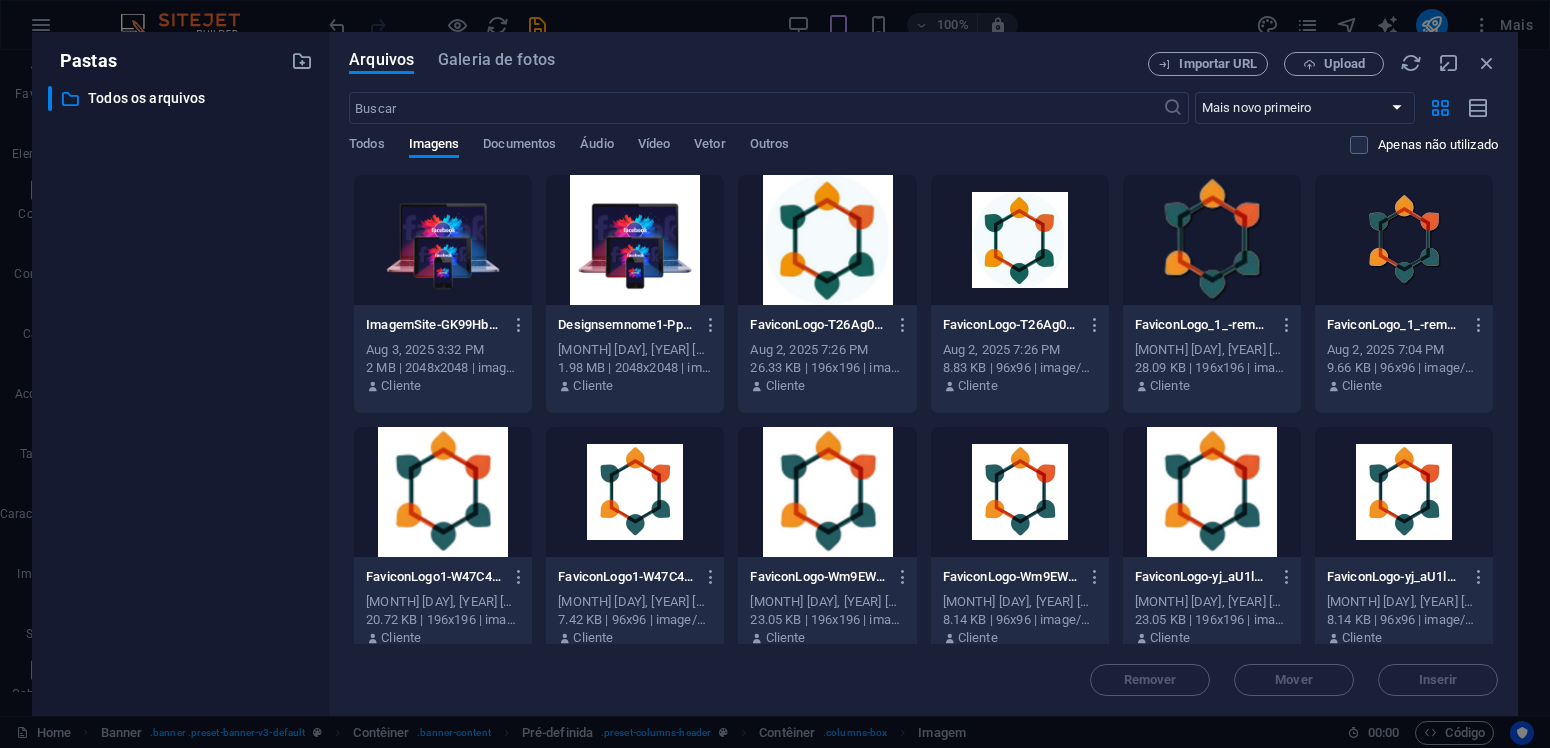 click at bounding box center (443, 240) 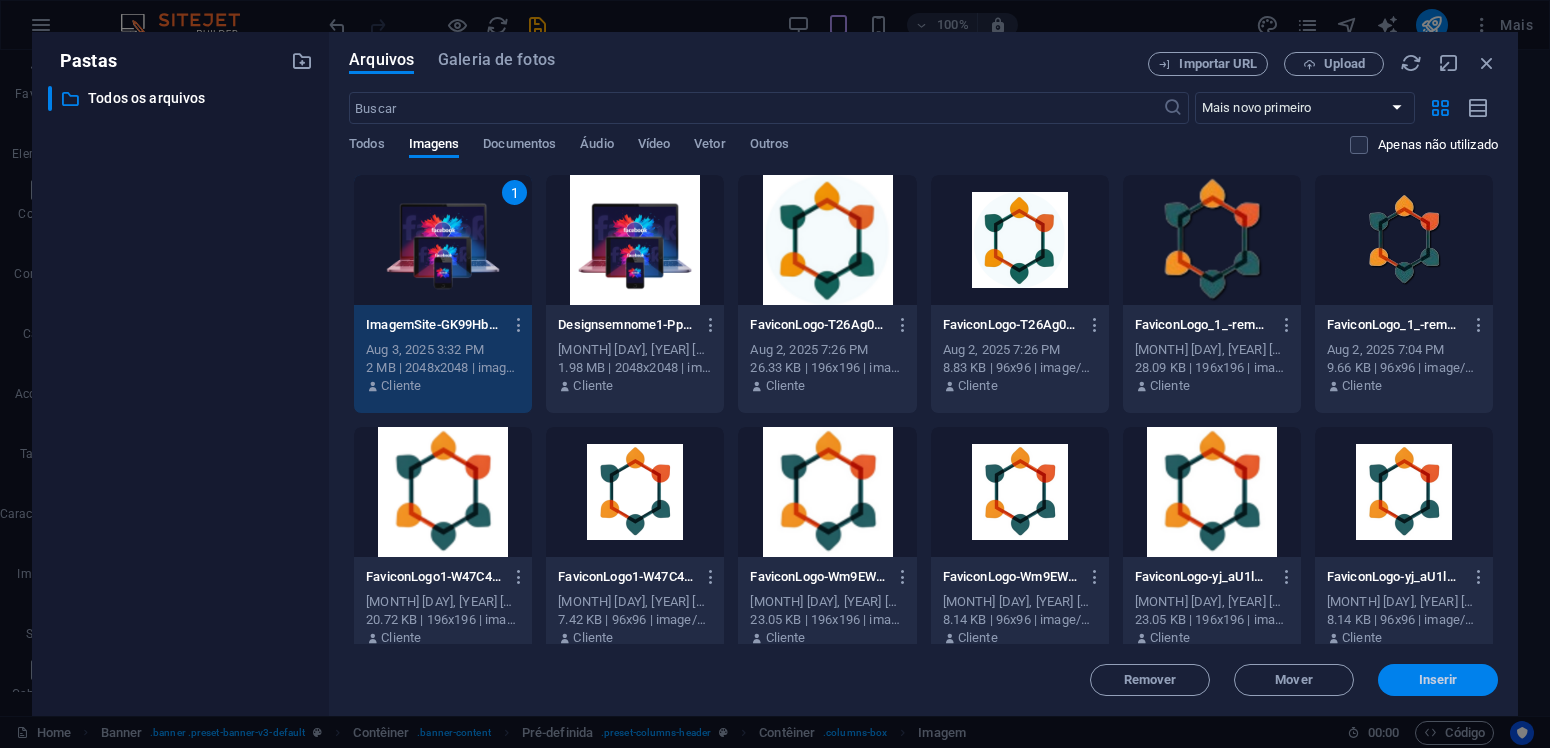 click on "Inserir" at bounding box center [1438, 680] 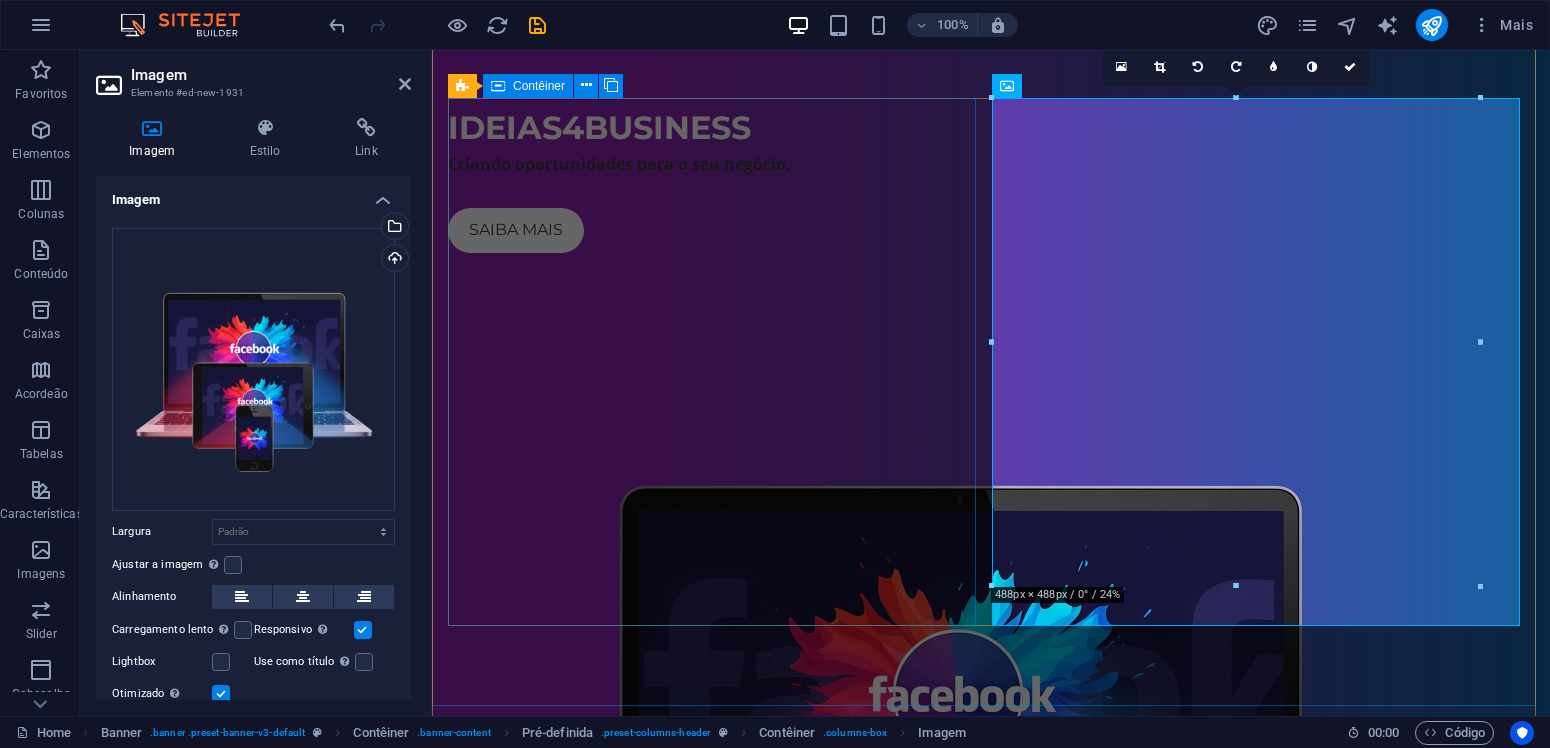 scroll, scrollTop: 210, scrollLeft: 0, axis: vertical 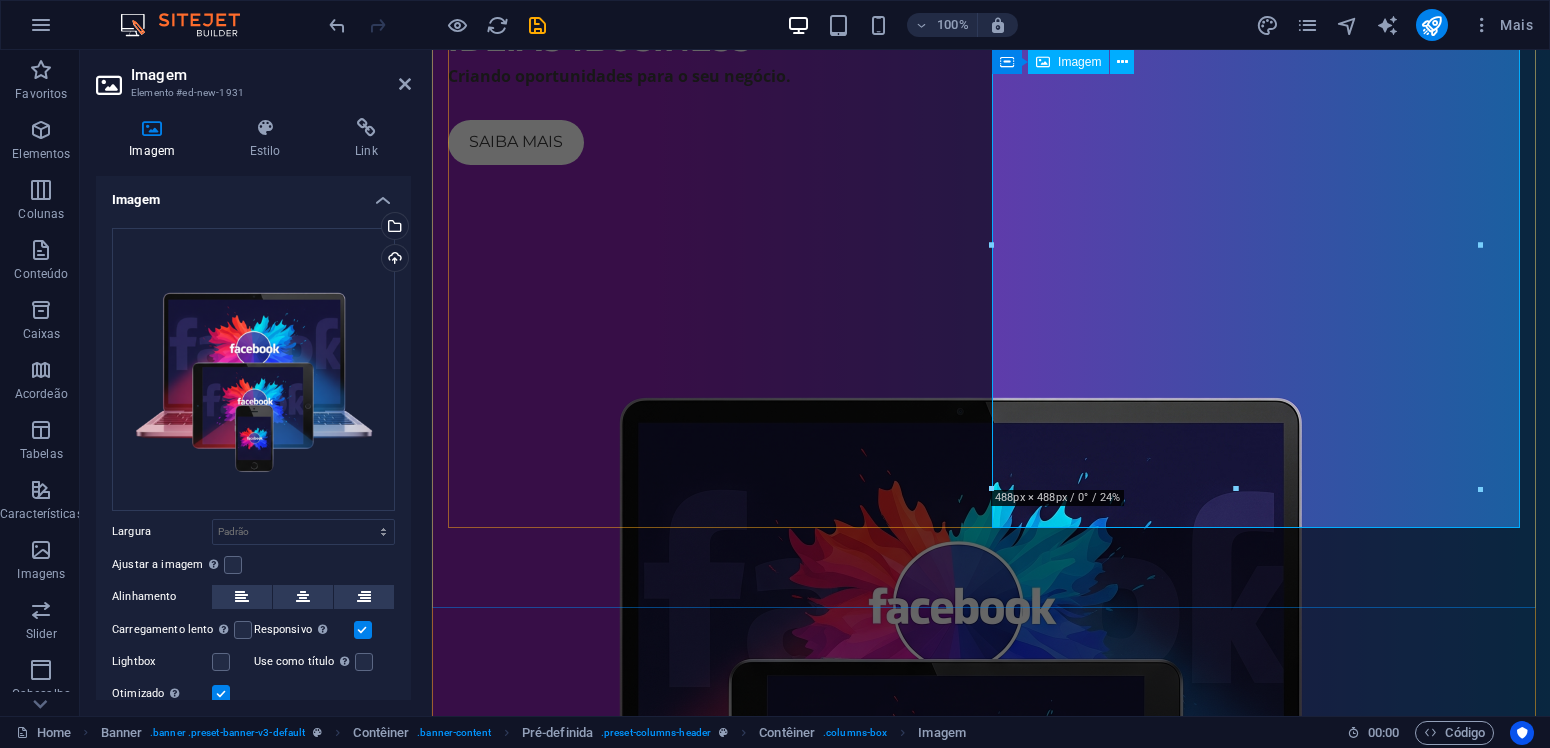 click at bounding box center [991, 685] 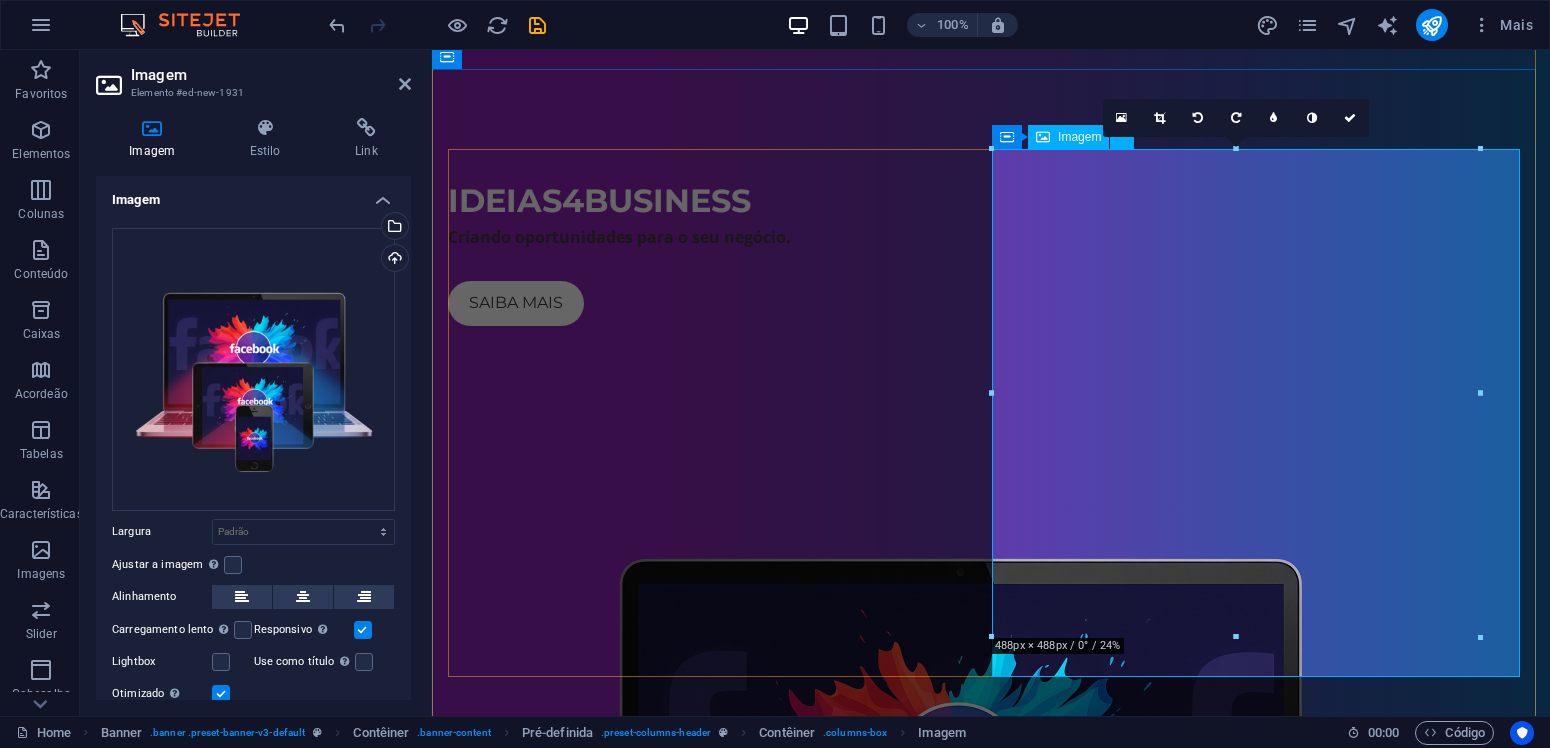 scroll, scrollTop: 105, scrollLeft: 0, axis: vertical 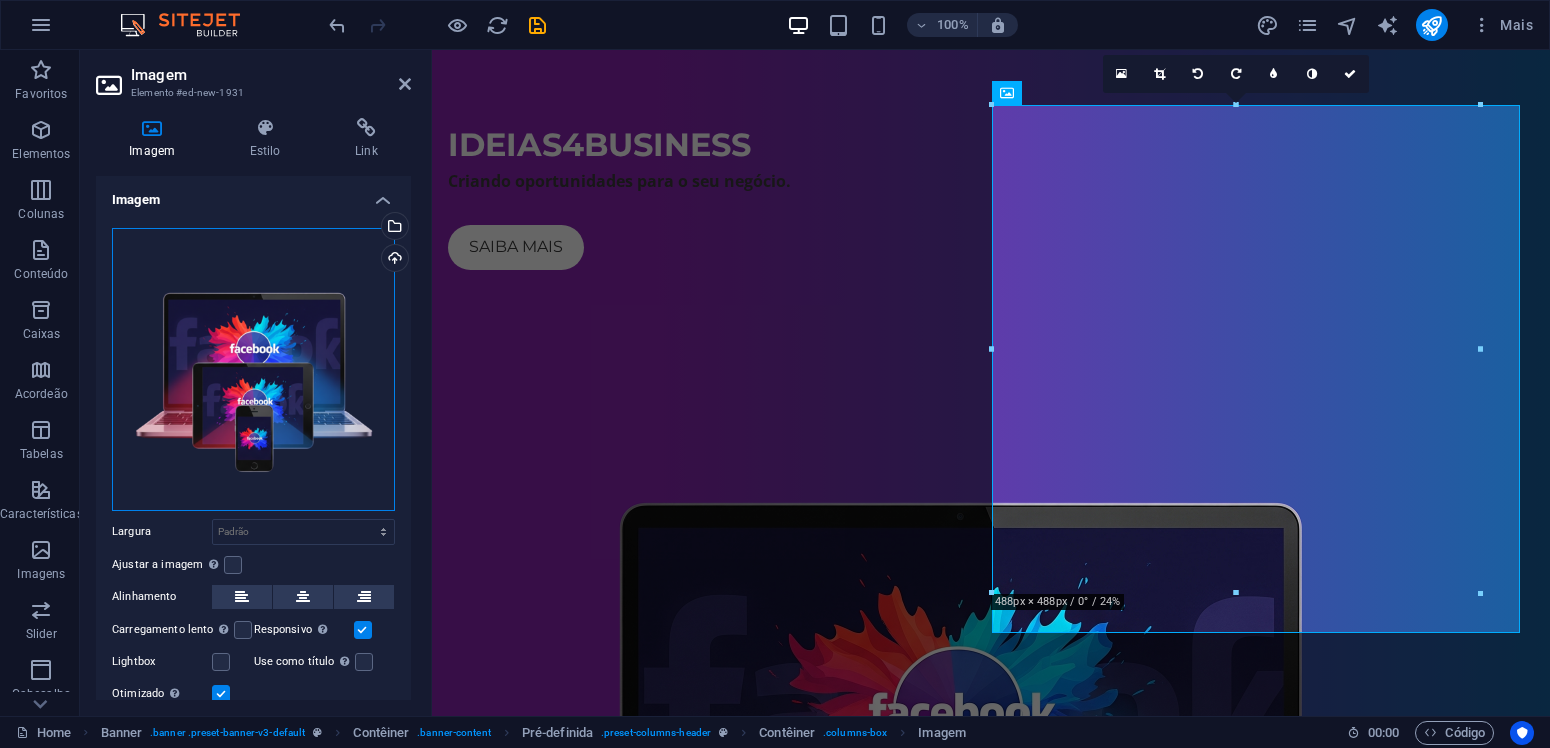 click on "Arraste os arquivos aqui, clique para escolher os arquivos ou selecione os arquivos em Arquivos ou em nossa galeria de fotos e vídeos gratuitos" at bounding box center [253, 369] 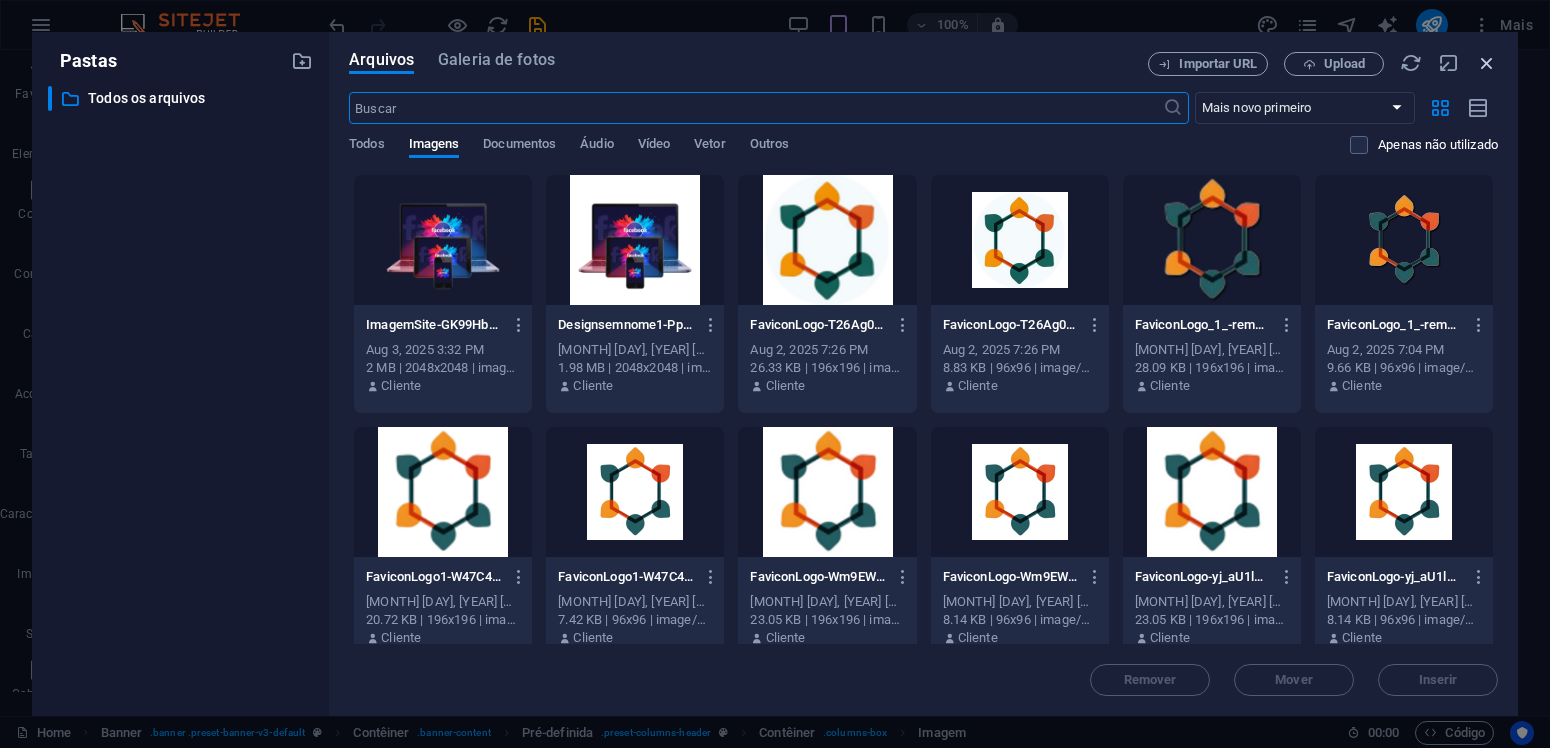 click at bounding box center [1487, 63] 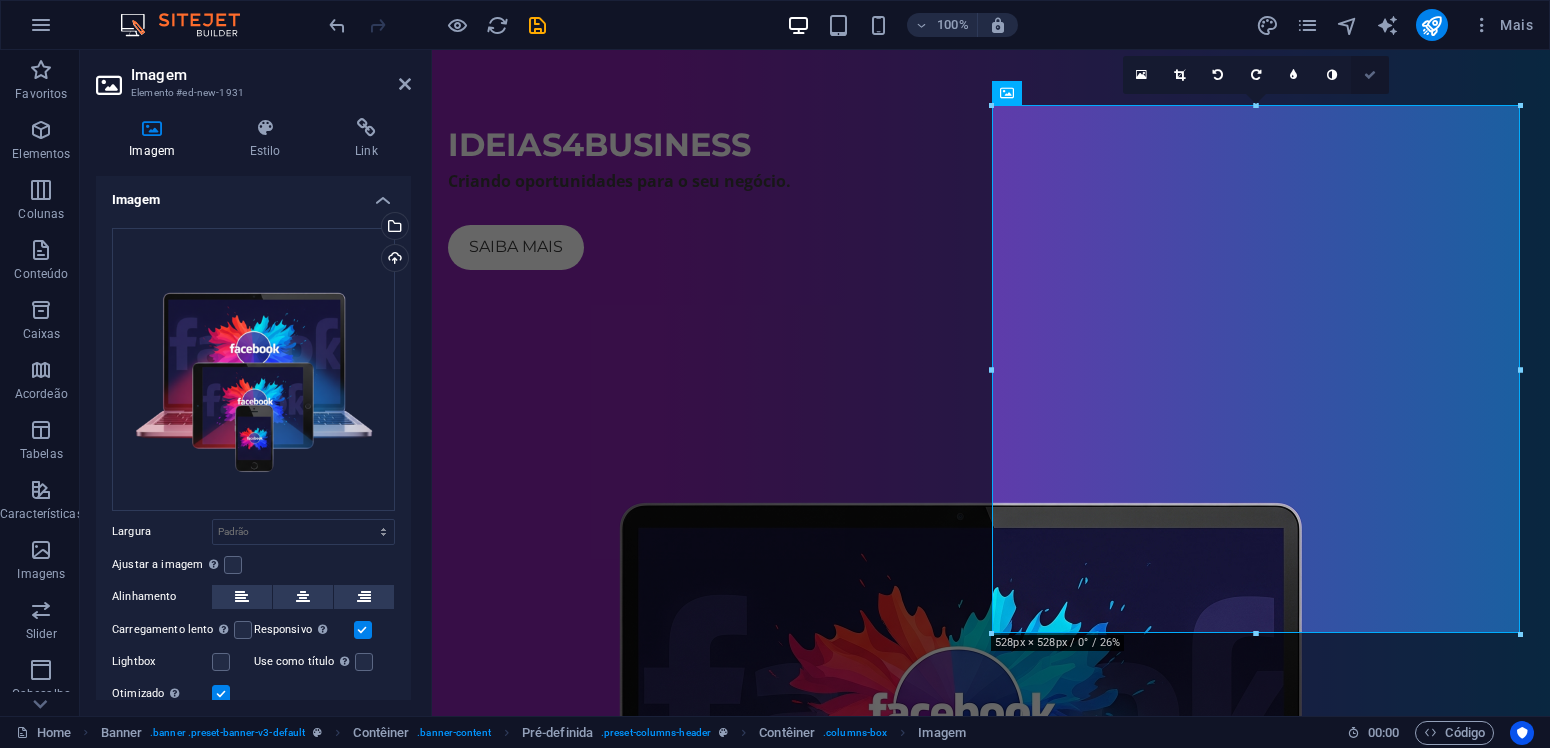 click at bounding box center (1370, 75) 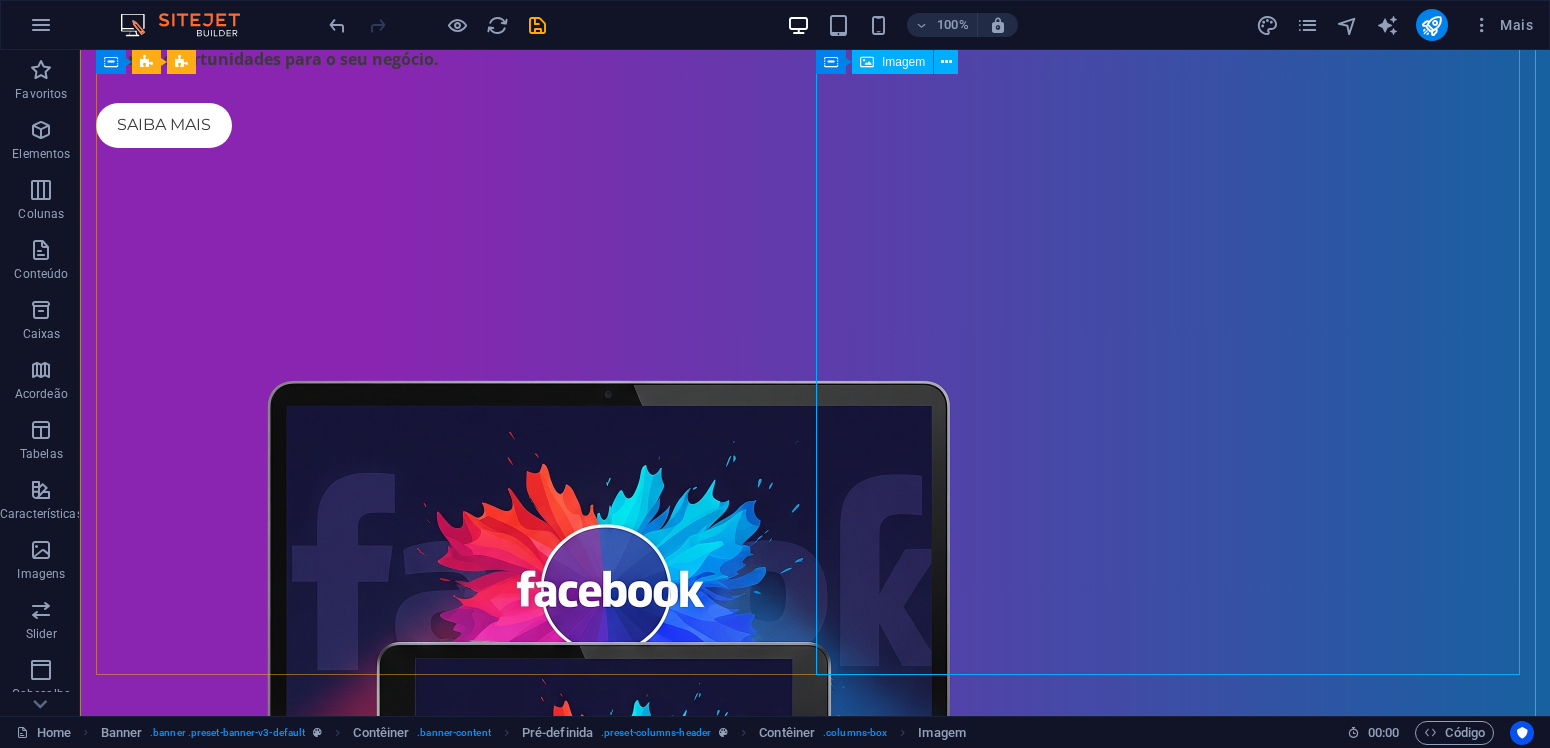 scroll, scrollTop: 210, scrollLeft: 0, axis: vertical 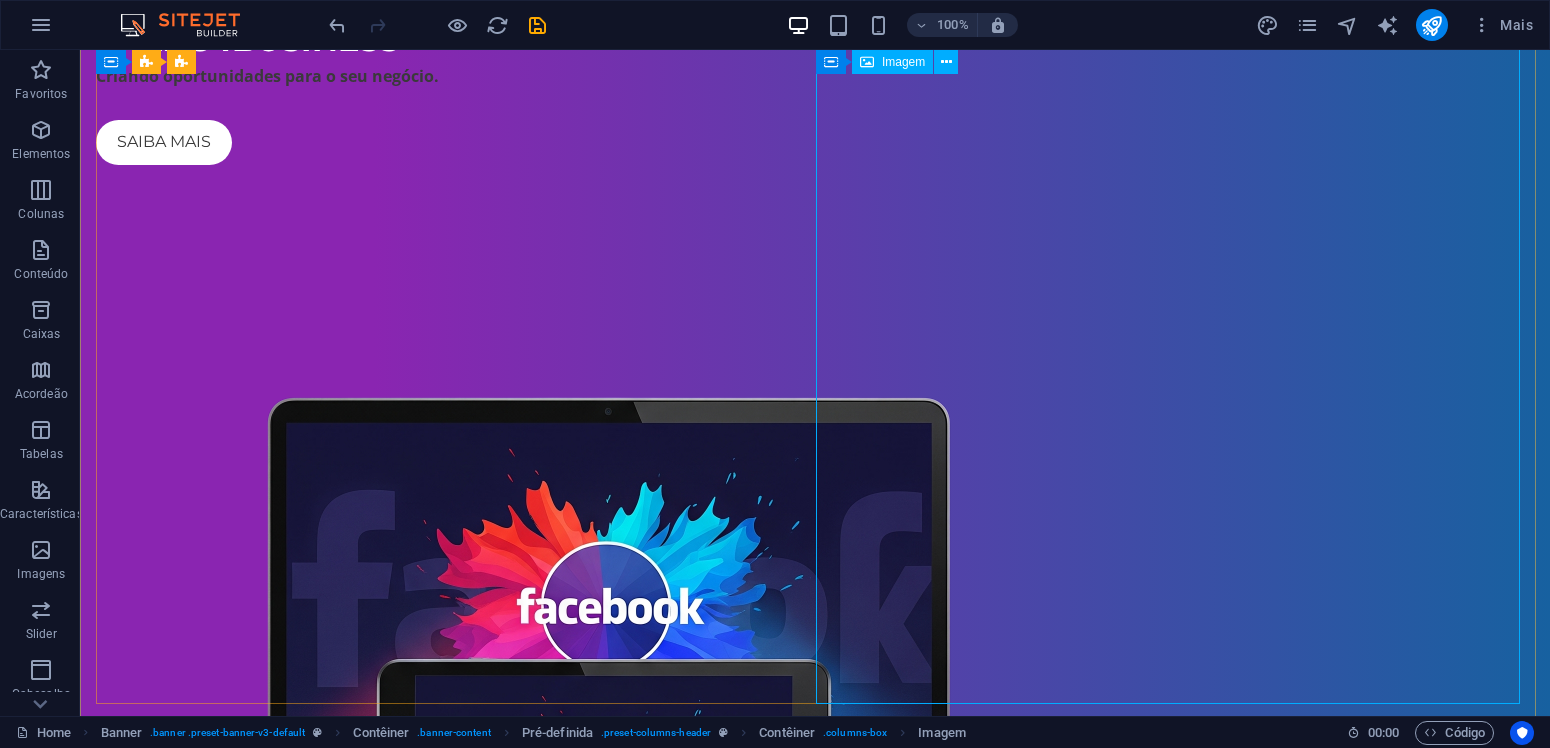 click at bounding box center [815, 685] 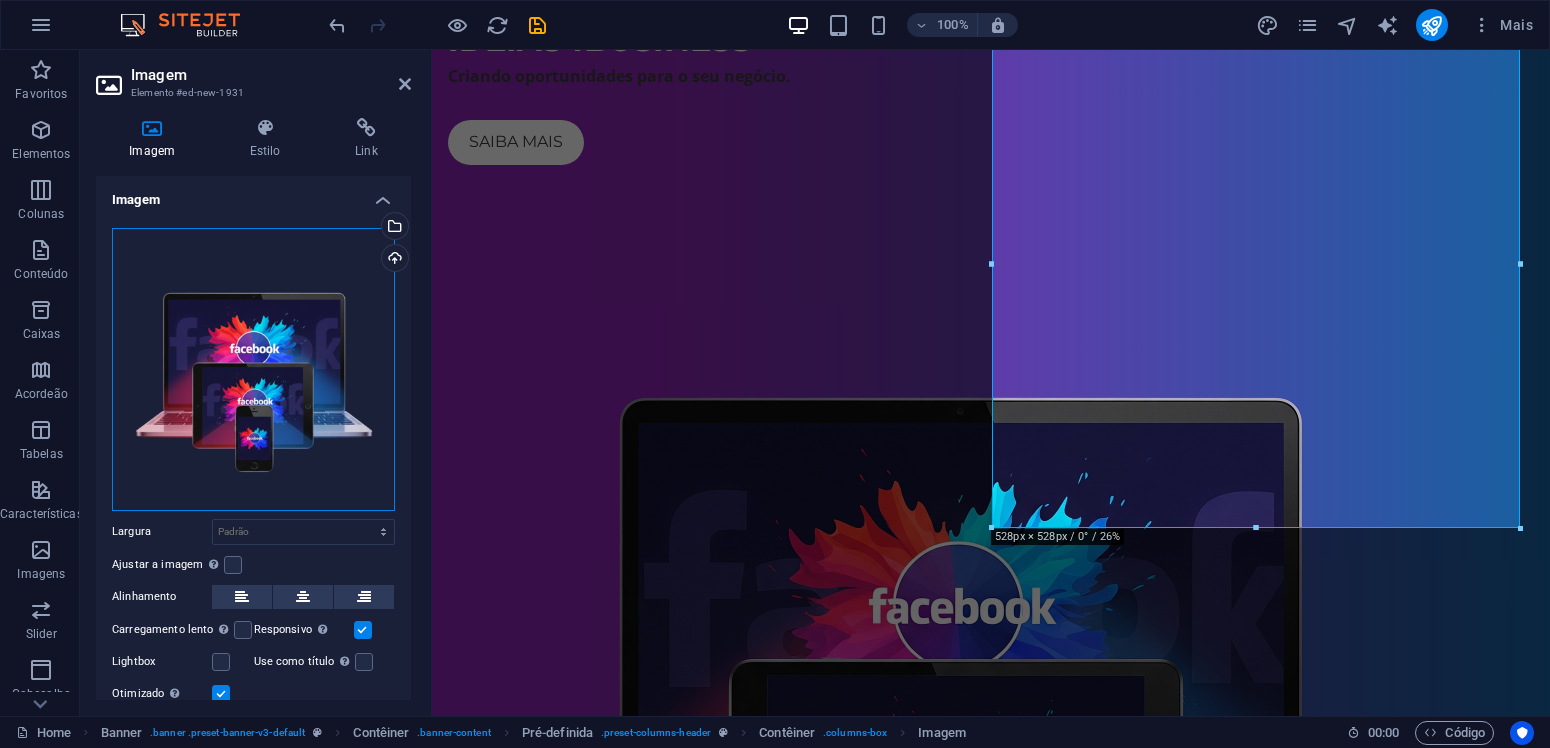 click on "Arraste os arquivos aqui, clique para escolher os arquivos ou selecione os arquivos em Arquivos ou em nossa galeria de fotos e vídeos gratuitos" at bounding box center (253, 369) 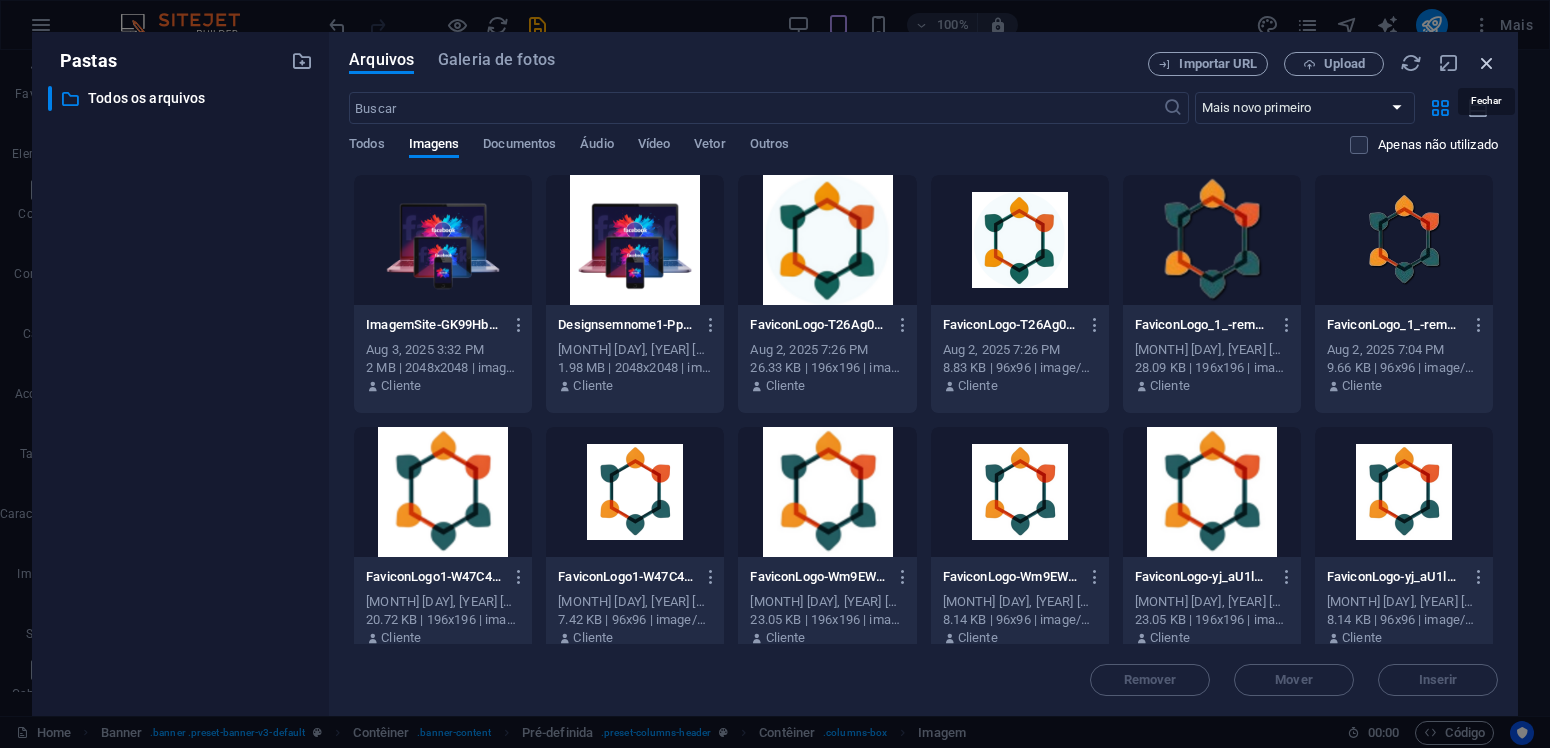 drag, startPoint x: 1479, startPoint y: 60, endPoint x: 1043, endPoint y: 13, distance: 438.52594 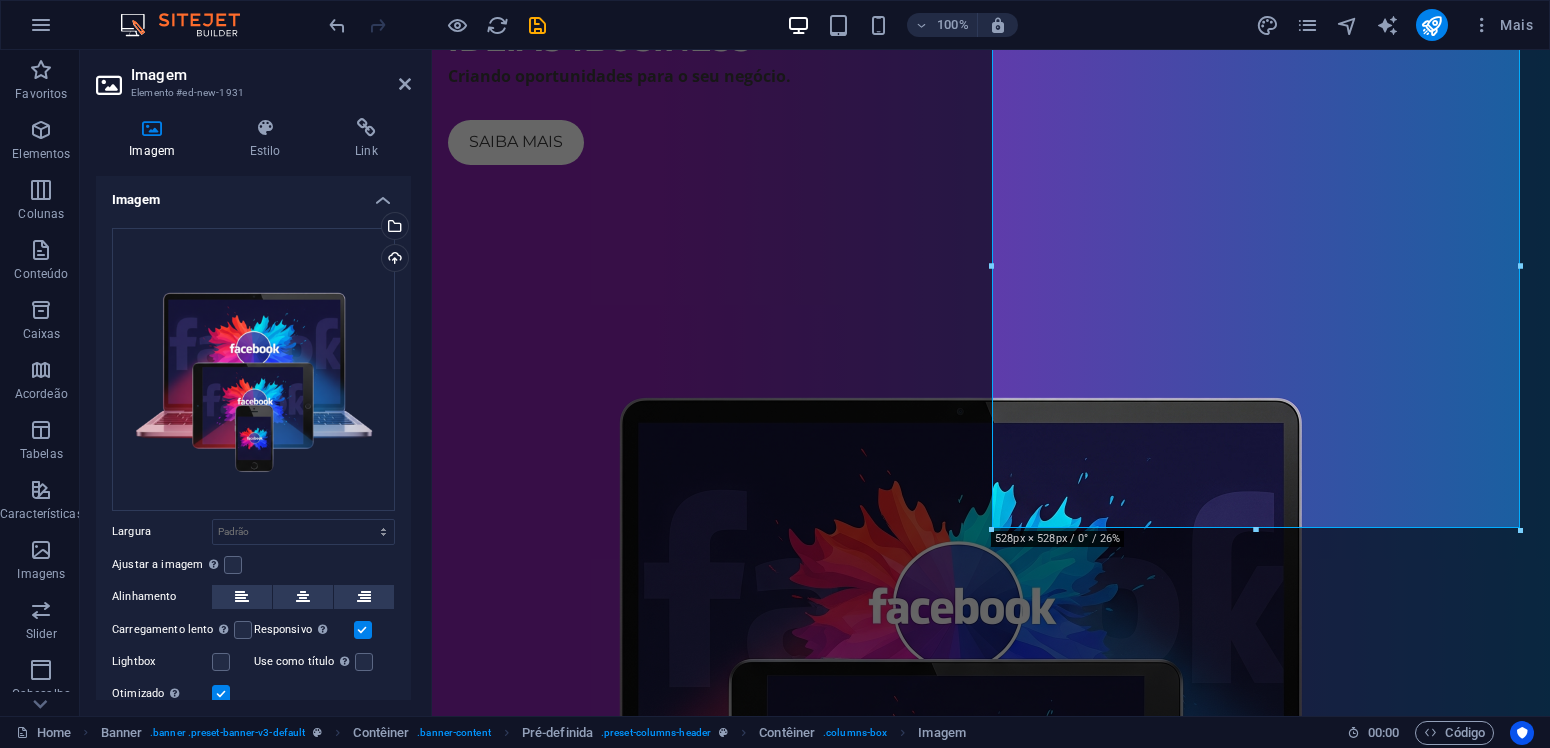 scroll, scrollTop: 55, scrollLeft: 0, axis: vertical 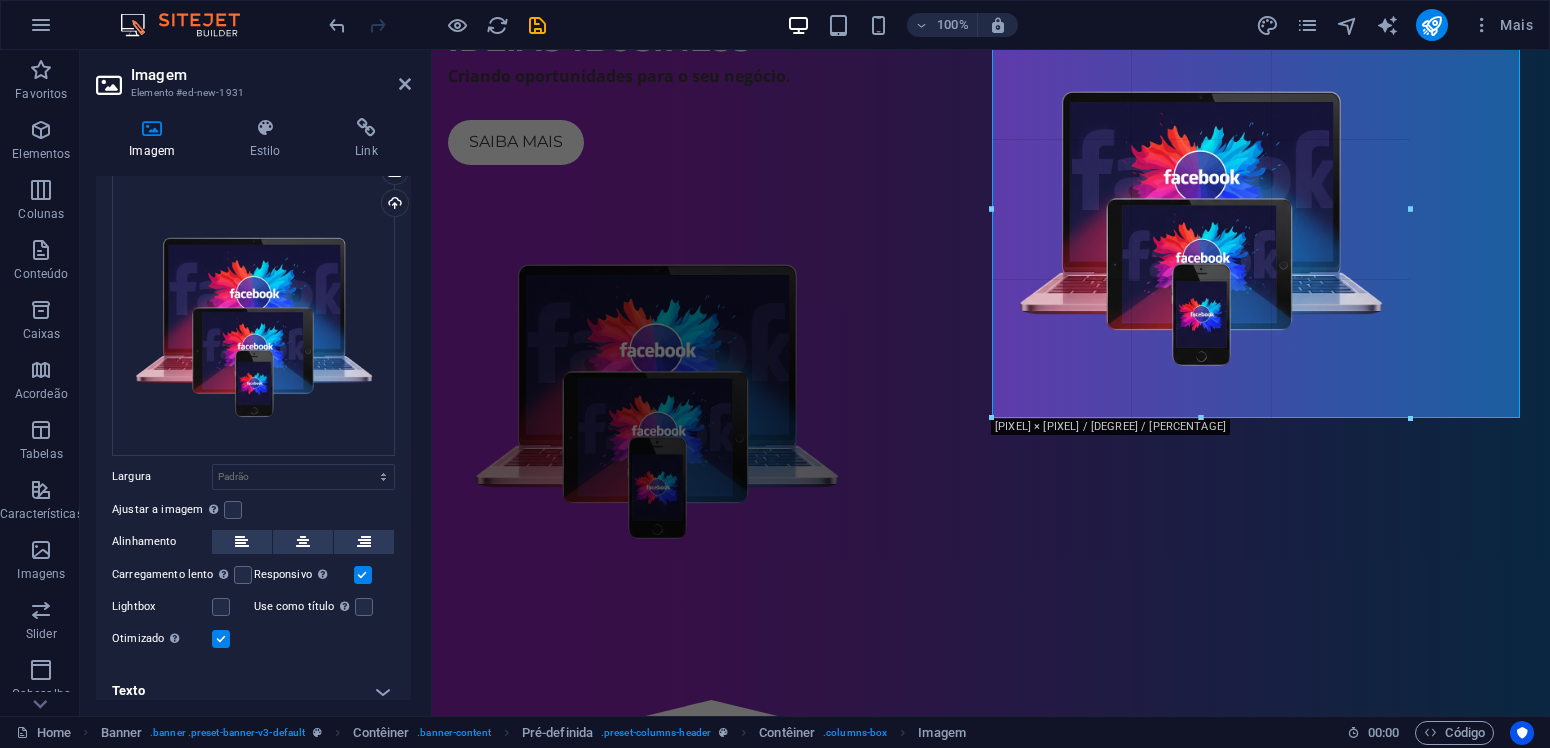 drag, startPoint x: 1261, startPoint y: 530, endPoint x: 1275, endPoint y: 415, distance: 115.84904 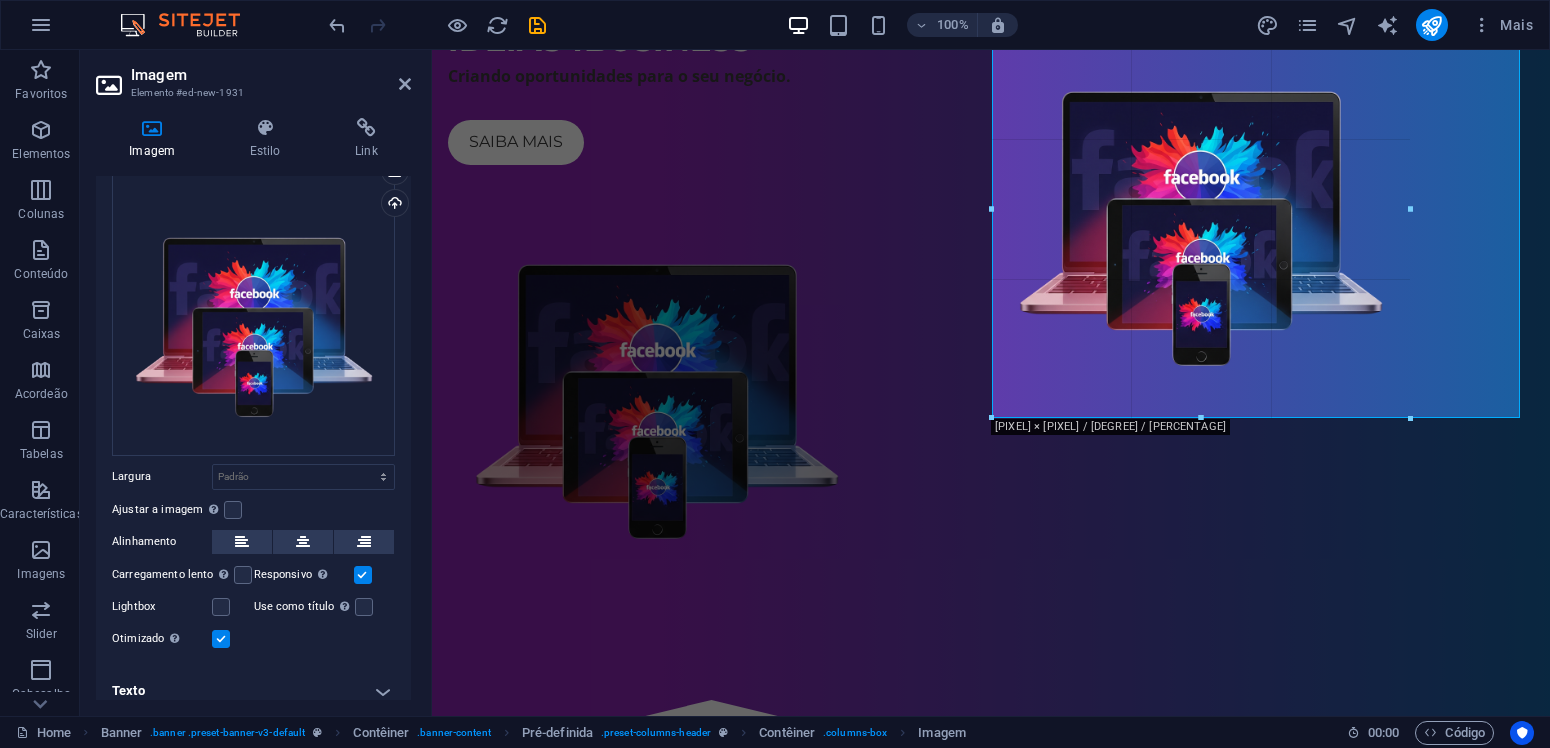 type on "418" 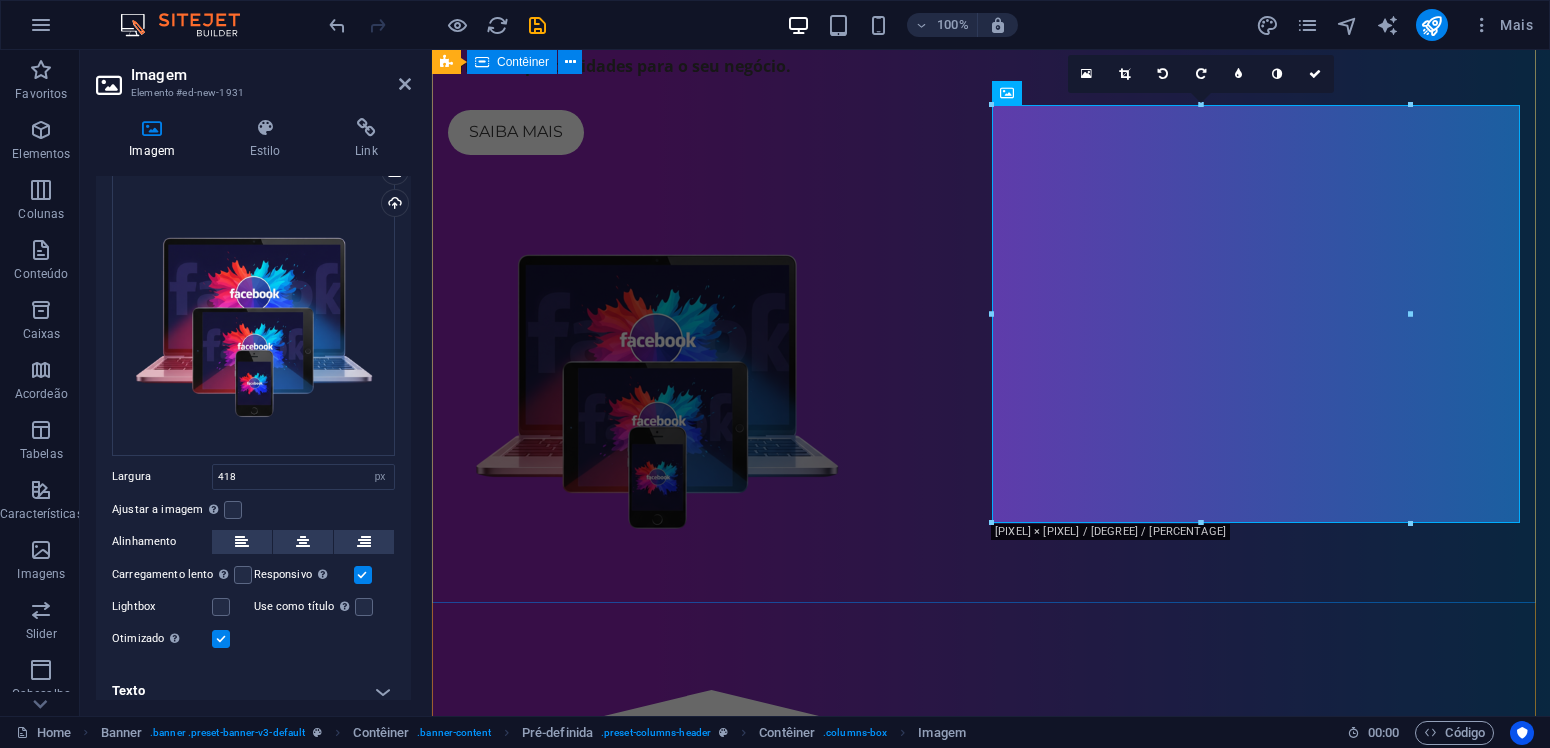 scroll, scrollTop: 105, scrollLeft: 0, axis: vertical 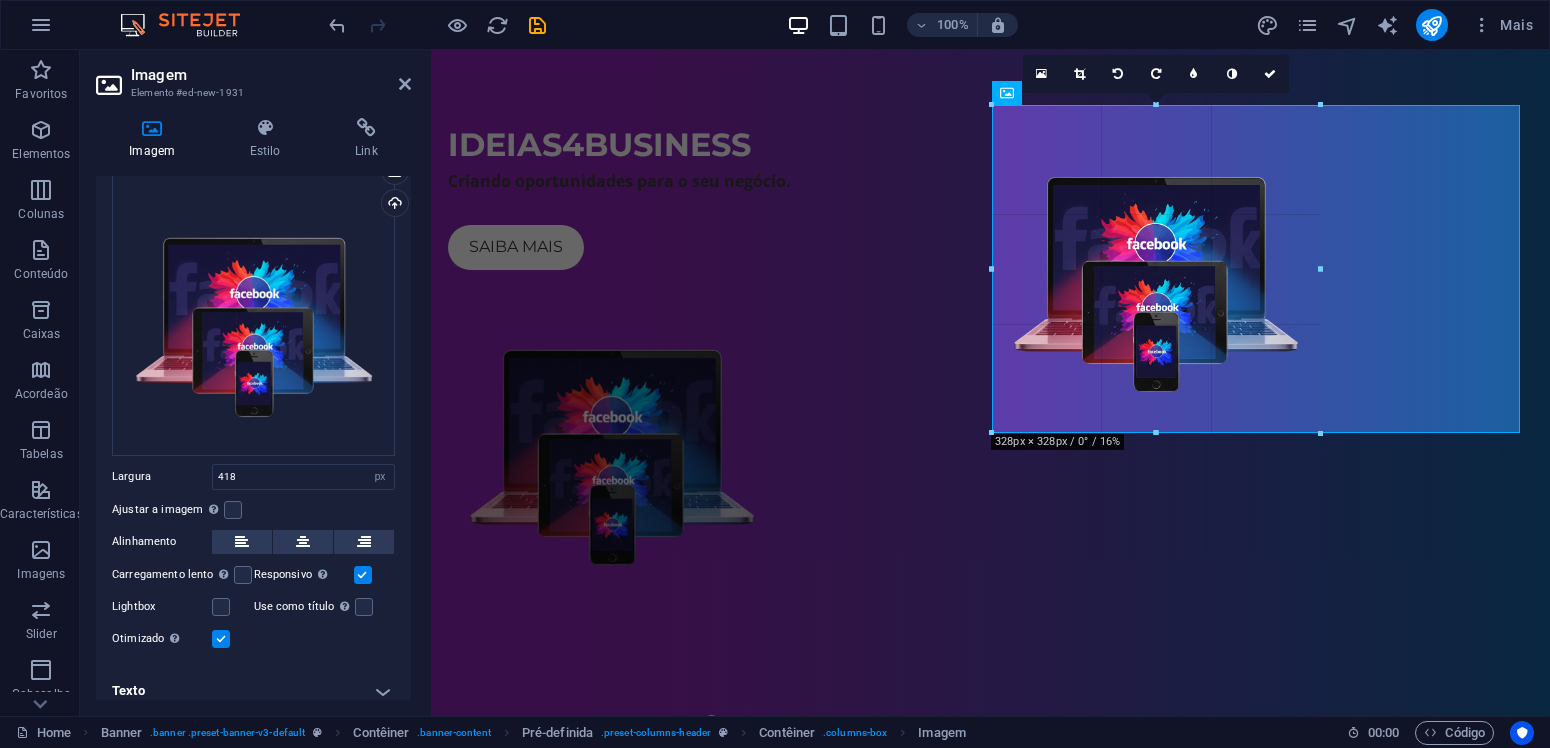 drag, startPoint x: 1412, startPoint y: 528, endPoint x: 1319, endPoint y: 291, distance: 254.5938 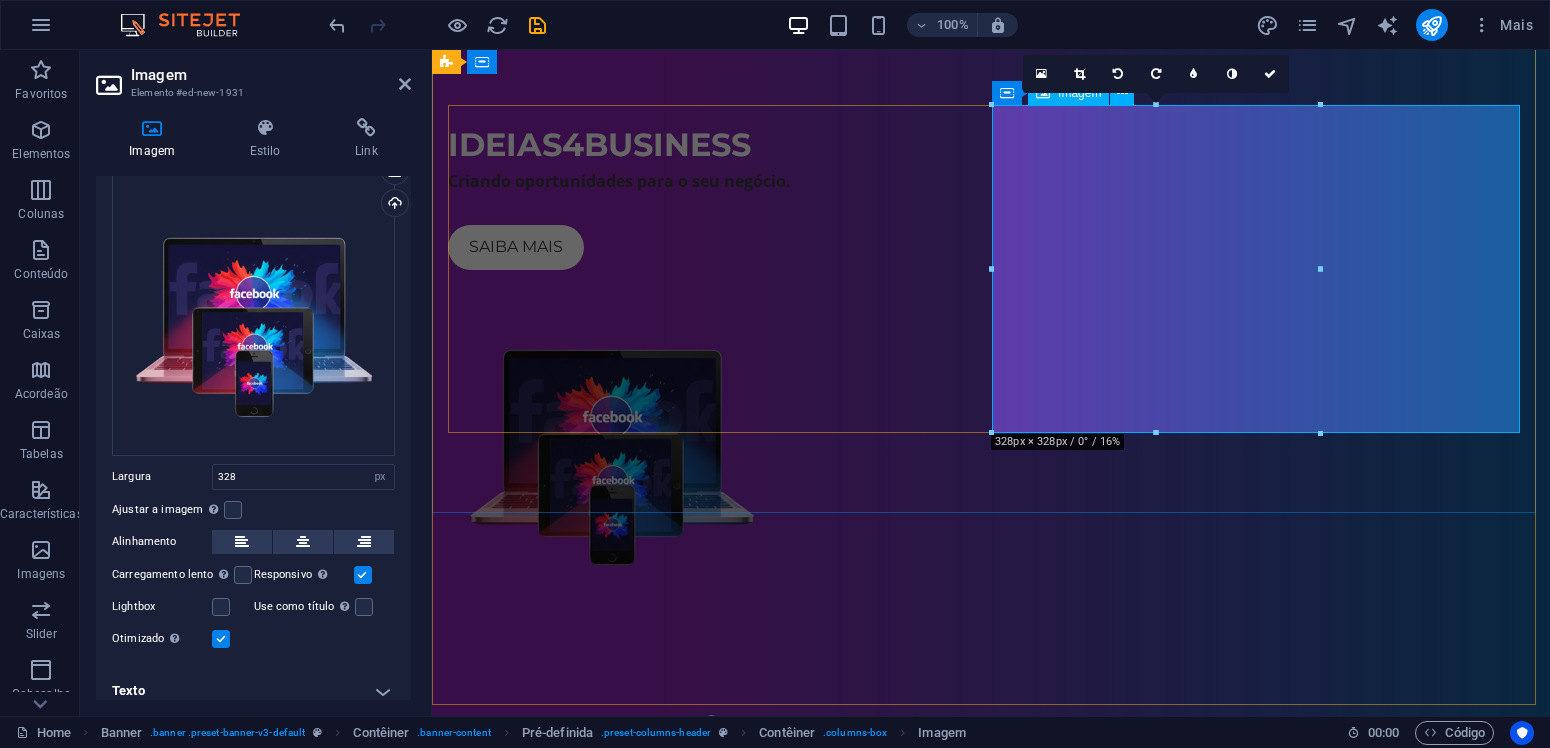 click at bounding box center (991, 442) 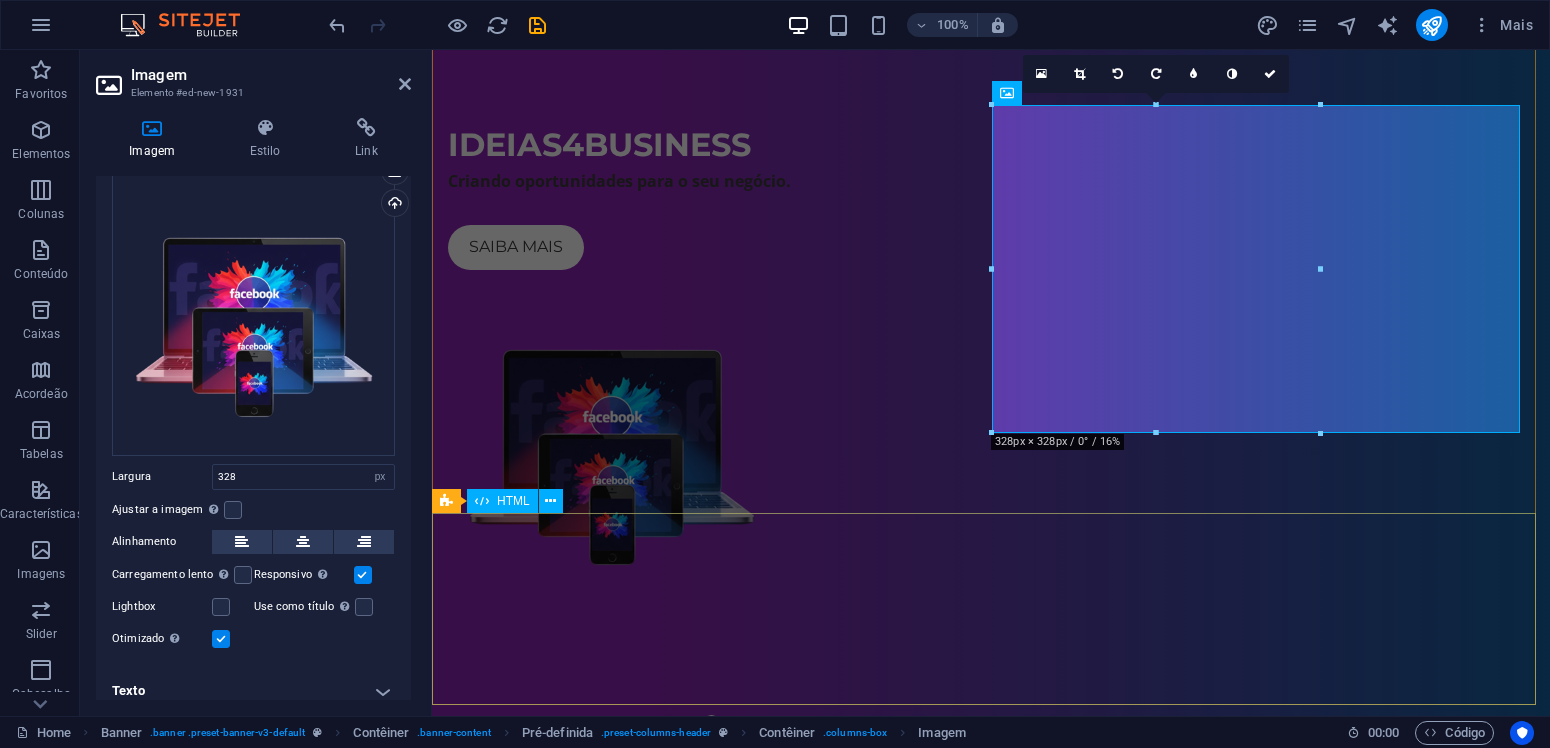 click at bounding box center (991, 782) 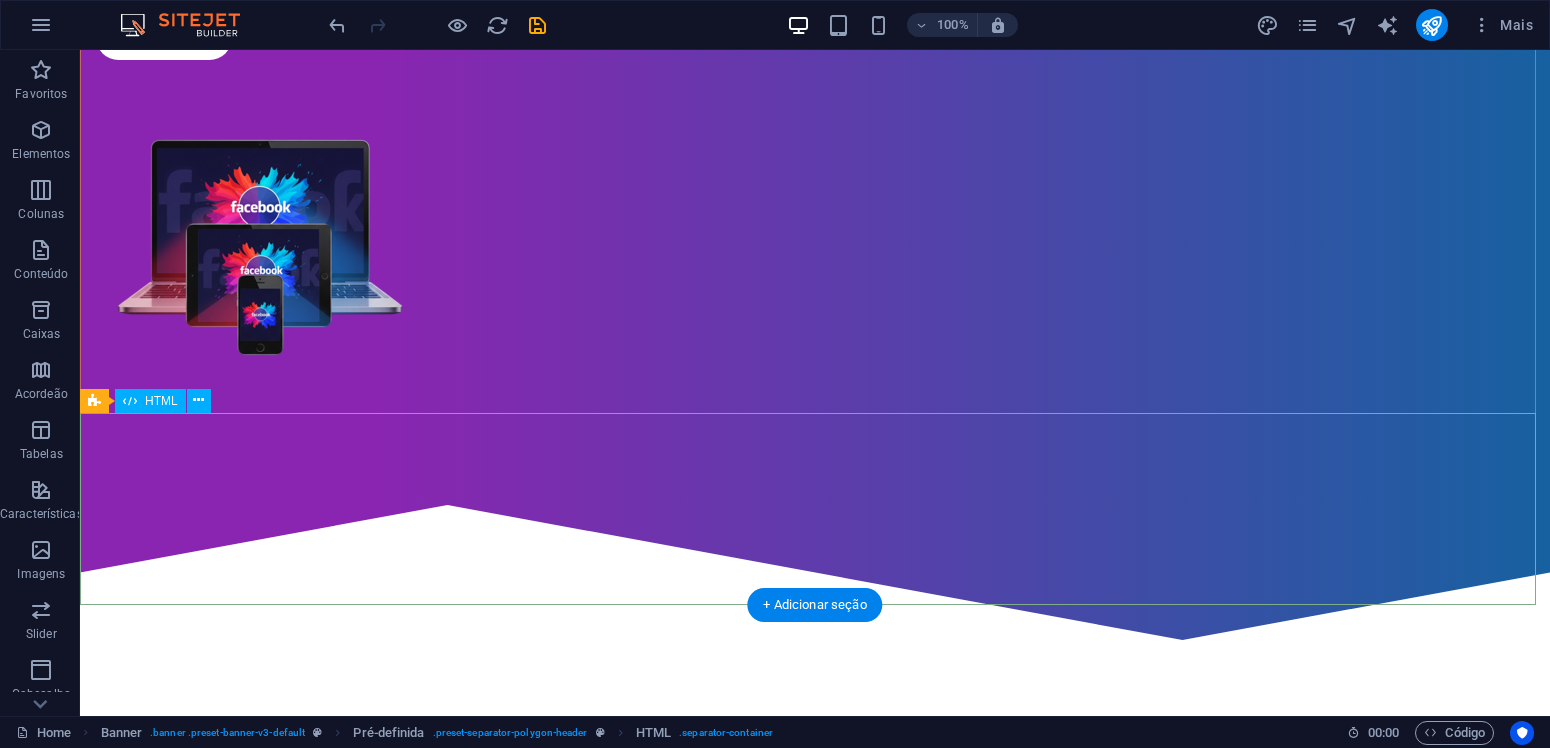 scroll, scrollTop: 0, scrollLeft: 0, axis: both 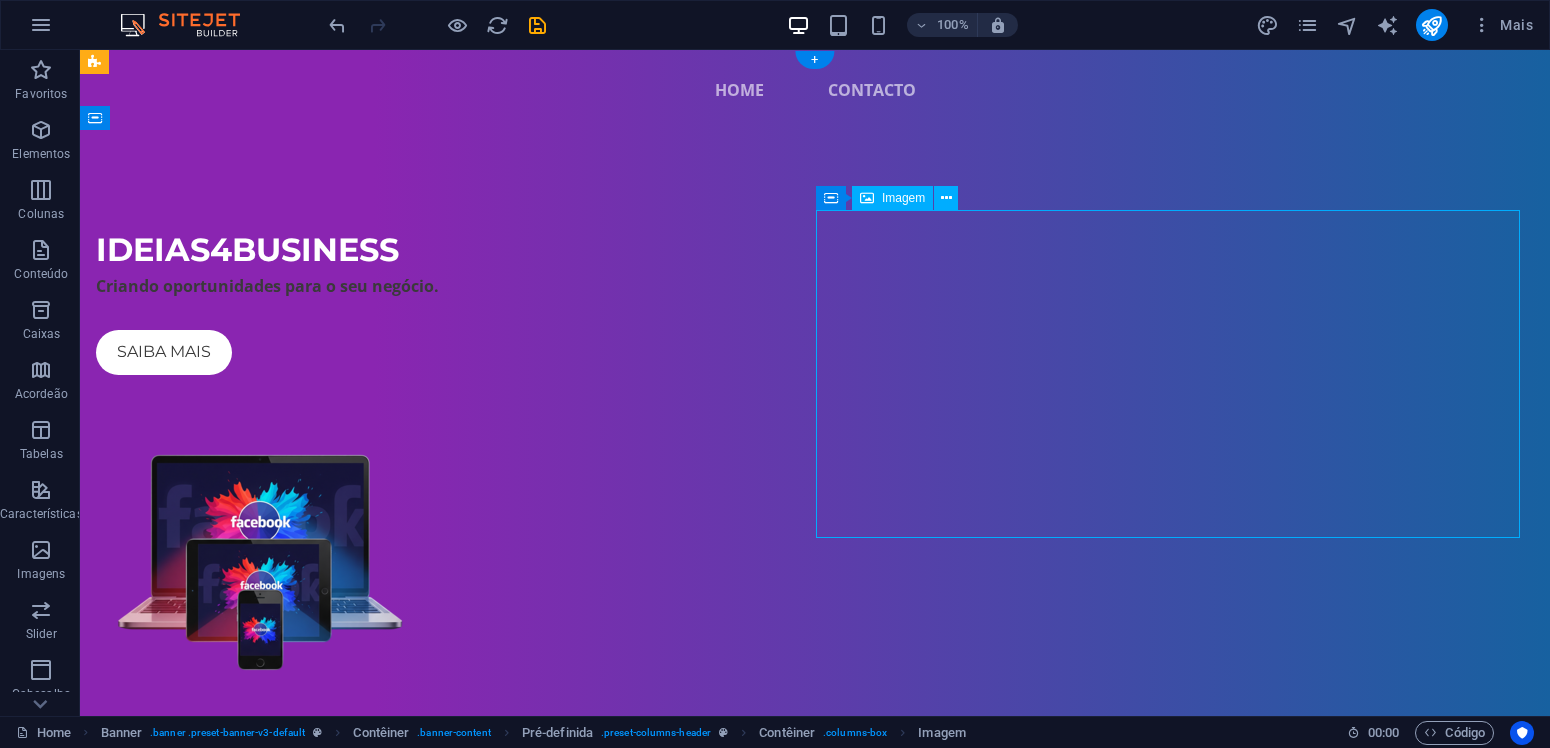 drag, startPoint x: 1007, startPoint y: 383, endPoint x: 1006, endPoint y: 333, distance: 50.01 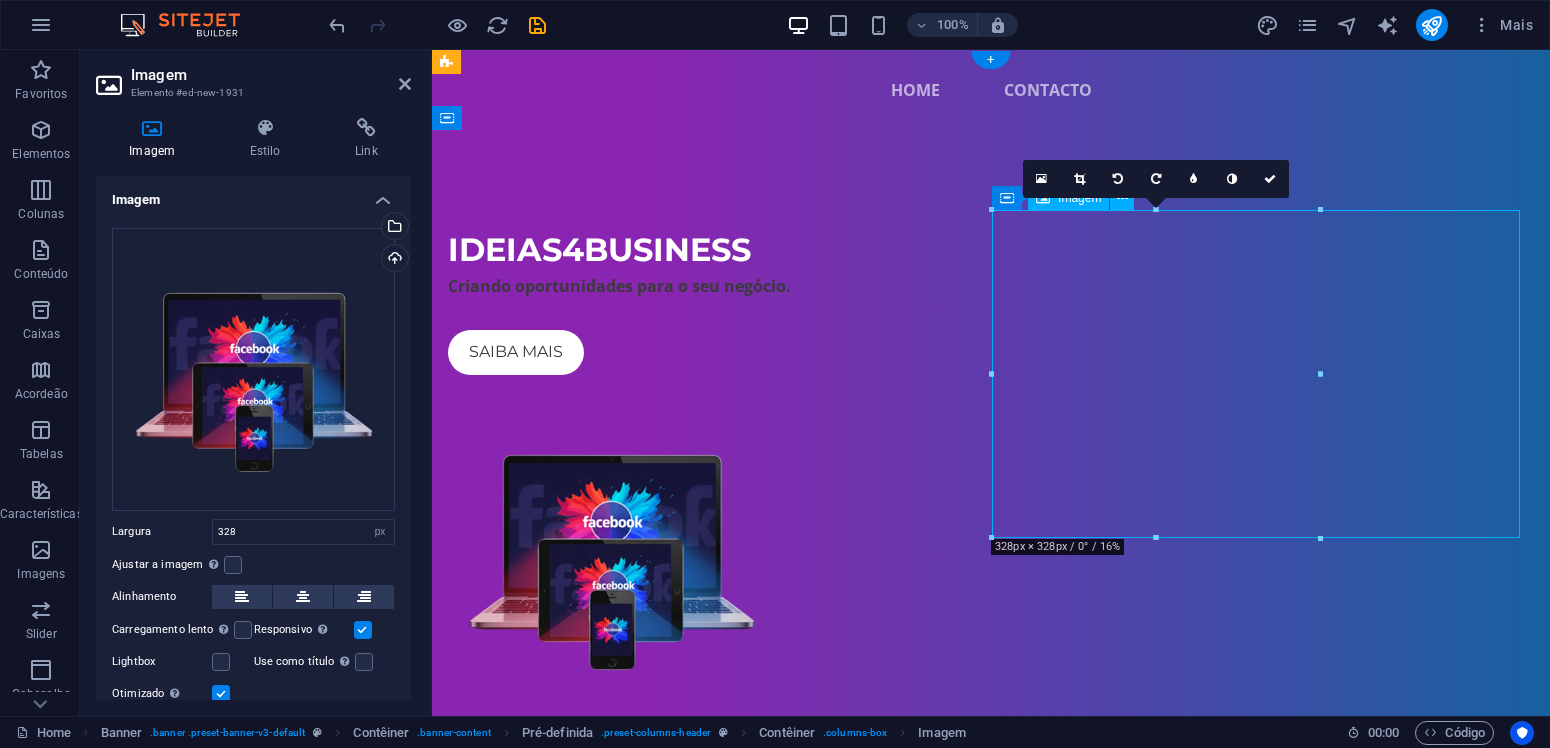 drag, startPoint x: 1221, startPoint y: 372, endPoint x: 1272, endPoint y: 412, distance: 64.815125 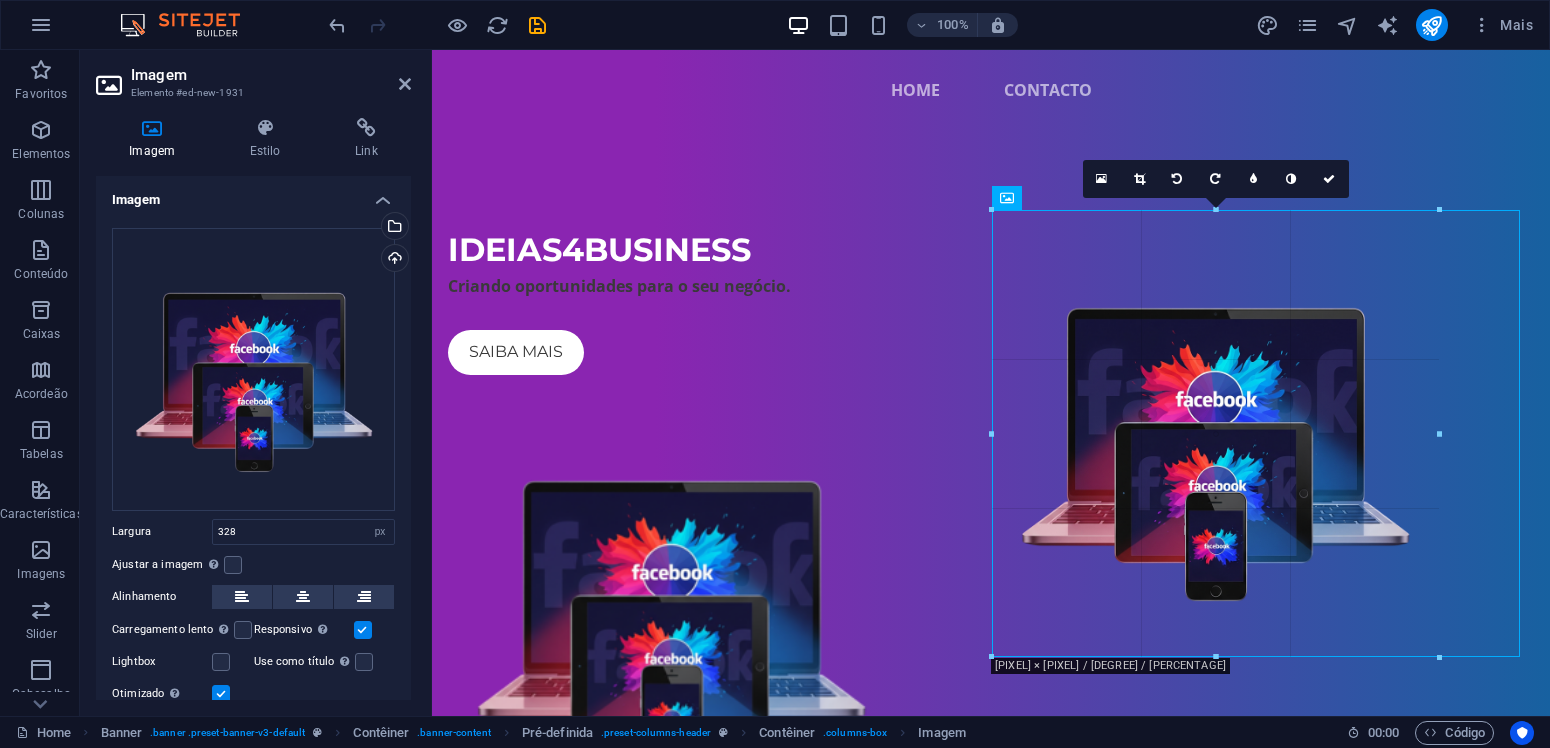 drag, startPoint x: 1320, startPoint y: 538, endPoint x: 1428, endPoint y: 662, distance: 164.43843 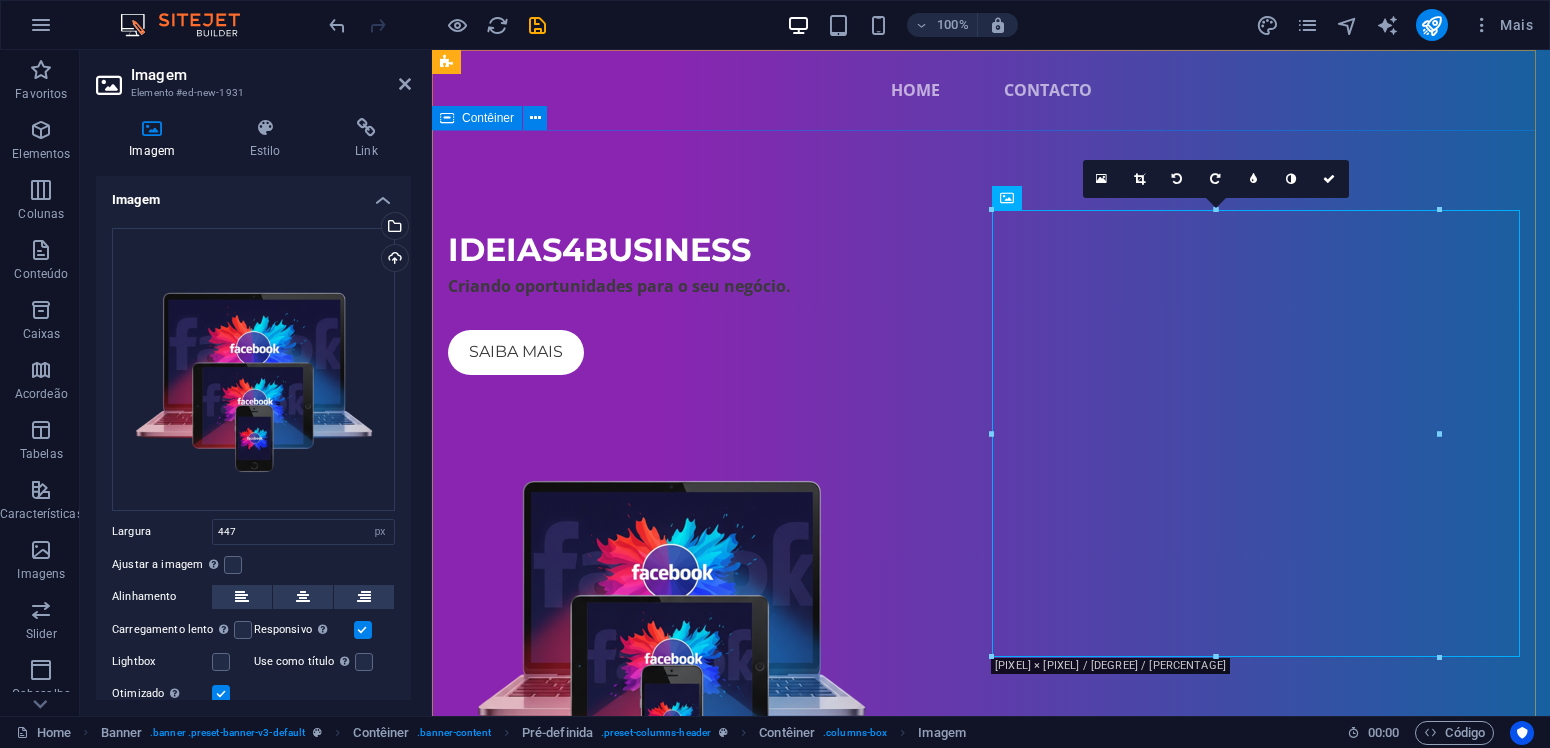 click on "ideias4business Criando oportunidades para o seu negócio. Saiba mais" at bounding box center [991, 520] 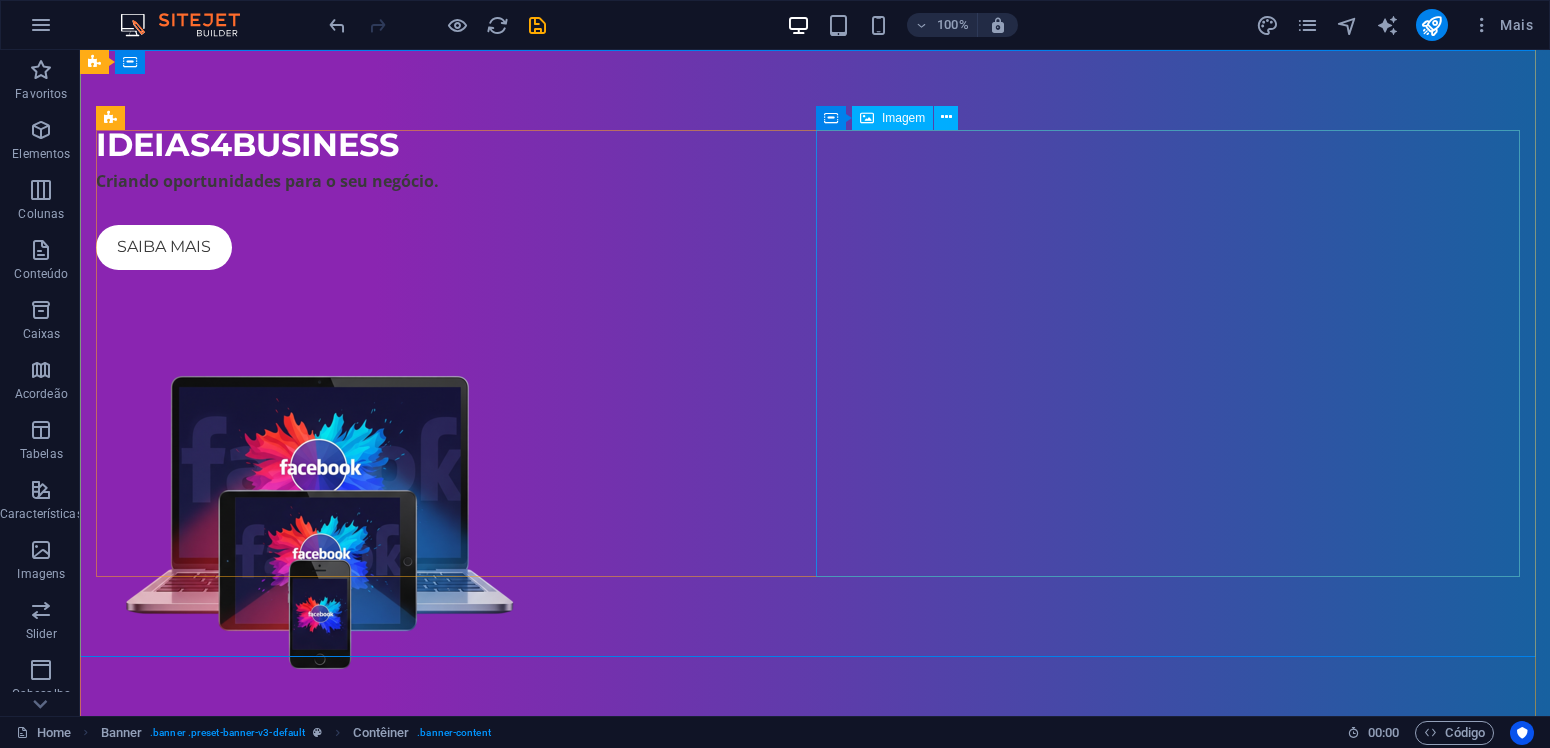 scroll, scrollTop: 0, scrollLeft: 0, axis: both 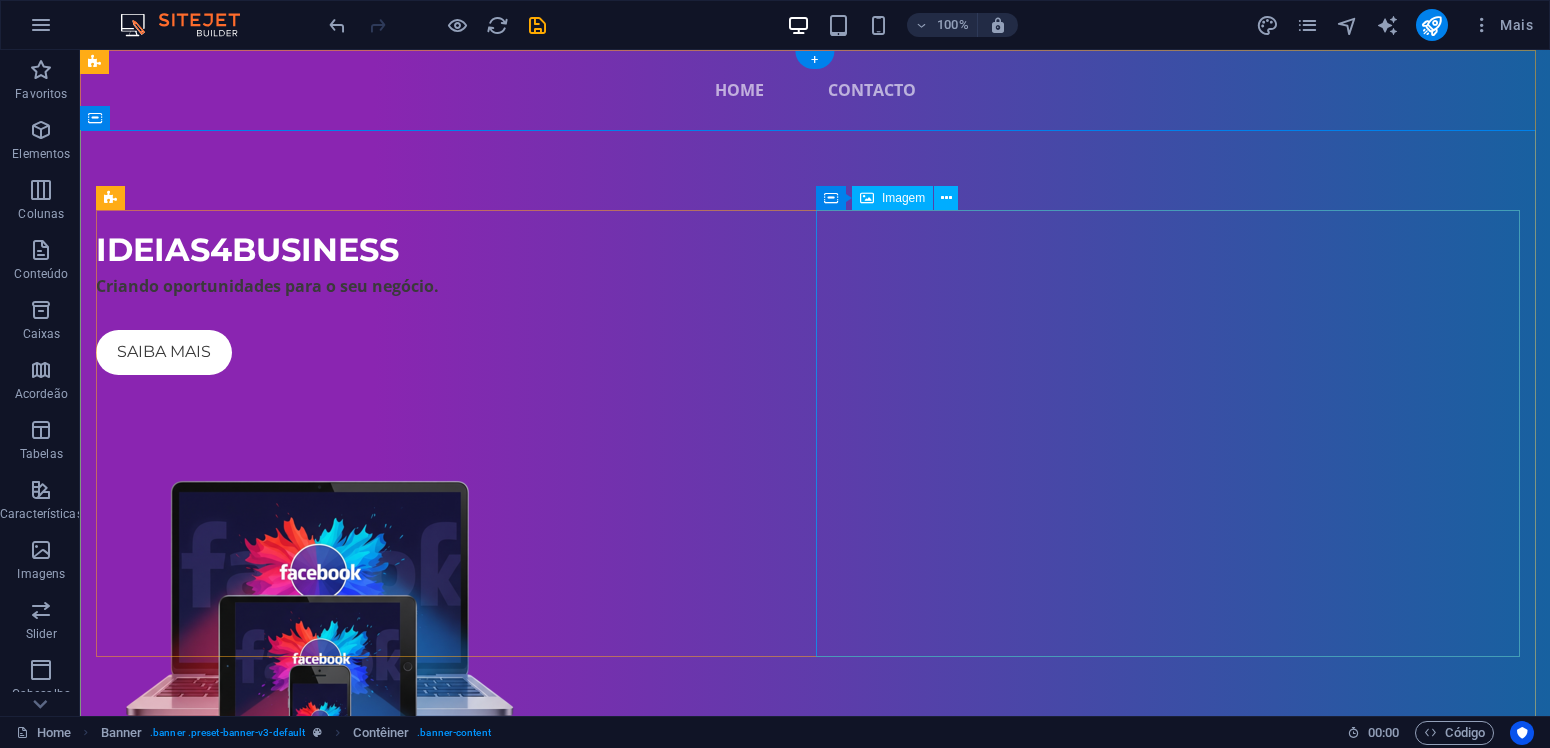 click at bounding box center (815, 606) 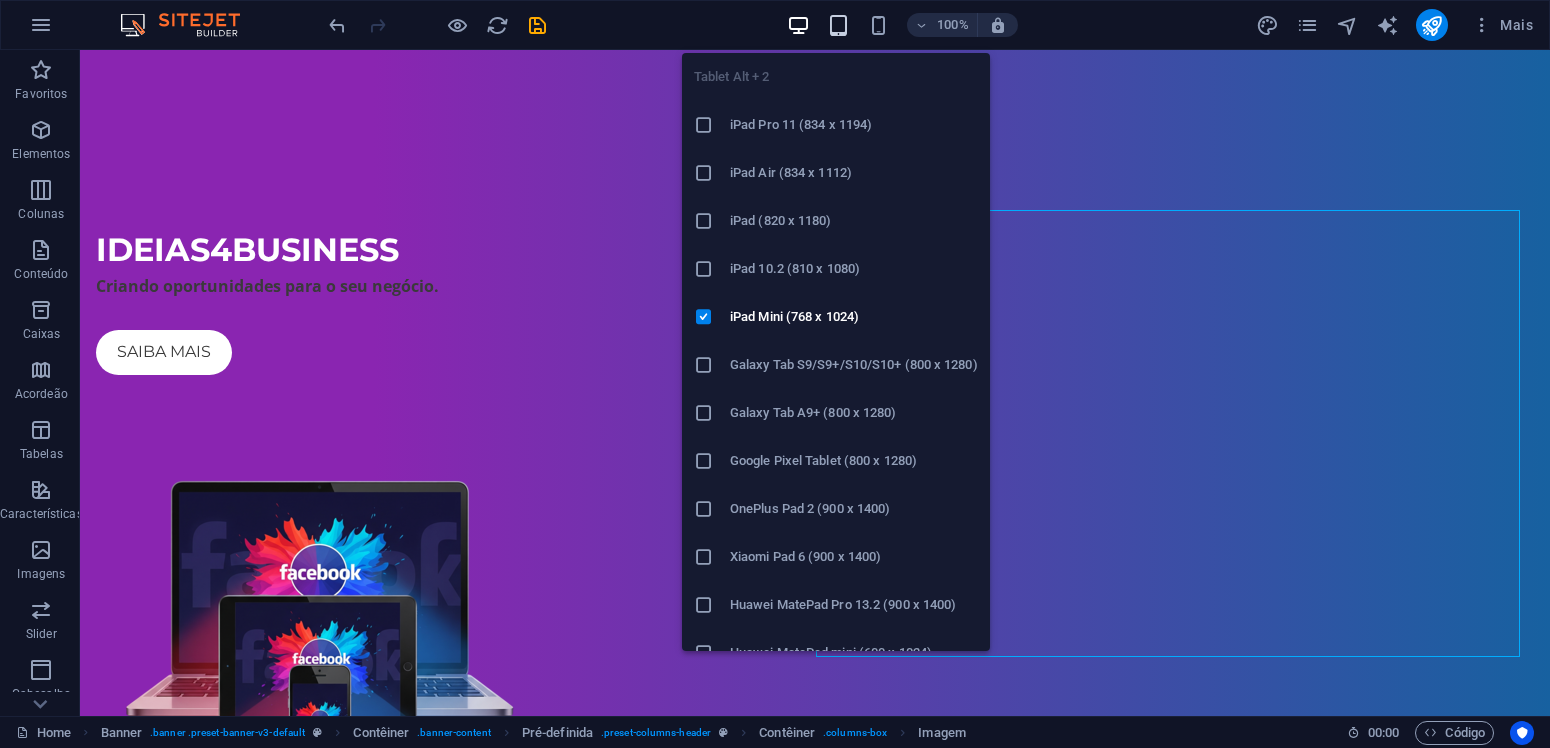 click at bounding box center [838, 25] 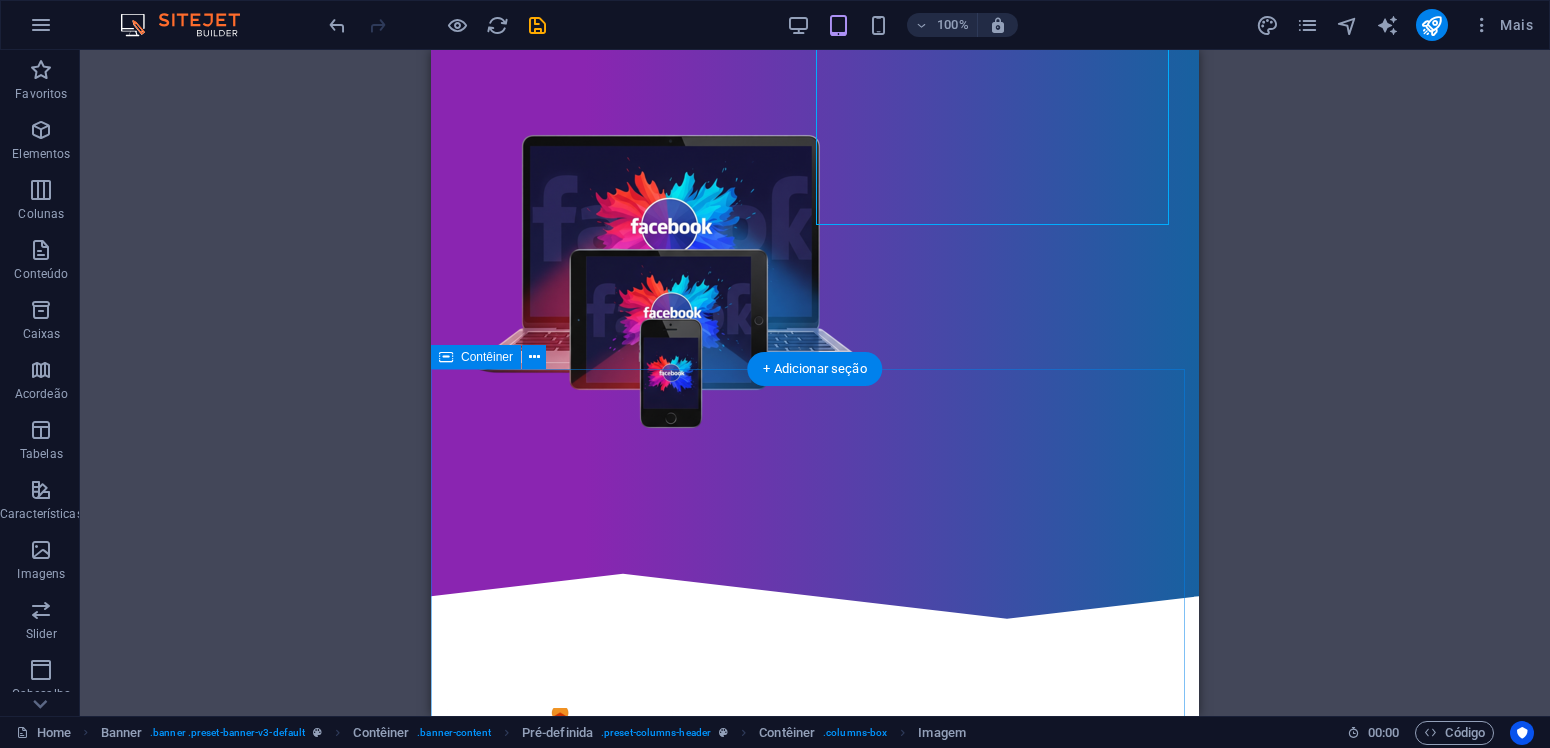 scroll, scrollTop: 0, scrollLeft: 0, axis: both 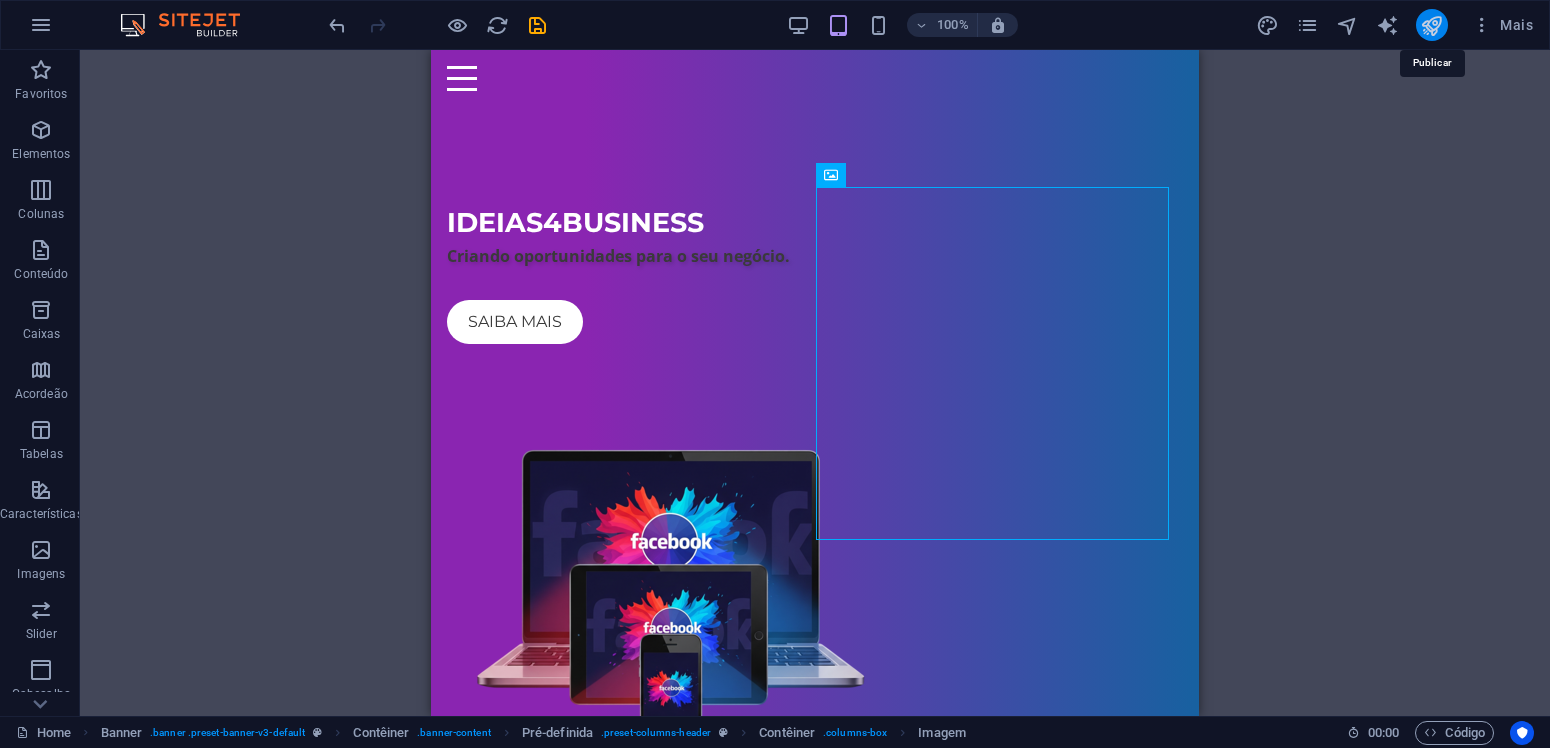 click at bounding box center (1431, 25) 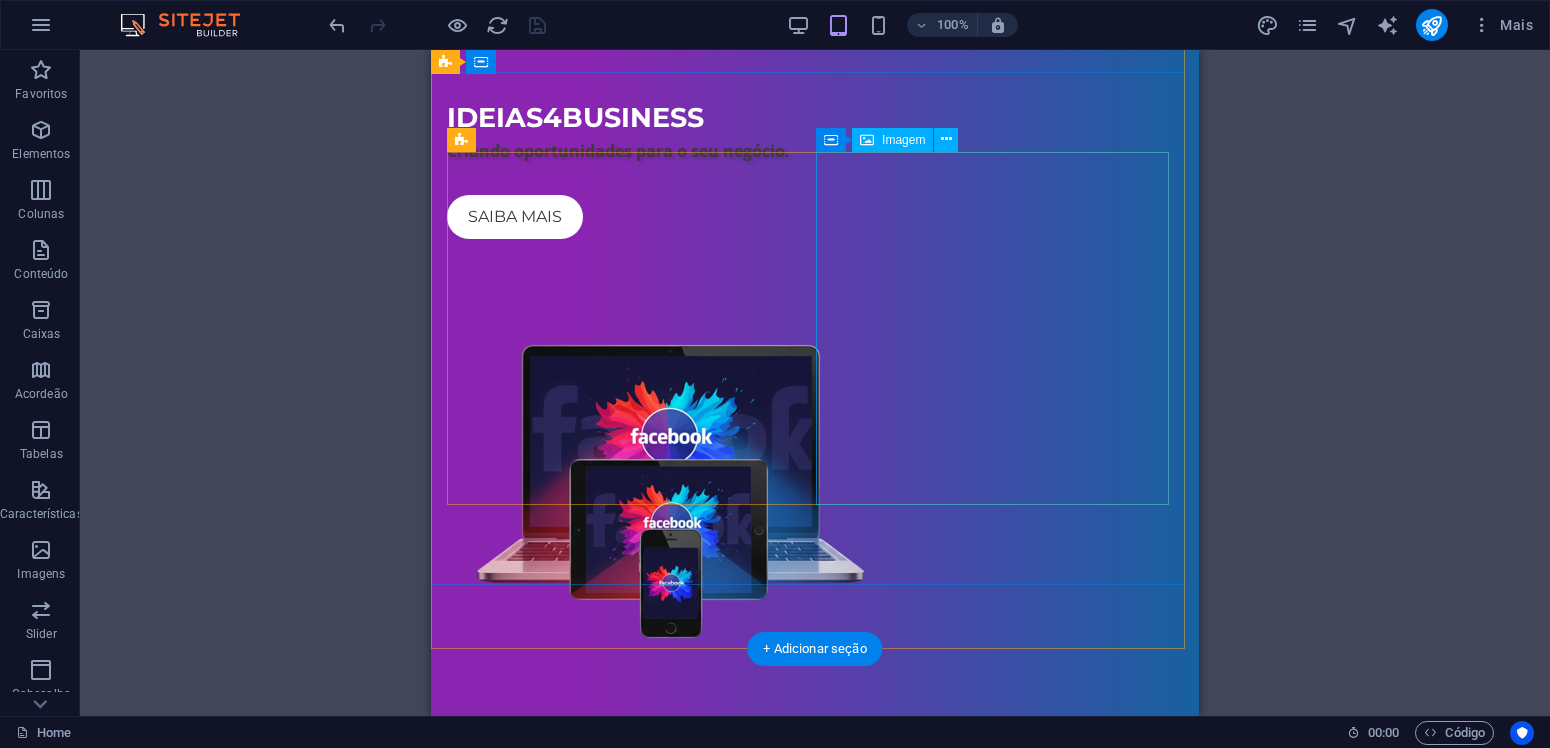 scroll, scrollTop: 0, scrollLeft: 0, axis: both 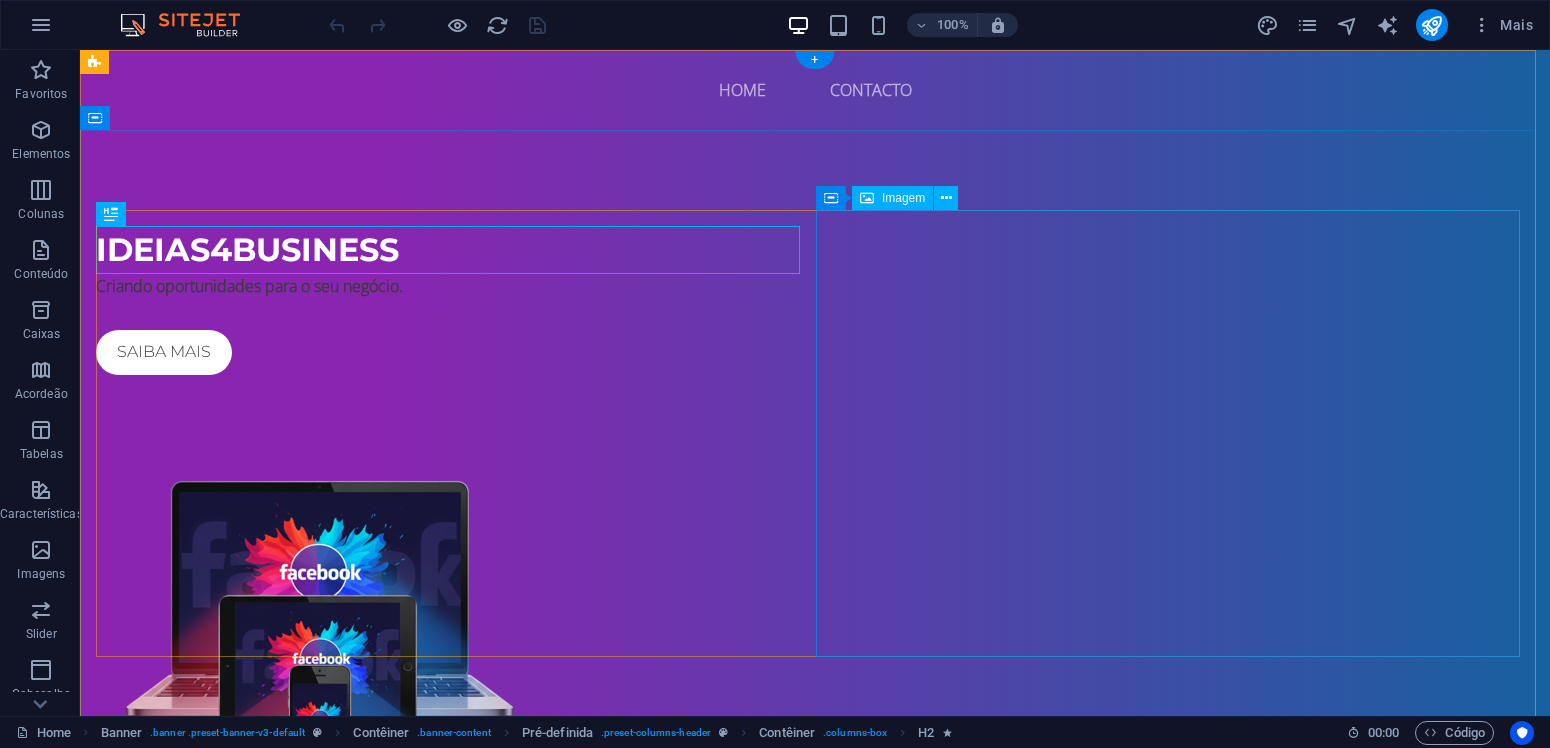 click at bounding box center [815, 606] 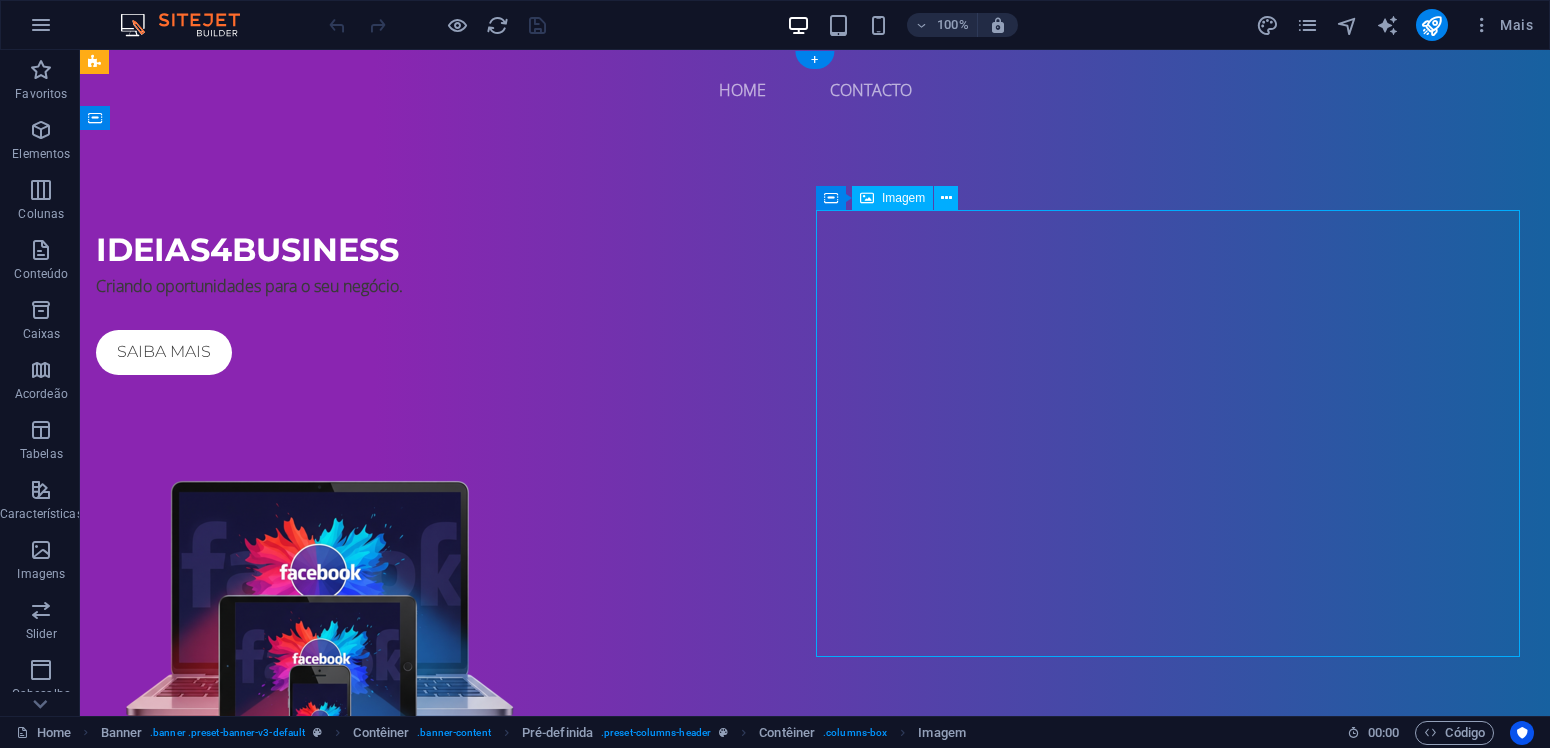 drag, startPoint x: 1064, startPoint y: 465, endPoint x: 1113, endPoint y: 522, distance: 75.16648 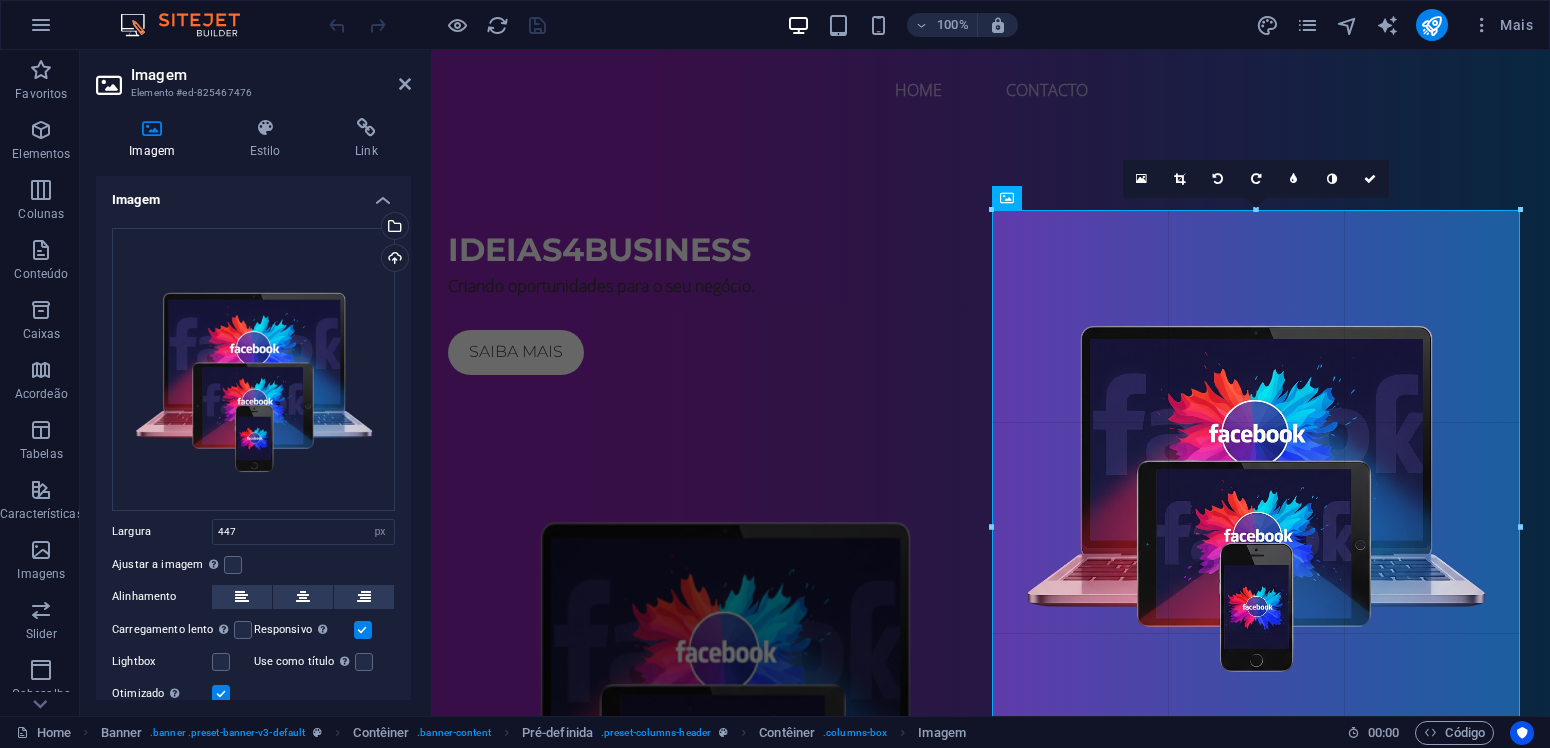 drag, startPoint x: 1442, startPoint y: 658, endPoint x: 1549, endPoint y: 677, distance: 108.67382 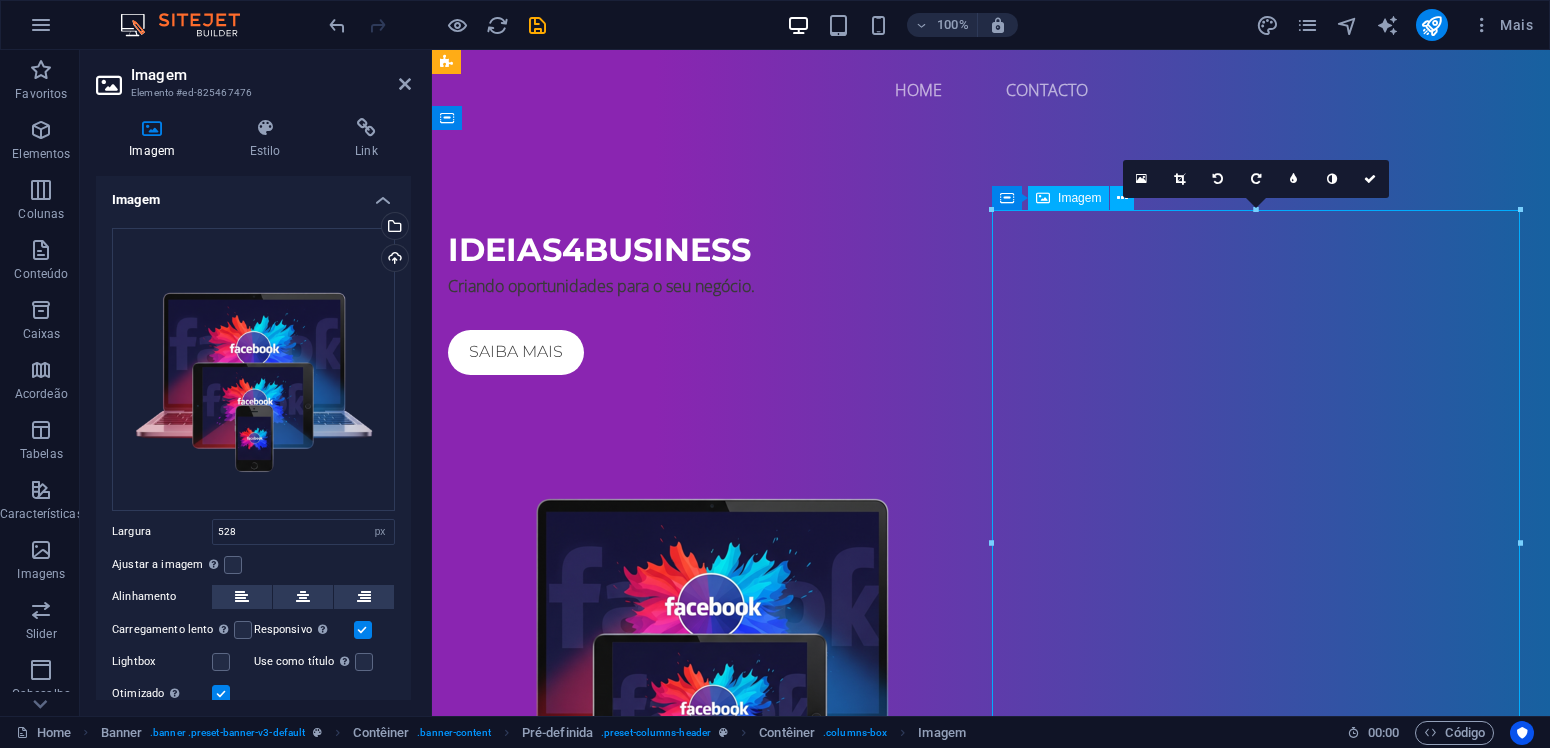 drag, startPoint x: 1370, startPoint y: 597, endPoint x: 1333, endPoint y: 498, distance: 105.68822 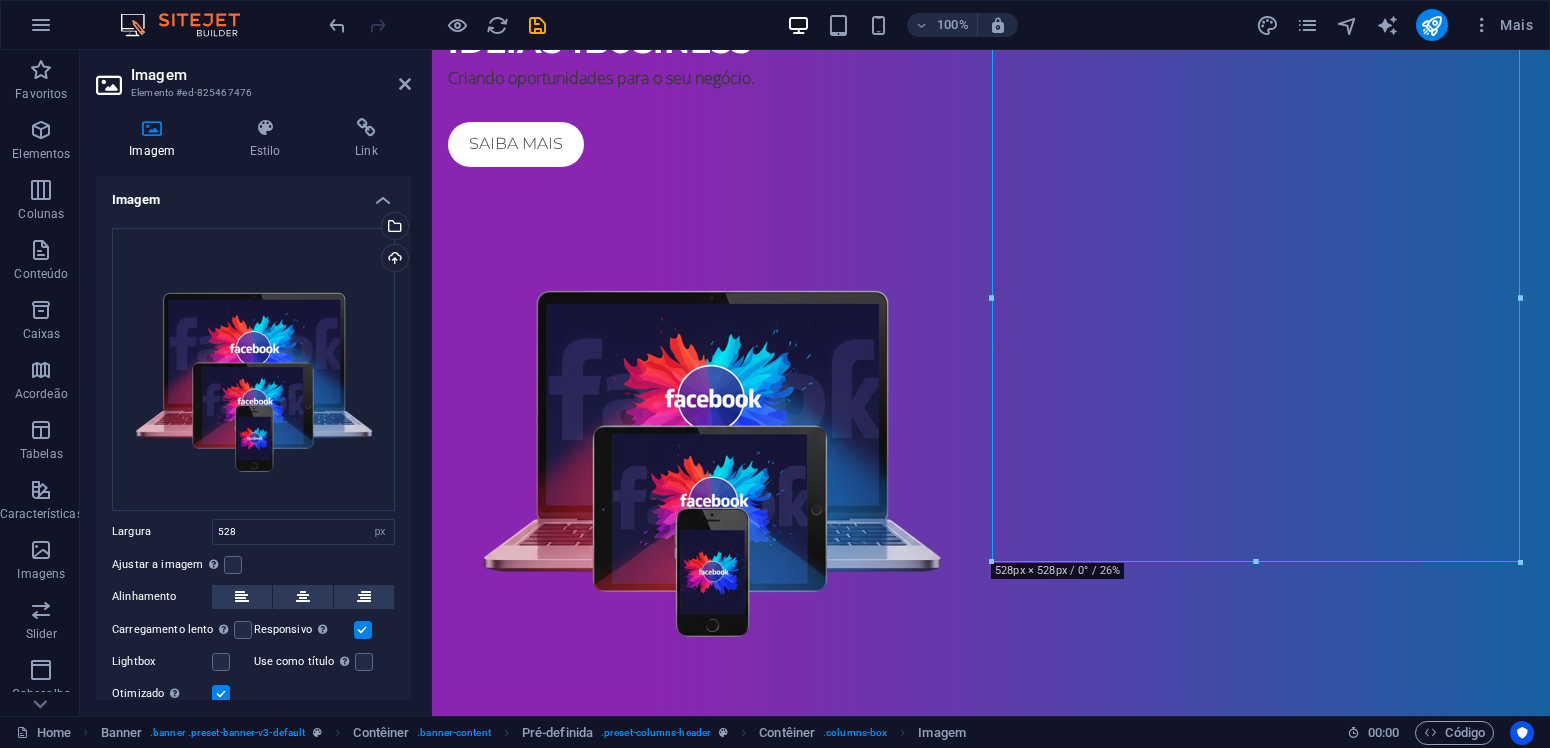 scroll, scrollTop: 210, scrollLeft: 0, axis: vertical 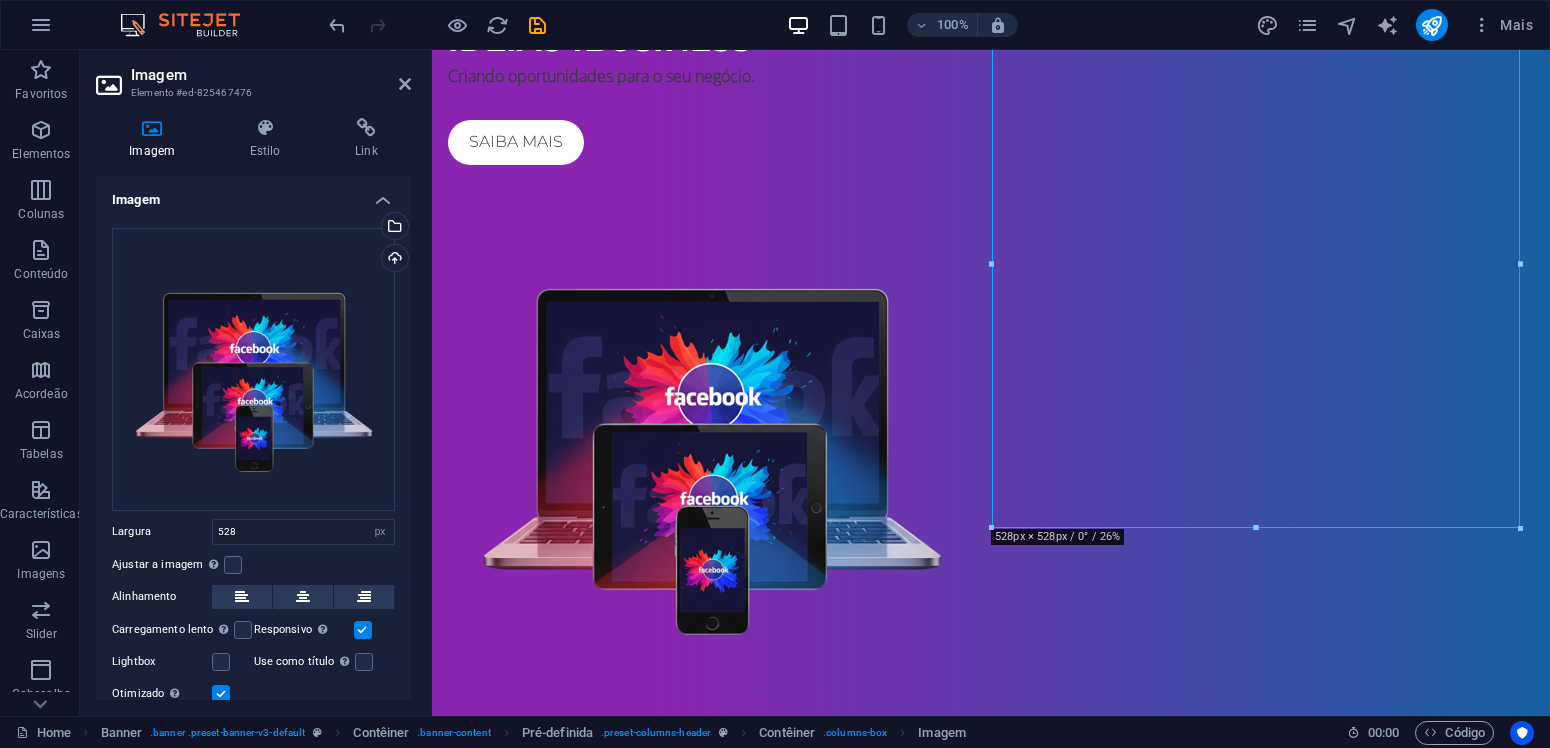 drag, startPoint x: 1951, startPoint y: 581, endPoint x: 1545, endPoint y: 616, distance: 407.50583 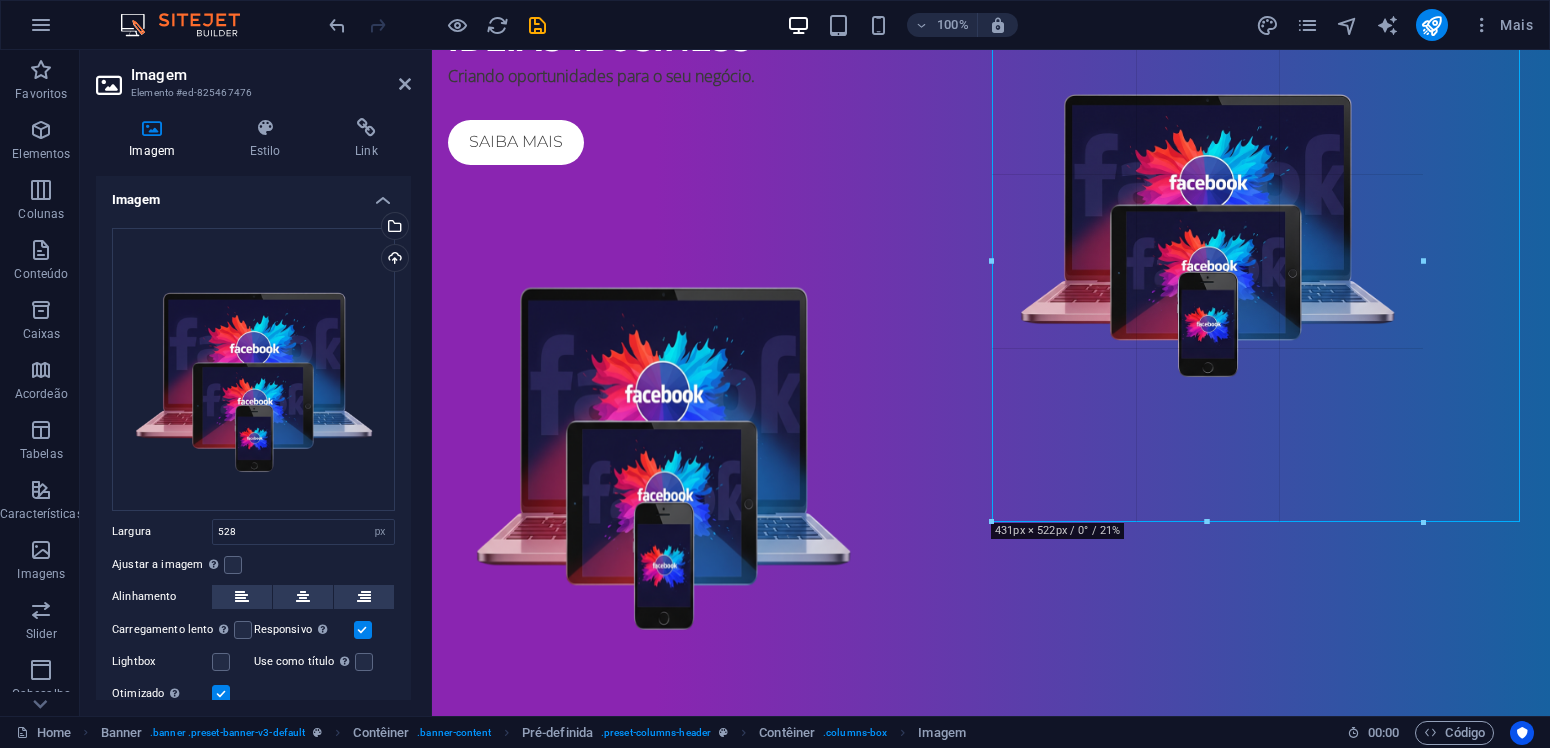 click on "Arraste aqui para substituir o conteúdo existente. Pressione “Ctrl” se quiser criar um novo elemento.
Pré-definida   Contêiner   H2   Banner   Banner   Contêiner   Pré-definida   Contêiner   Pré-definida   Contêiner   Espaçador   Texto   Espaçador   Contêiner   Imagem   Contêiner 180 170 160 150 140 130 120 110 100 90 80 70 60 50 40 30 20 10 0 -10 -20 -30 -40 -50 -60 -70 -80 -90 -100 -110 -120 -130 -140 -150 -160 -170 431px × 522px / 0° / 21% 16:10 16:9 4:3 1:1 1:2 0" at bounding box center [991, 278] 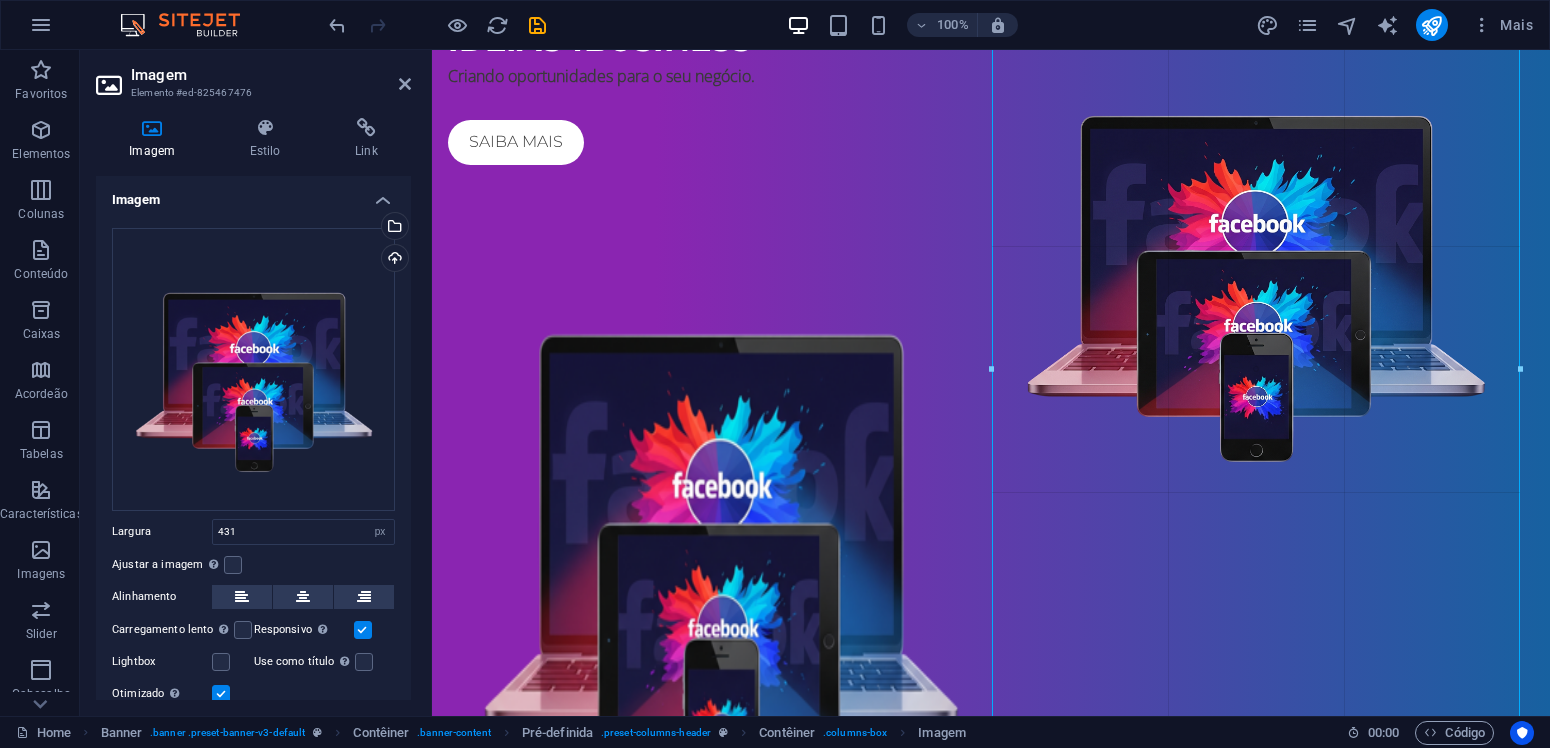 drag, startPoint x: 1423, startPoint y: 428, endPoint x: 1099, endPoint y: 460, distance: 325.57642 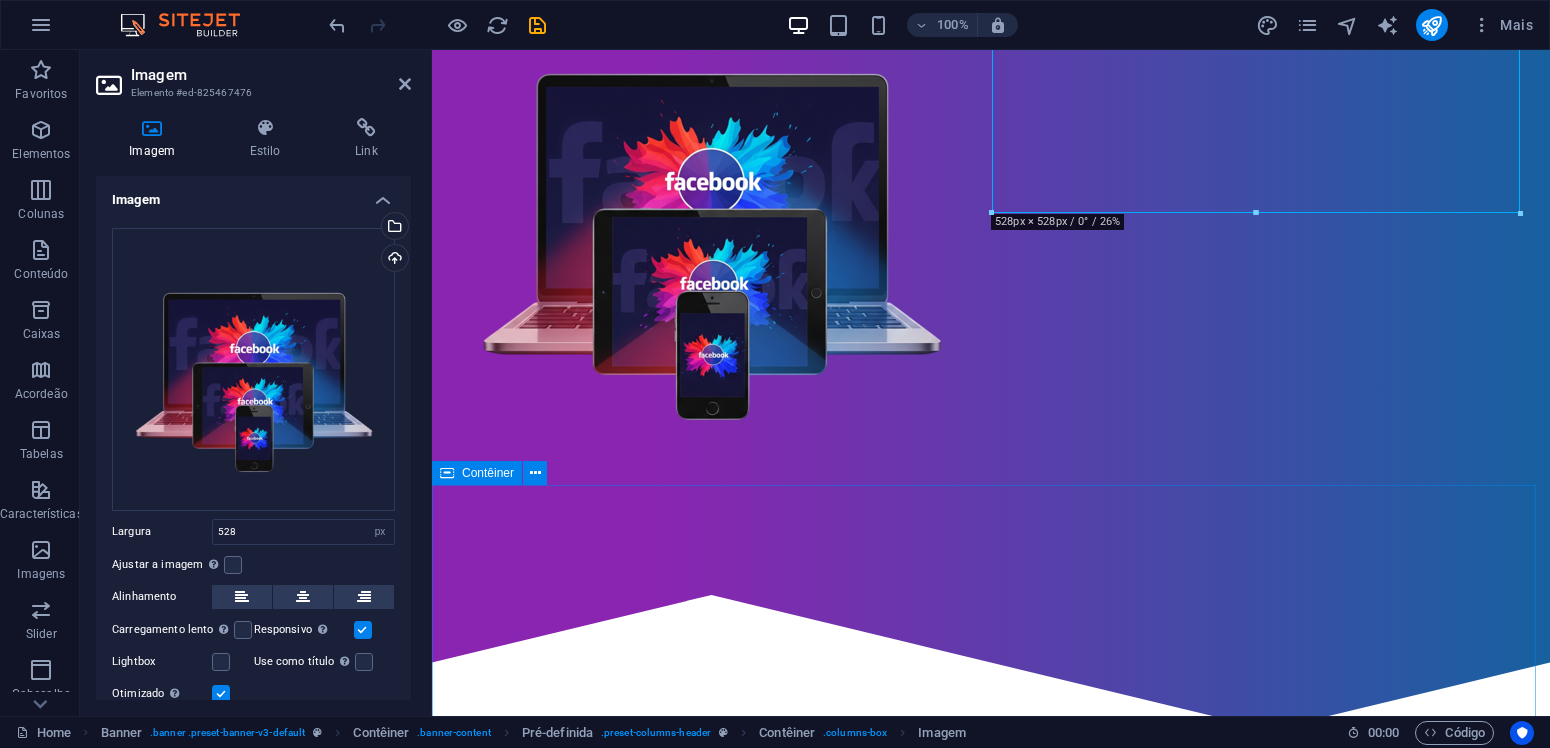 scroll, scrollTop: 525, scrollLeft: 0, axis: vertical 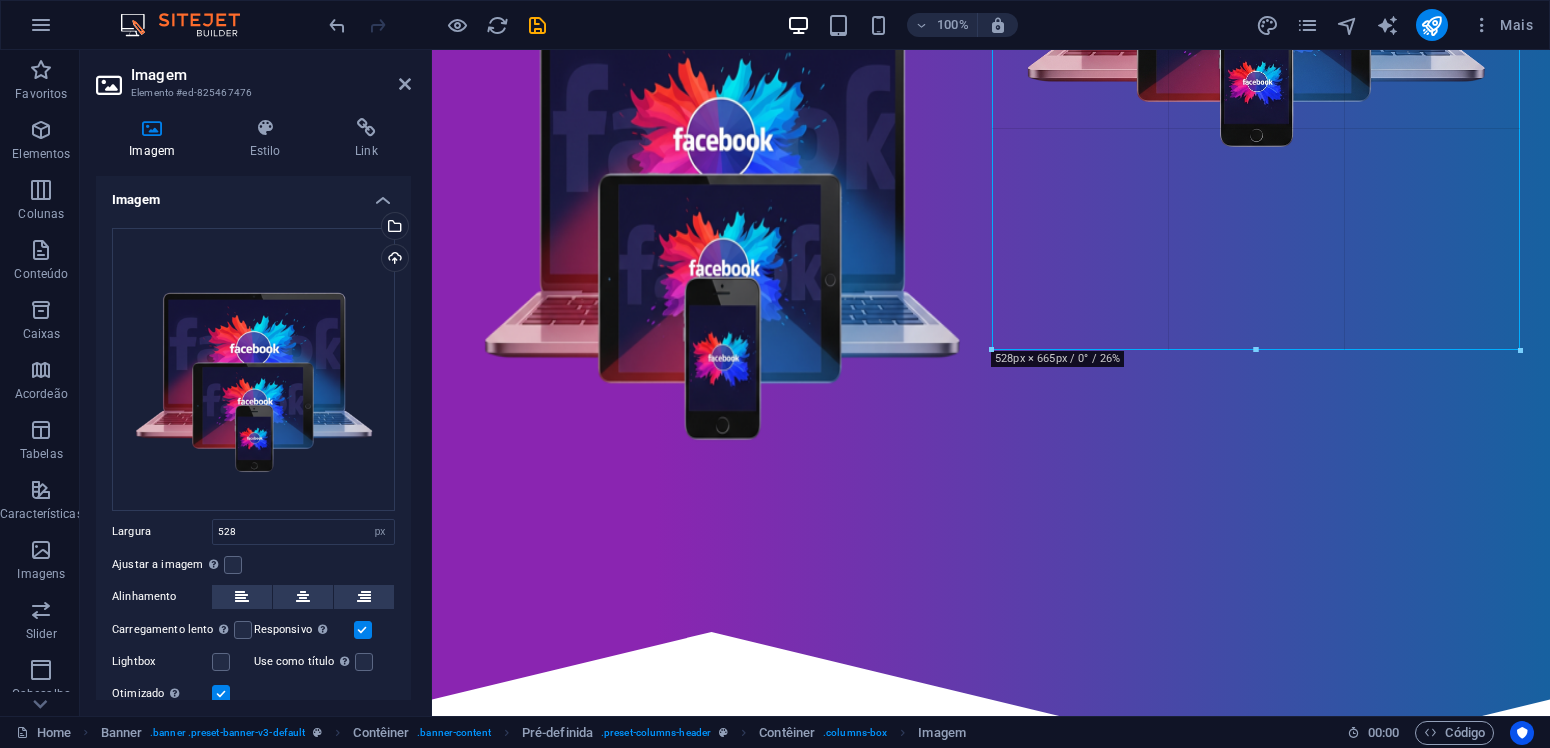 drag, startPoint x: 1523, startPoint y: 217, endPoint x: 1543, endPoint y: 274, distance: 60.40695 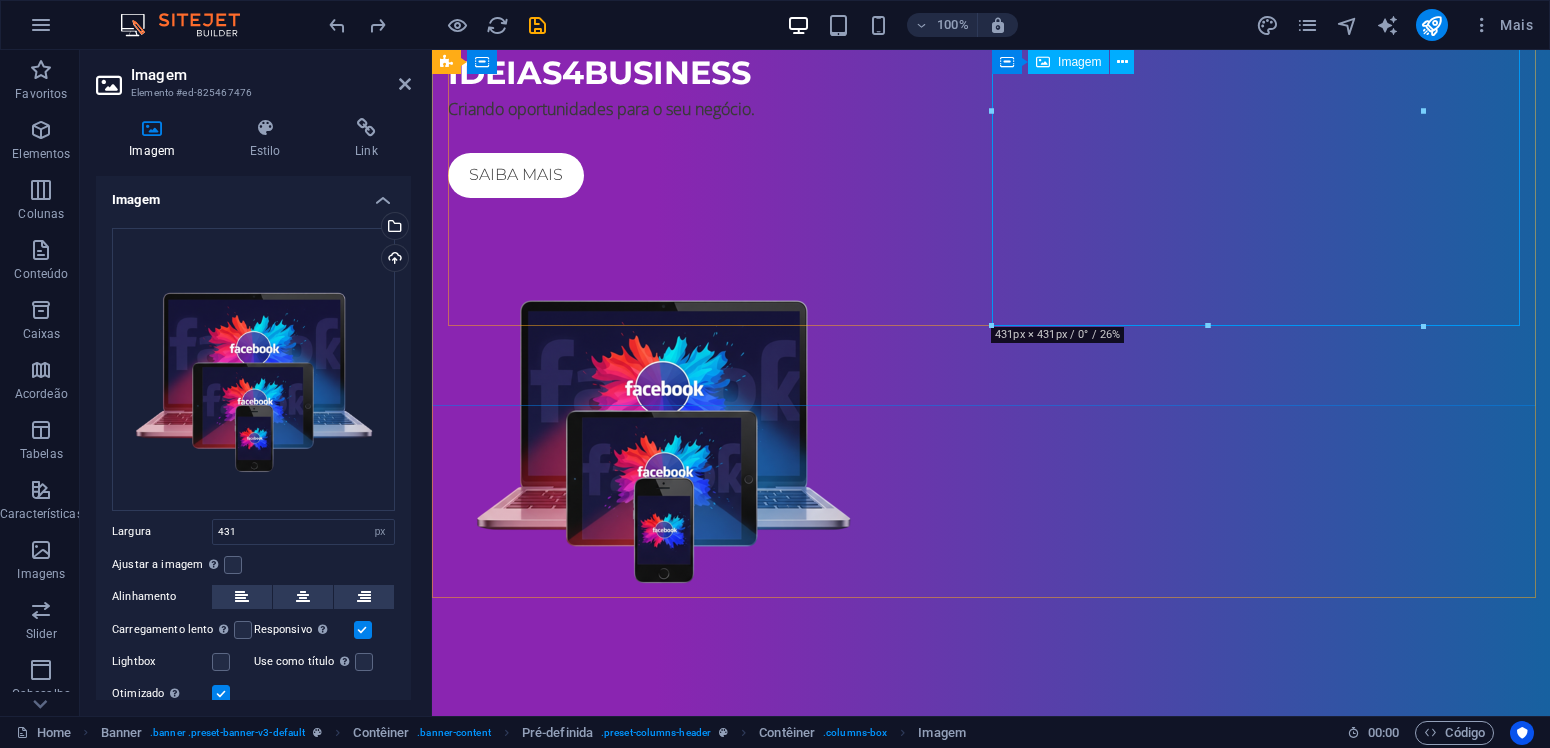 scroll, scrollTop: 105, scrollLeft: 0, axis: vertical 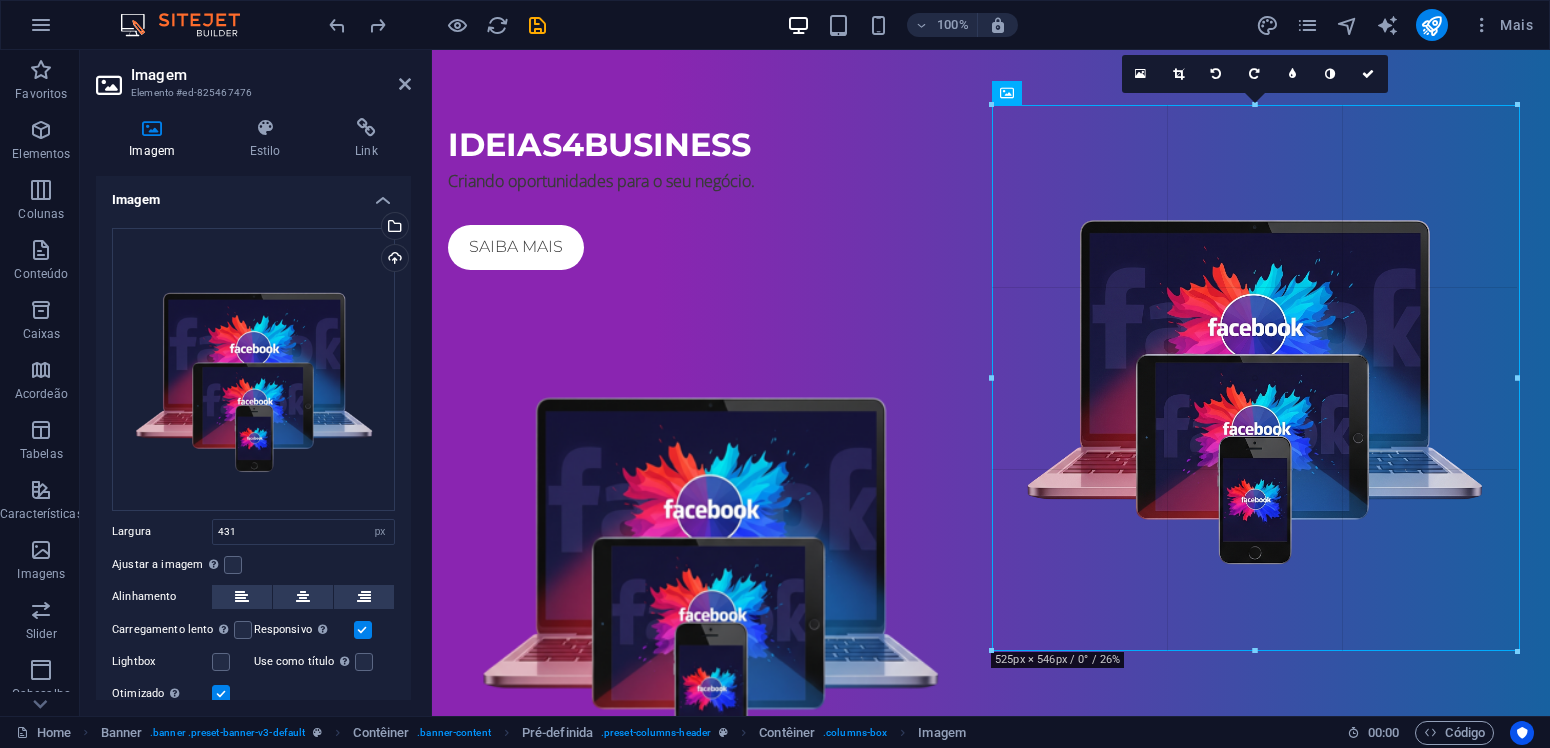 drag, startPoint x: 1427, startPoint y: 540, endPoint x: 1520, endPoint y: 642, distance: 138.03261 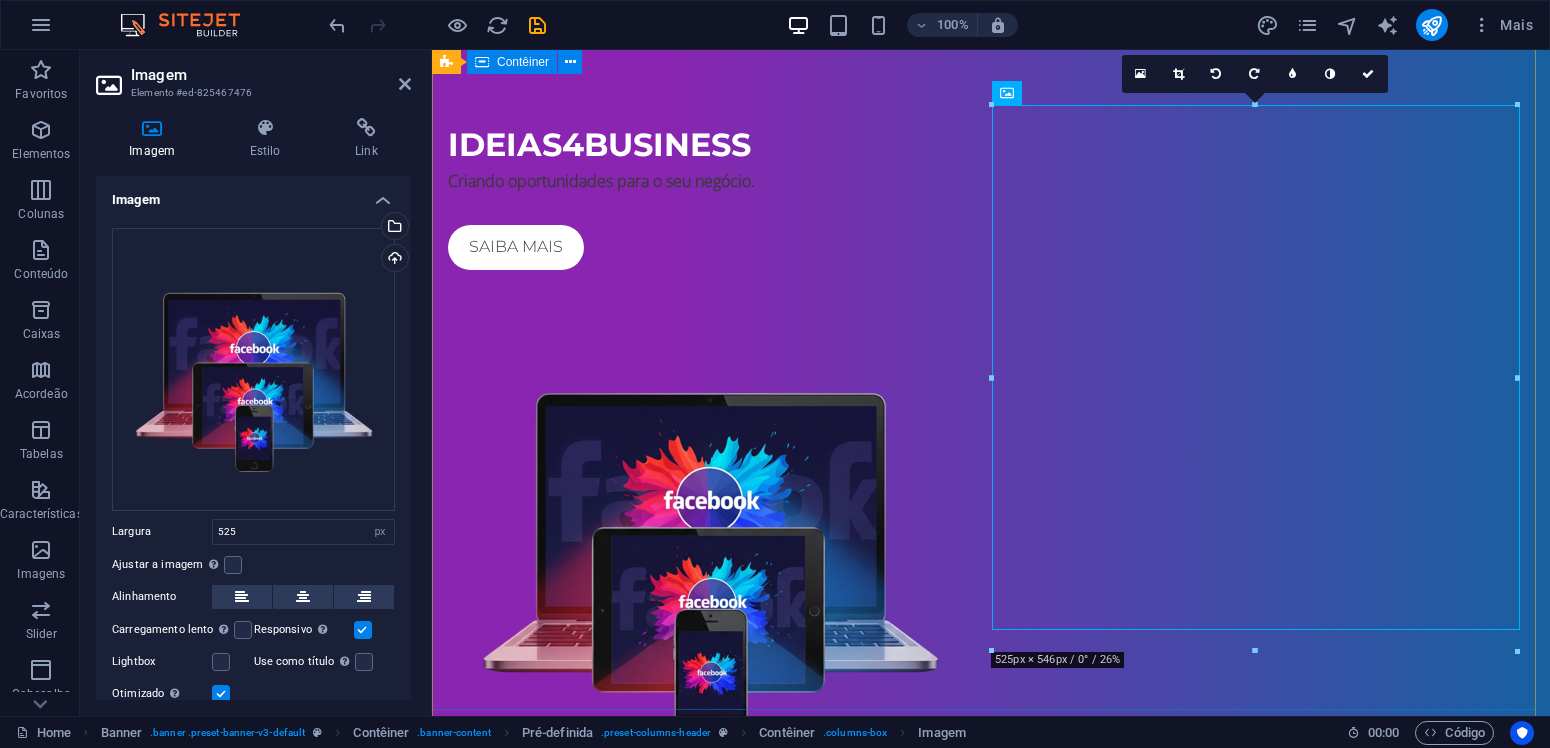 click on "ideias4business Criando oportunidades para o seu negócio. Saiba mais" at bounding box center (991, 454) 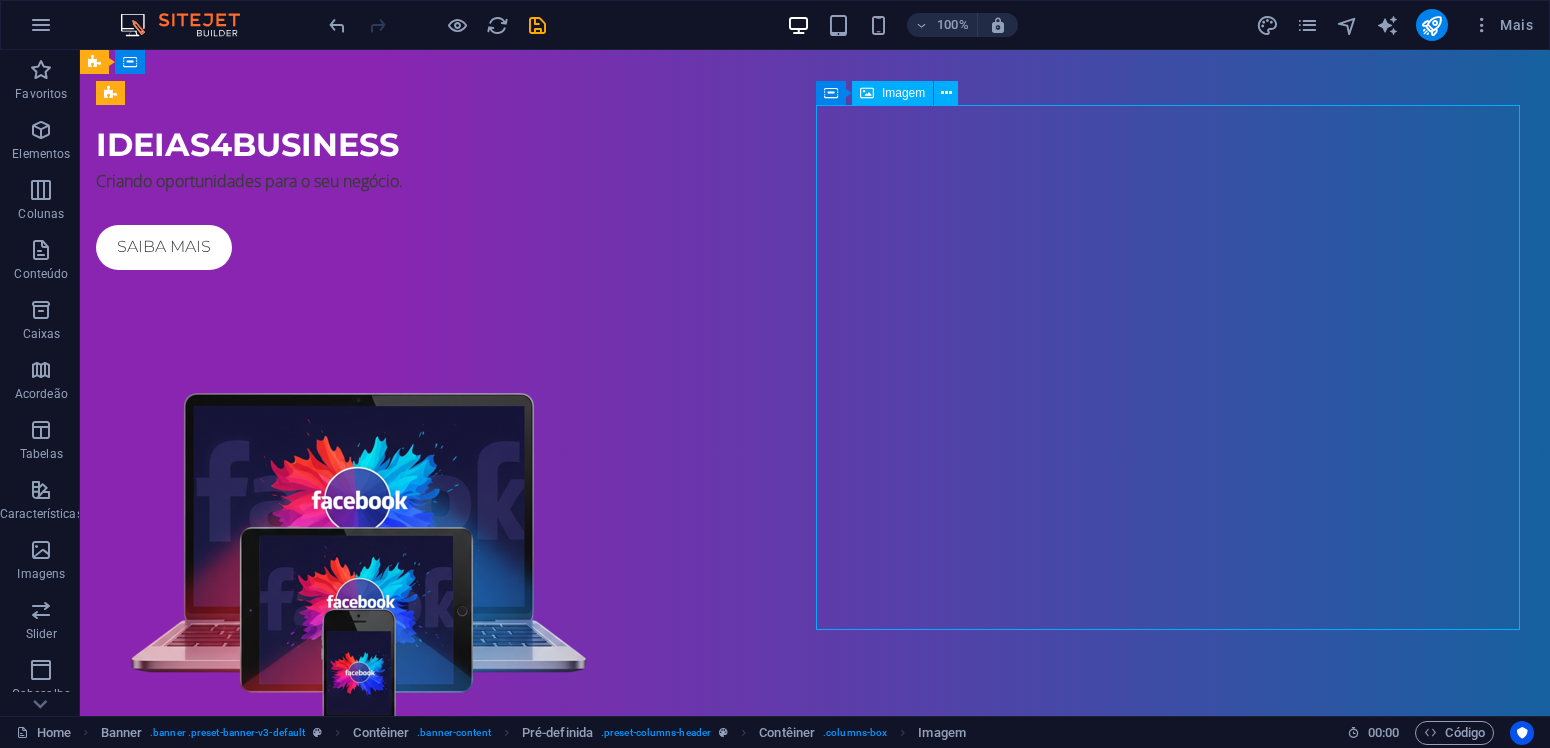 drag, startPoint x: 1160, startPoint y: 427, endPoint x: 1038, endPoint y: 318, distance: 163.60013 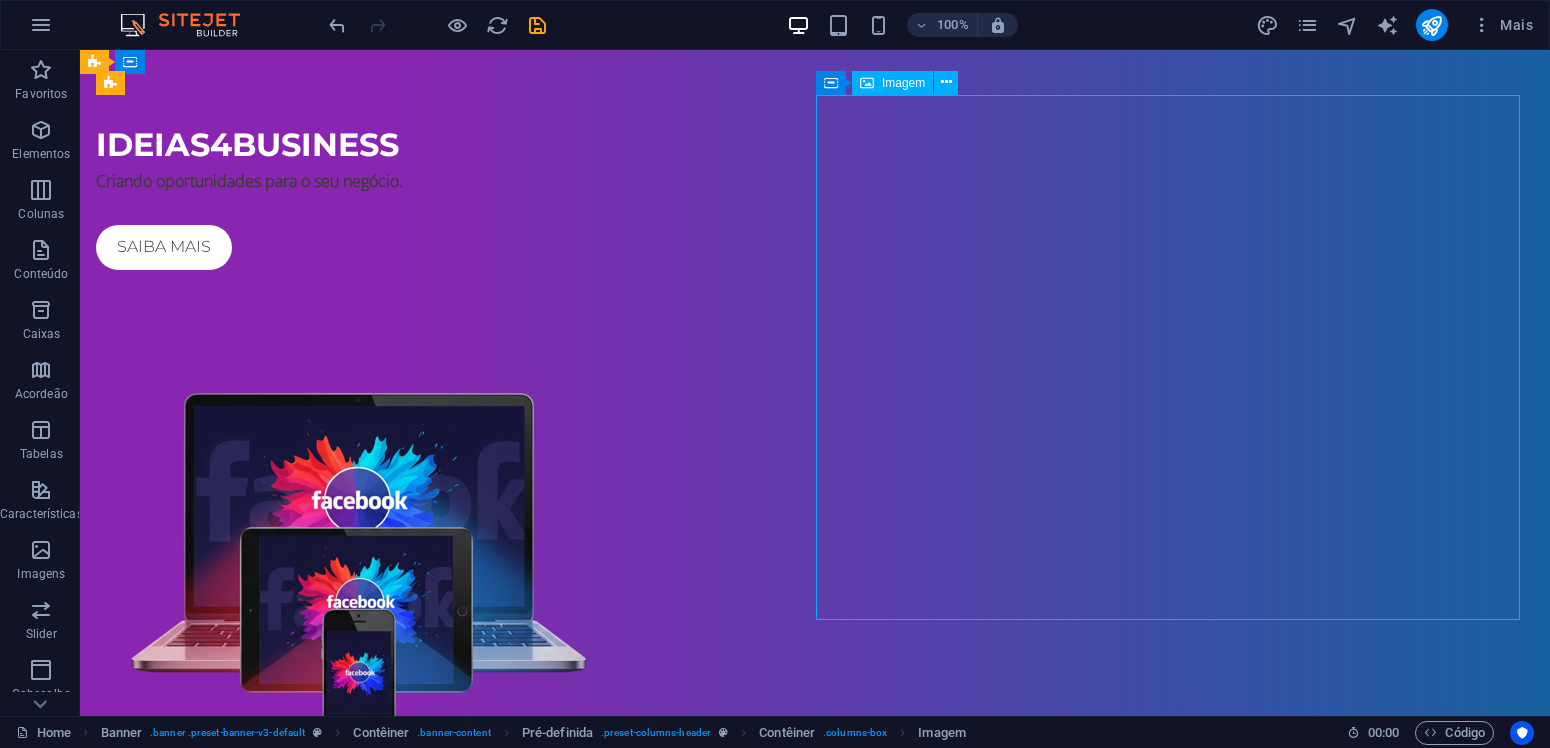 scroll, scrollTop: 210, scrollLeft: 0, axis: vertical 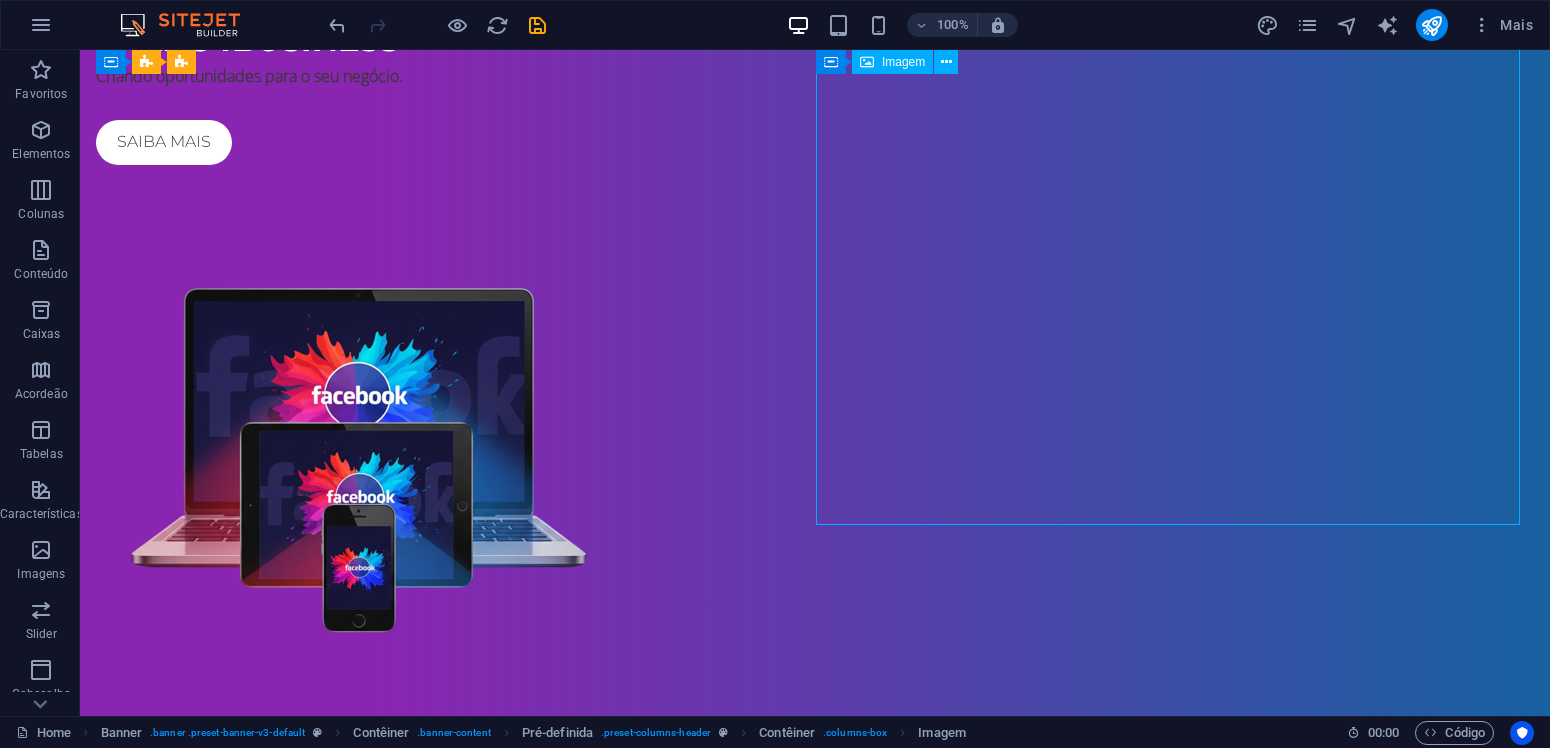click at bounding box center [815, 435] 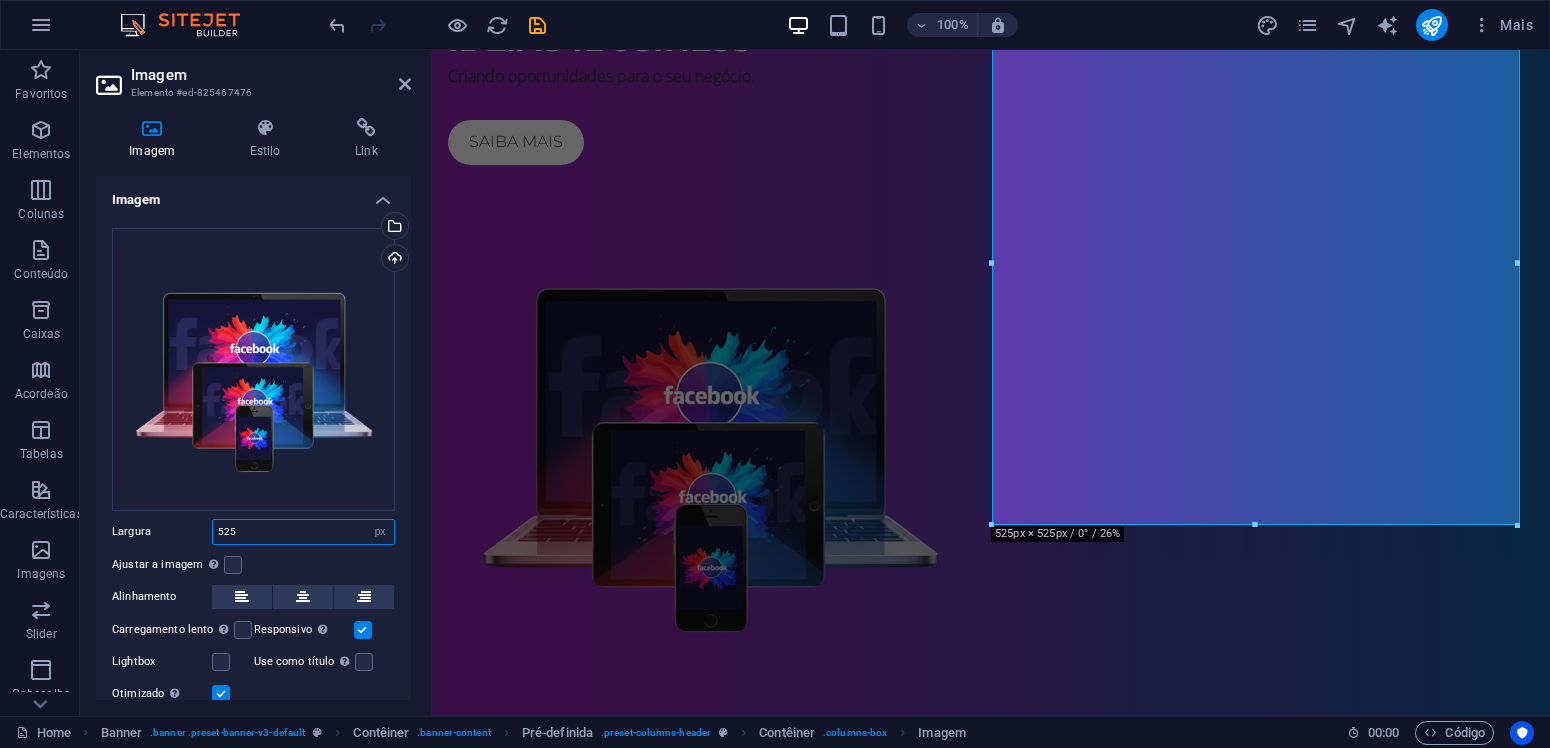 click on "525" at bounding box center [303, 532] 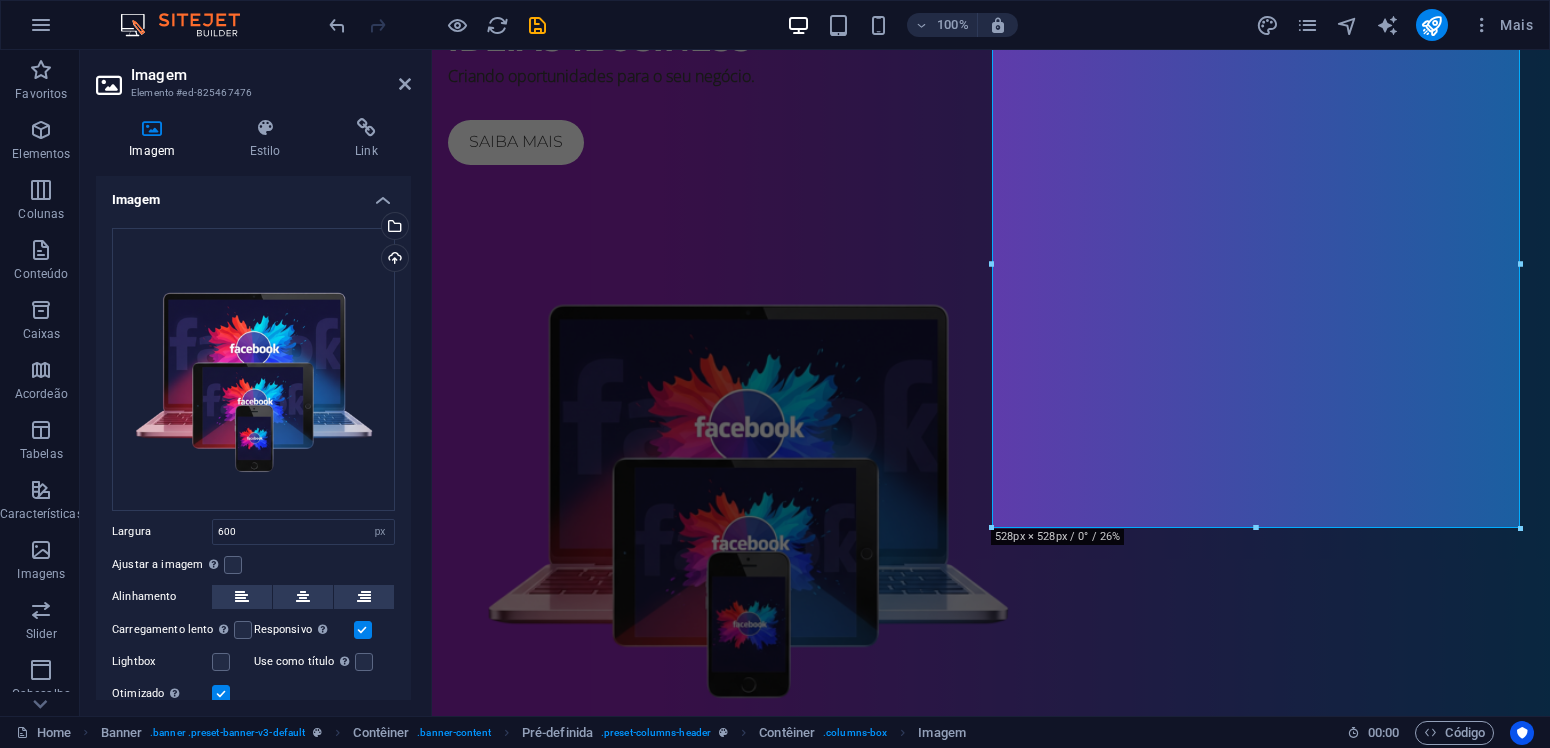 click on "Arraste os arquivos aqui, clique para escolher os arquivos ou selecione os arquivos em Arquivos ou em nossa galeria de fotos e vídeos gratuitos Selecione arquivos do gerenciador de arquivos, galeria de fotos ou faça upload de arquivo(s) Upload Largura 600 Padrão automático px rem % em vh vw Ajustar a imagem Ajustar a imagem automaticamente a uma largura e altura fixas Altura Padrão automático px Alinhamento Carregamento lento Carregar imagens após o carregamento da página melhora a velocidade da página. Responsivo Carregar automaticamente imagens de retina e tamanhos otimizados para smartphones. Lightbox Use como título A imagem será envolvida em uma tag com título H1. Útil para dar ao texto alternativo o peso de um título H1, por ex. para o logotipo. Deixe desmarcado se estiver em dúvida. Otimizado As imagens são compactadas para melhorar a velocidade da página. Posição Direção Cliente Deslocamento X 50 px rem % vh vw Deslocamento y 50 px rem % vh vw" at bounding box center (253, 467) 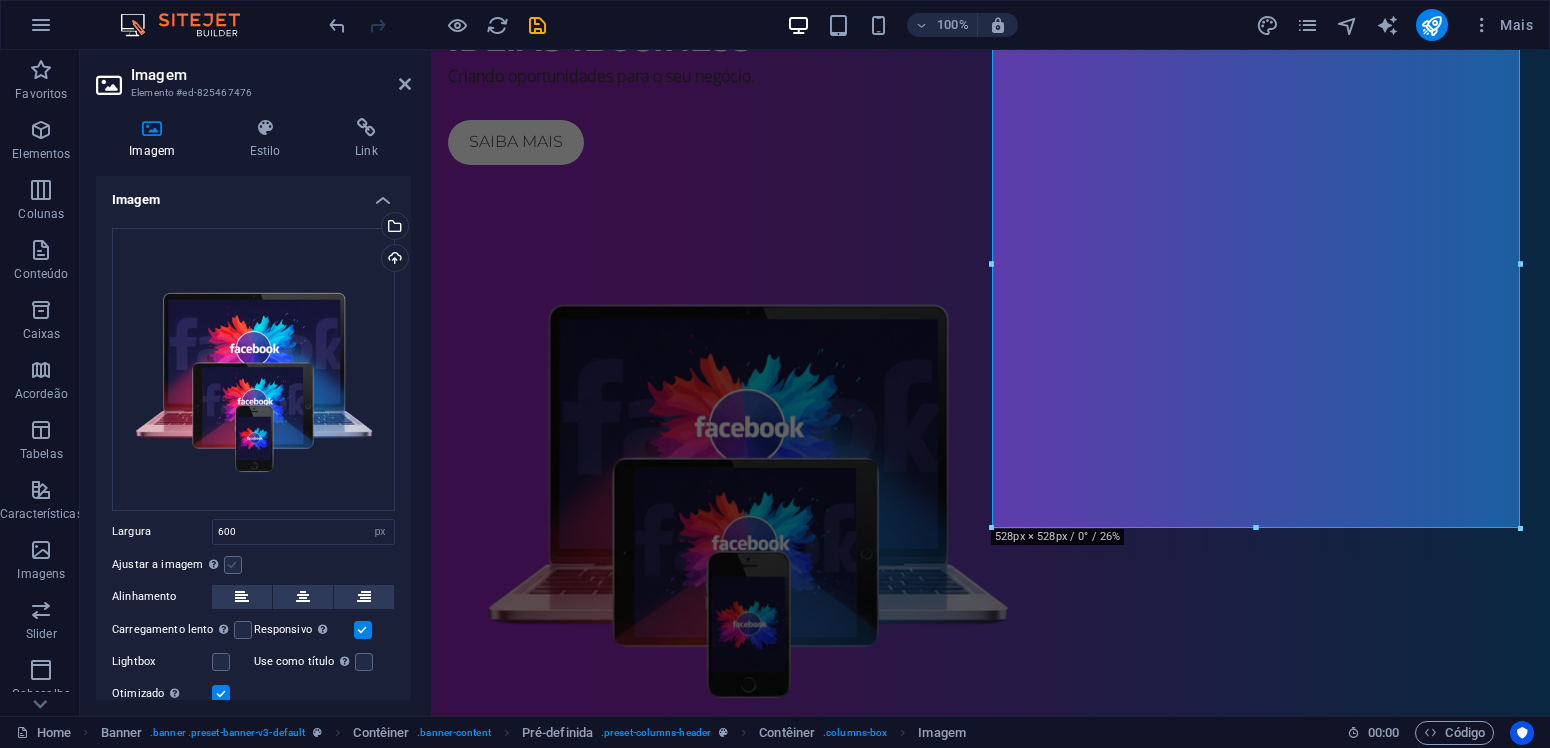 click at bounding box center [233, 565] 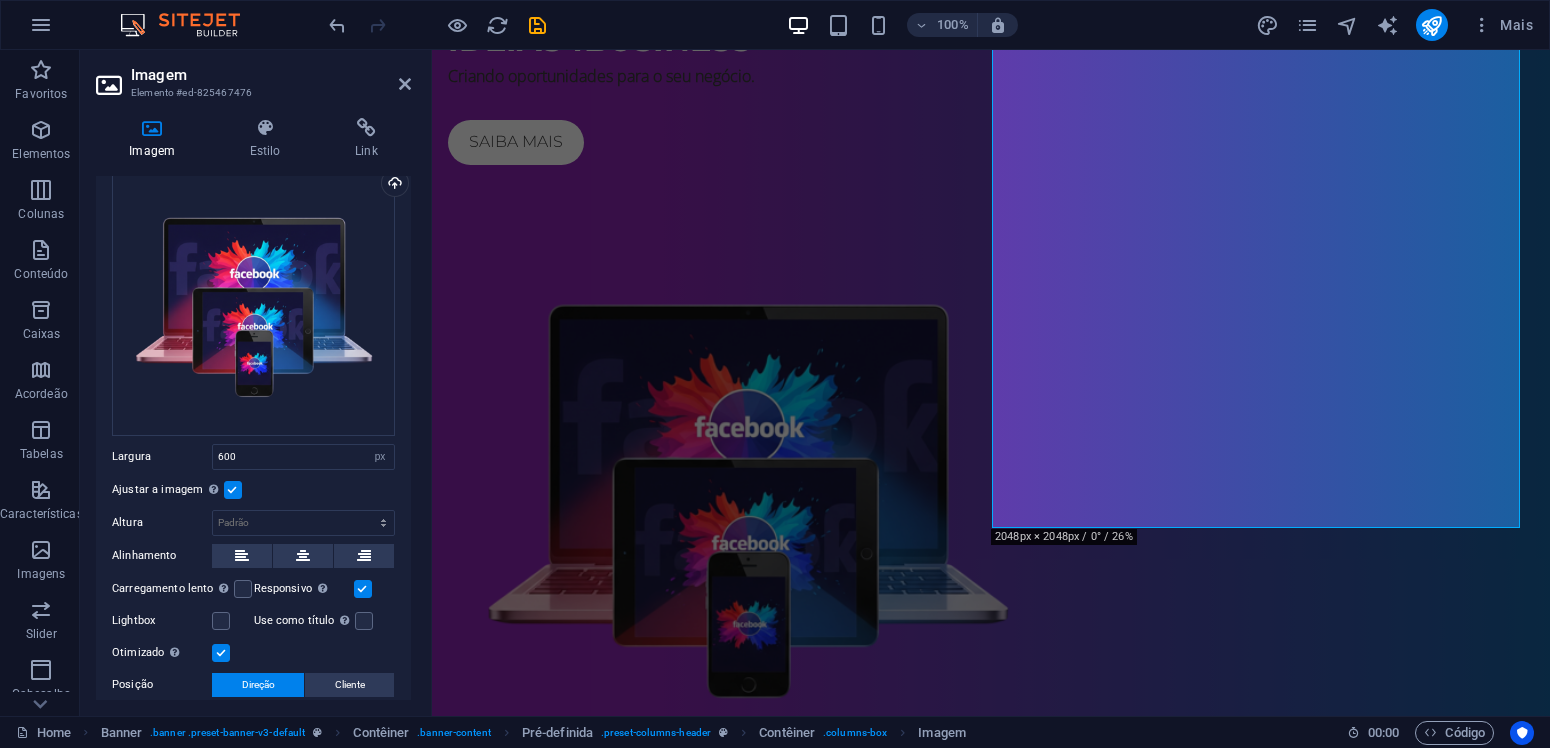scroll, scrollTop: 95, scrollLeft: 0, axis: vertical 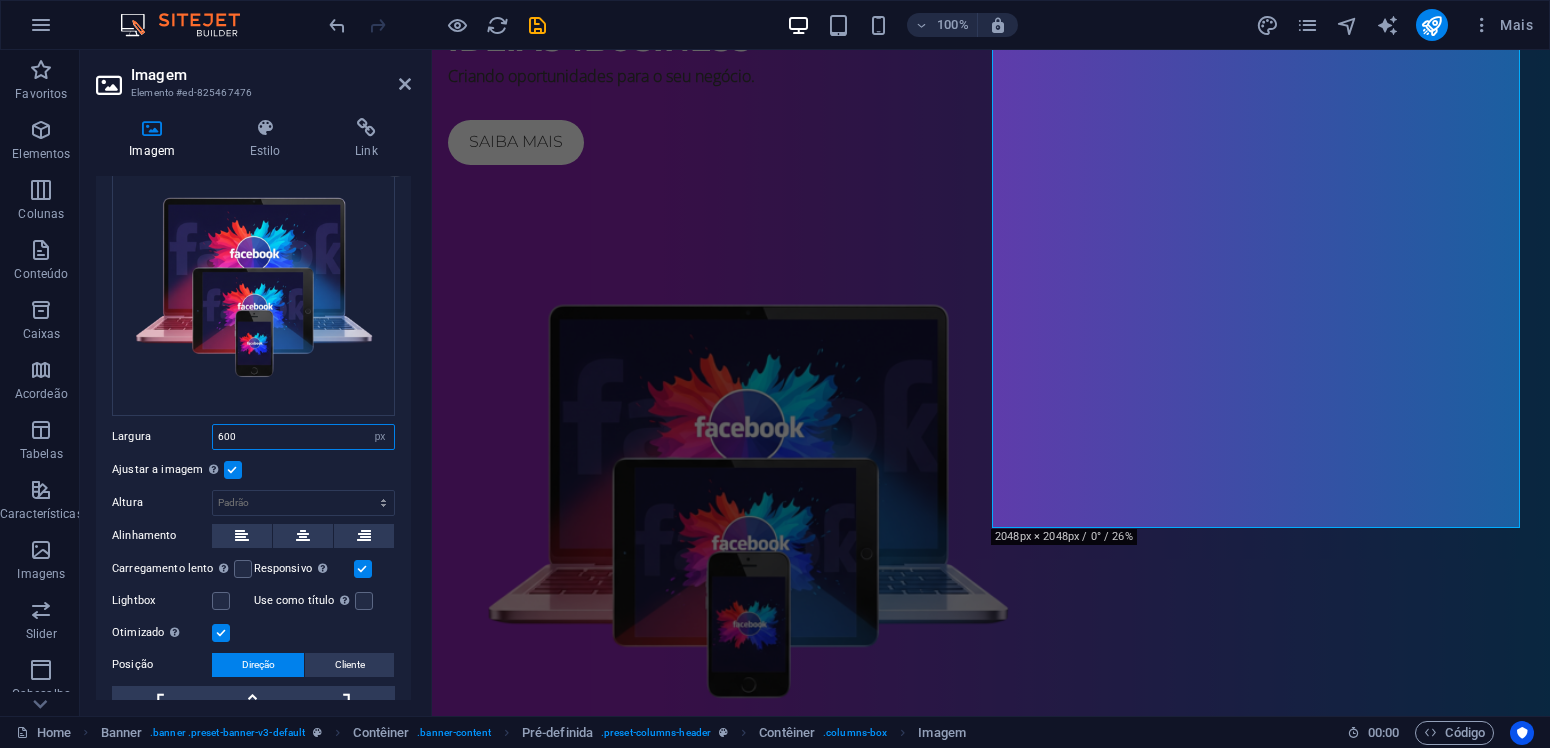 click on "600" at bounding box center (303, 437) 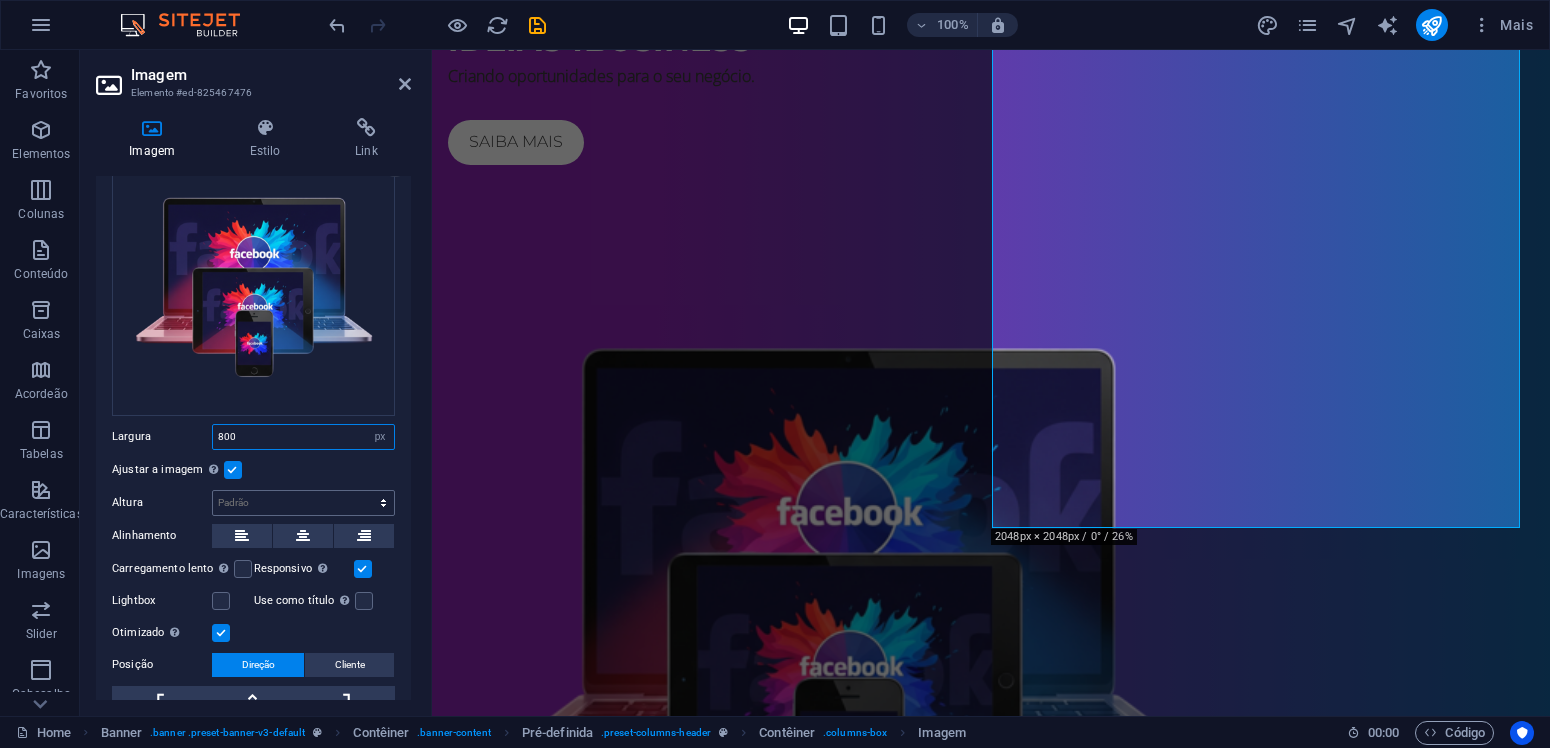 type on "800" 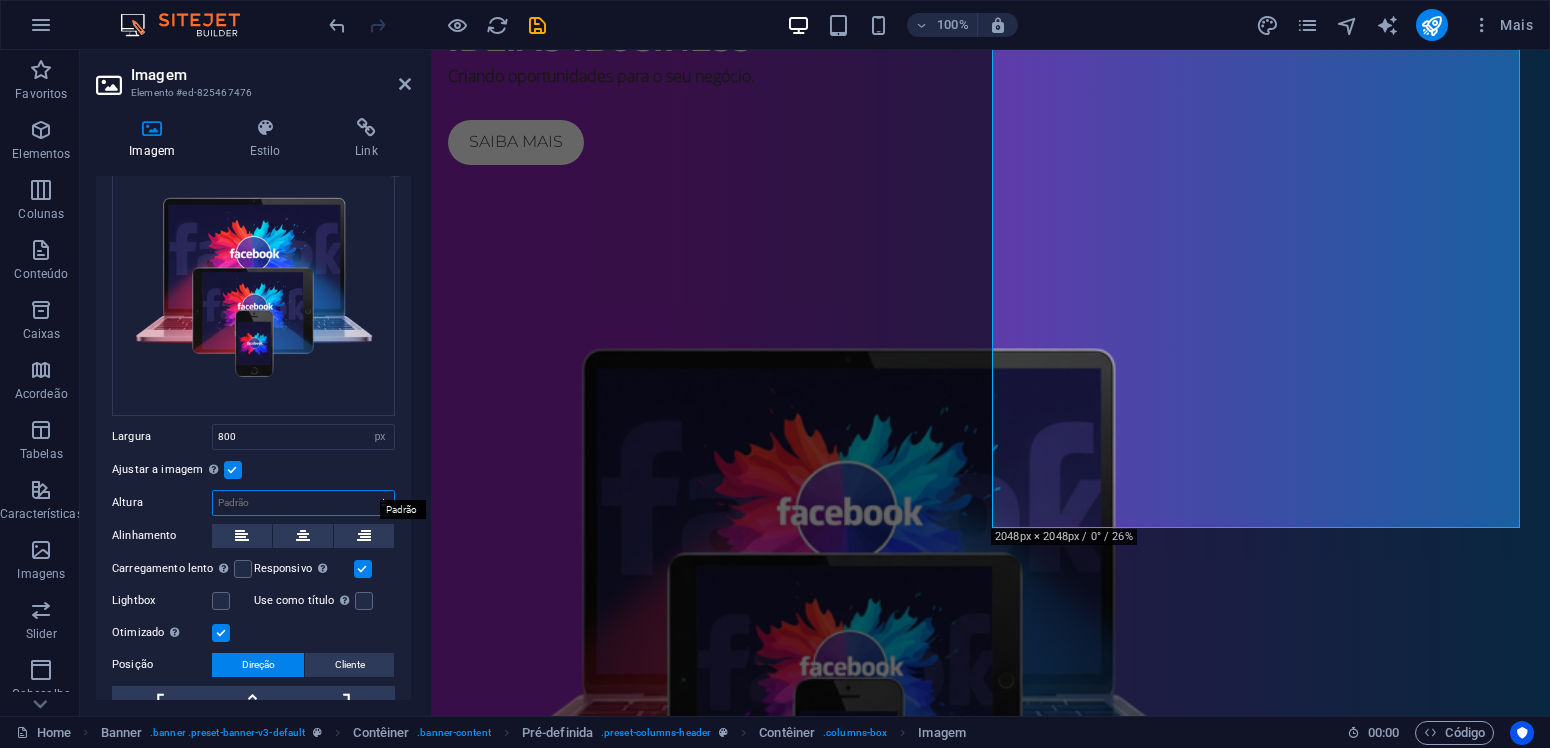 click on "Padrão automático px" at bounding box center (303, 503) 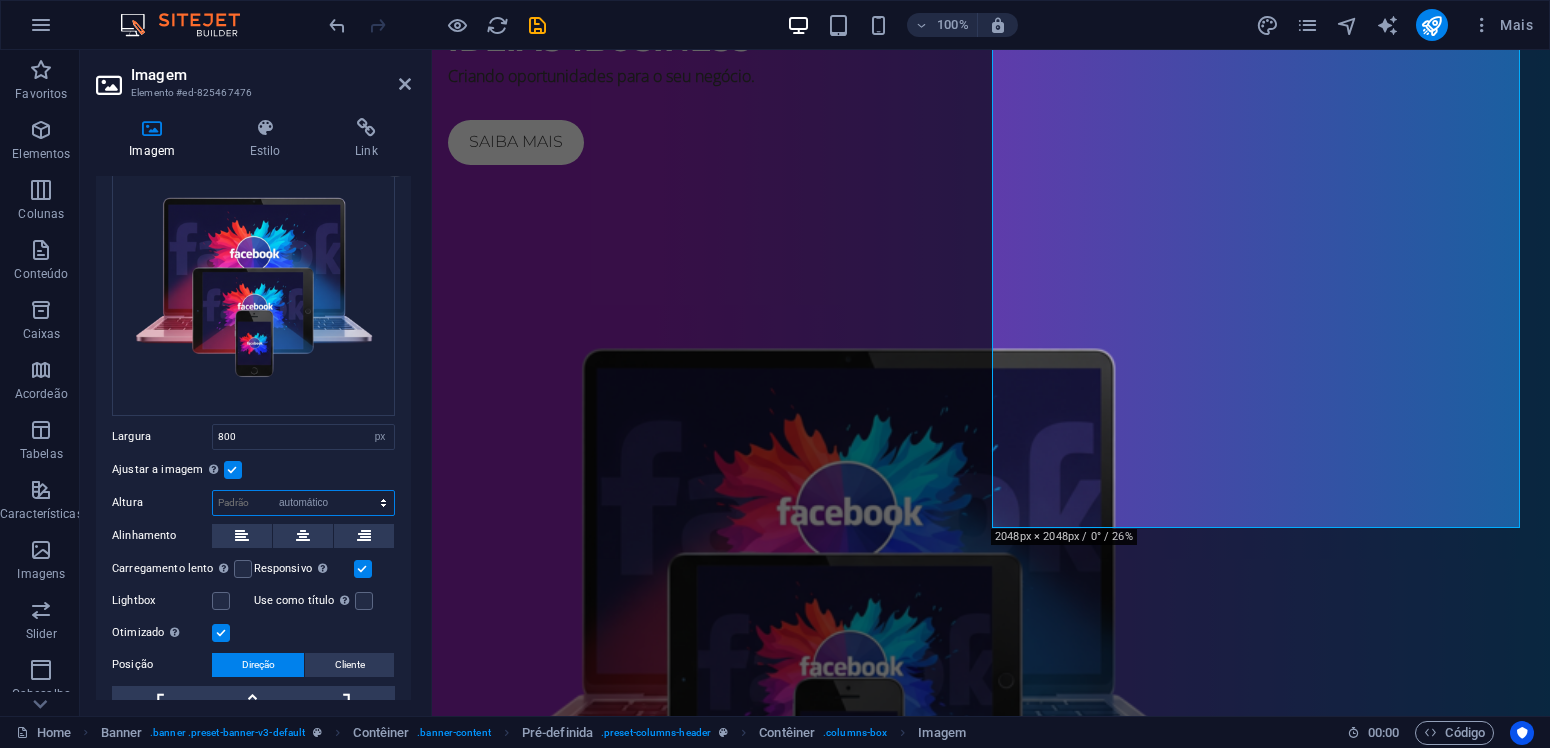 click on "automático" at bounding box center (0, 0) 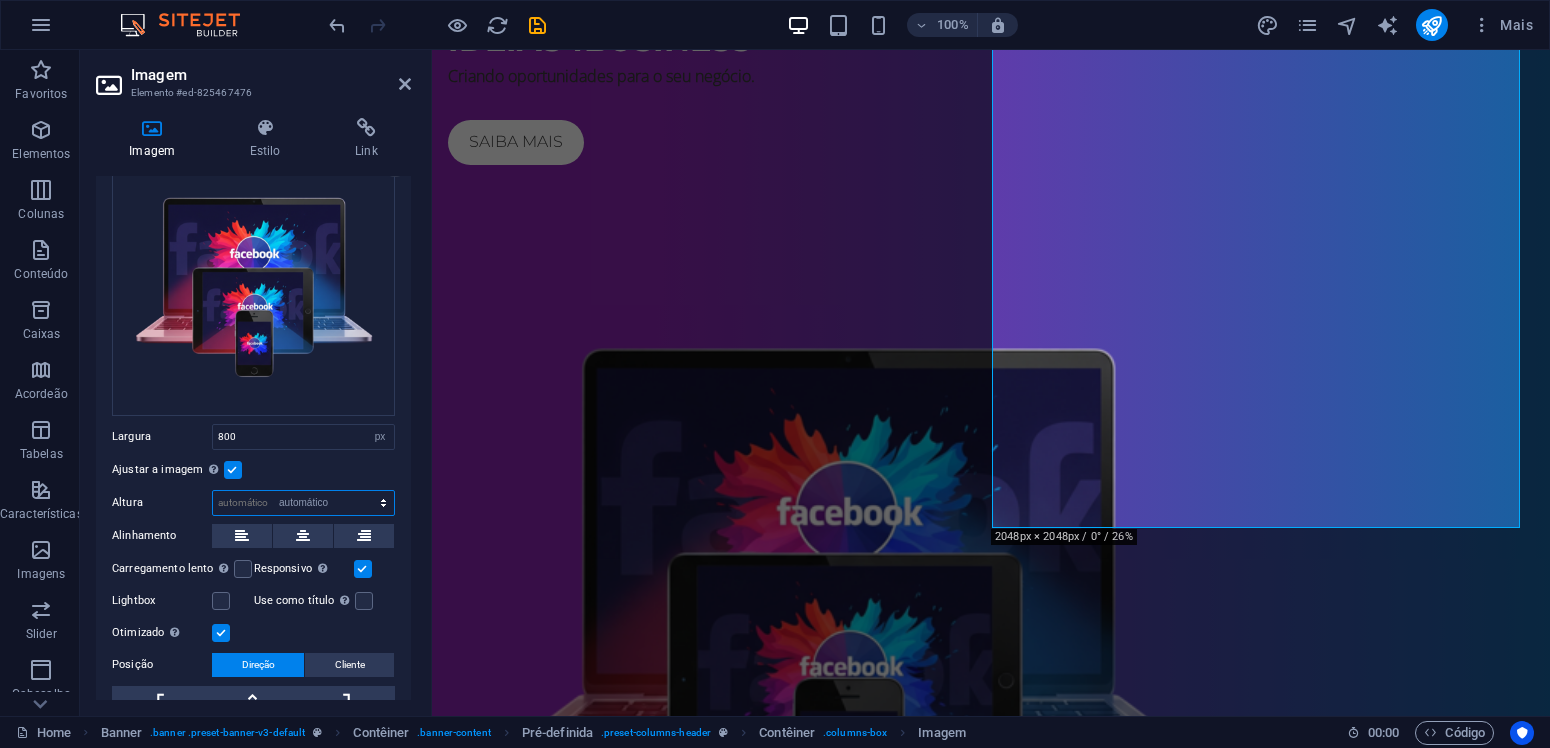 select on "DISABLED_OPTION_VALUE" 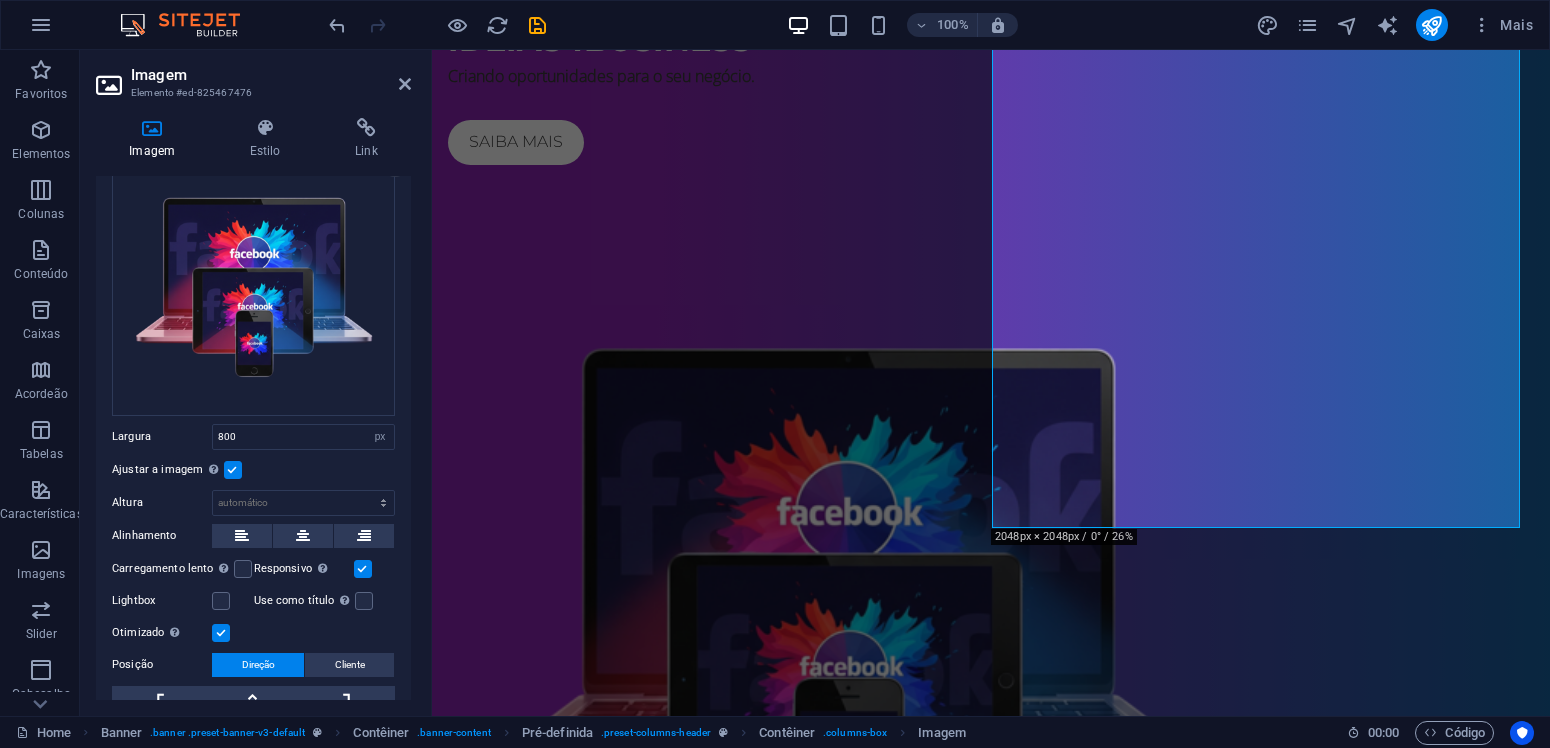 click on "Ajustar a imagem Ajustar a imagem automaticamente a uma largura e altura fixas" at bounding box center (253, 470) 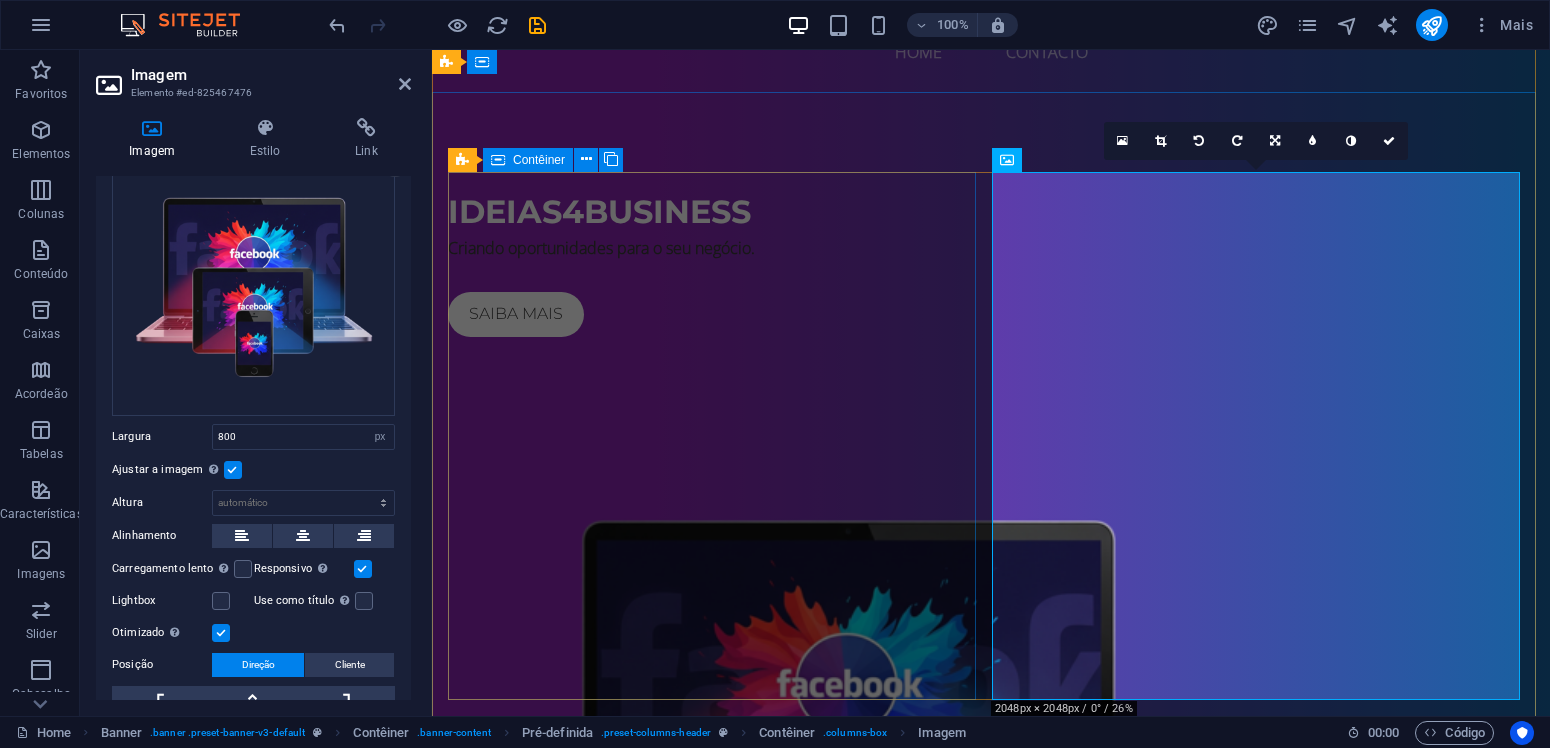 scroll, scrollTop: 0, scrollLeft: 0, axis: both 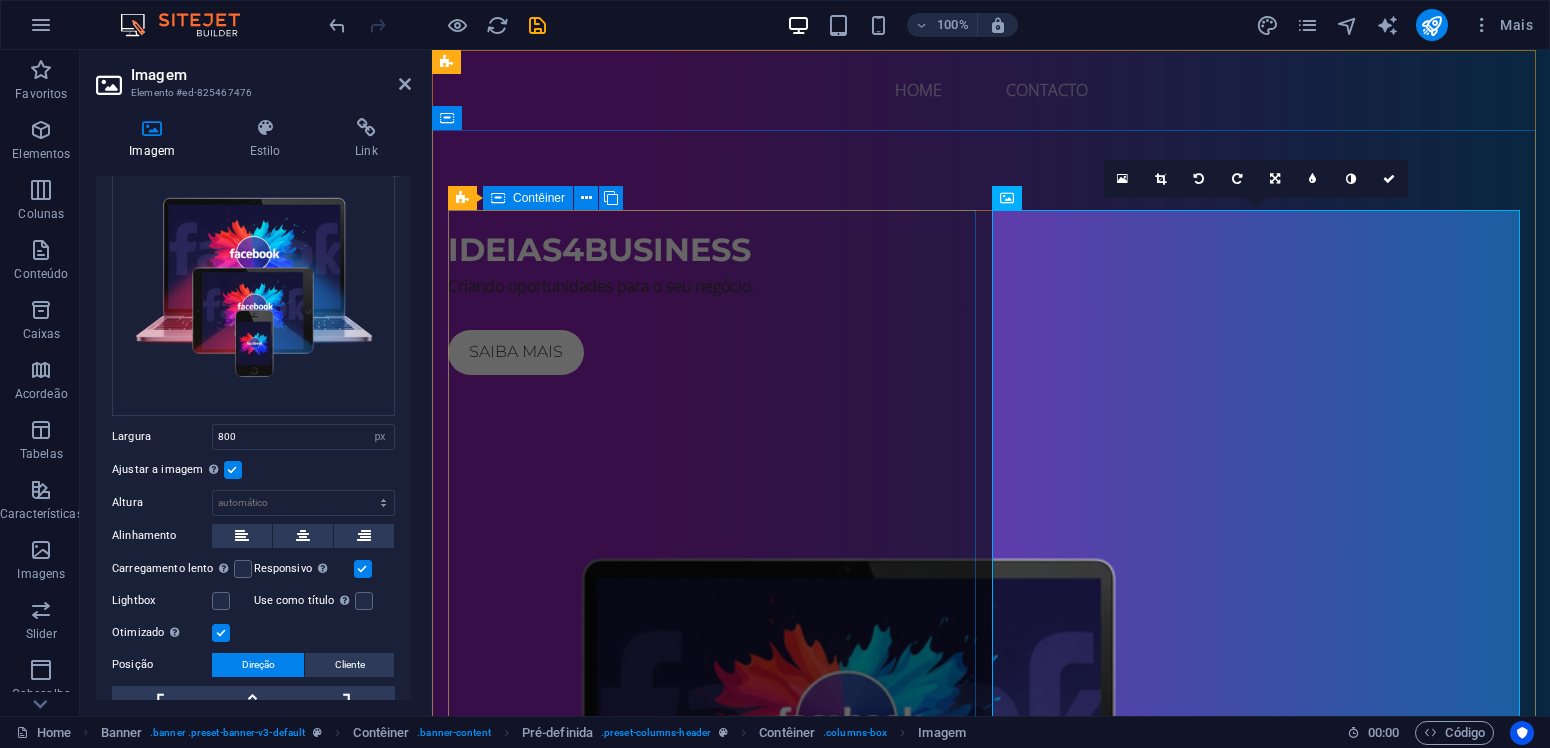 click on "ideias4business Criando oportunidades para o seu negócio. Saiba mais" at bounding box center (991, 292) 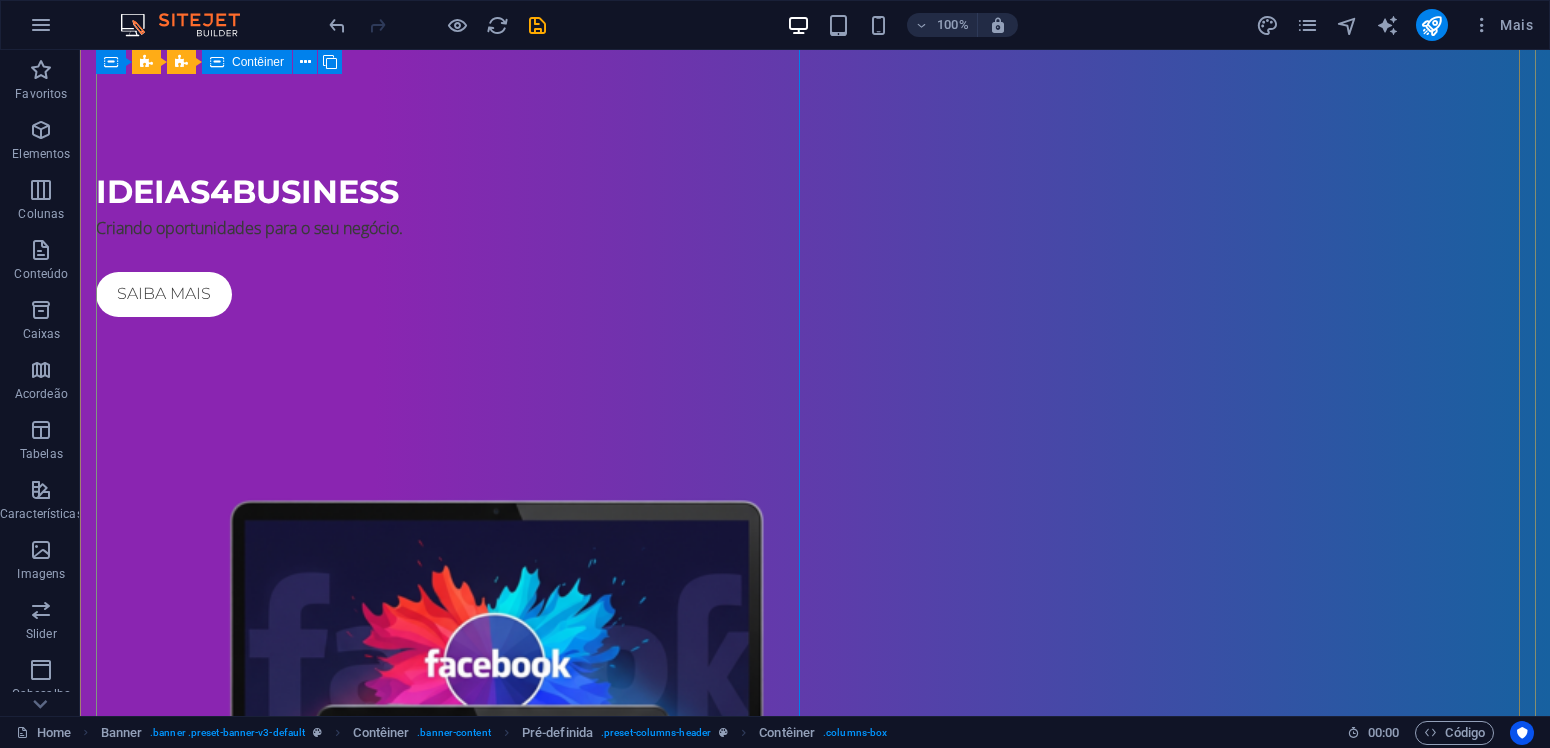 scroll, scrollTop: 0, scrollLeft: 0, axis: both 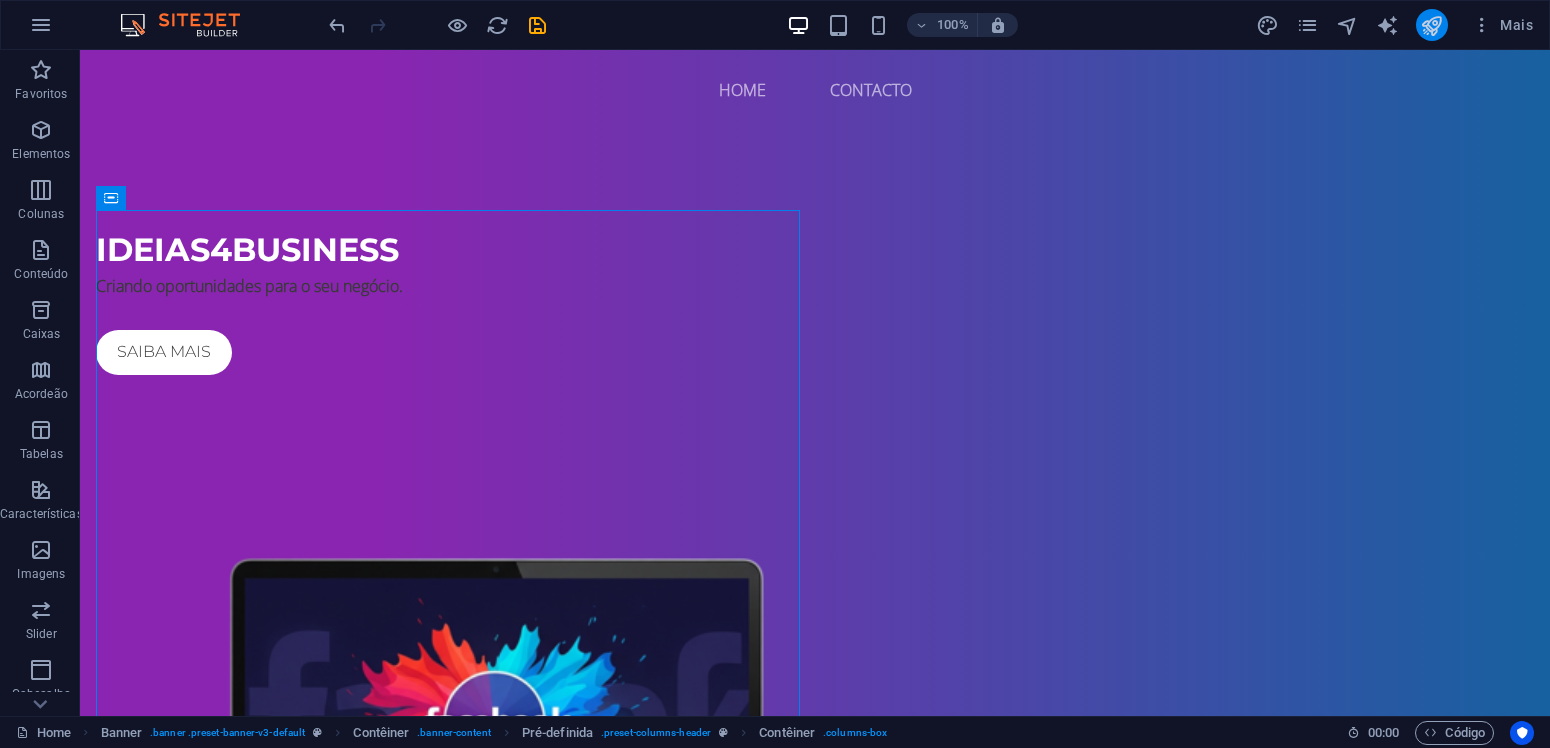 click at bounding box center (1431, 25) 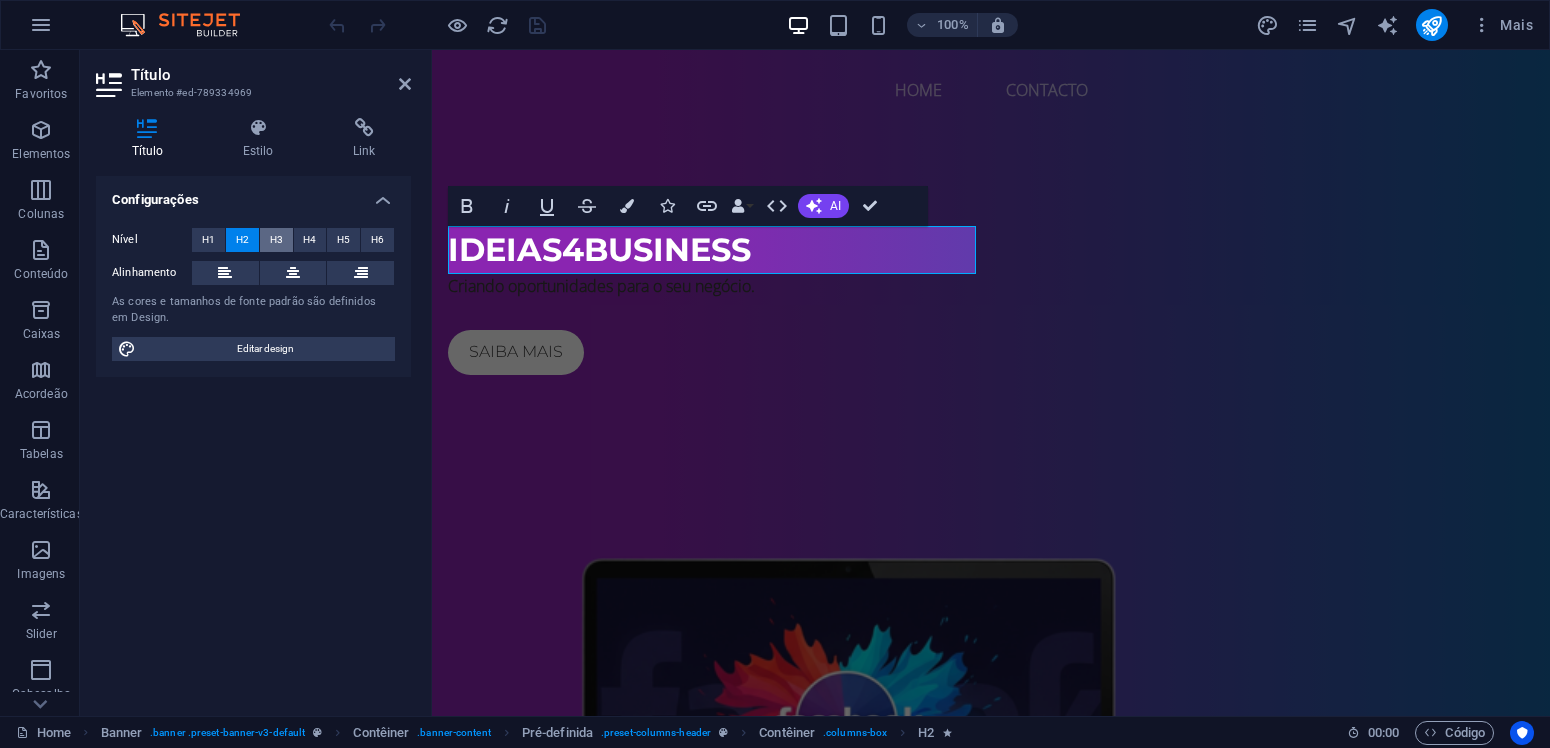 scroll, scrollTop: 0, scrollLeft: 0, axis: both 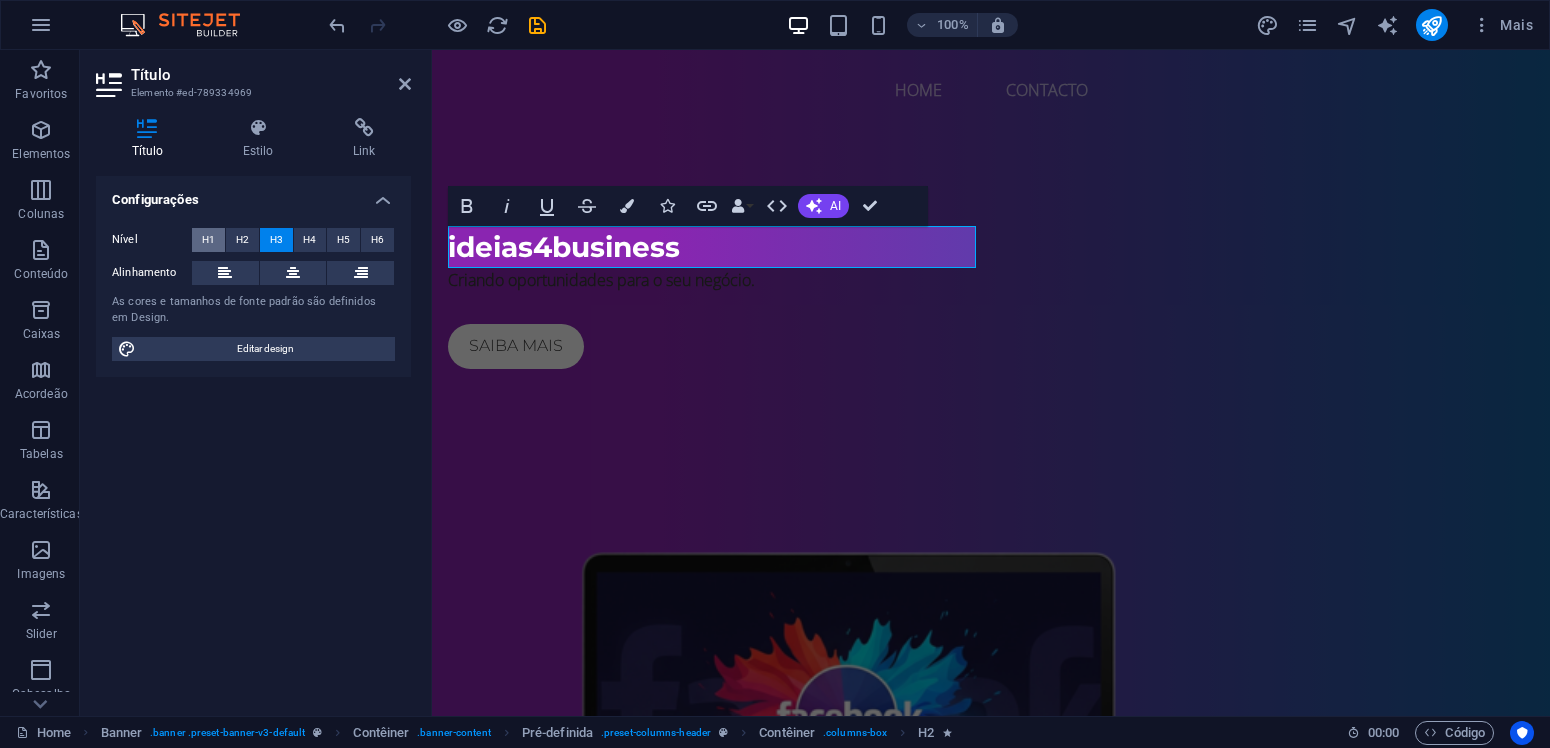 click on "H1" at bounding box center (208, 240) 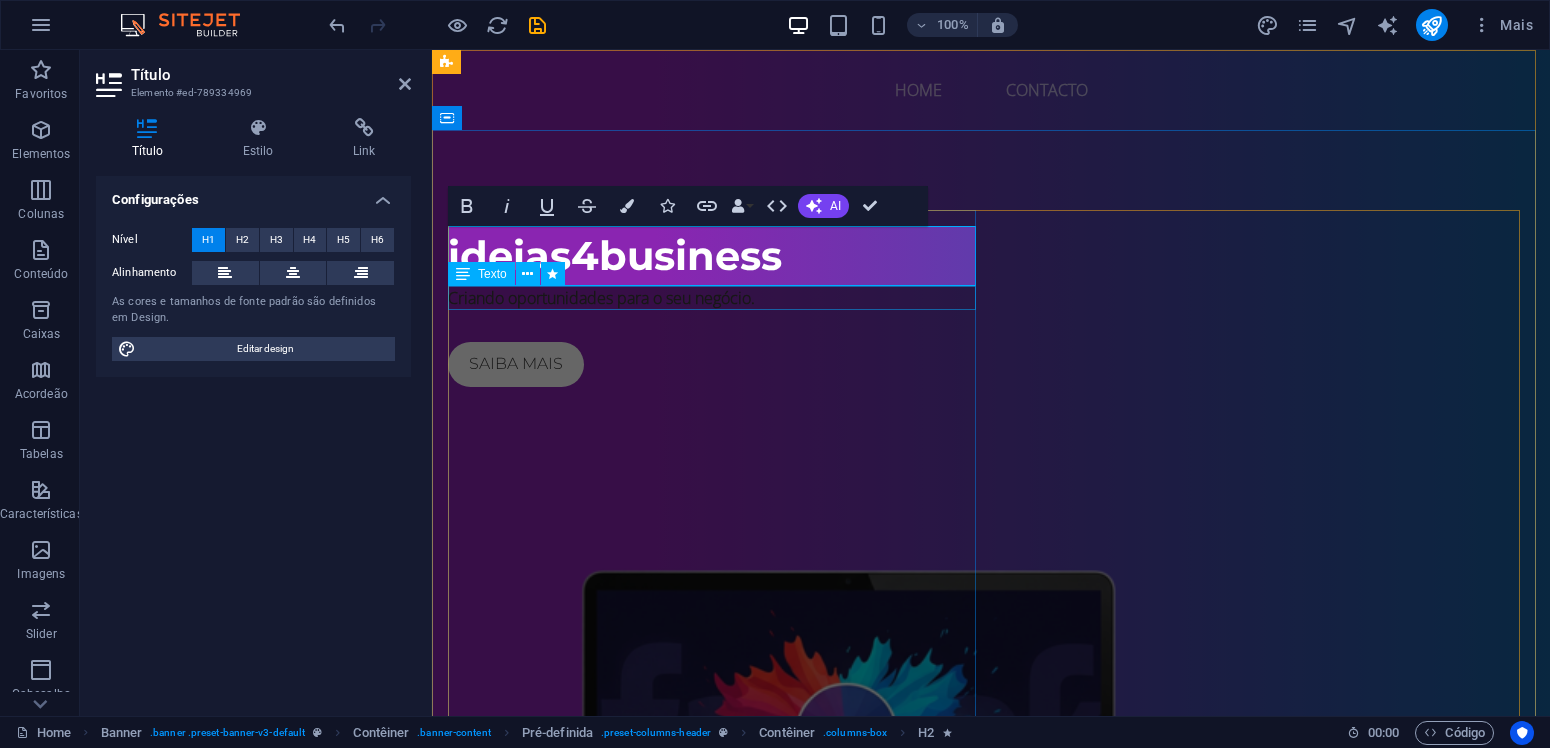click on "Criando oportunidades para o seu negócio." at bounding box center [991, 298] 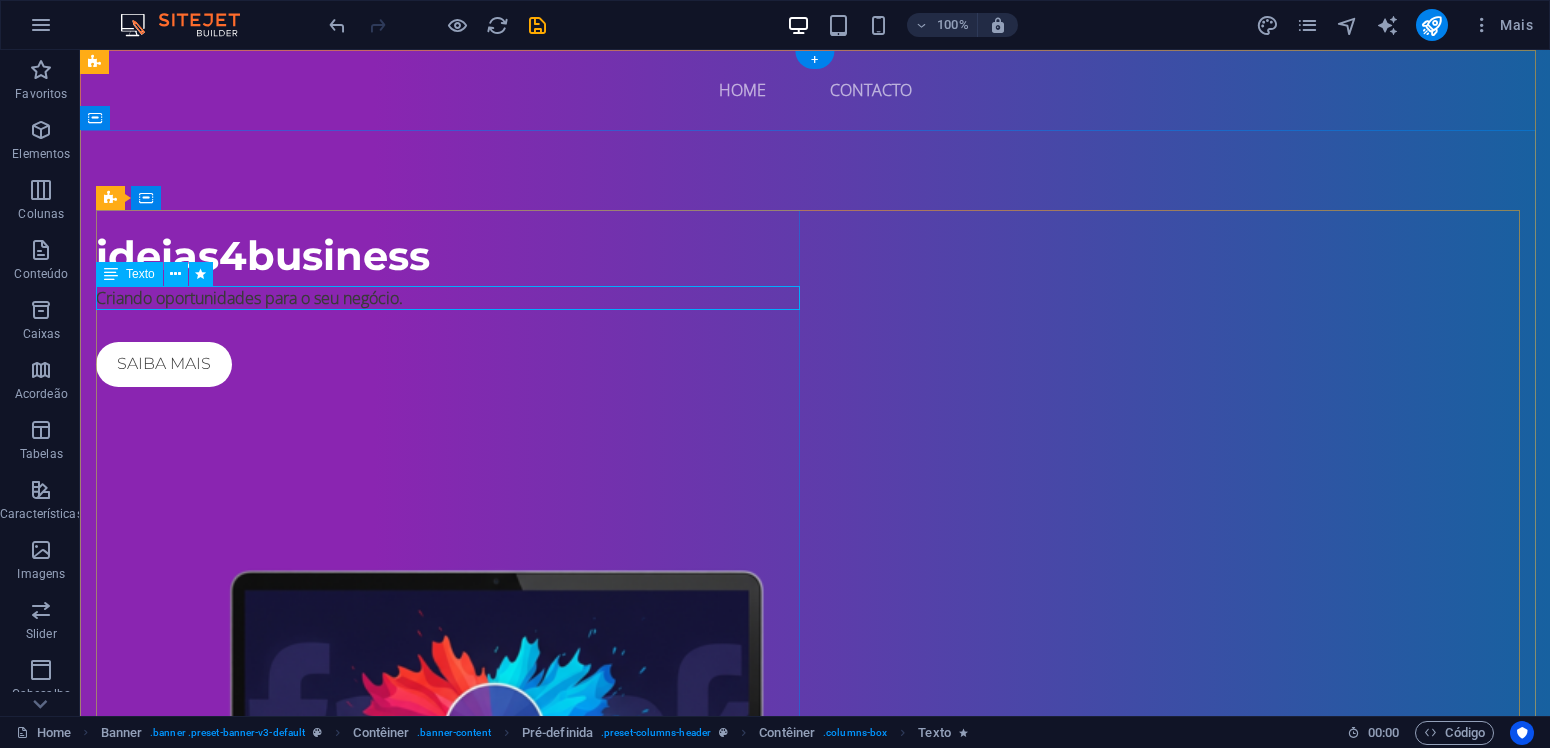 click on "Criando oportunidades para o seu negócio." at bounding box center (815, 298) 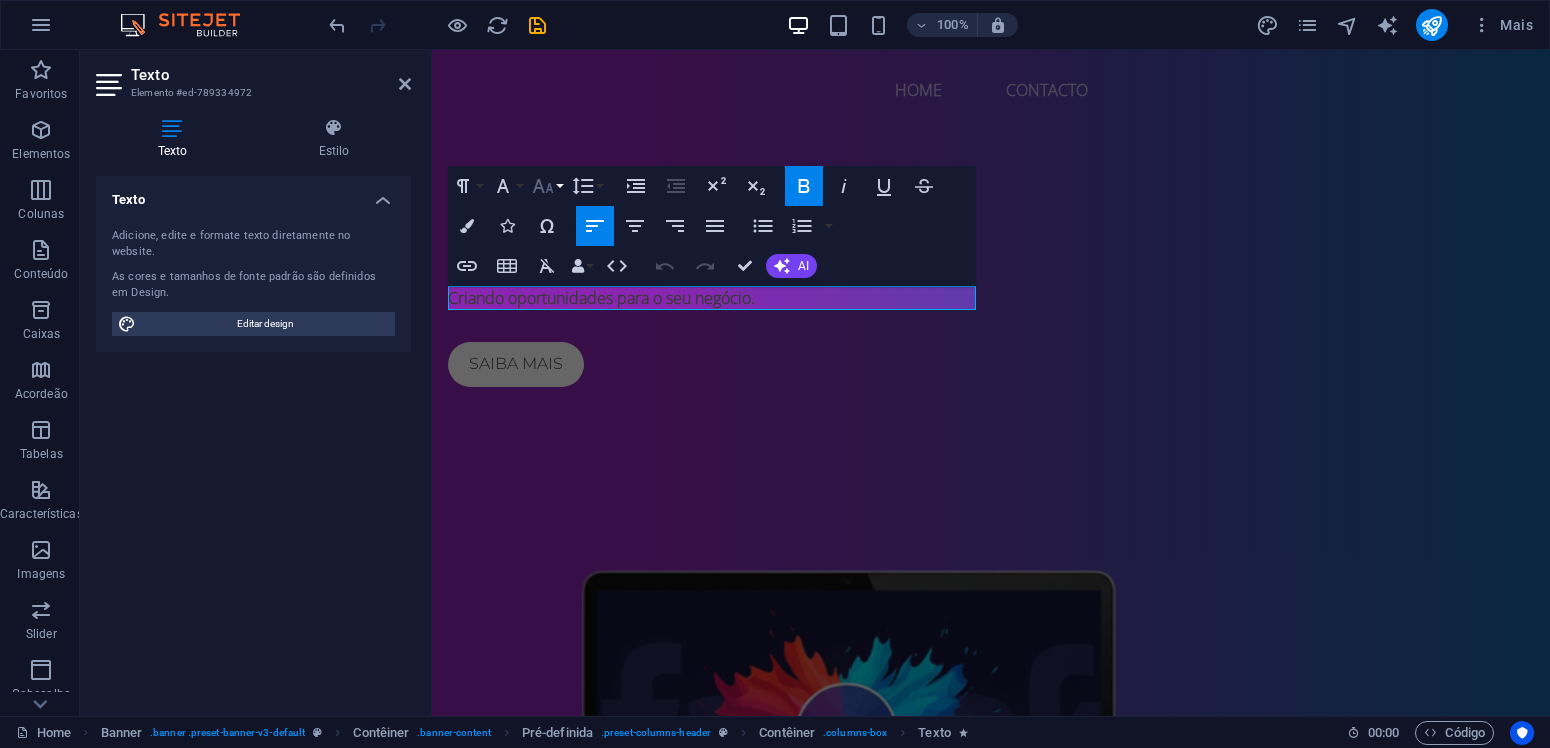 click 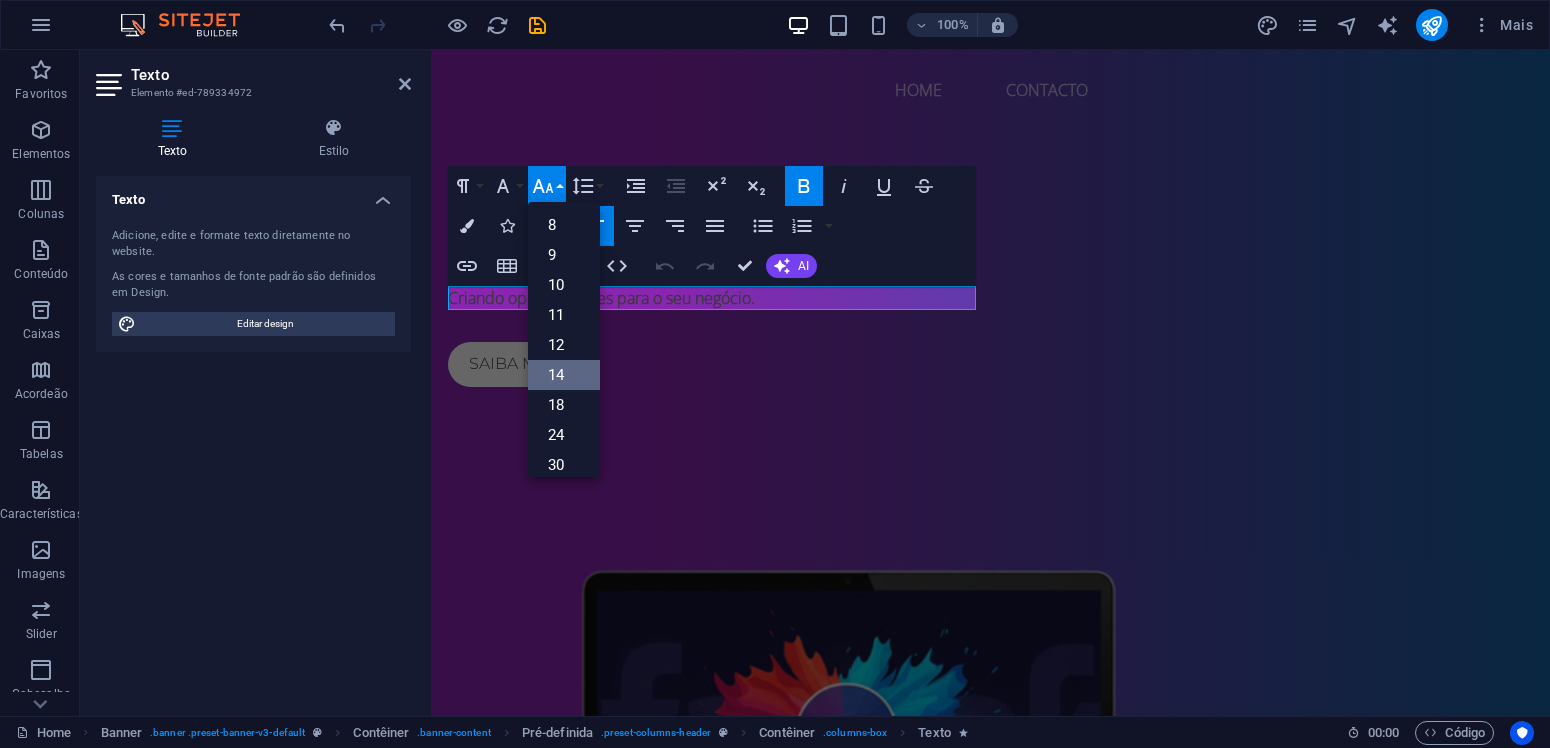 click on "14" at bounding box center [564, 375] 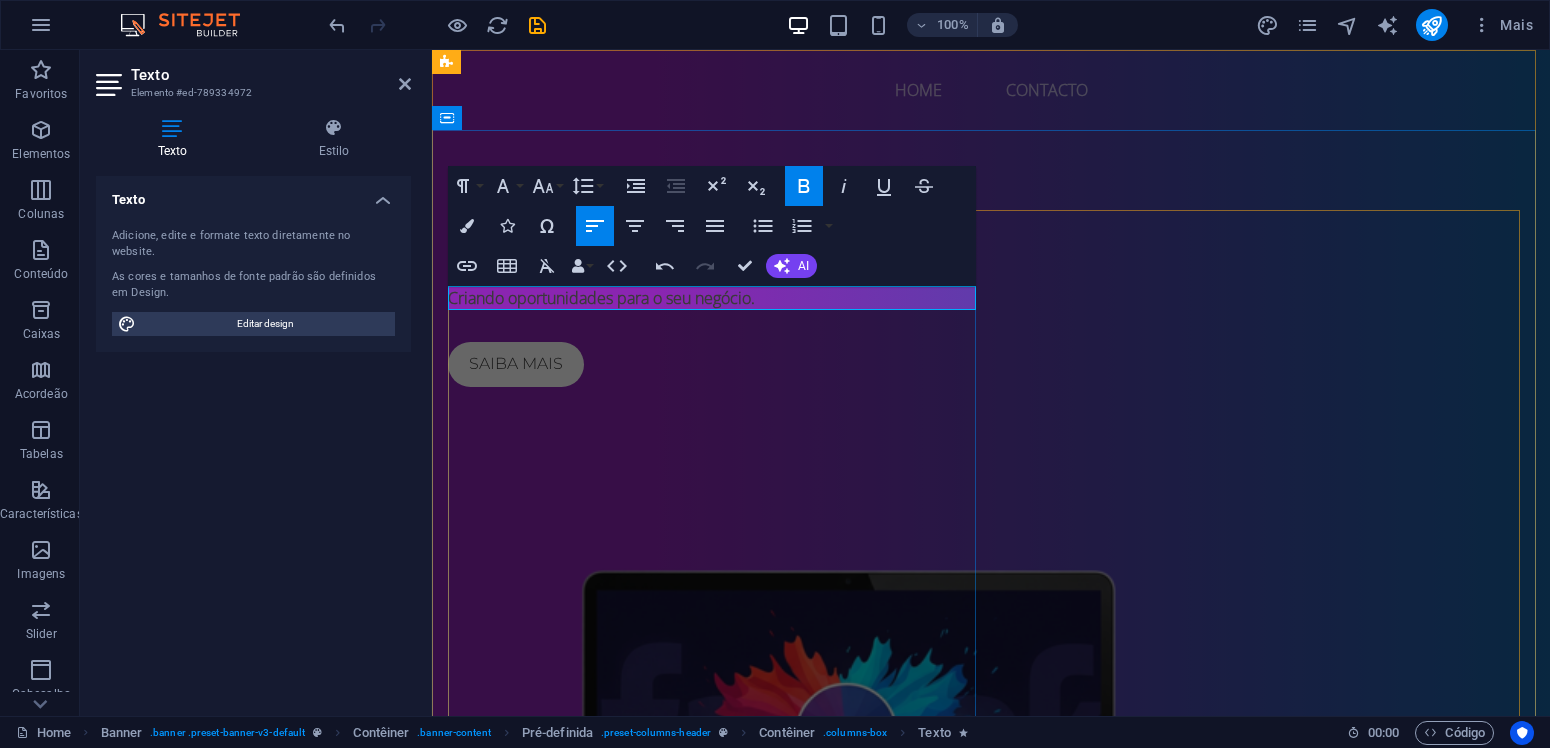 click on "​ Criando oportunidades para o seu negócio." at bounding box center (601, 298) 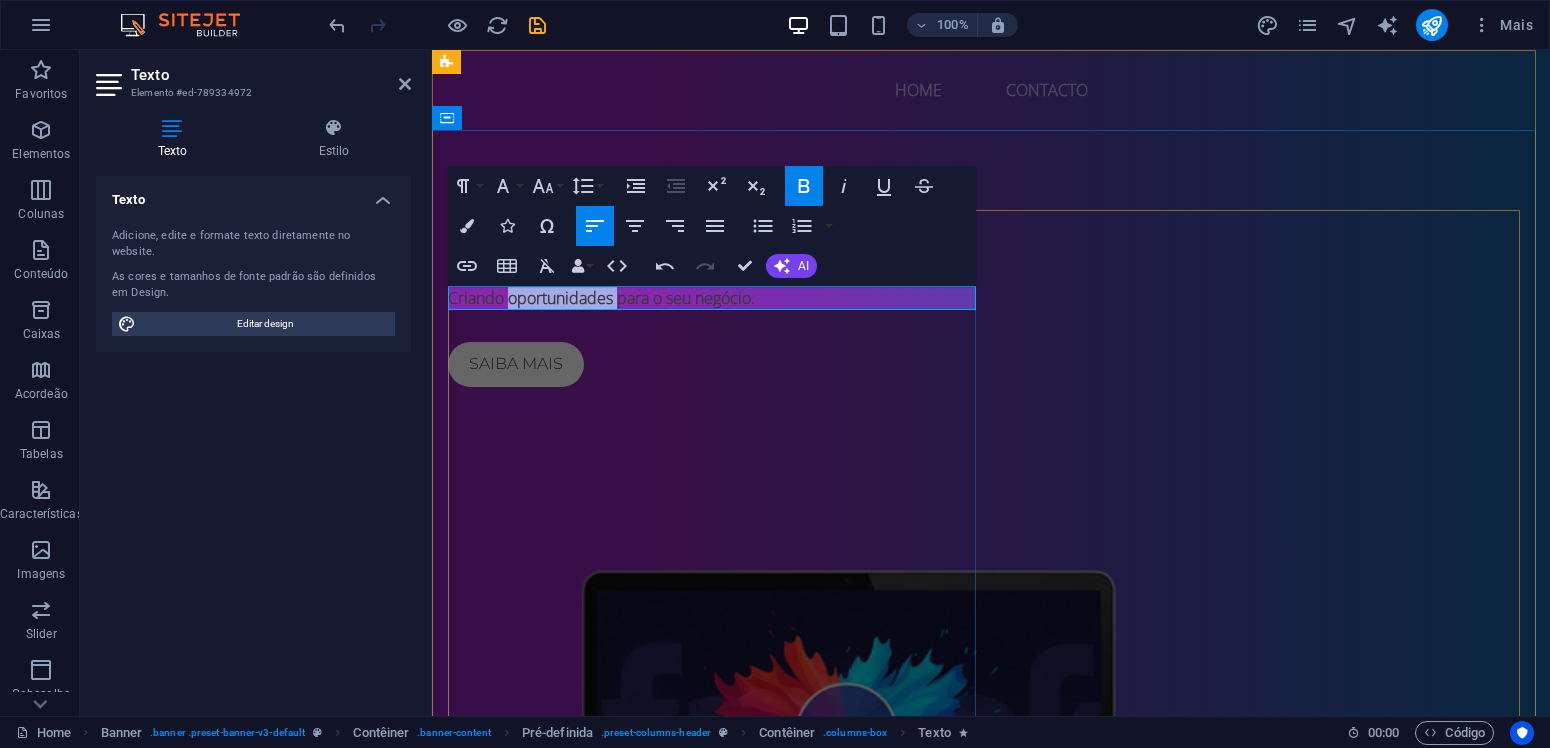 click on "​ Criando oportunidades para o seu negócio." at bounding box center [601, 298] 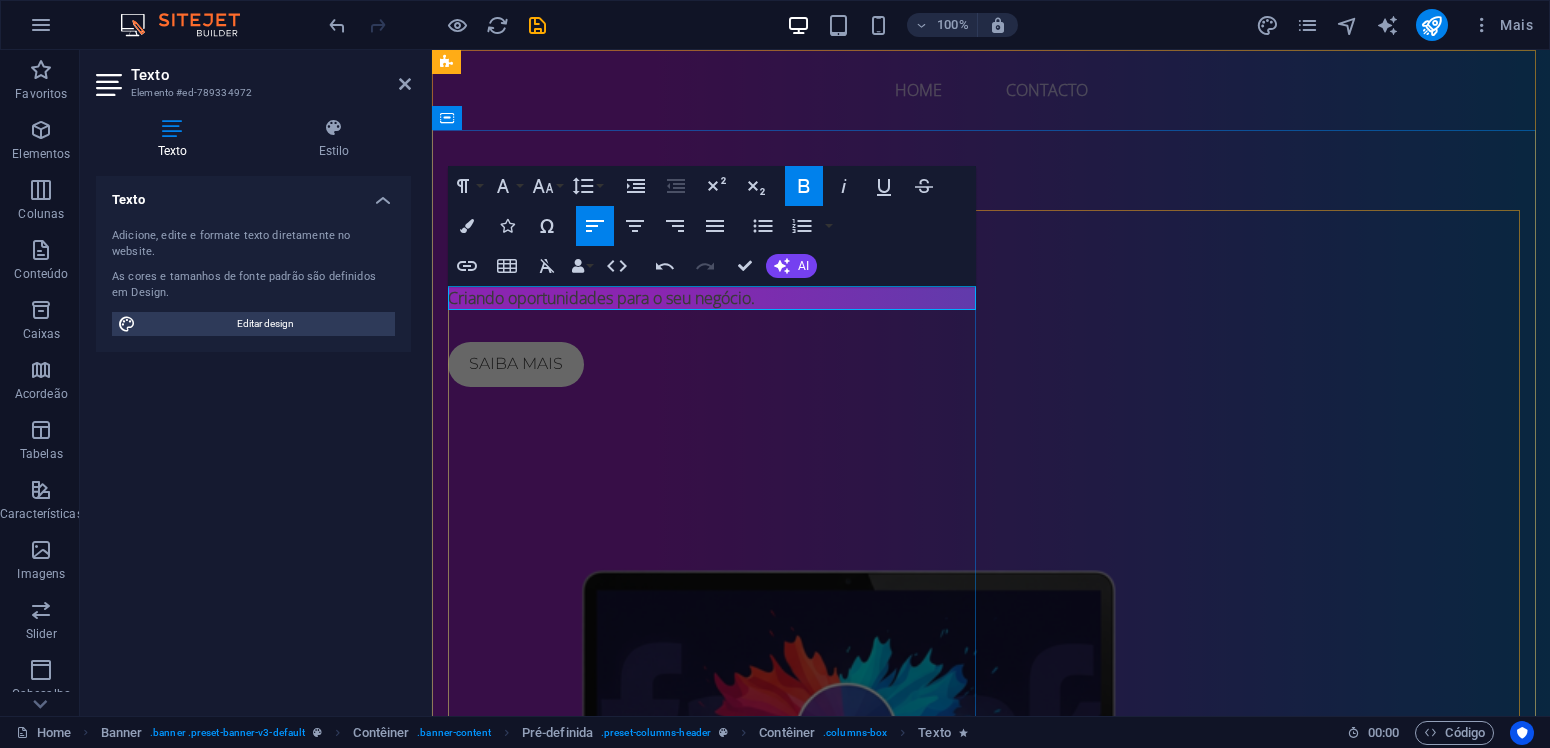 click on "​ Criando oportunidades para o seu negócio." at bounding box center (601, 298) 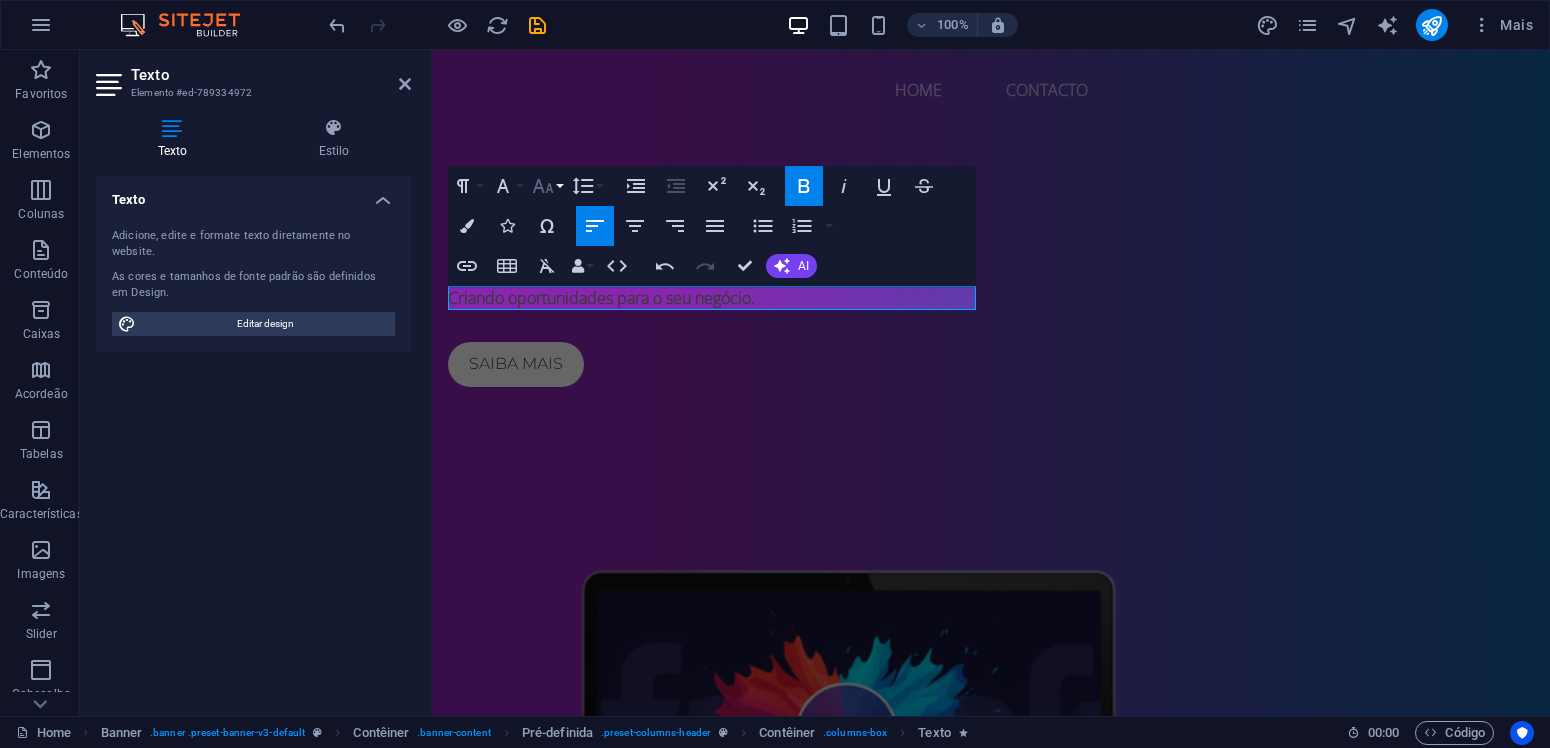 click 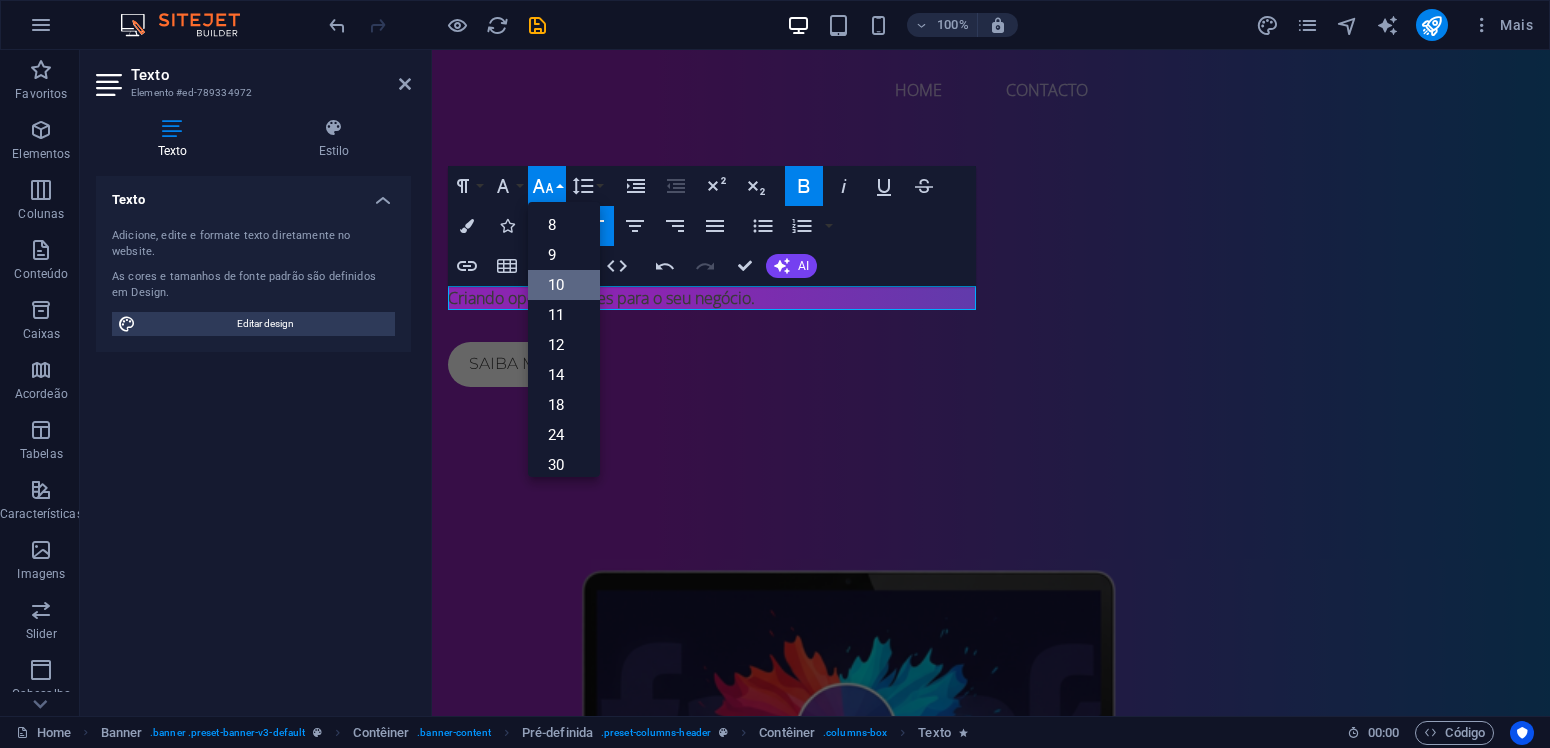 click on "10" at bounding box center [564, 285] 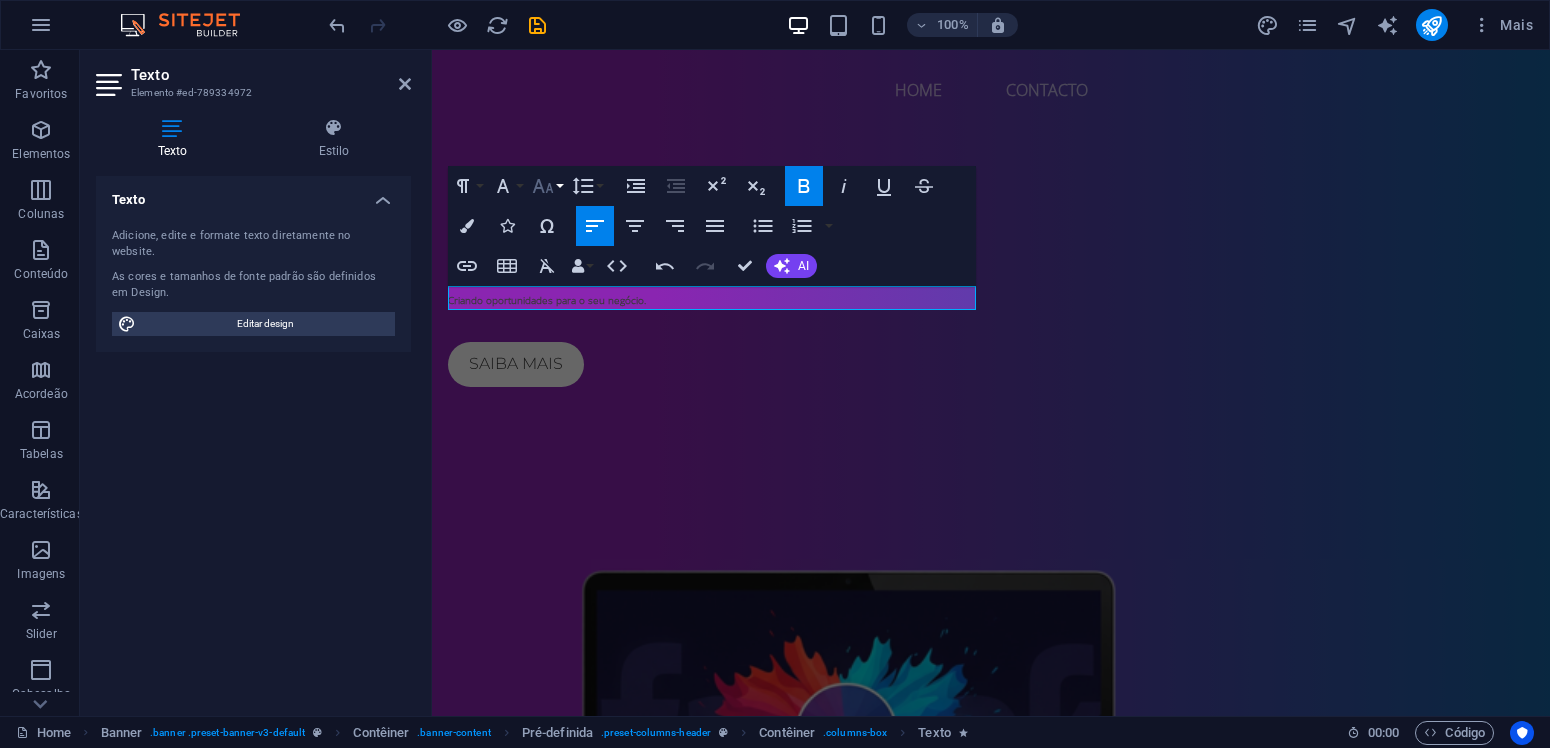 click on "Font Size" at bounding box center (547, 186) 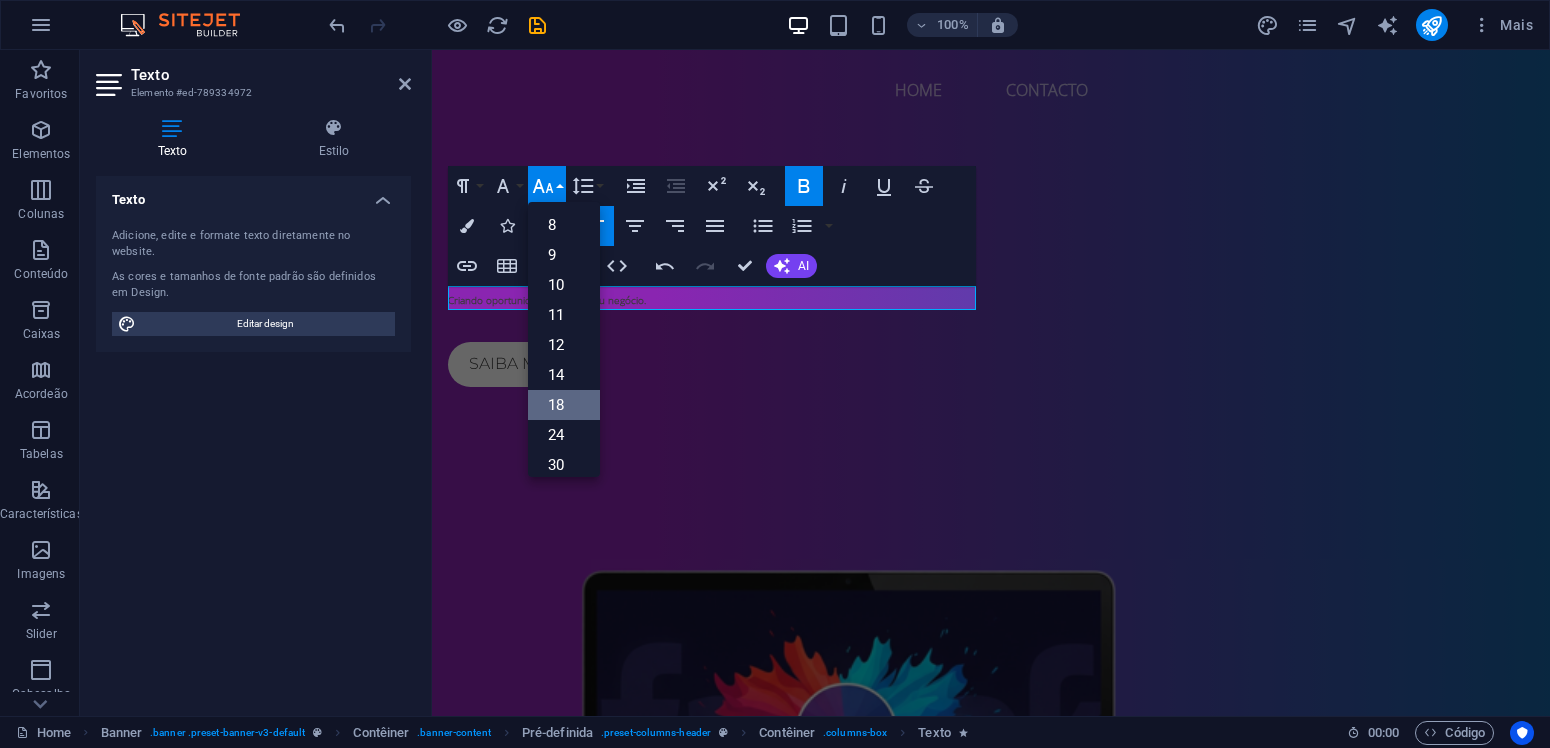 click on "18" at bounding box center [564, 405] 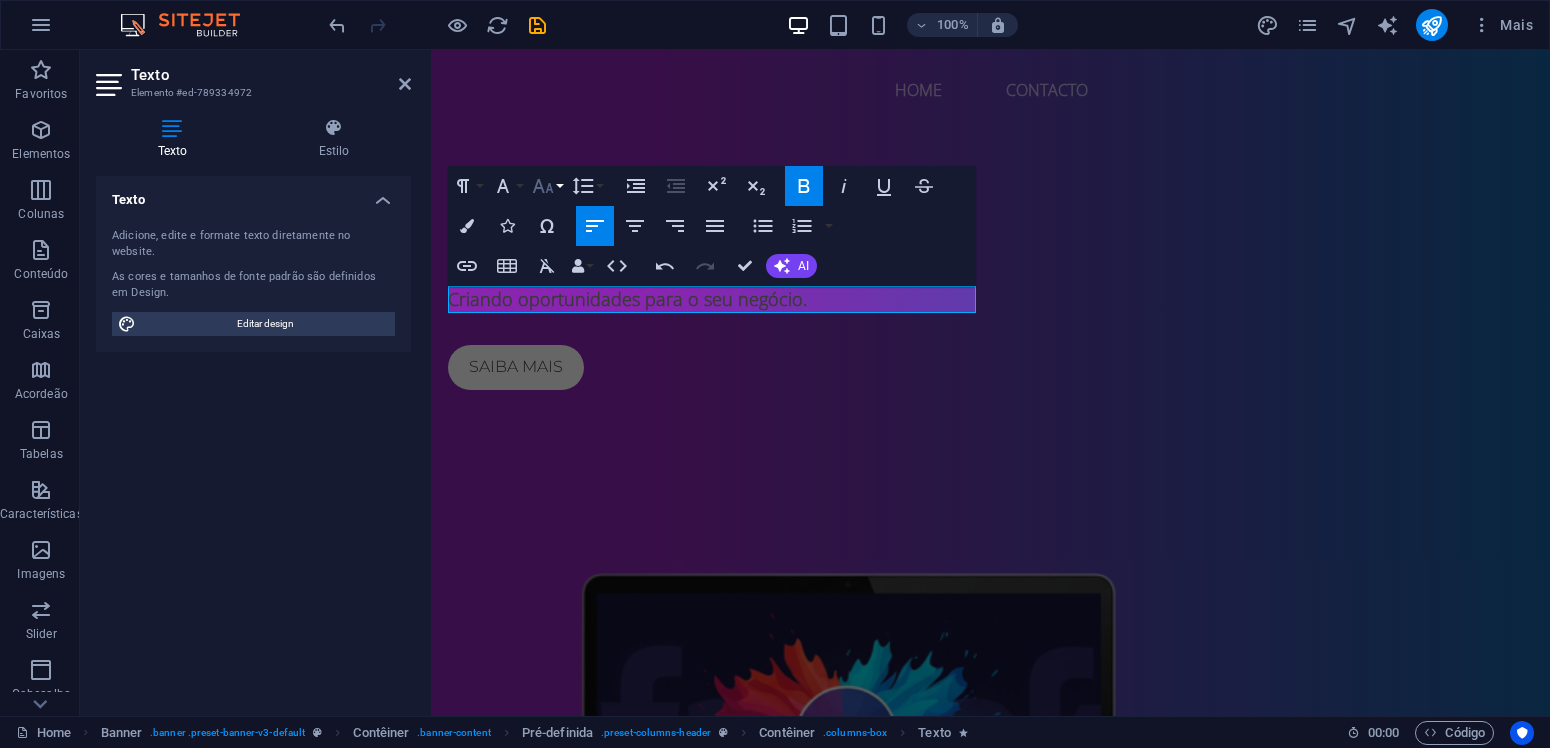 click 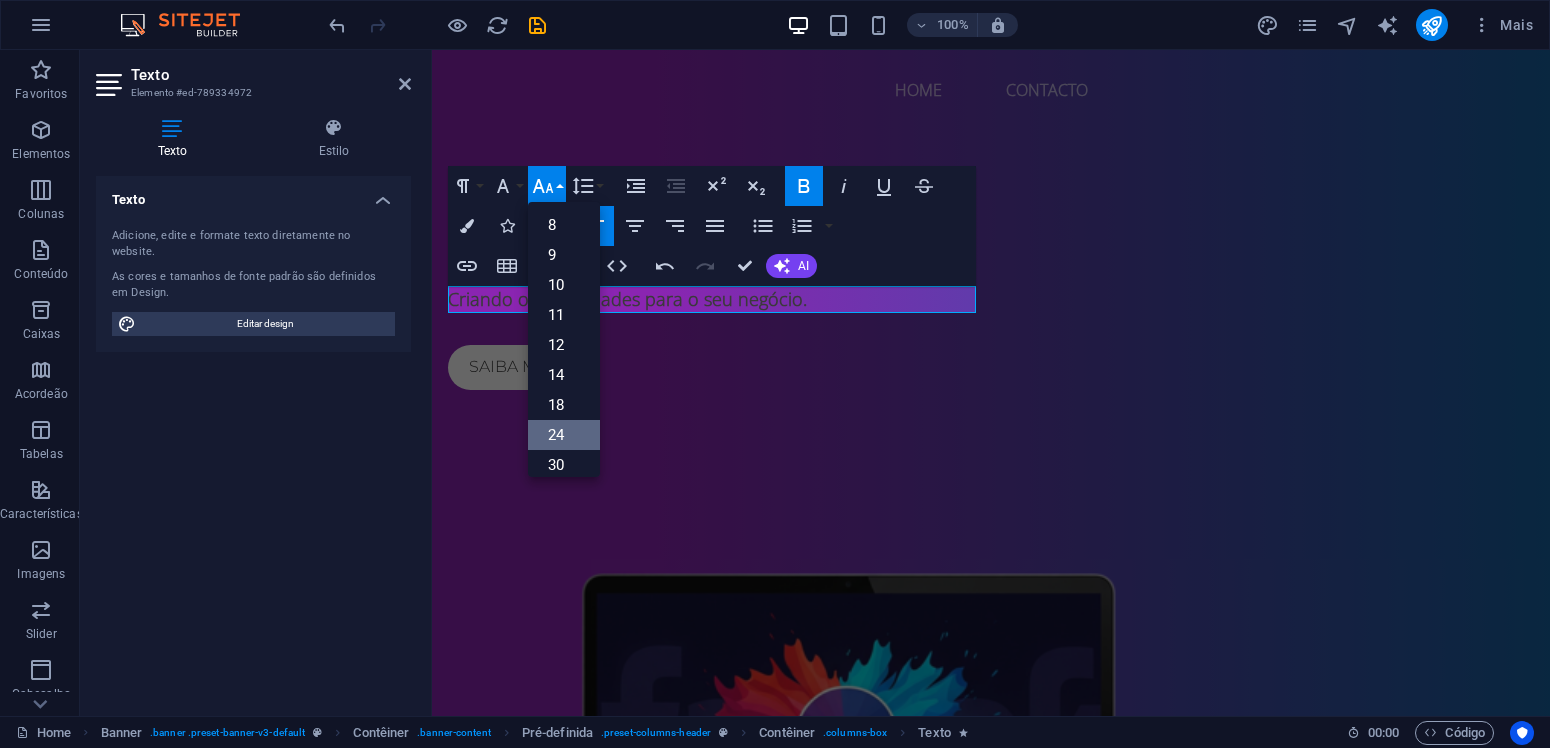 click on "24" at bounding box center [564, 435] 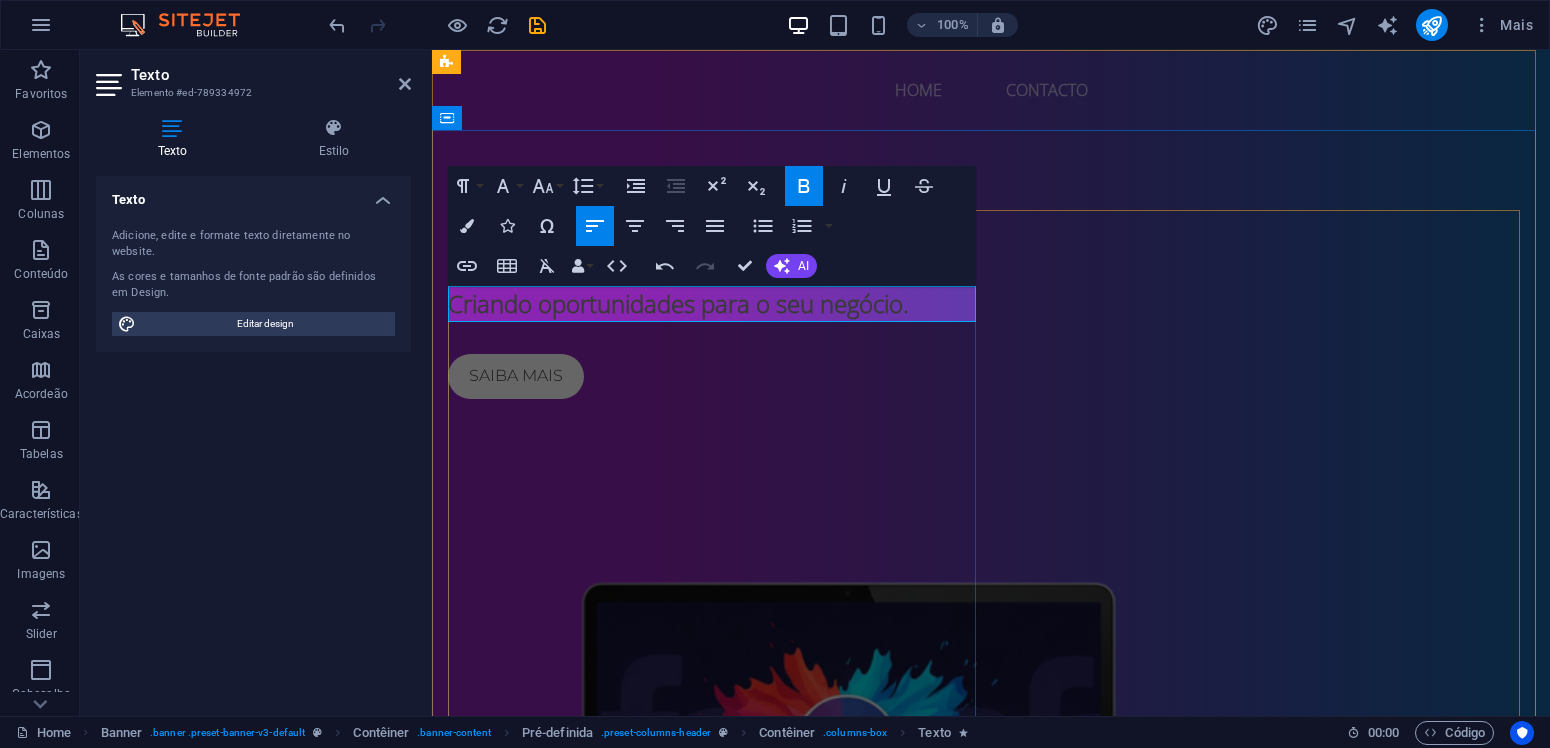 click on "ideias4business ​Criando oportunidades para o seu negócio. Saiba mais" at bounding box center [991, 304] 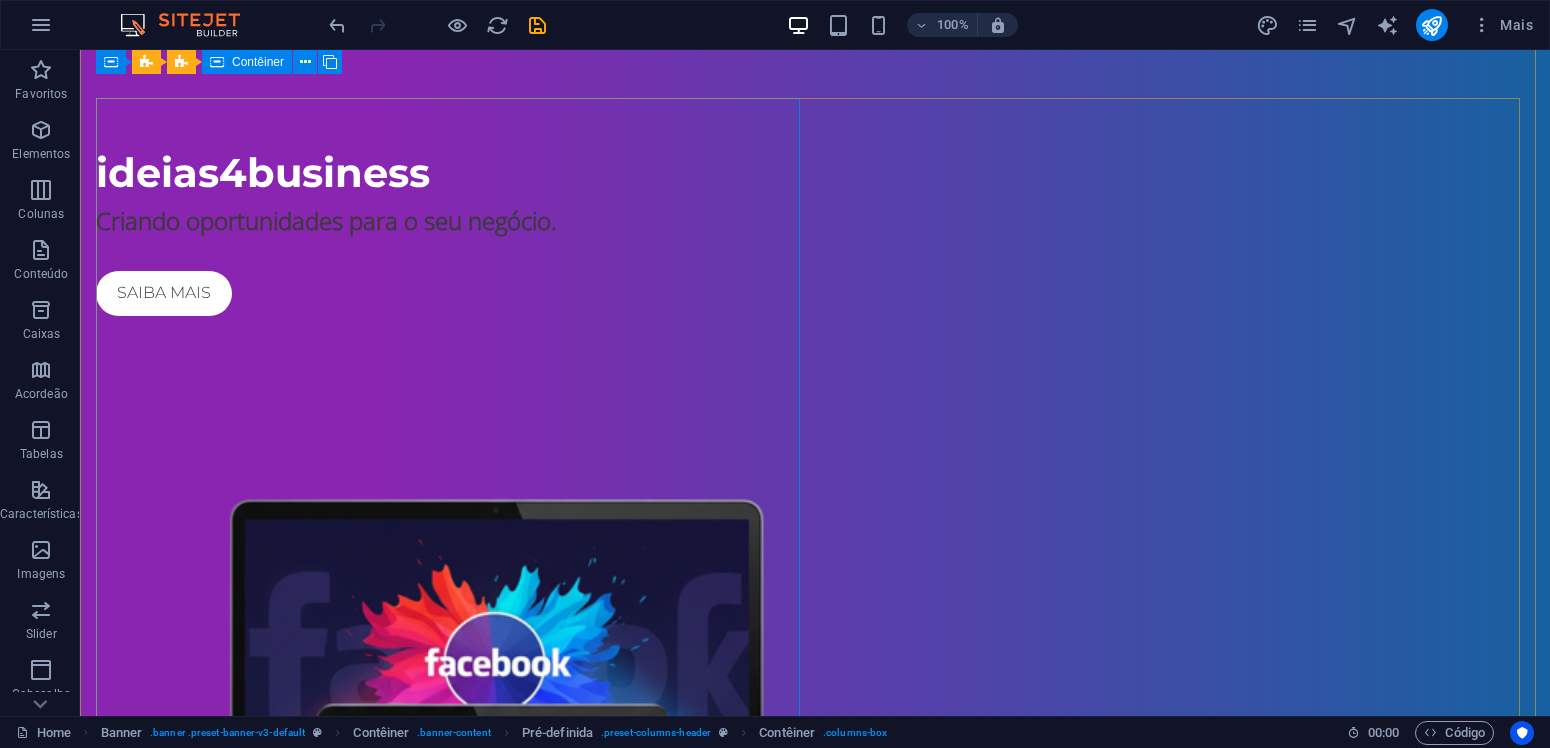 scroll, scrollTop: 0, scrollLeft: 0, axis: both 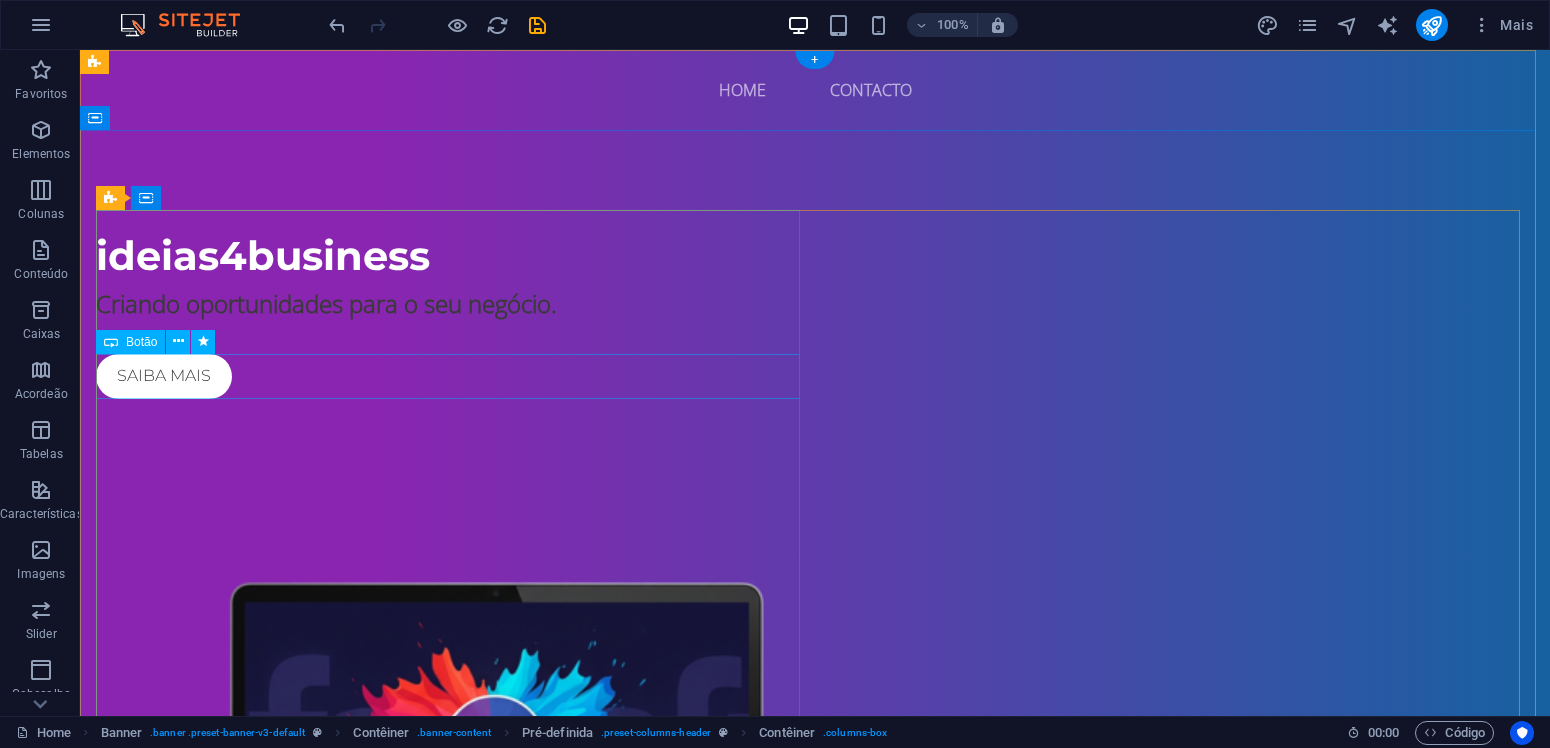 click on "Saiba mais" at bounding box center (815, 376) 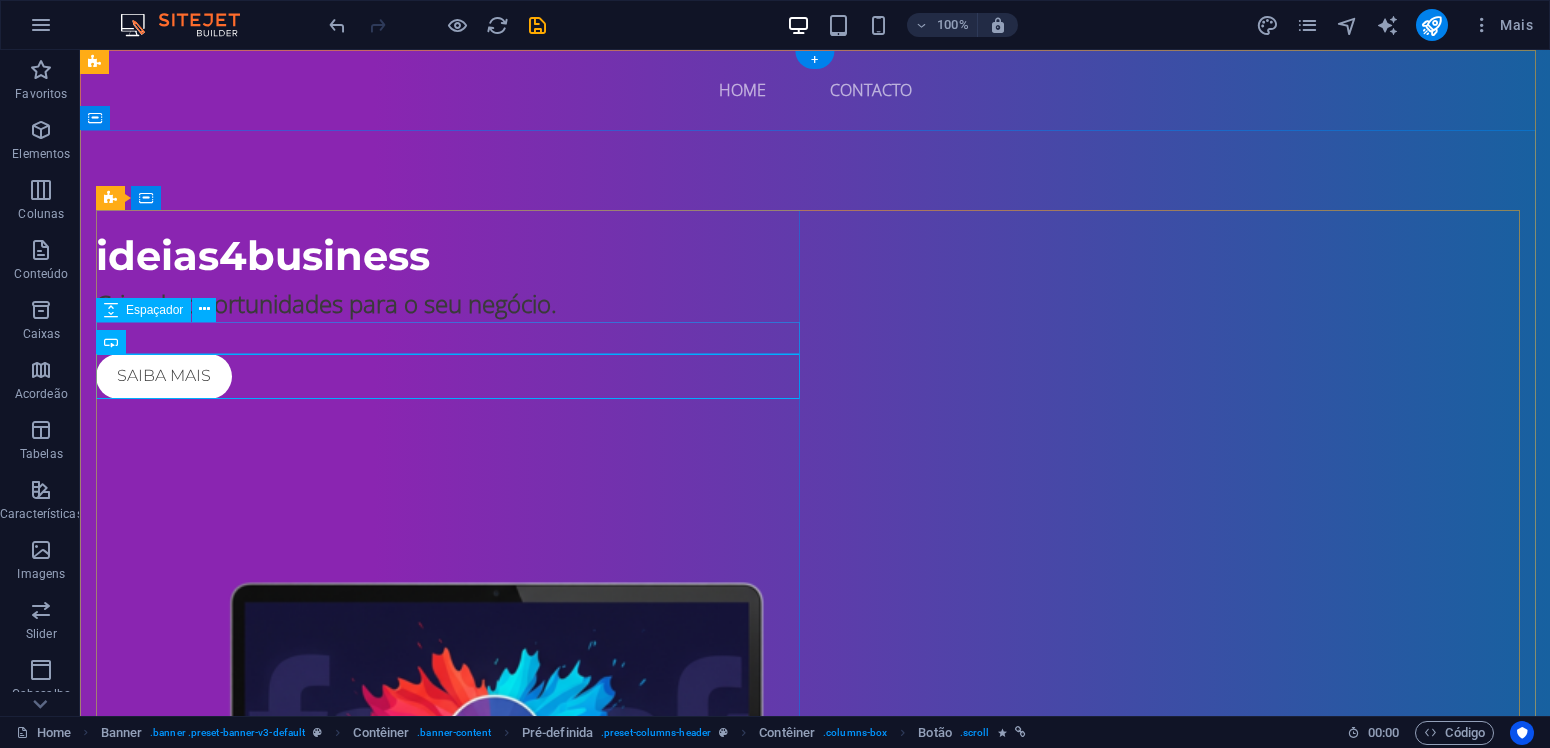 click on "Criando oportunidades para o seu negócio." at bounding box center (815, 304) 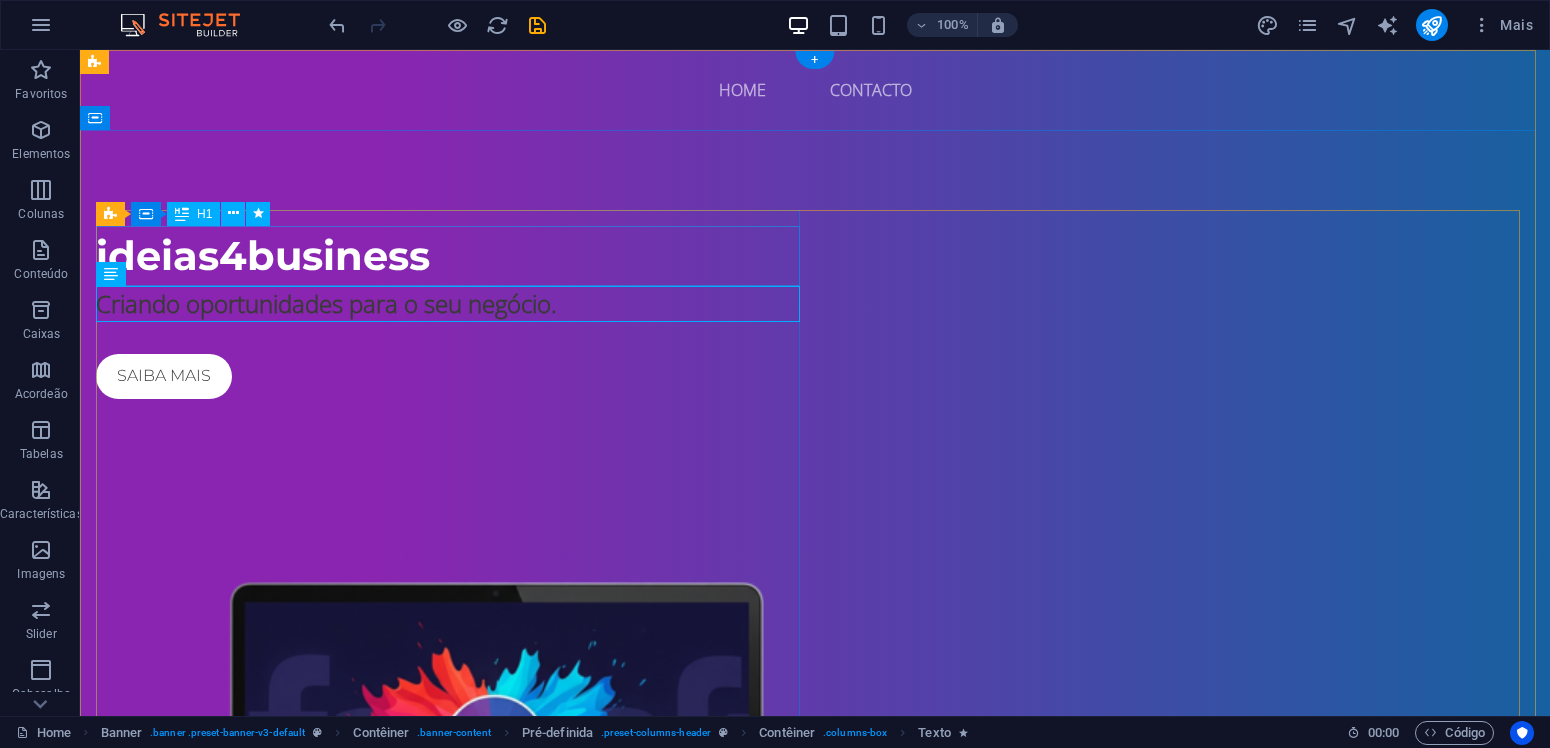 click on "ideias4business" at bounding box center (815, 256) 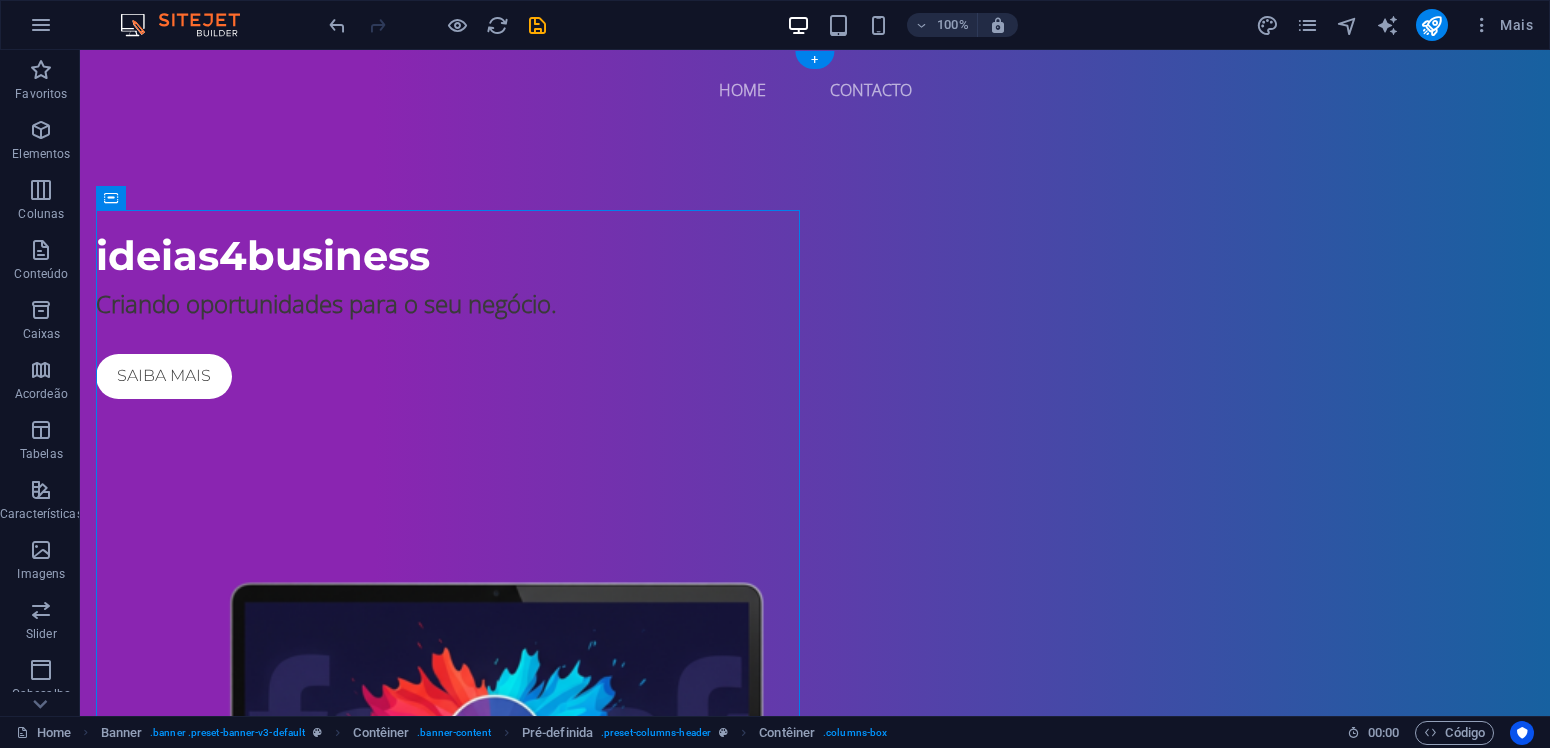 drag, startPoint x: 568, startPoint y: 441, endPoint x: 393, endPoint y: 257, distance: 253.93109 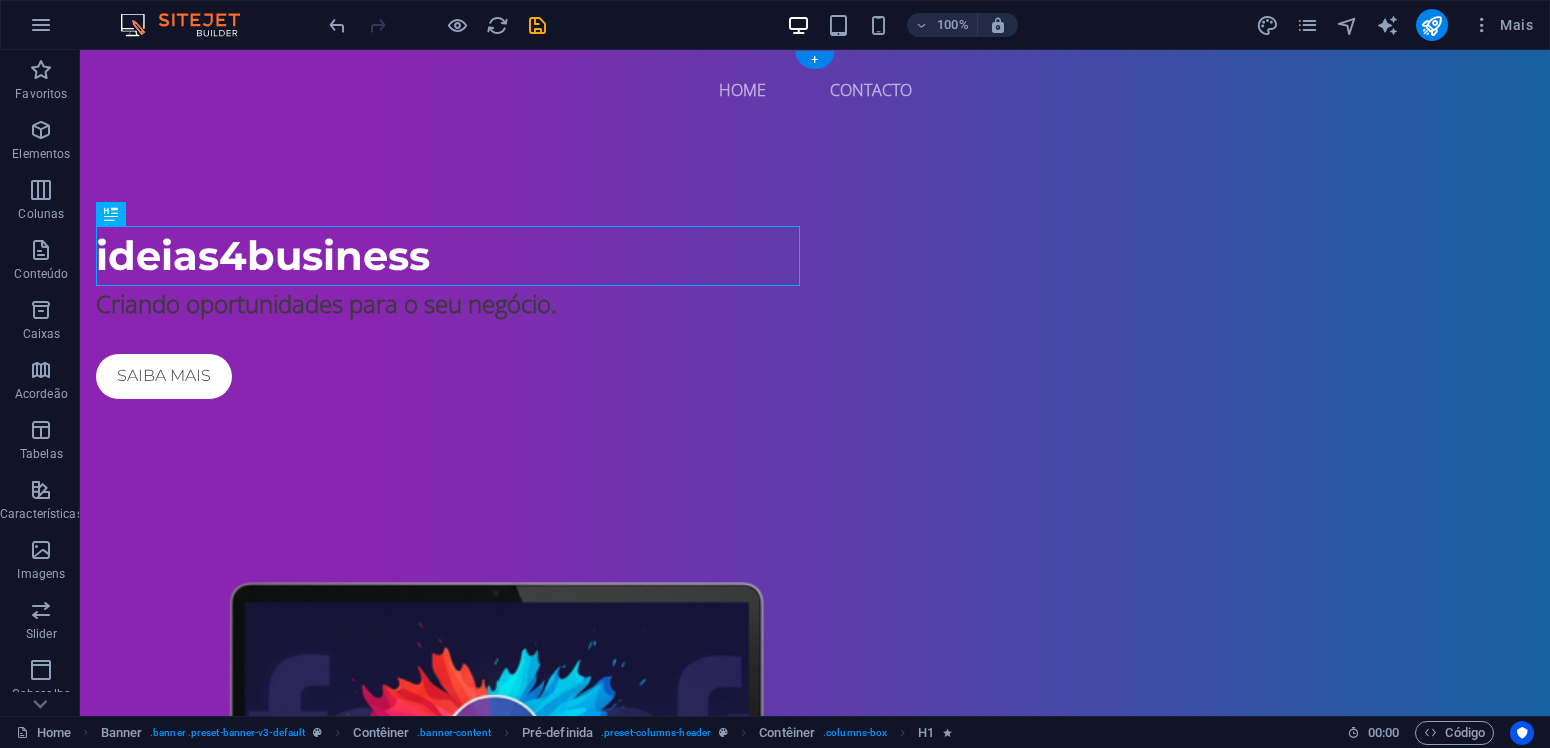 click on "ideias4business" at bounding box center (815, 256) 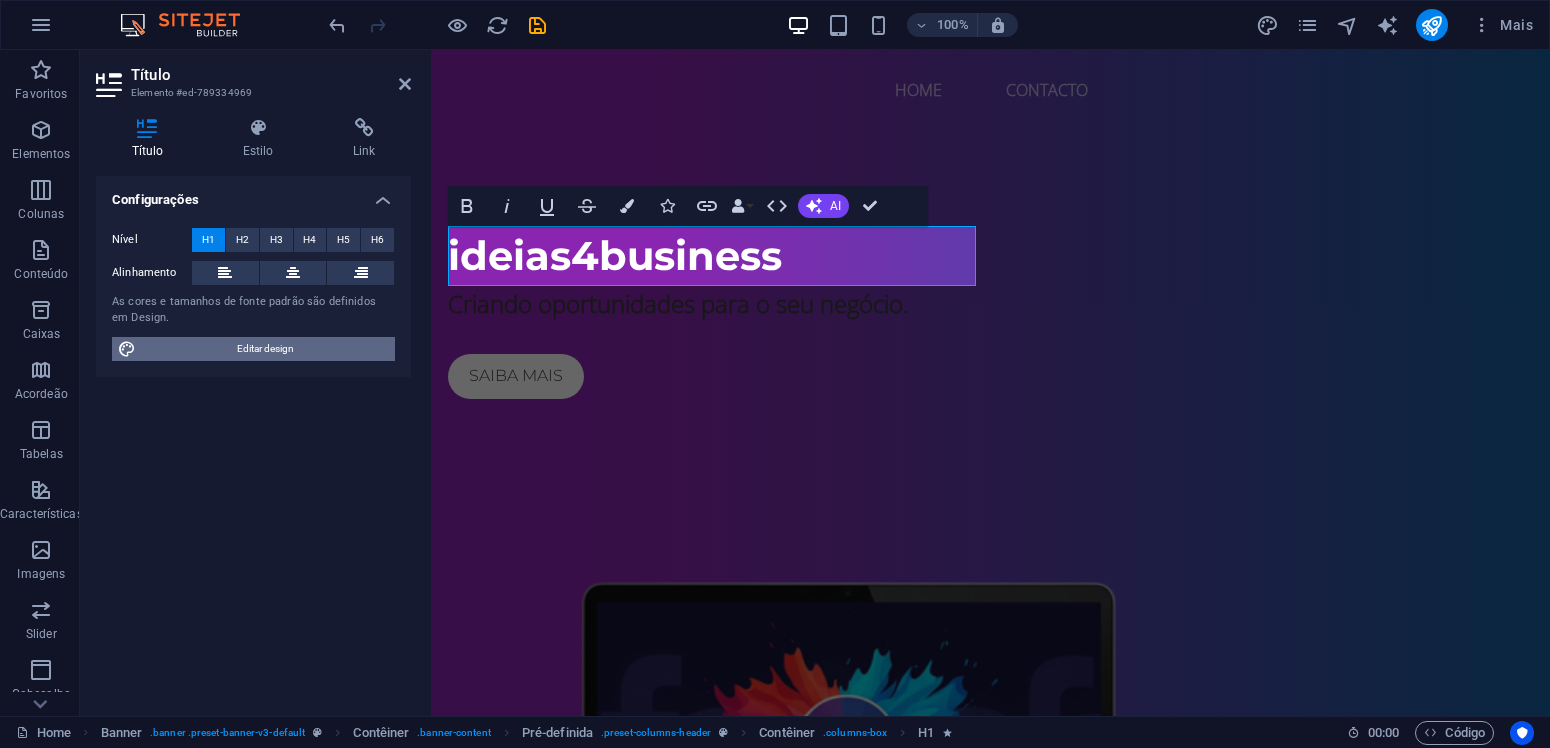 click on "Editar design" at bounding box center [265, 349] 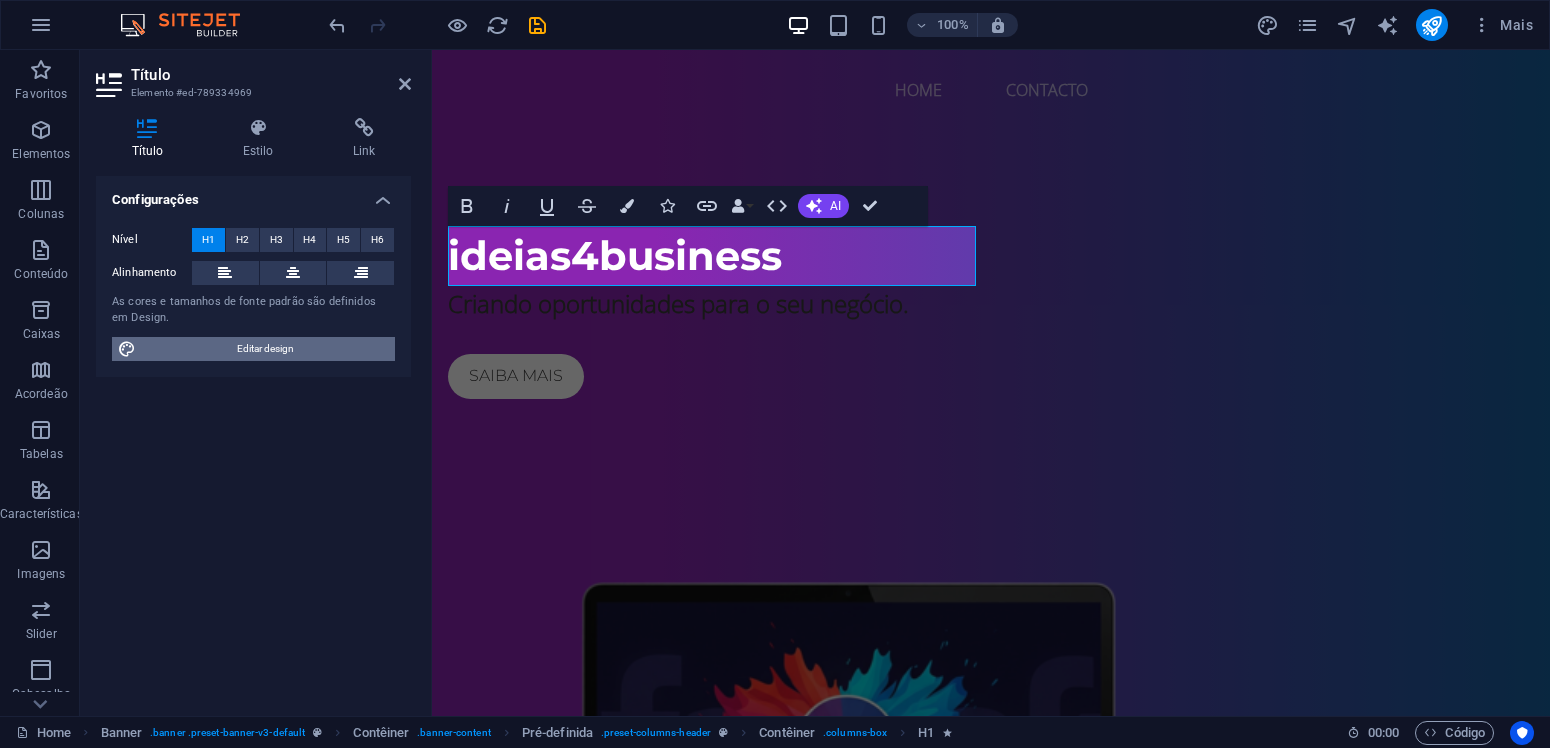 select on "px" 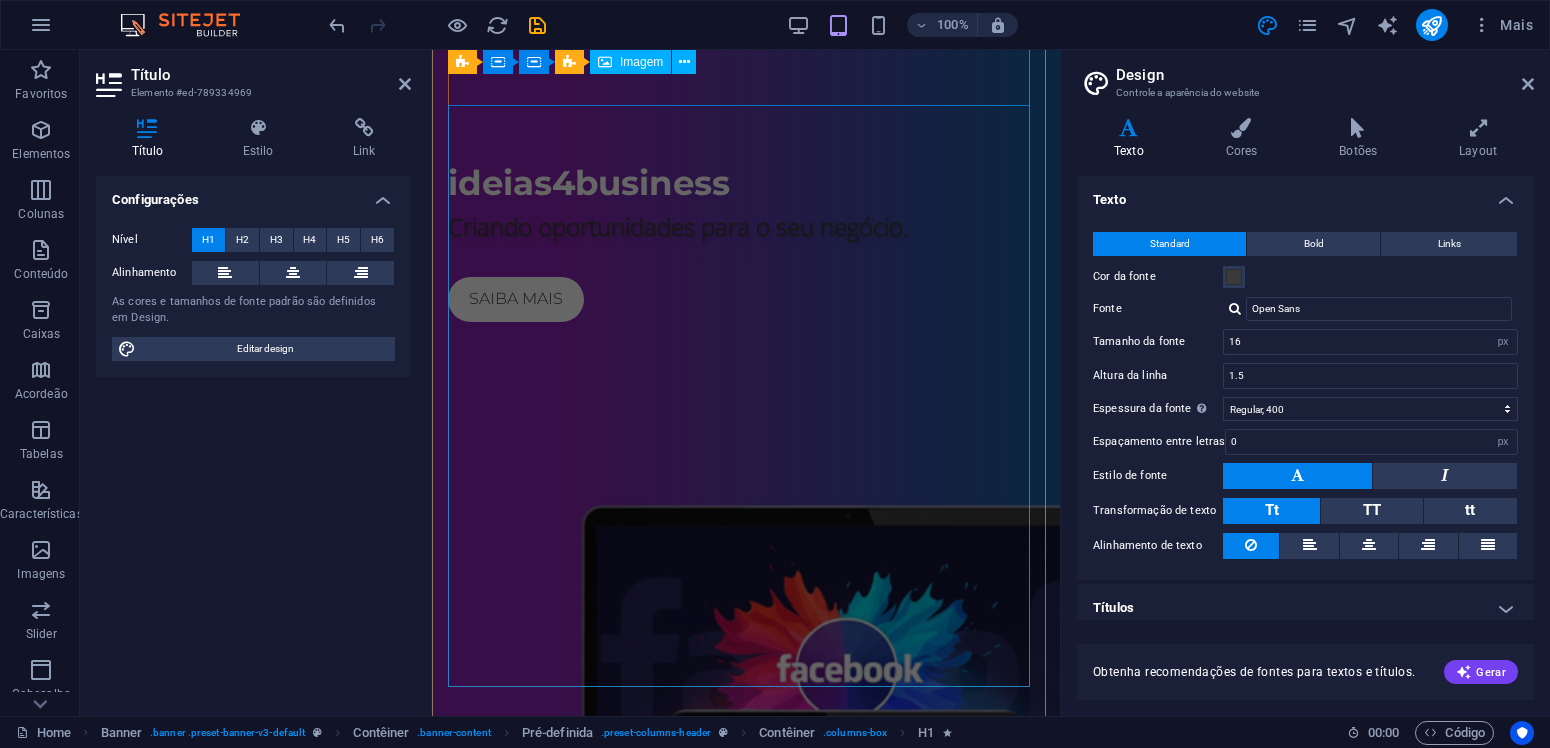 scroll, scrollTop: 0, scrollLeft: 0, axis: both 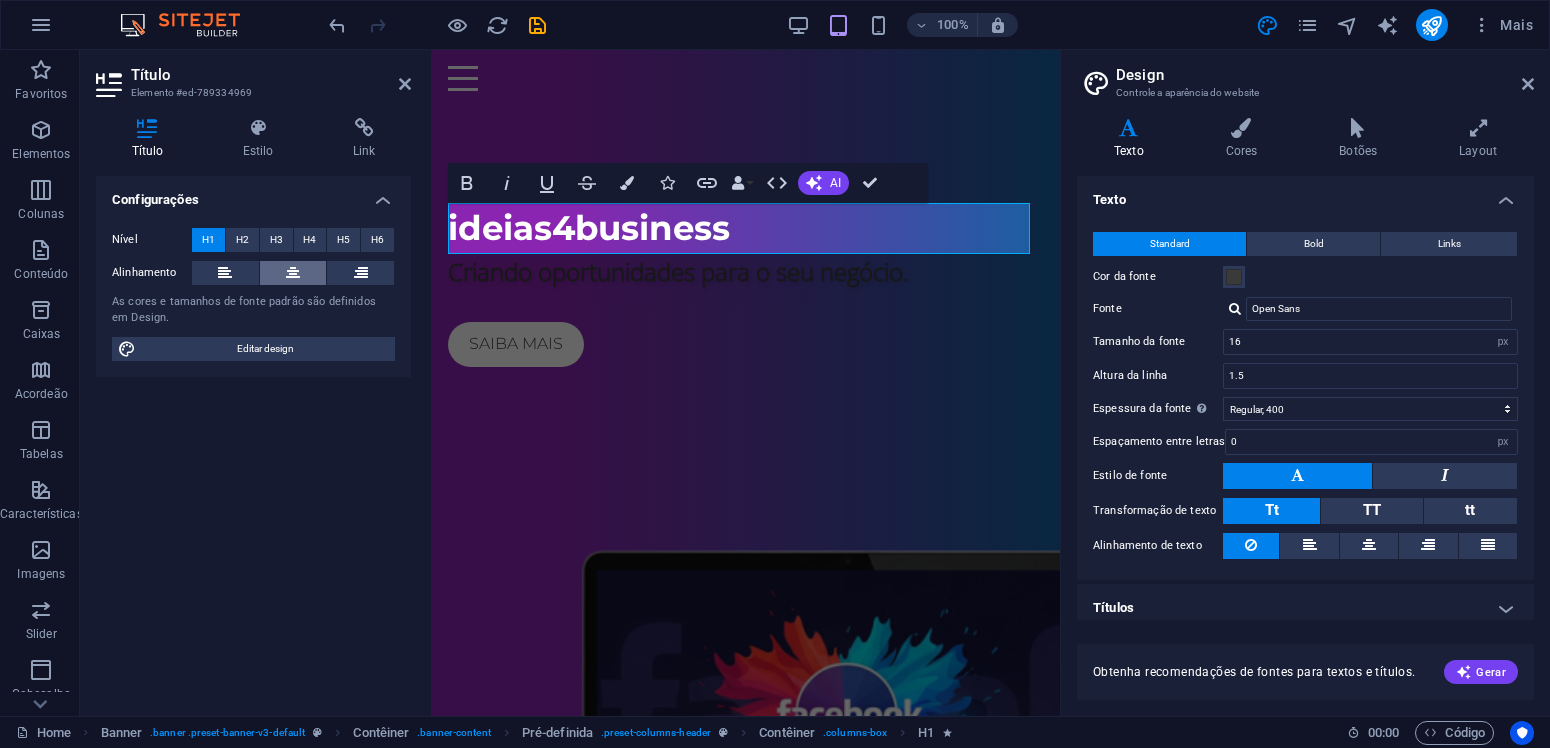 click at bounding box center [293, 273] 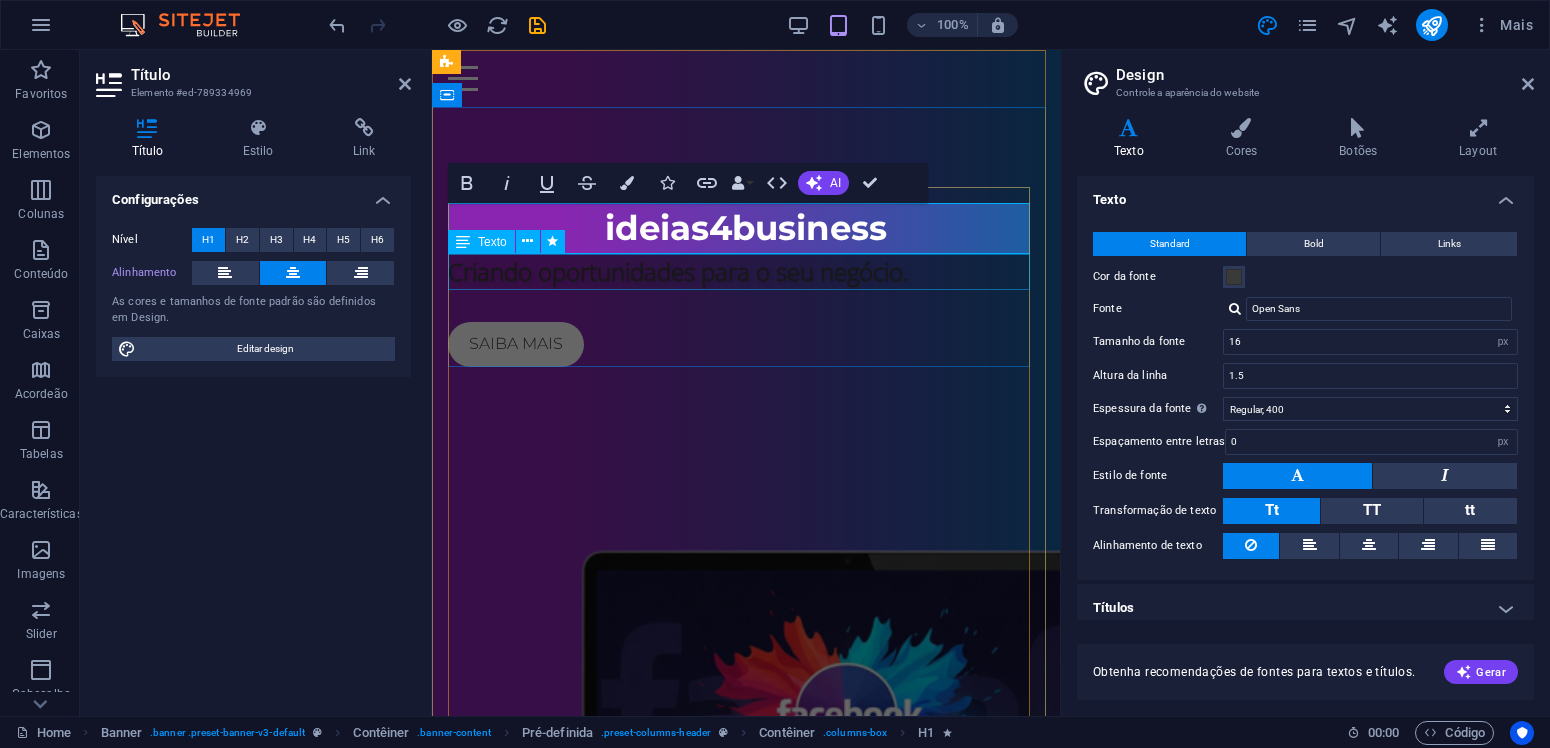click on "Criando oportunidades para o seu negócio." at bounding box center (746, 272) 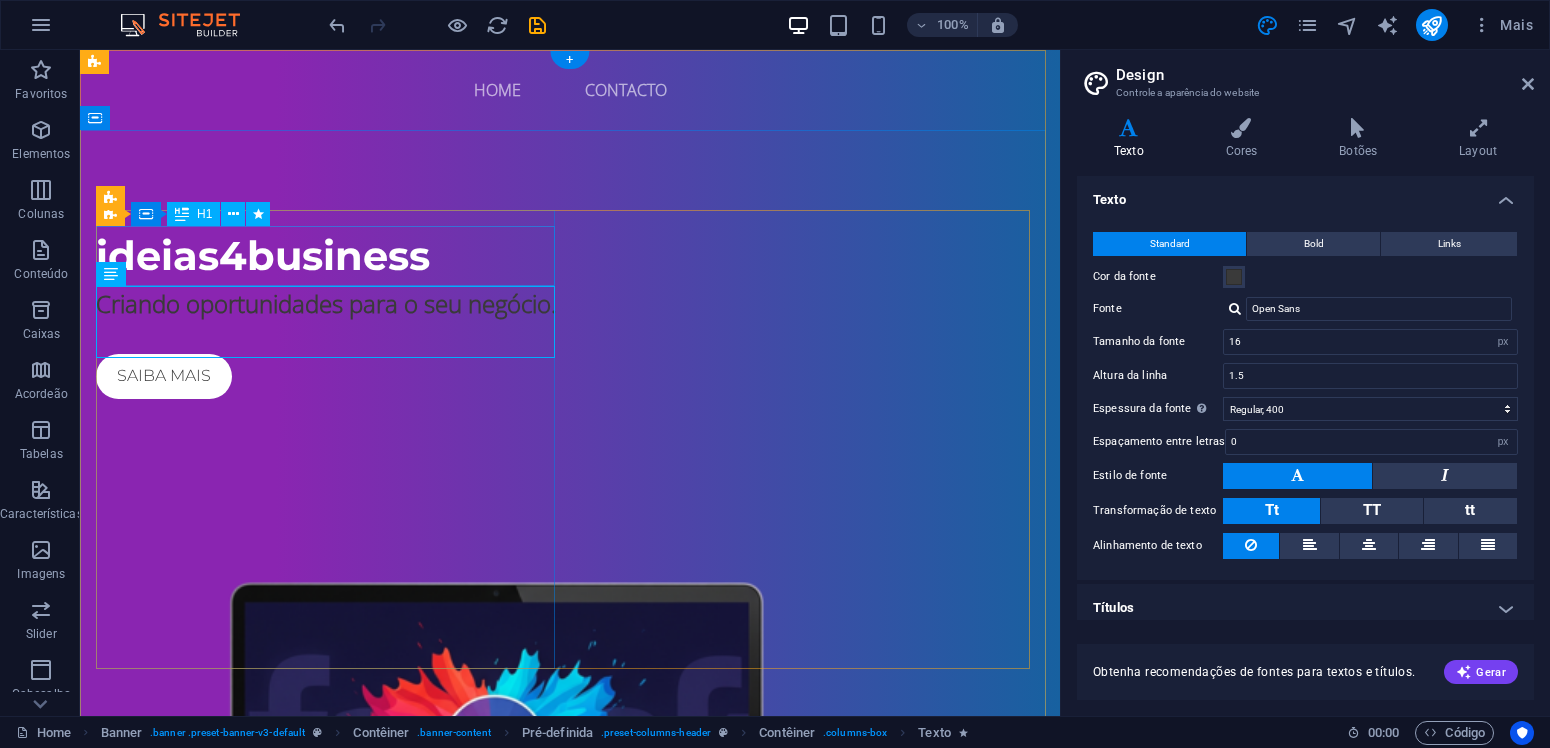 click on "ideias4business" at bounding box center (570, 256) 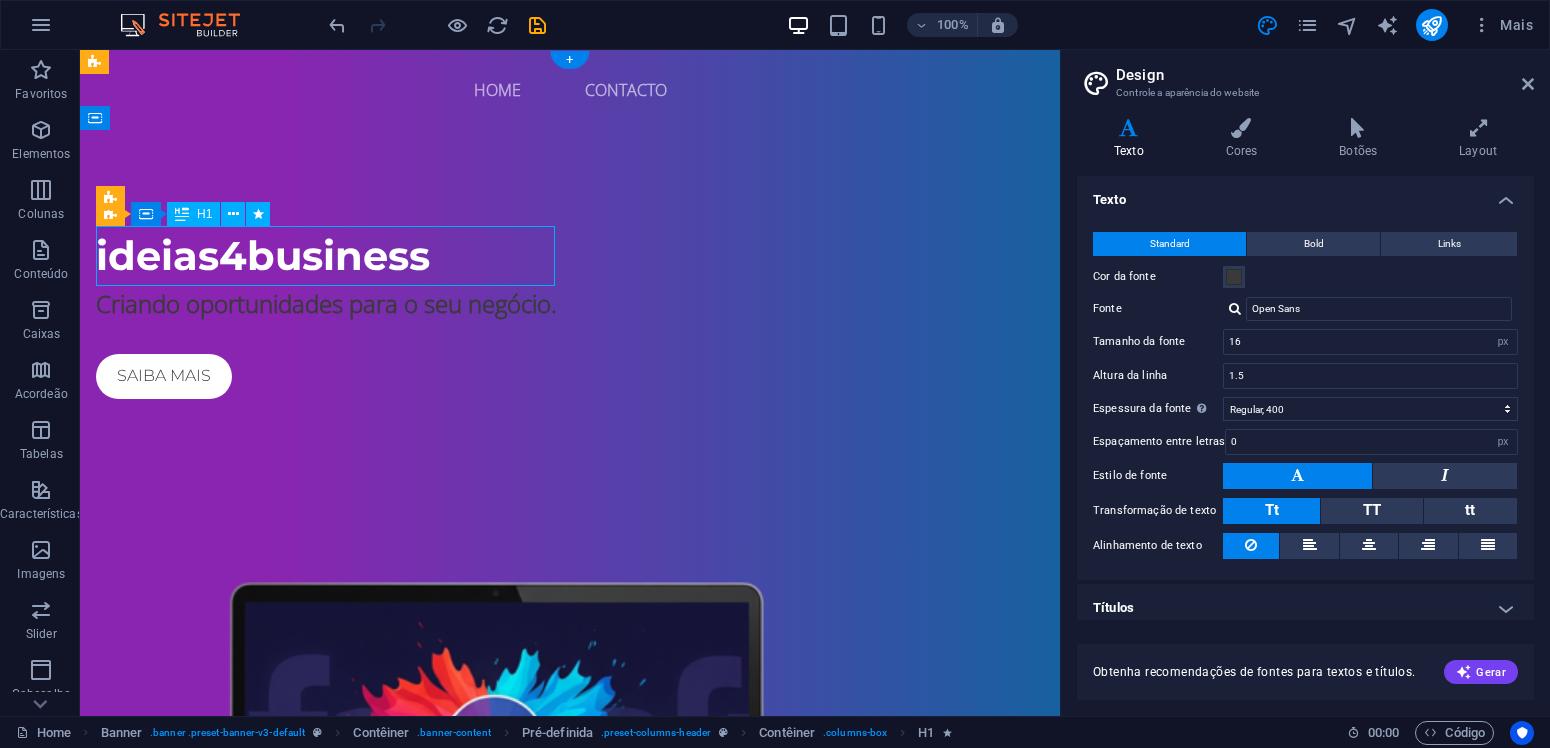 click on "ideias4business" at bounding box center (570, 256) 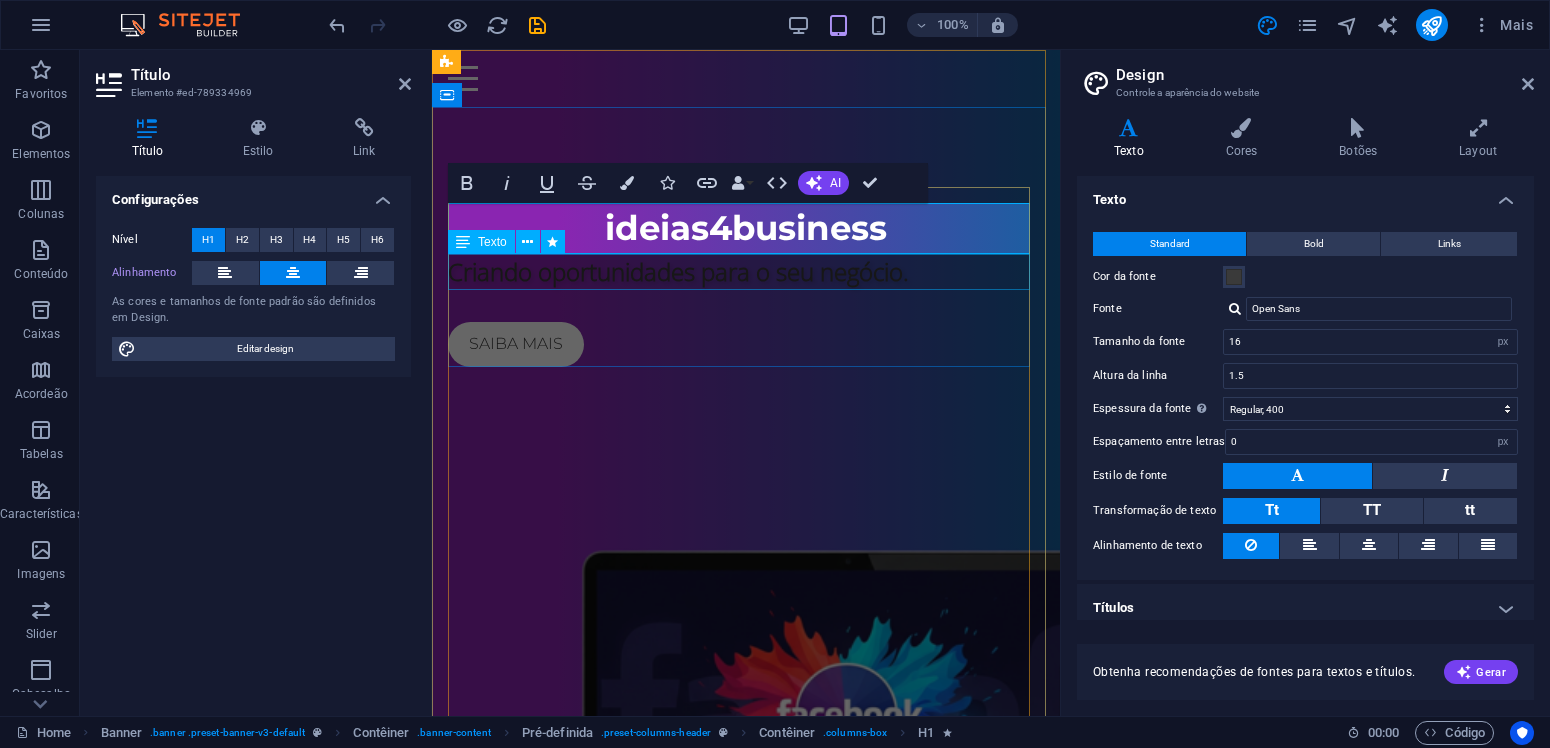 click on "Criando oportunidades para o seu negócio." at bounding box center [746, 272] 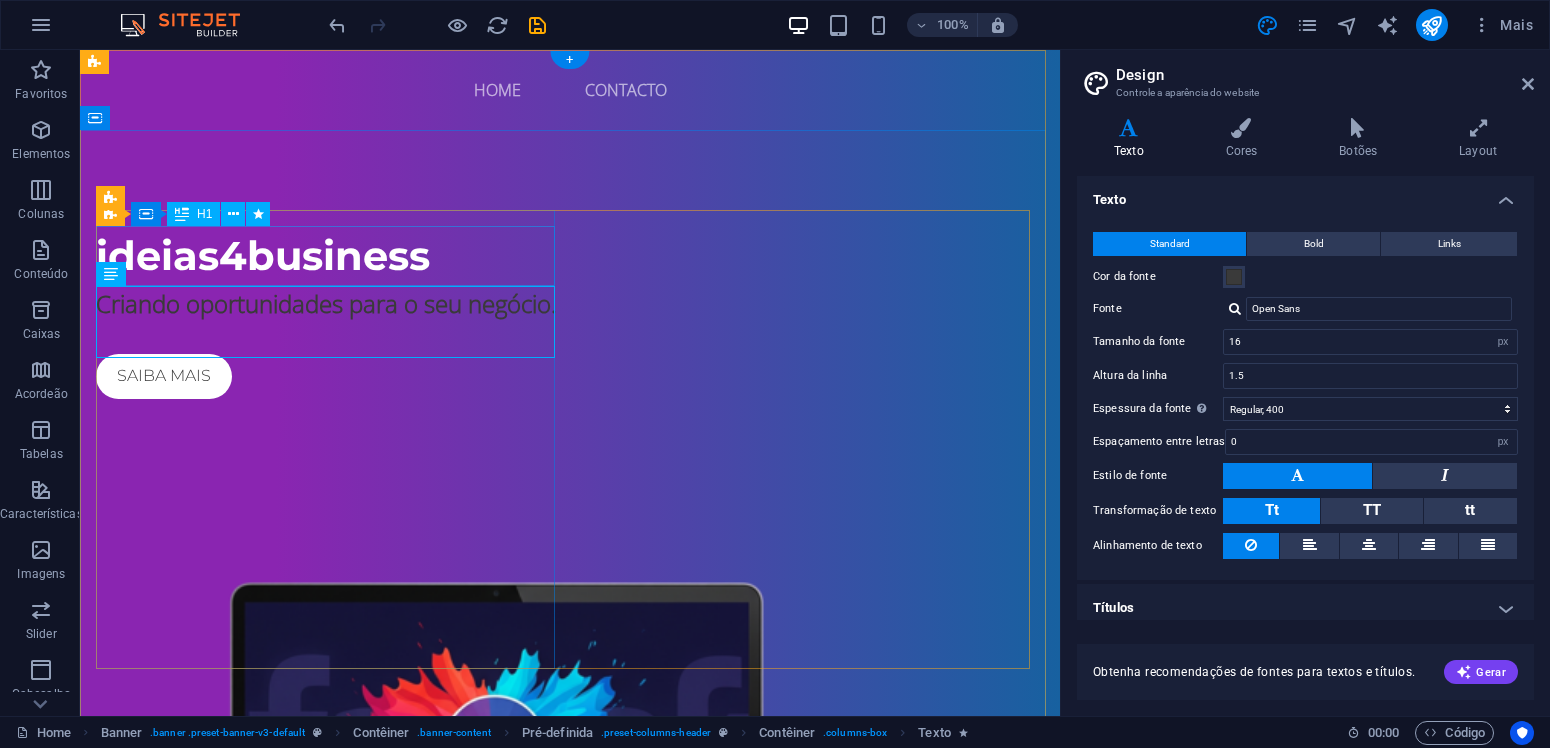 click on "ideias4business" at bounding box center [570, 256] 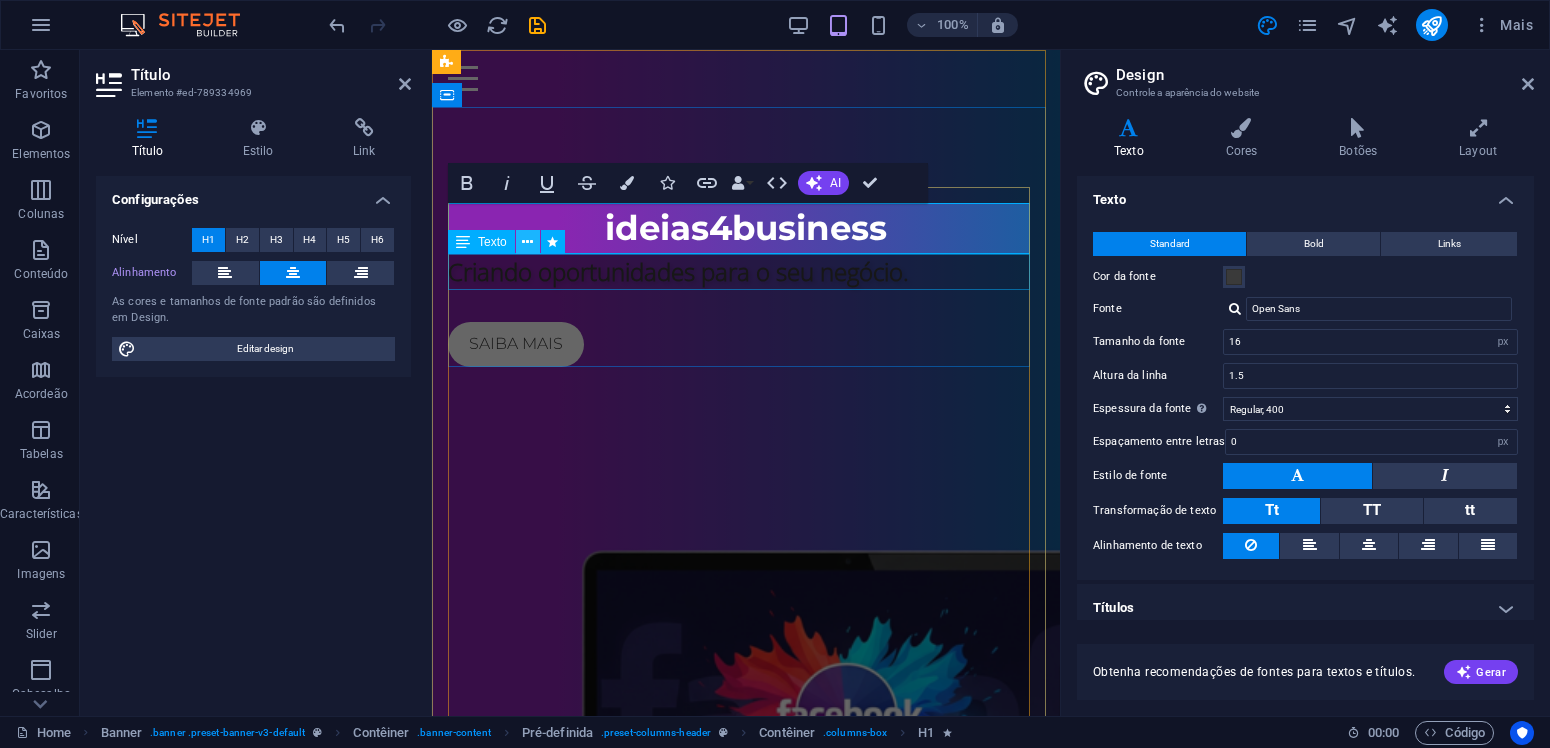click at bounding box center [527, 242] 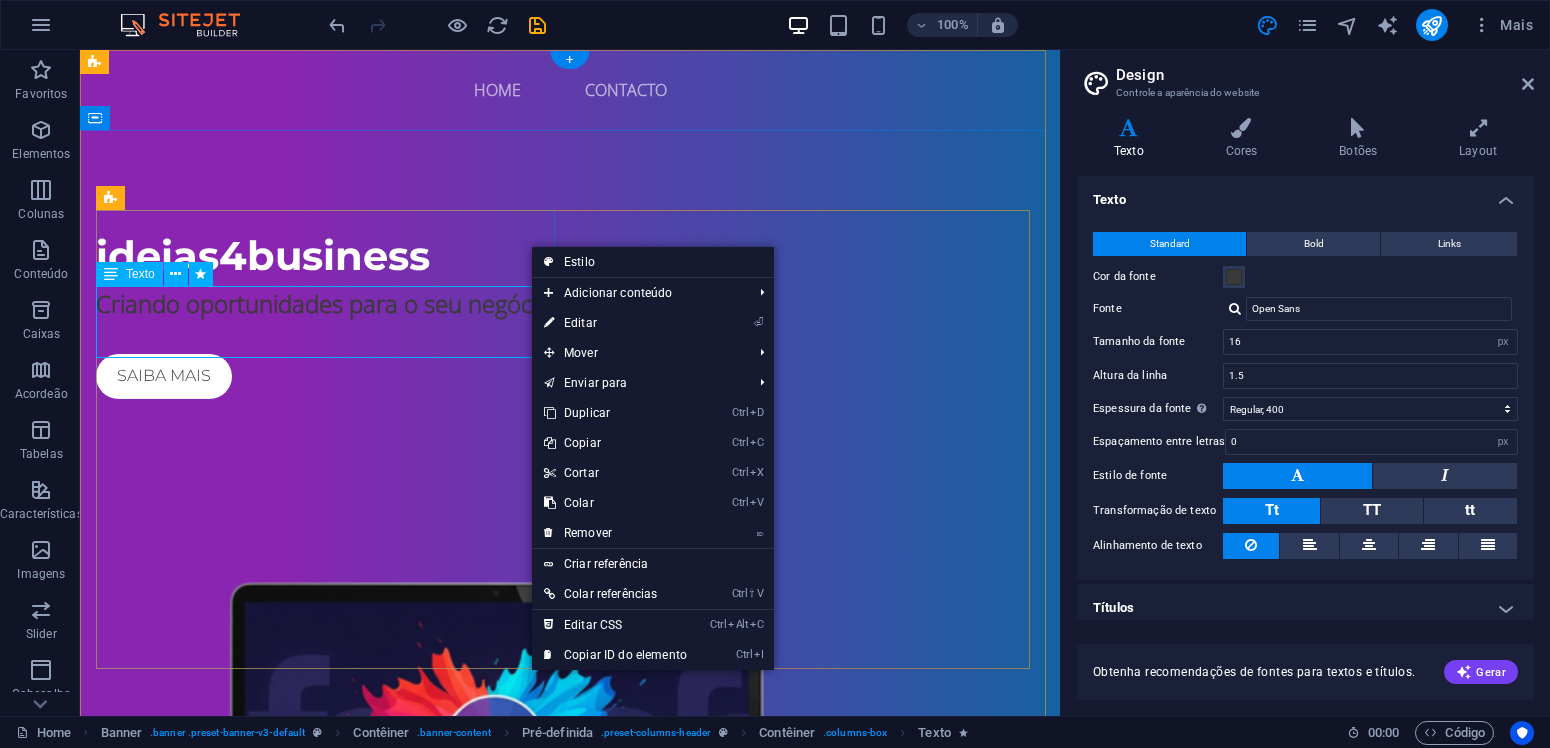 click on "Criando oportunidades para o seu negócio." at bounding box center [570, 304] 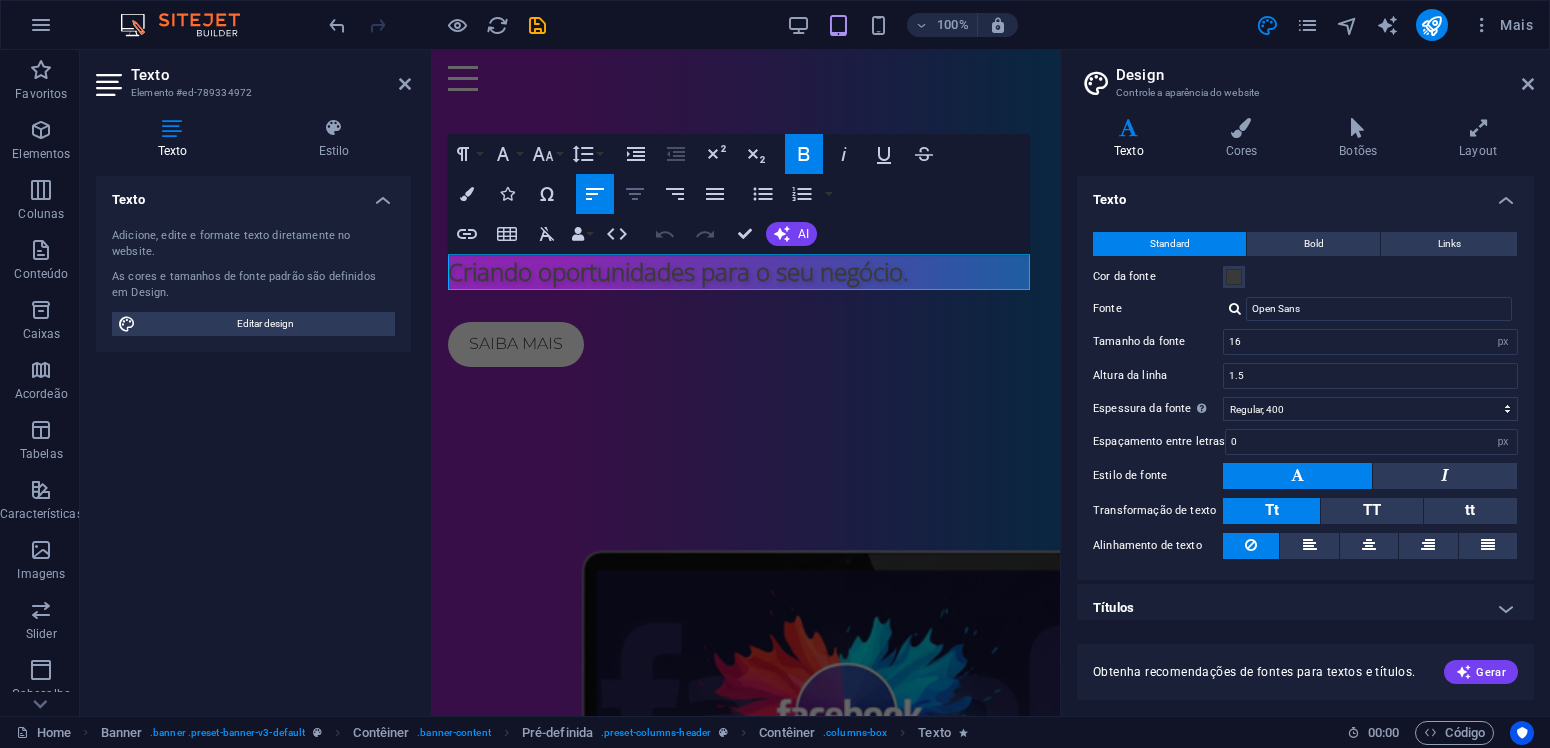 click 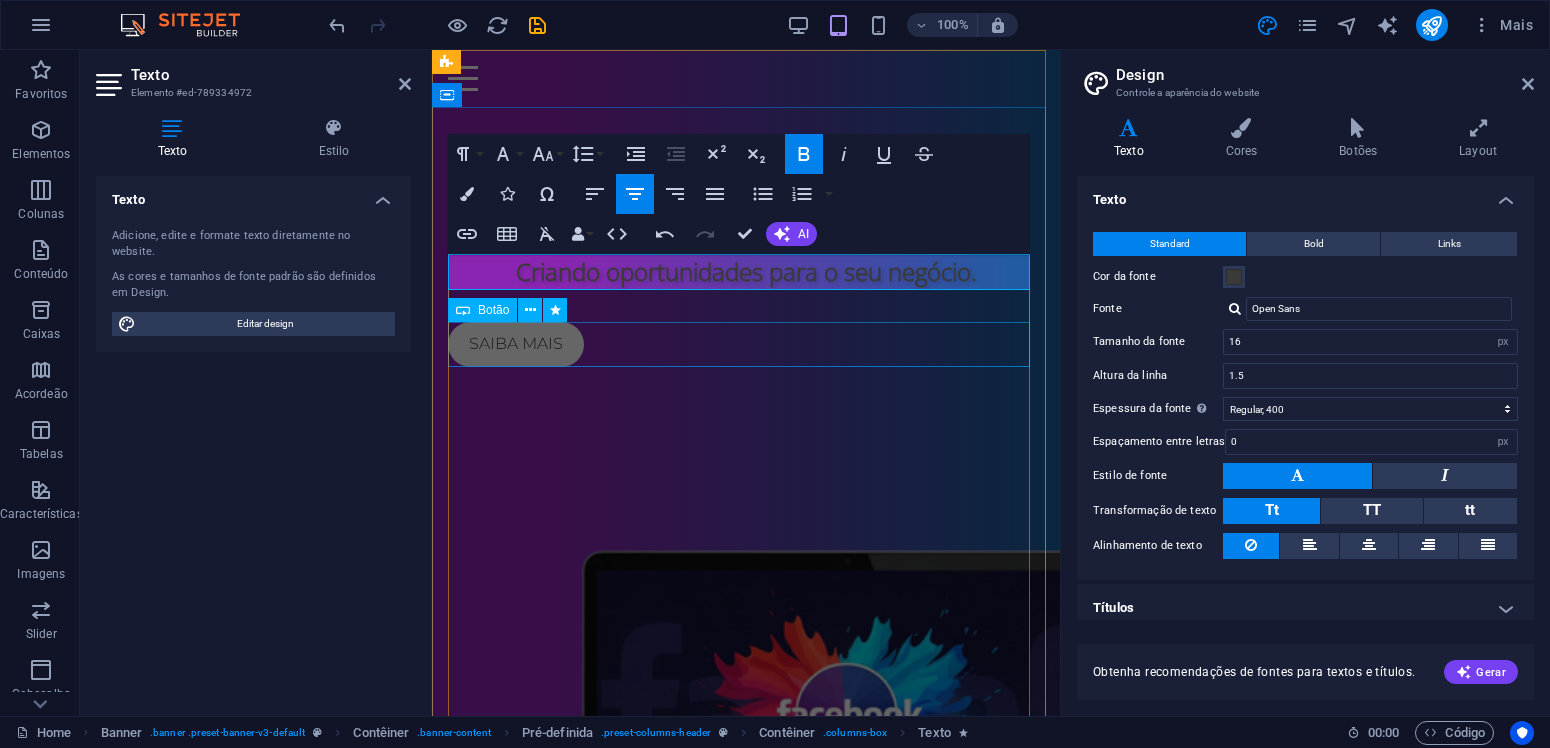 click on "Saiba mais" at bounding box center [746, 344] 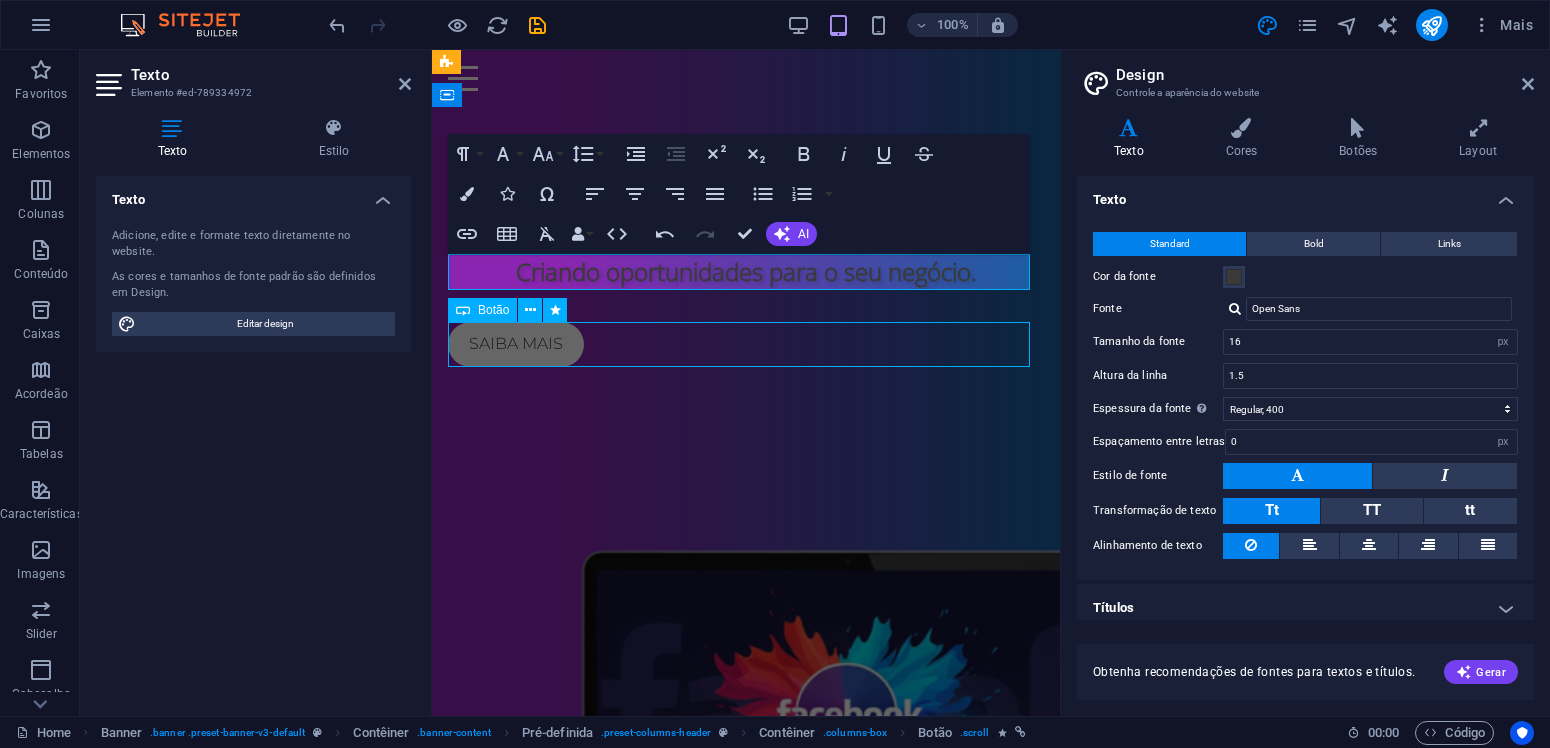 click on "Saiba mais" at bounding box center [746, 344] 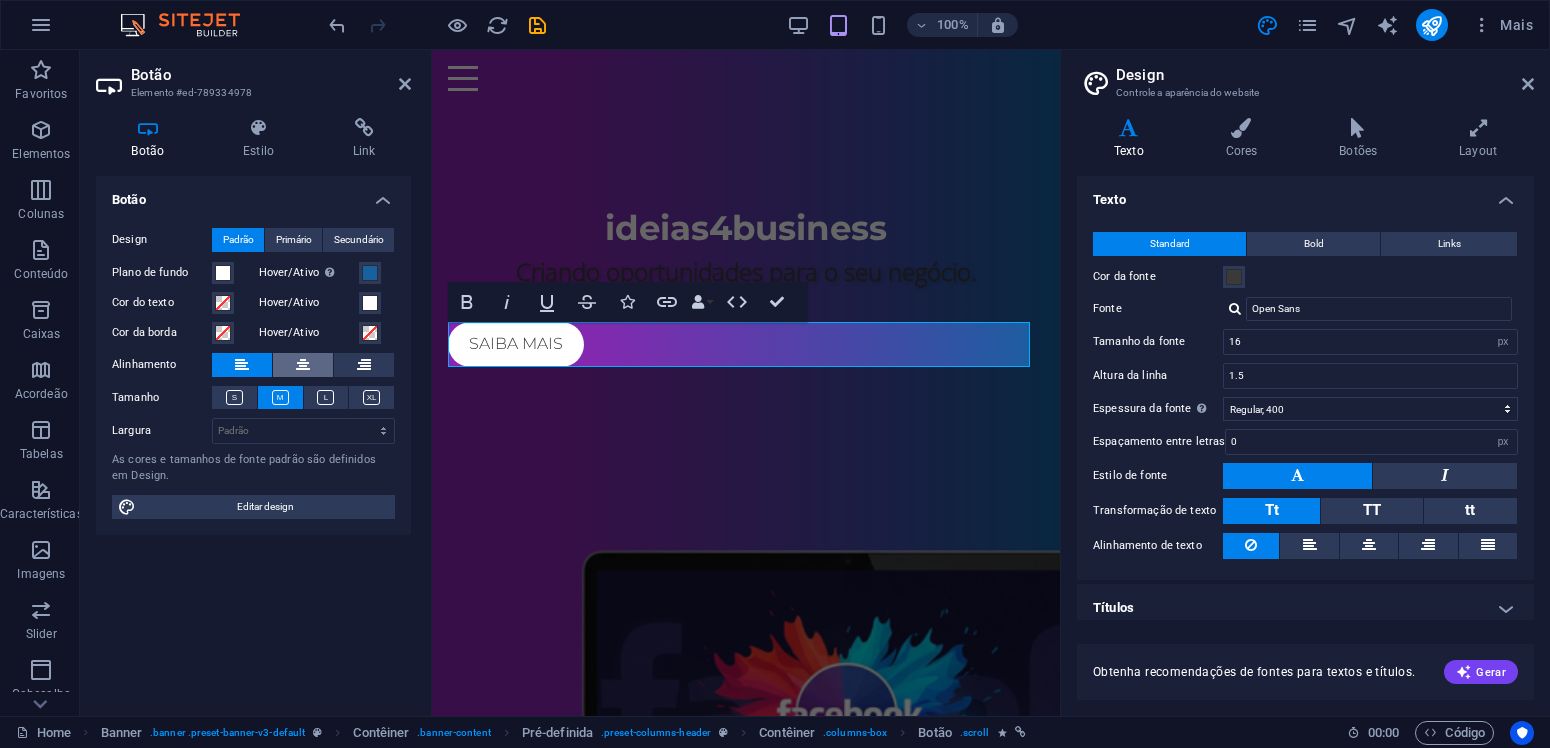 click at bounding box center (303, 365) 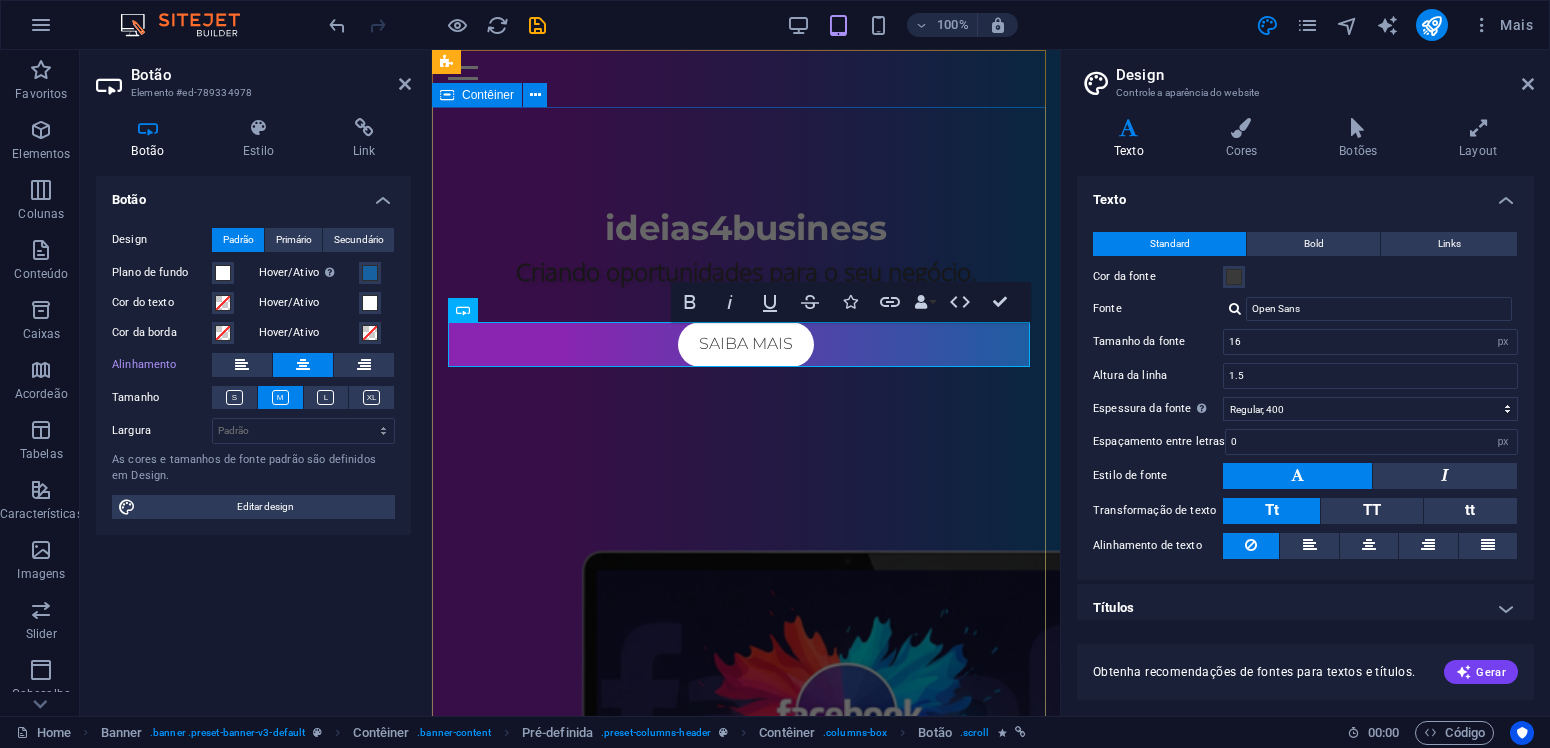 click at bounding box center (746, 775) 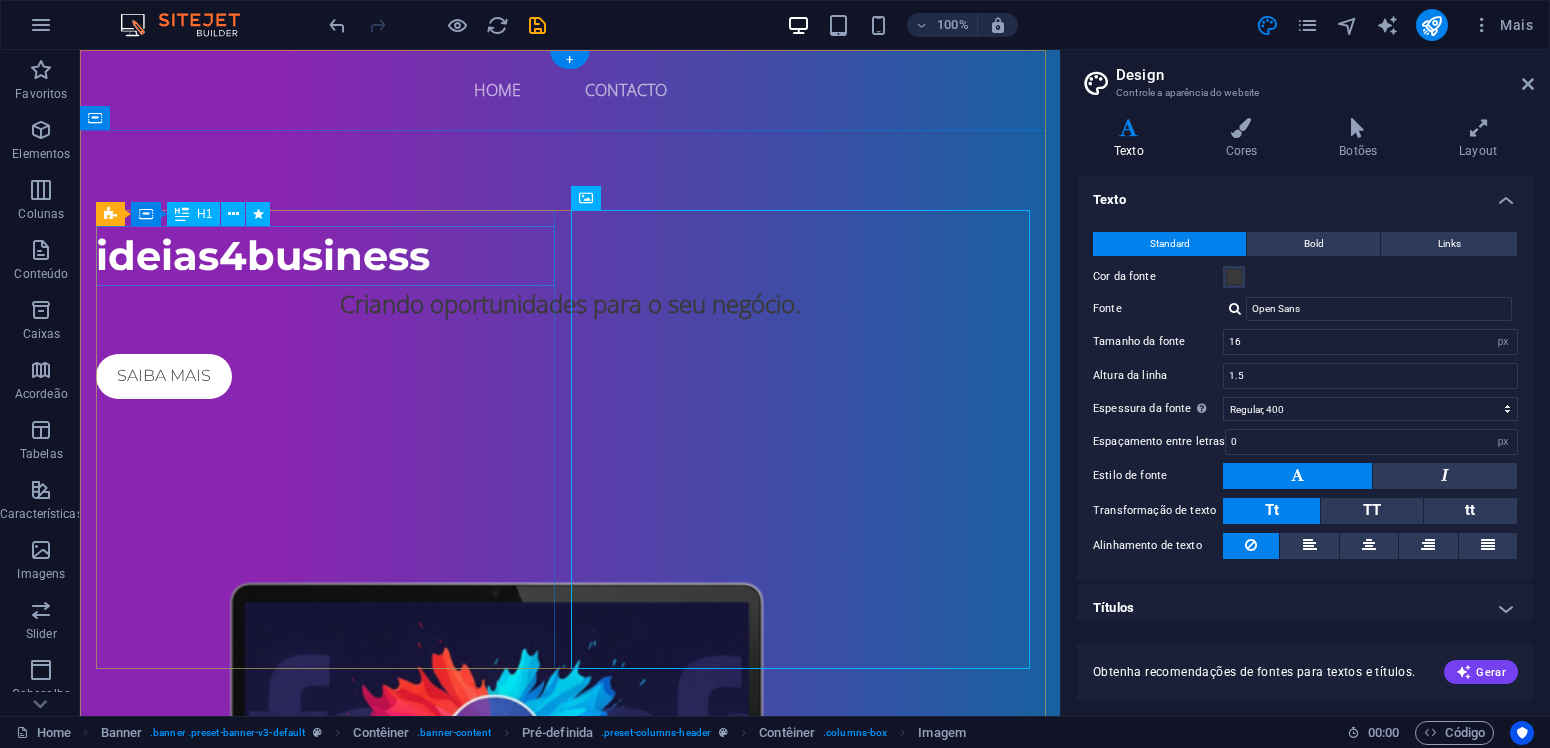click on "ideias4business" at bounding box center (570, 256) 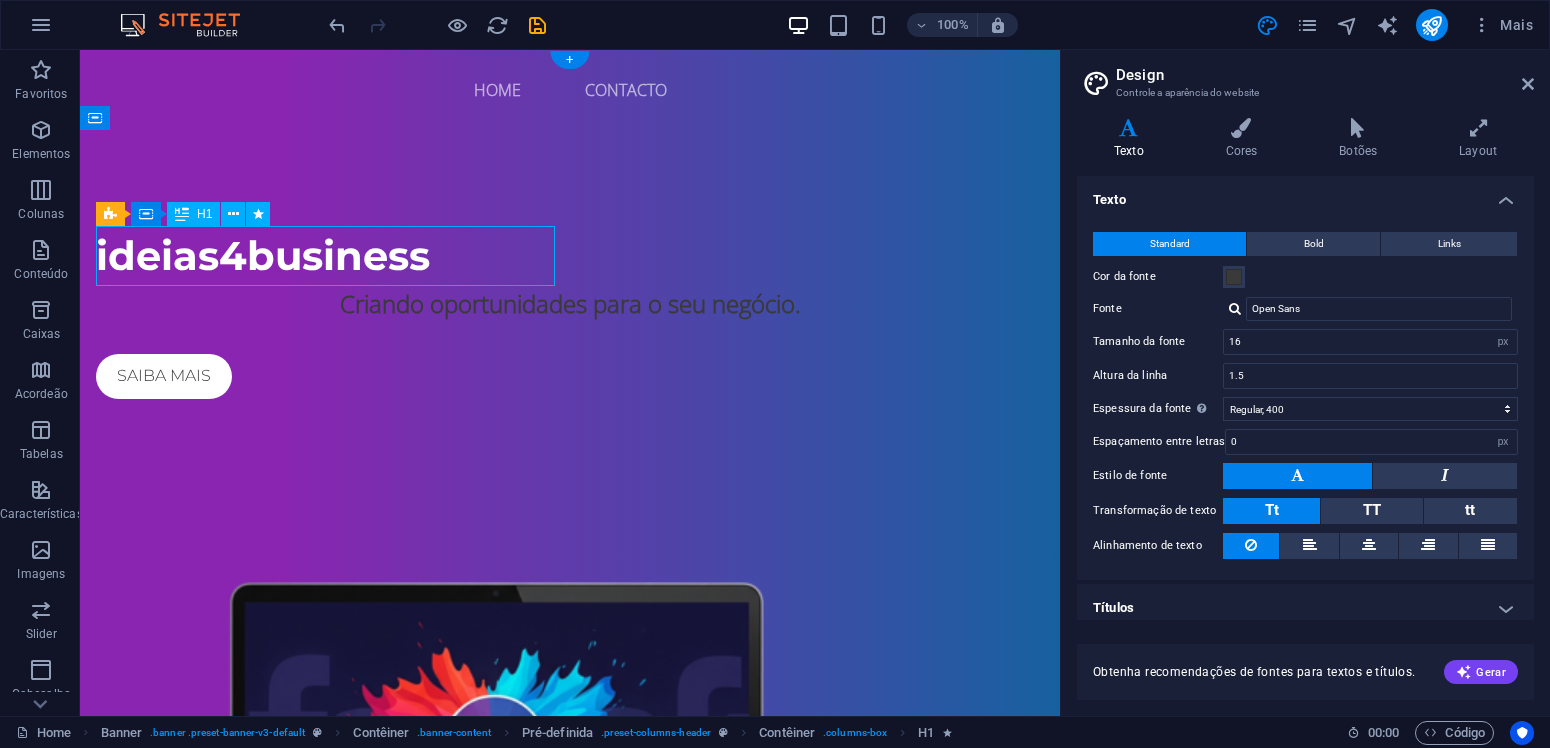 click on "ideias4business" at bounding box center [570, 256] 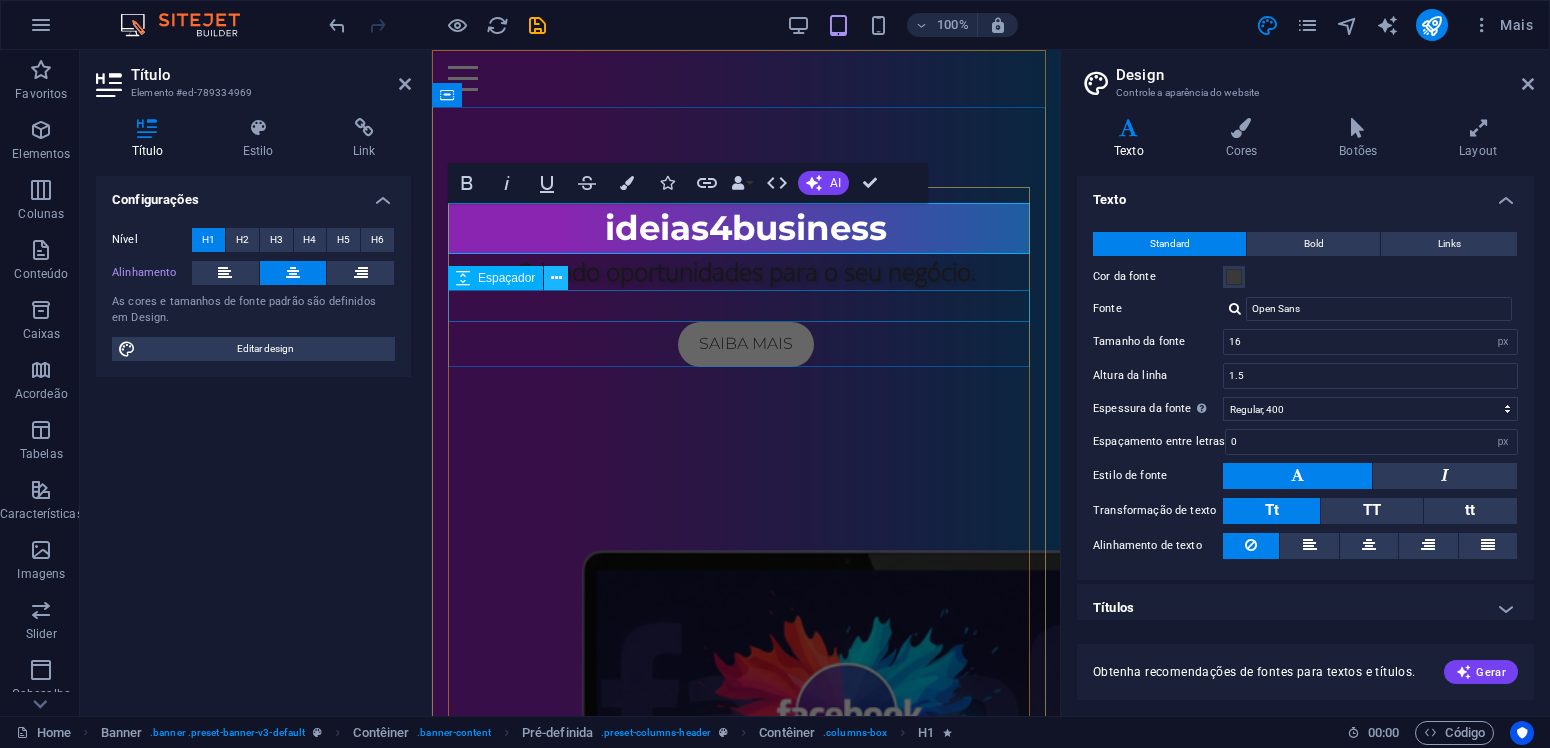click at bounding box center [556, 278] 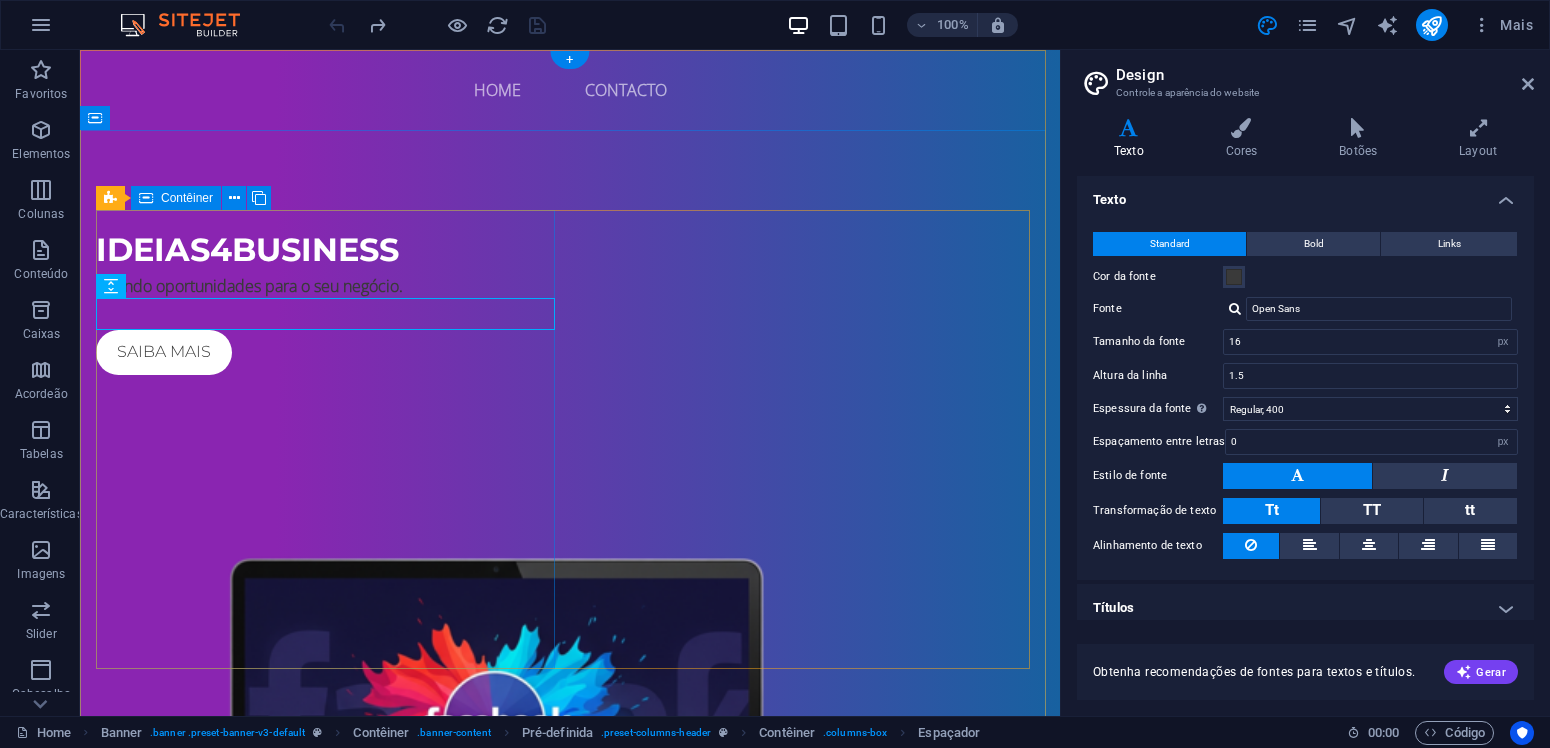 click on "ideias4business Criando oportunidades para o seu negócio. Saiba mais" at bounding box center (570, 292) 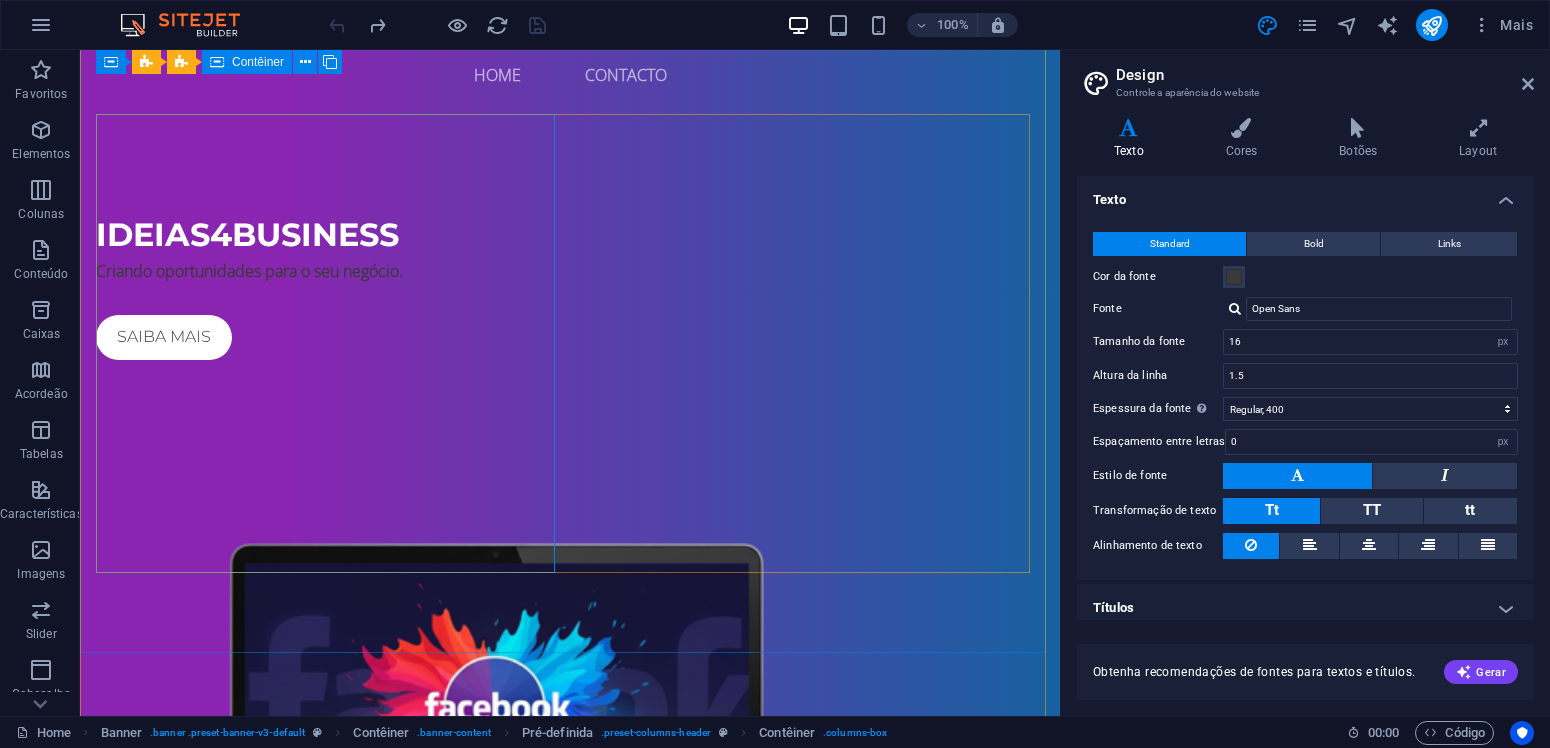 scroll, scrollTop: 0, scrollLeft: 0, axis: both 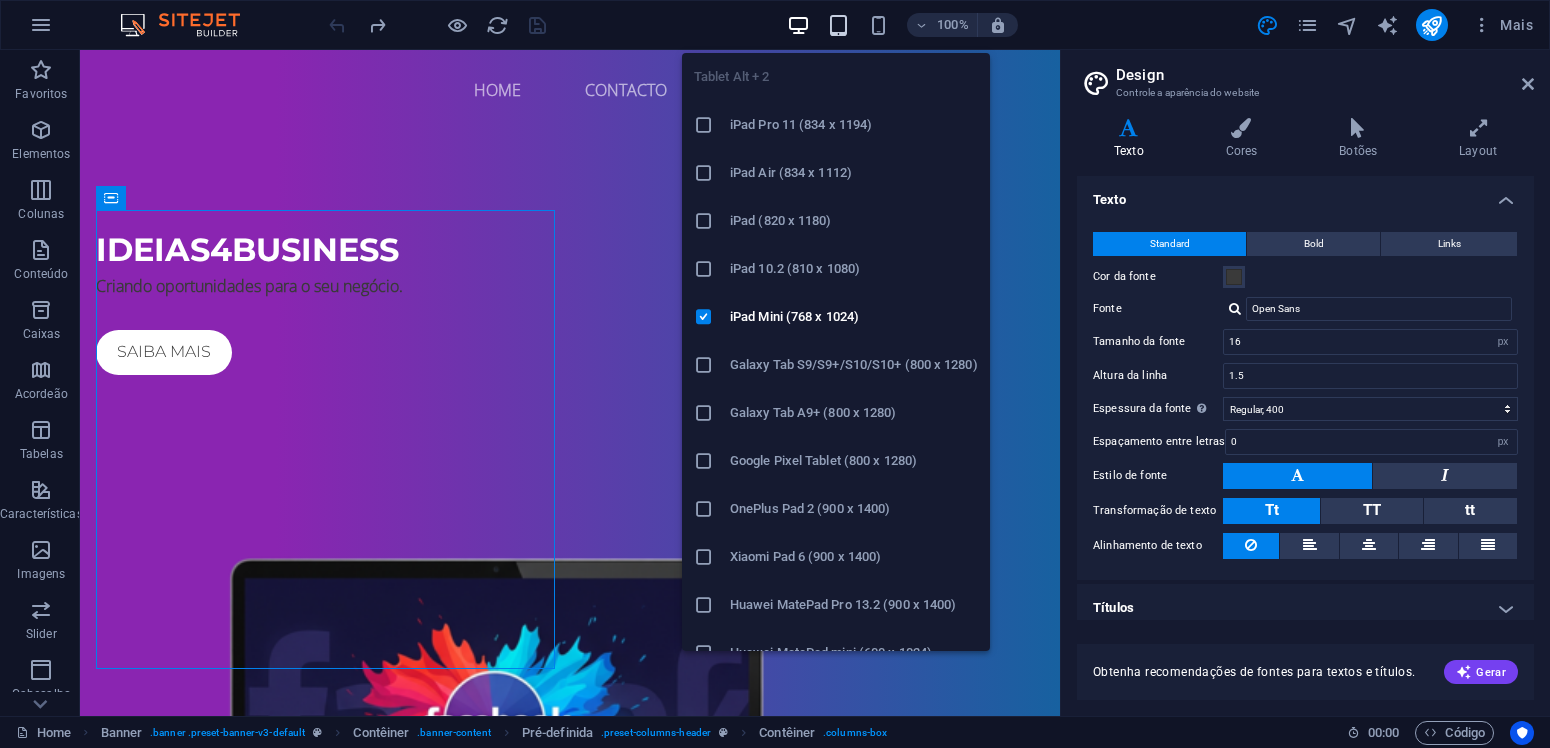 click at bounding box center [838, 25] 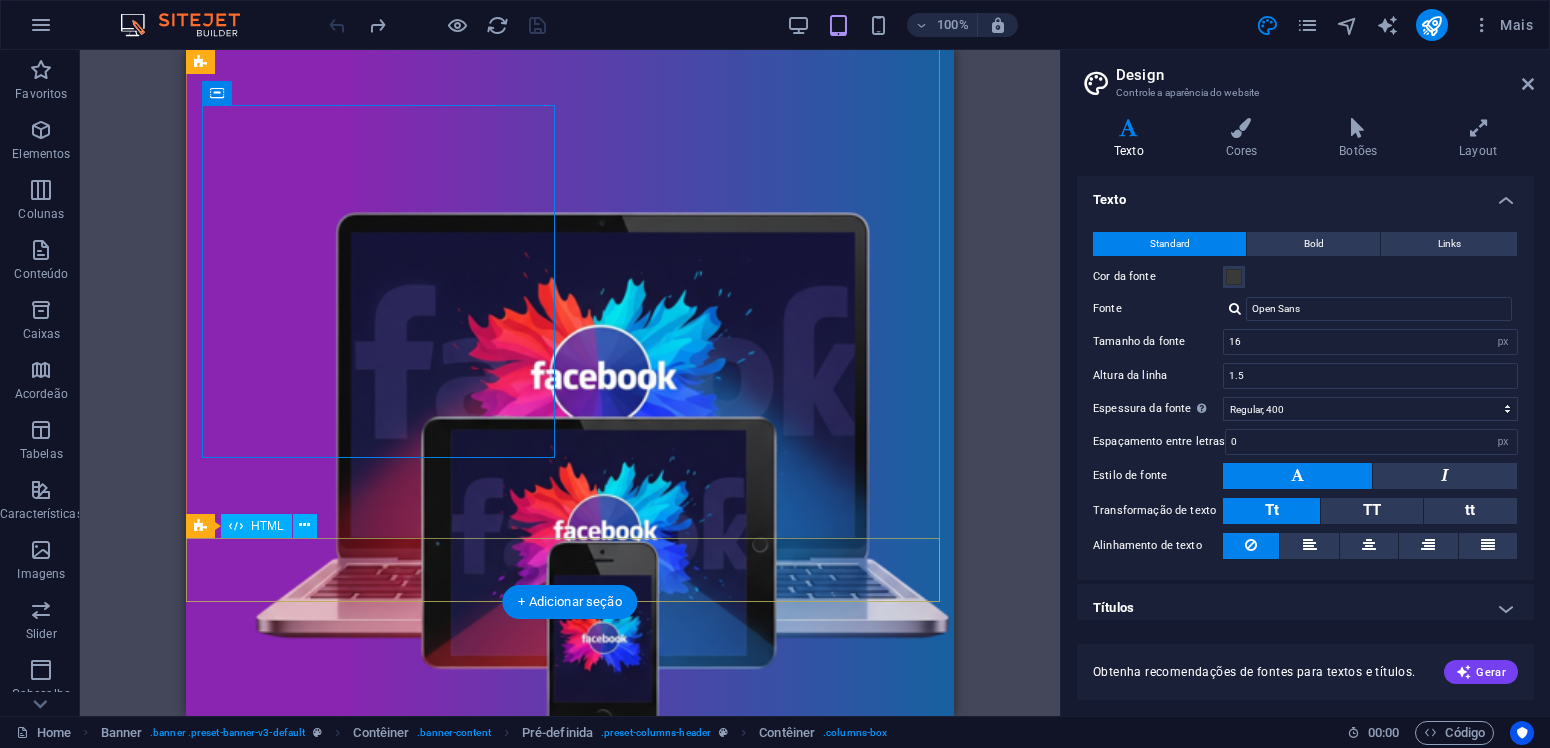 scroll, scrollTop: 0, scrollLeft: 0, axis: both 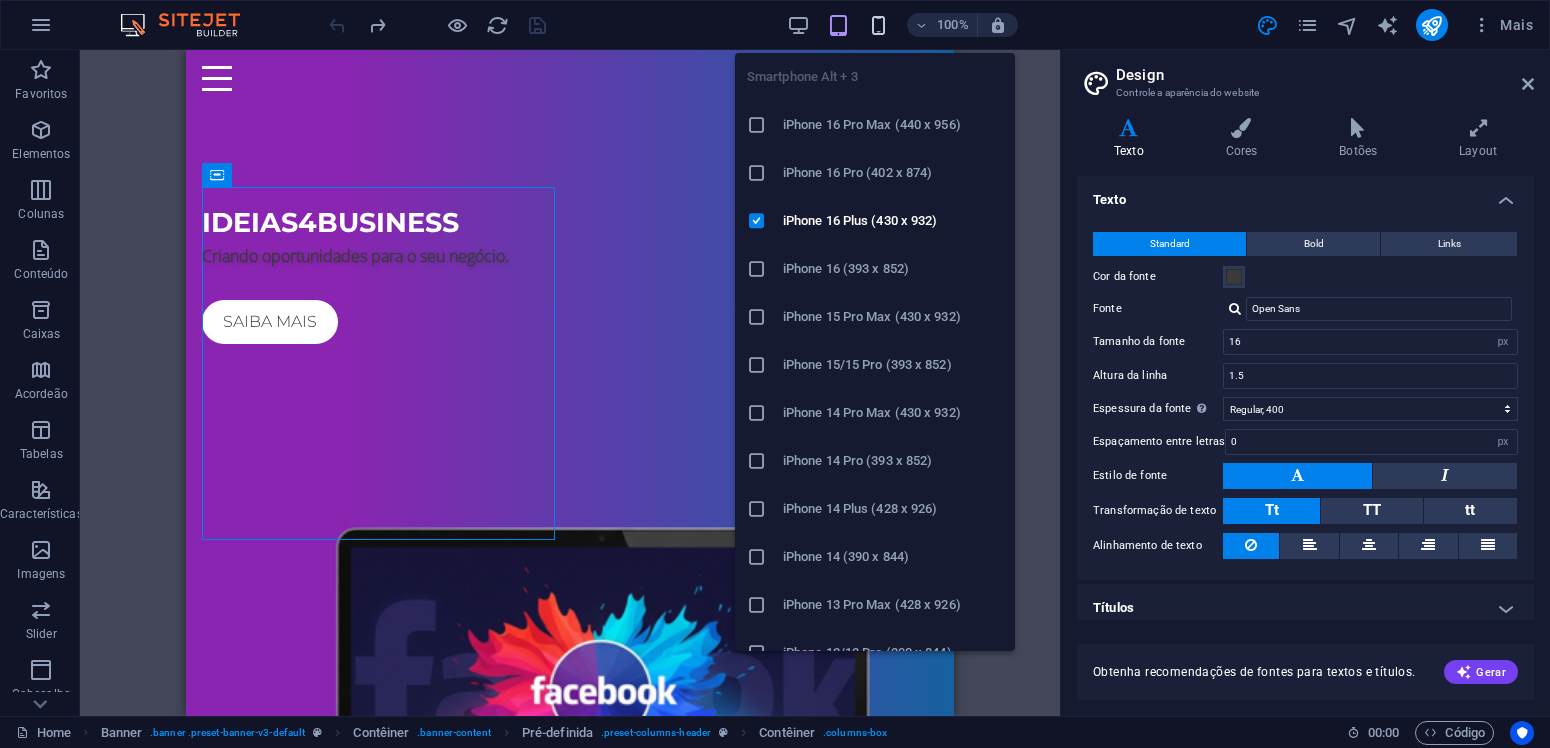 click at bounding box center [878, 25] 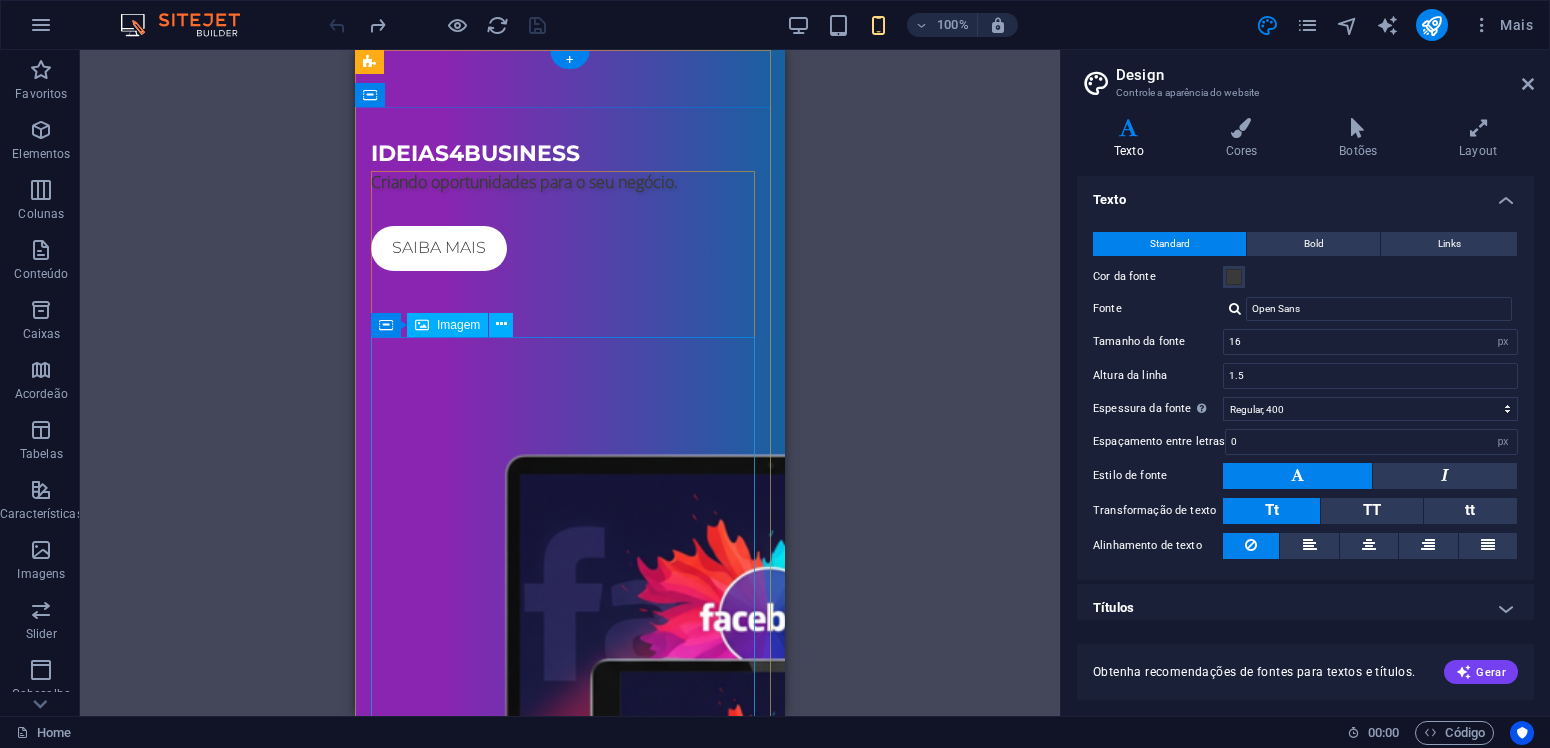 scroll, scrollTop: 0, scrollLeft: 0, axis: both 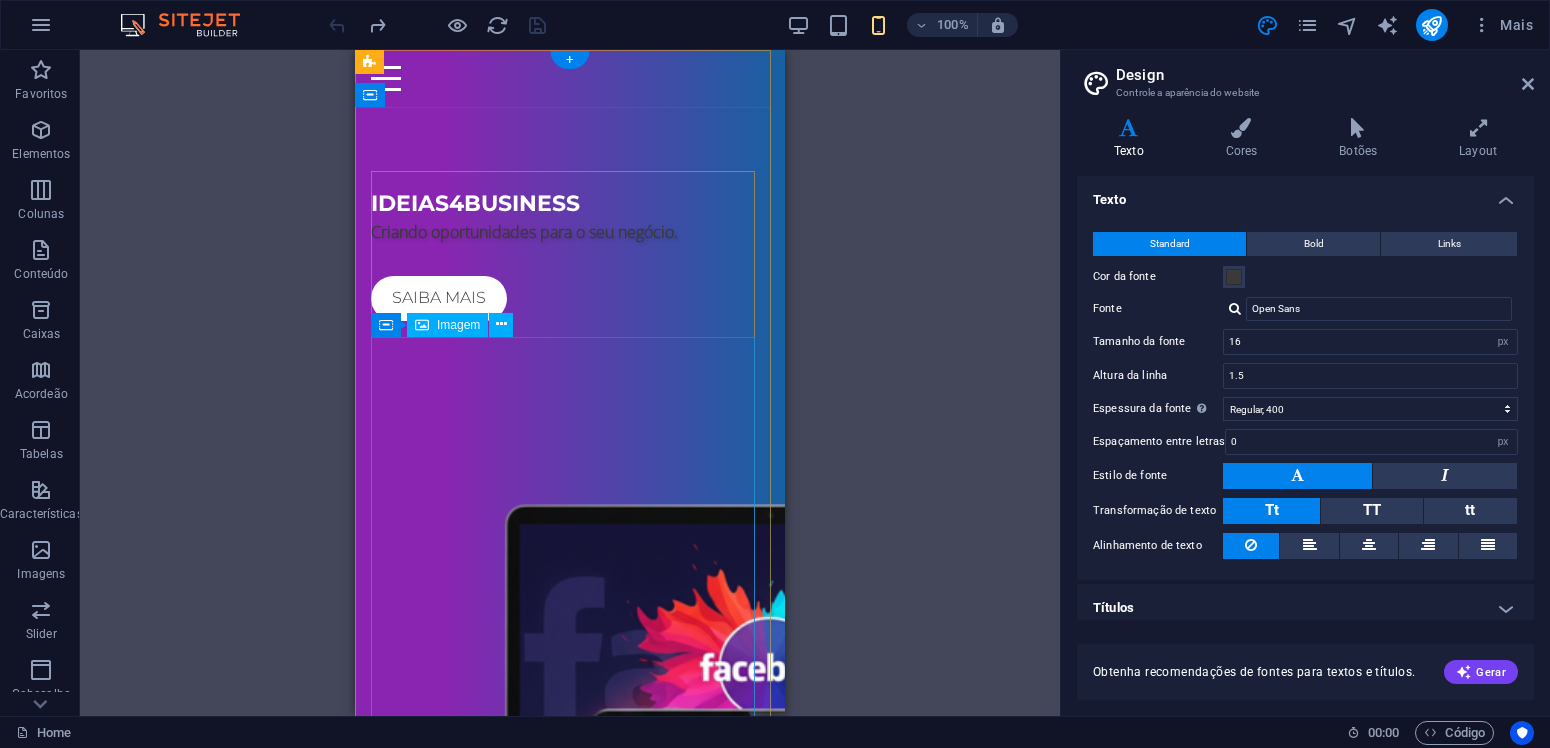 click at bounding box center [570, 729] 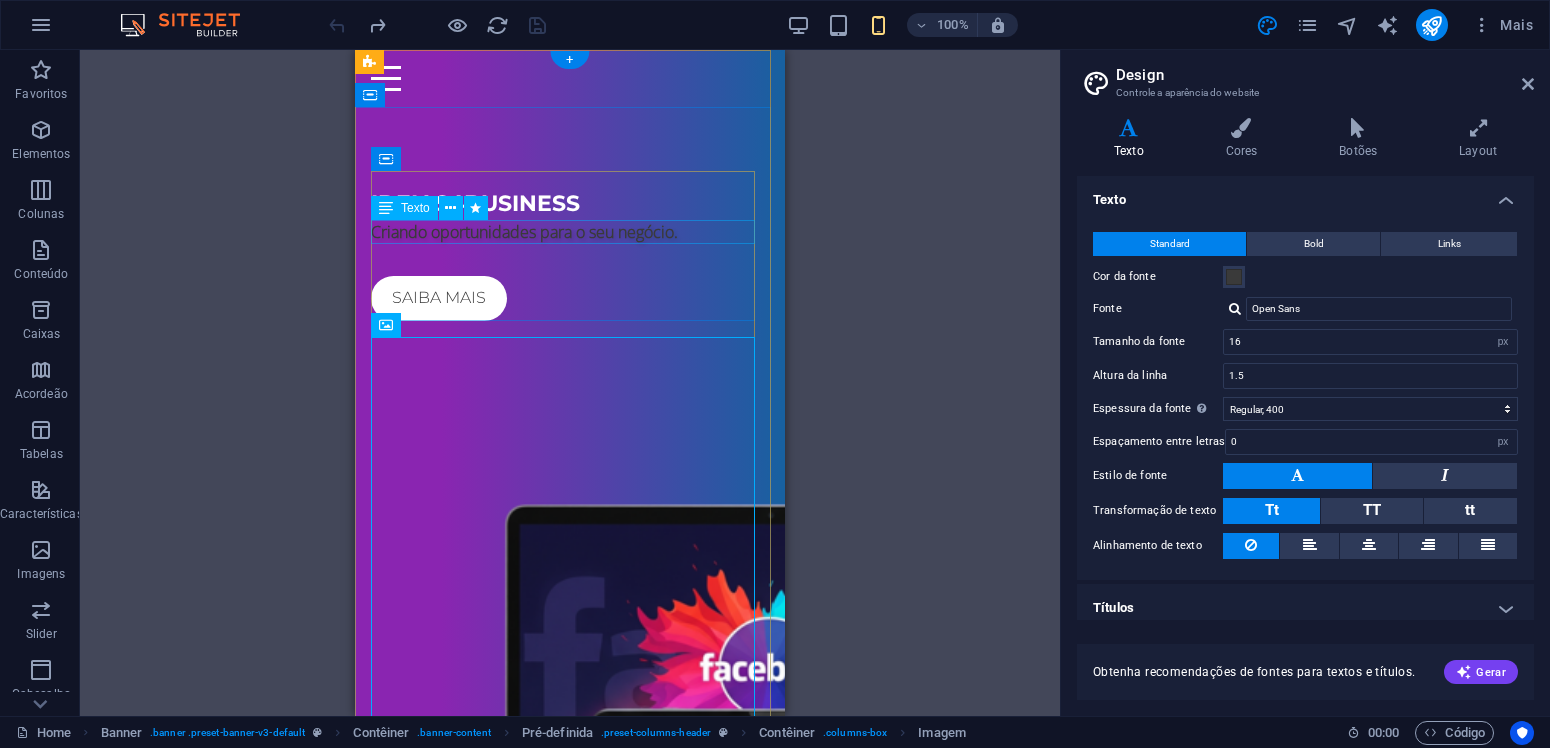 click on "Criando oportunidades para o seu negócio." at bounding box center (570, 232) 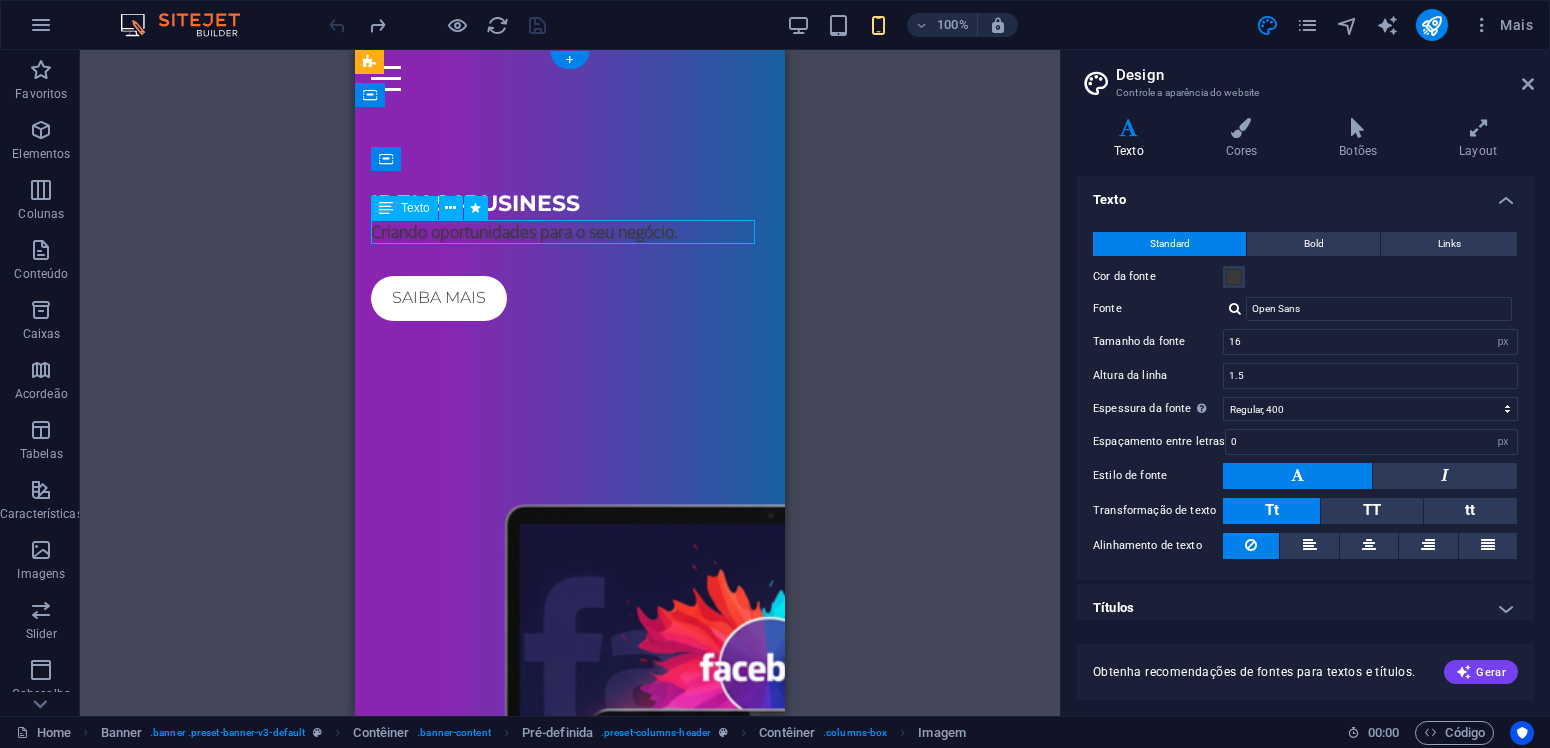 click on "Criando oportunidades para o seu negócio." at bounding box center (570, 232) 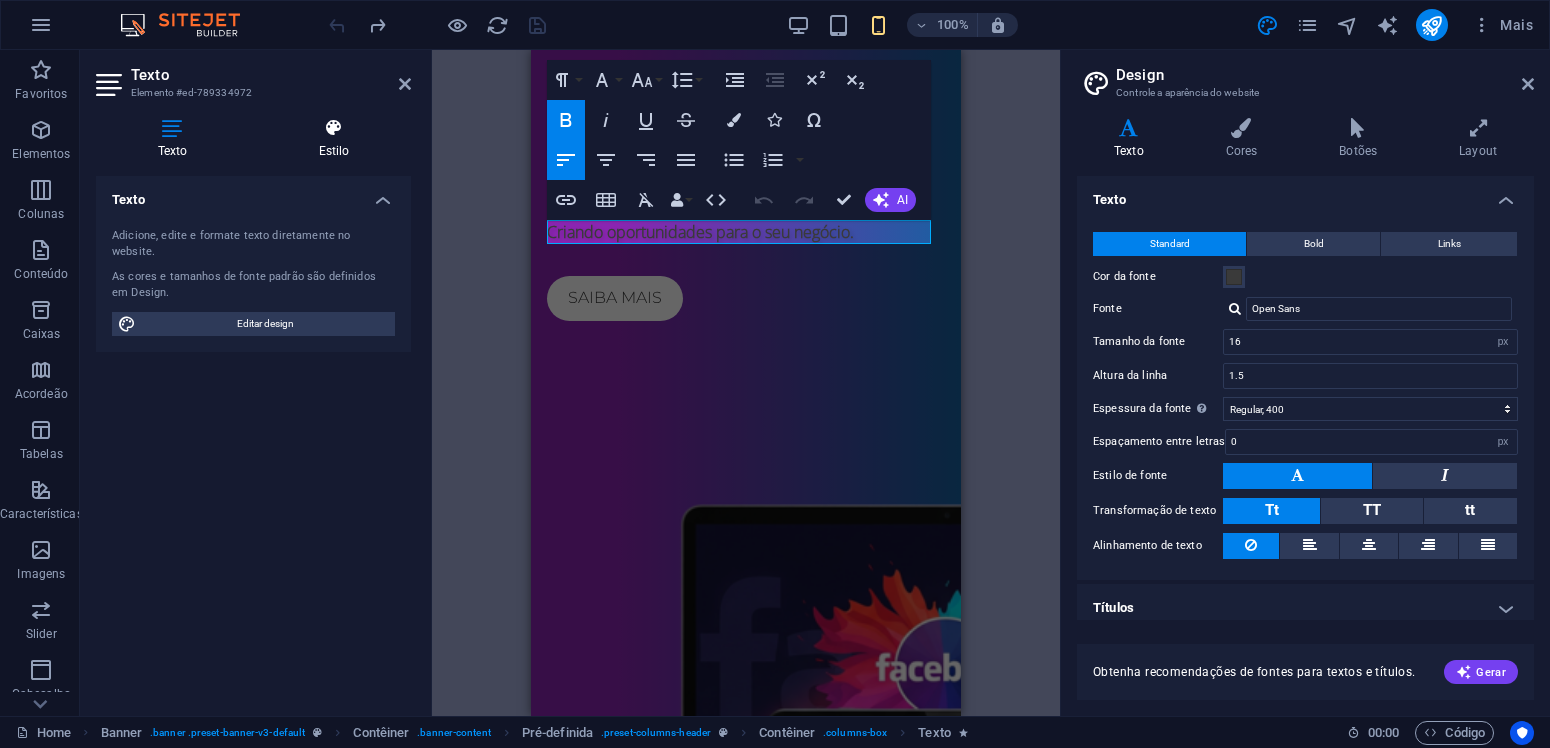 click on "Estilo" at bounding box center [334, 139] 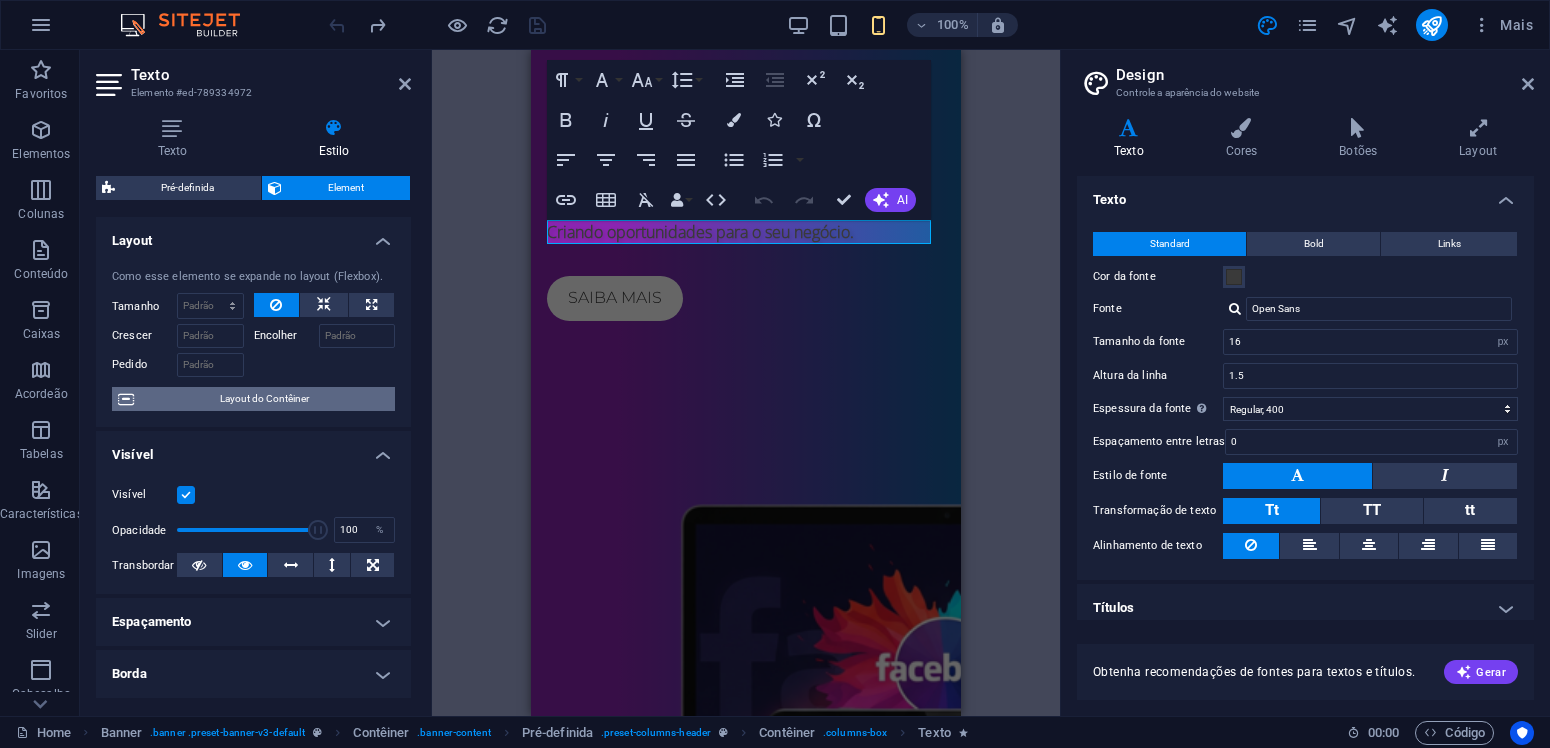 click on "Layout do Contêiner" at bounding box center (264, 399) 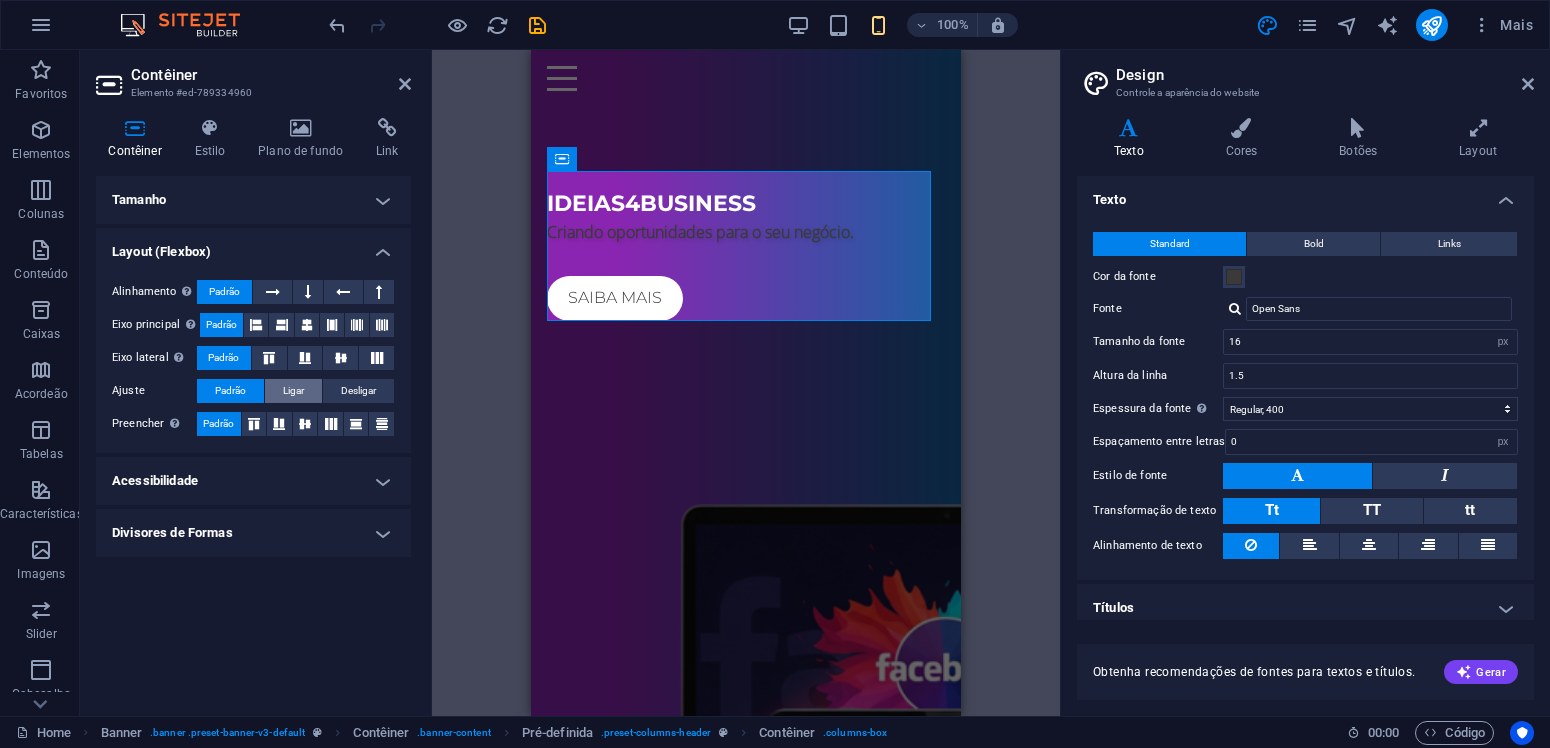 click on "Ligar" at bounding box center (293, 391) 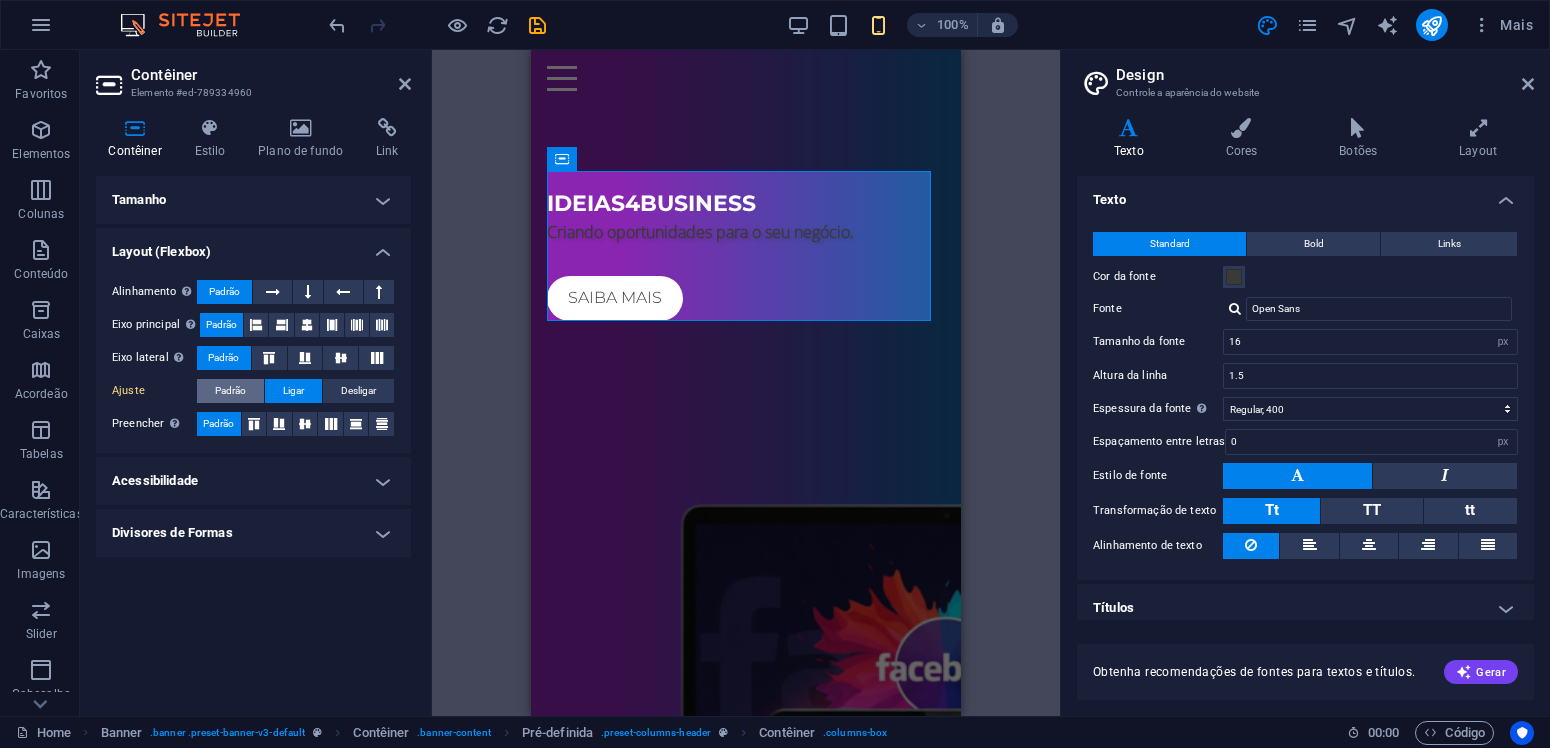click on "Padrão" at bounding box center [230, 391] 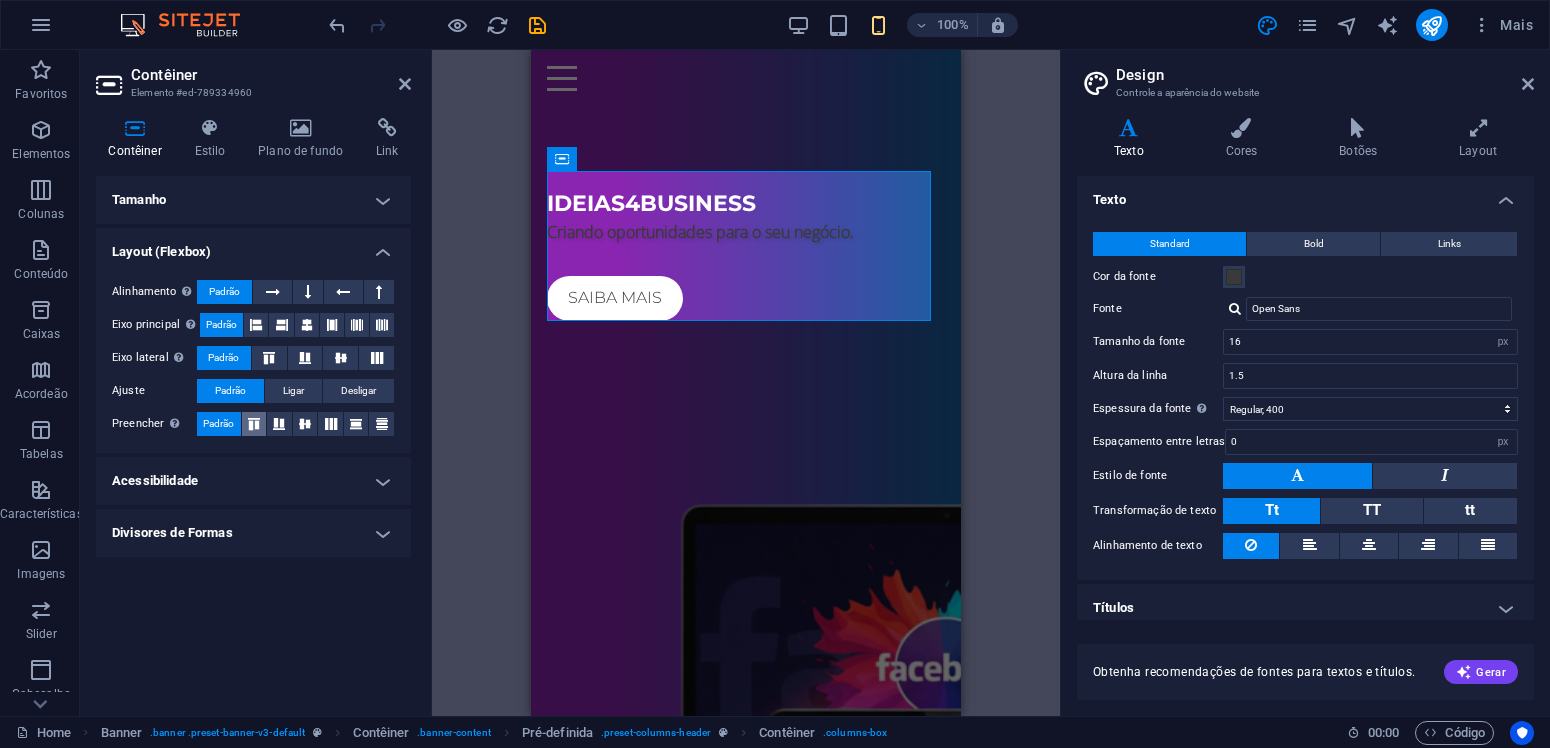 click at bounding box center (254, 424) 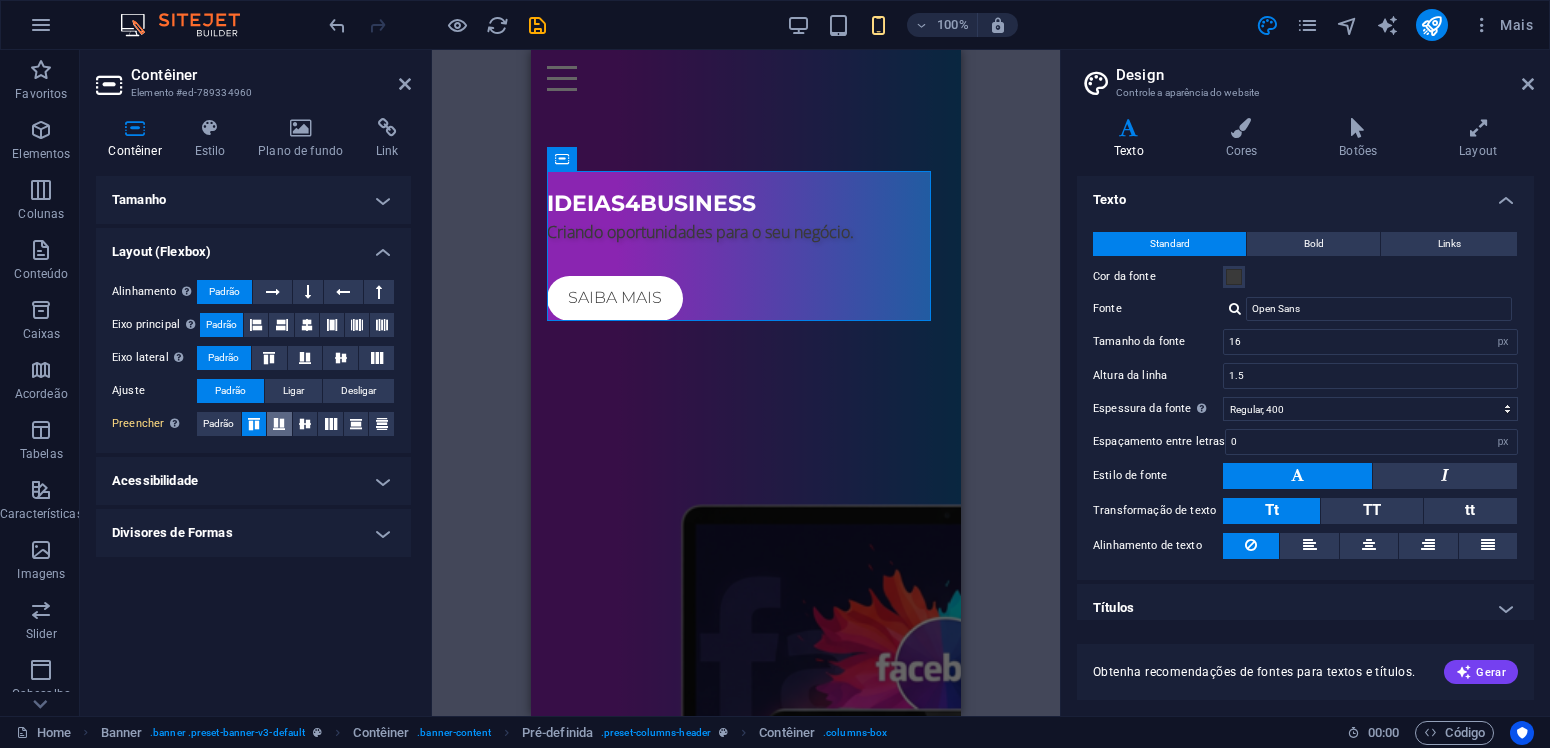 click at bounding box center (279, 424) 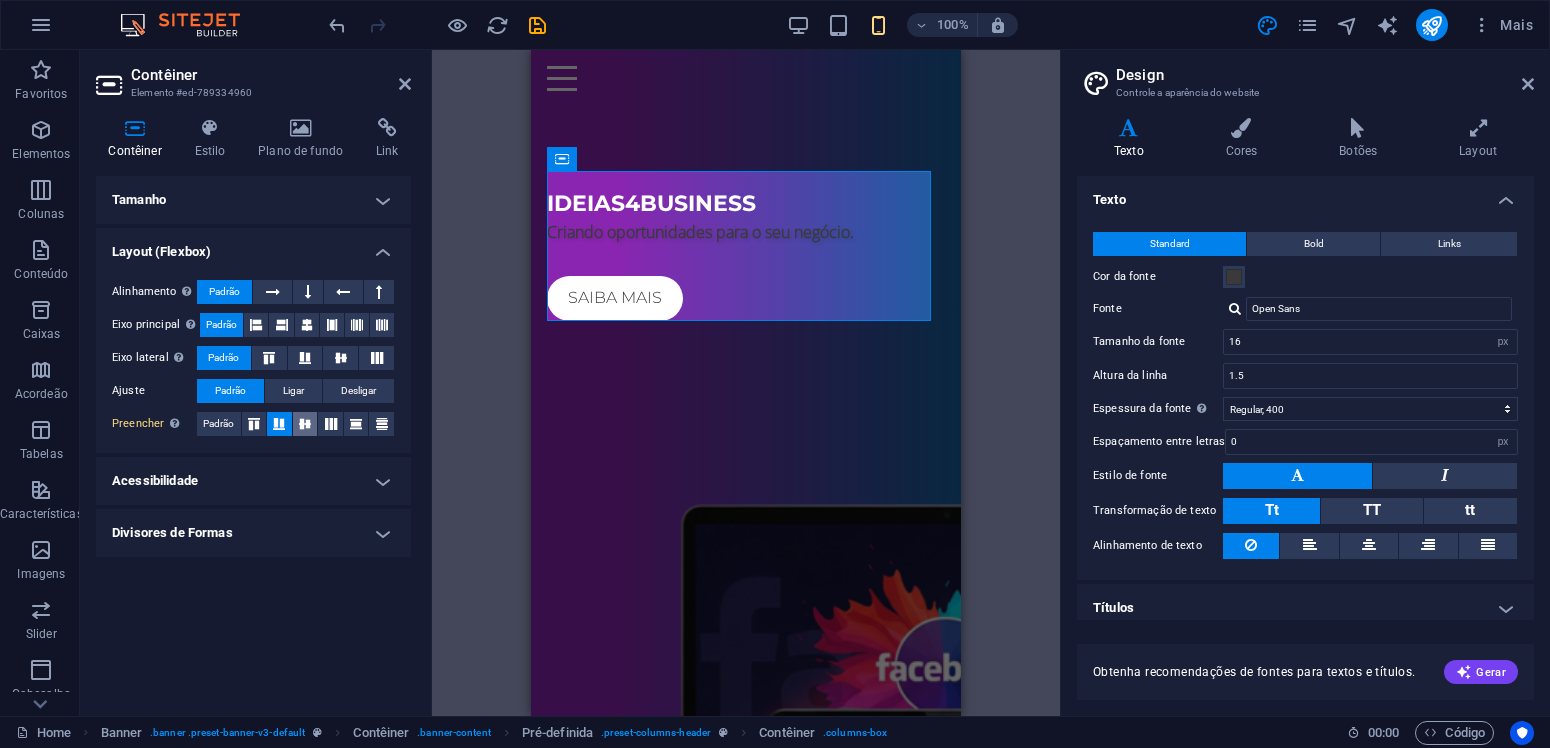 click at bounding box center (305, 424) 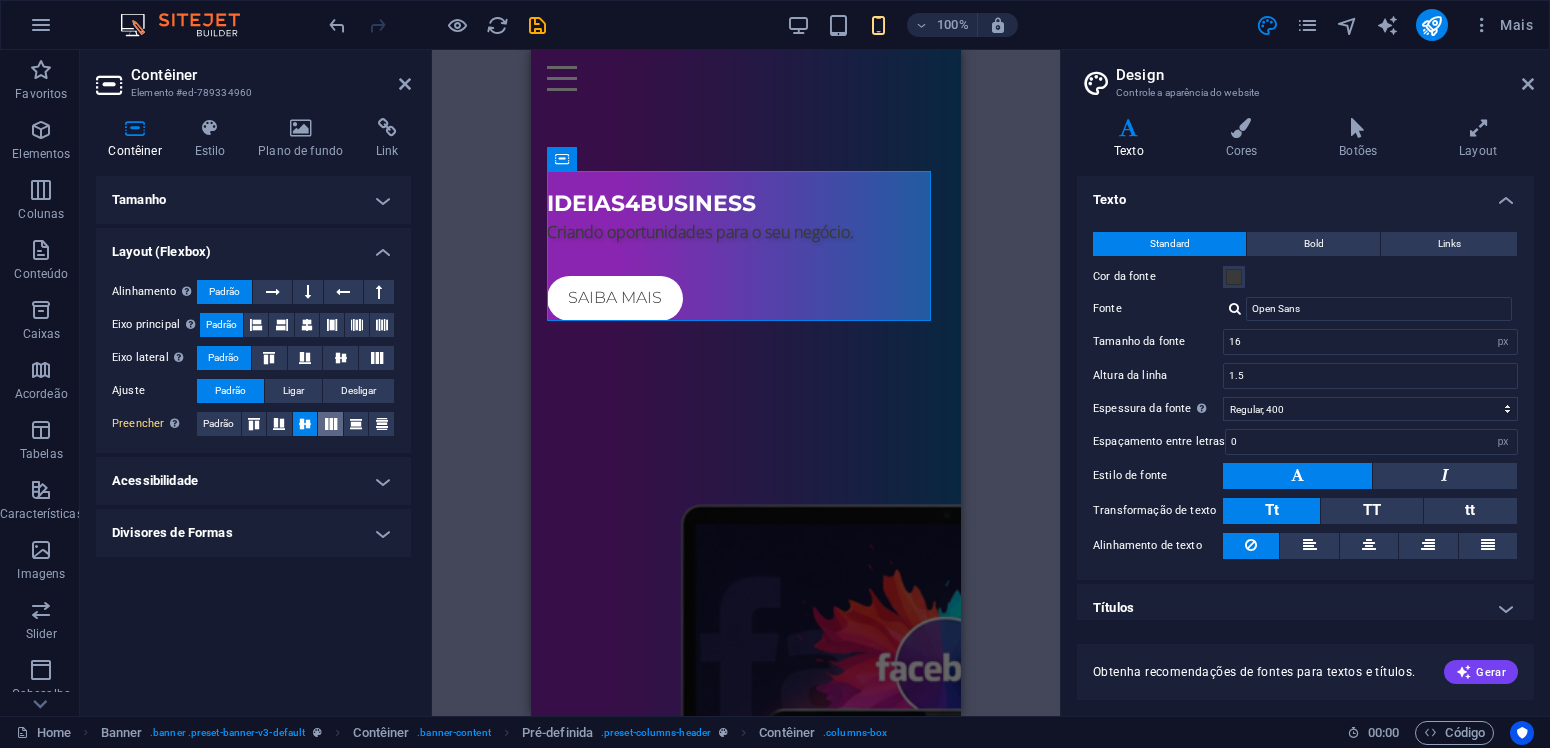 click at bounding box center (331, 424) 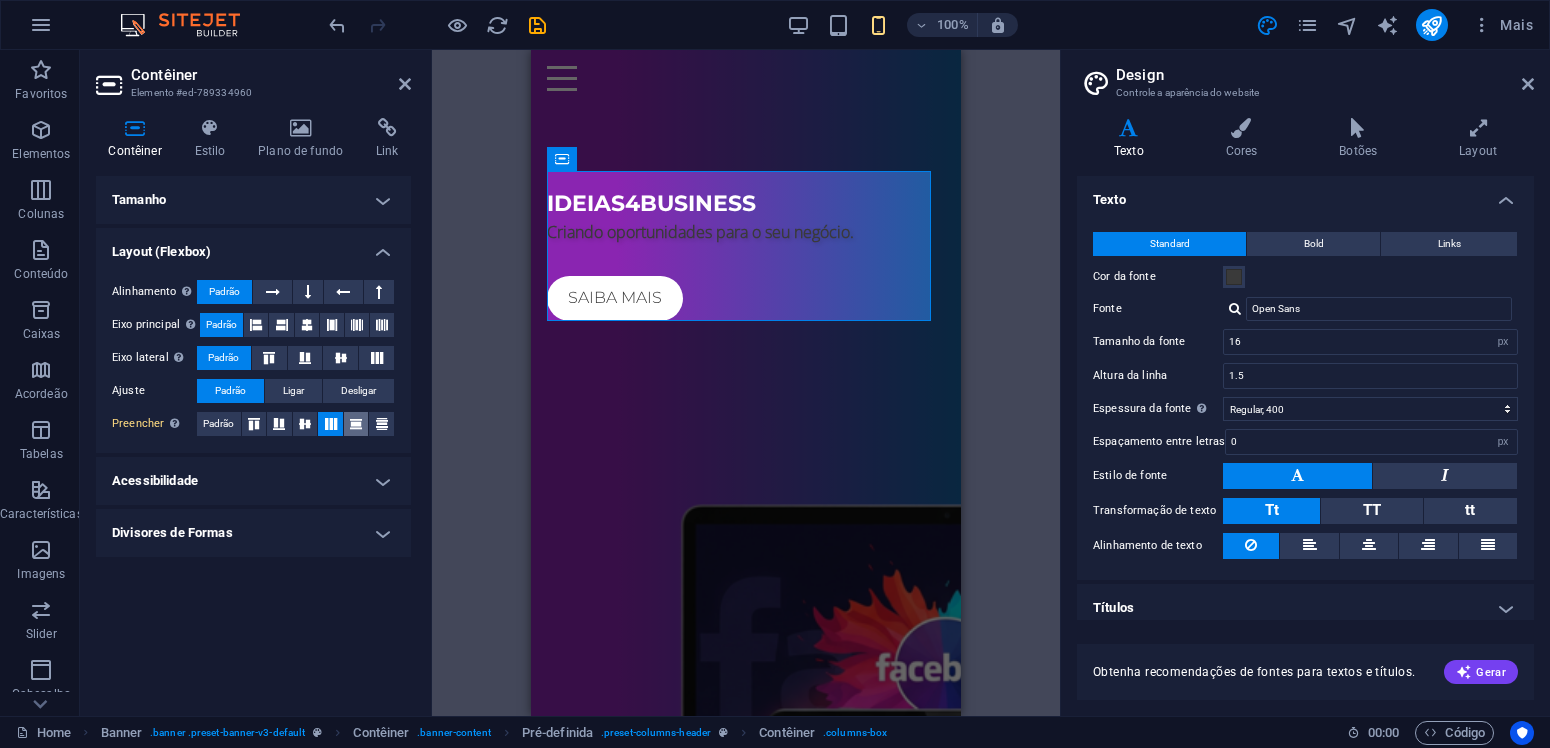 click at bounding box center [356, 424] 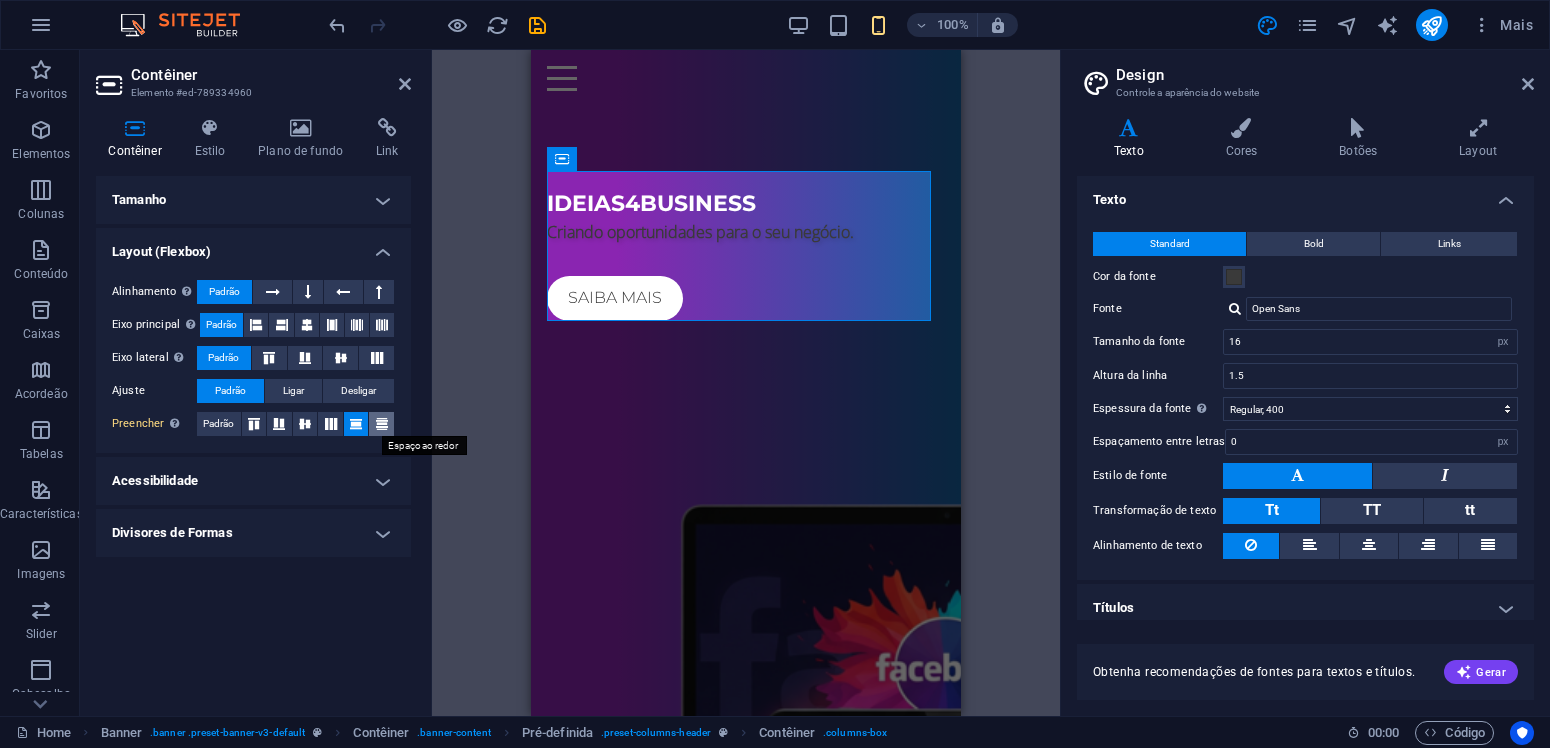 click at bounding box center [382, 424] 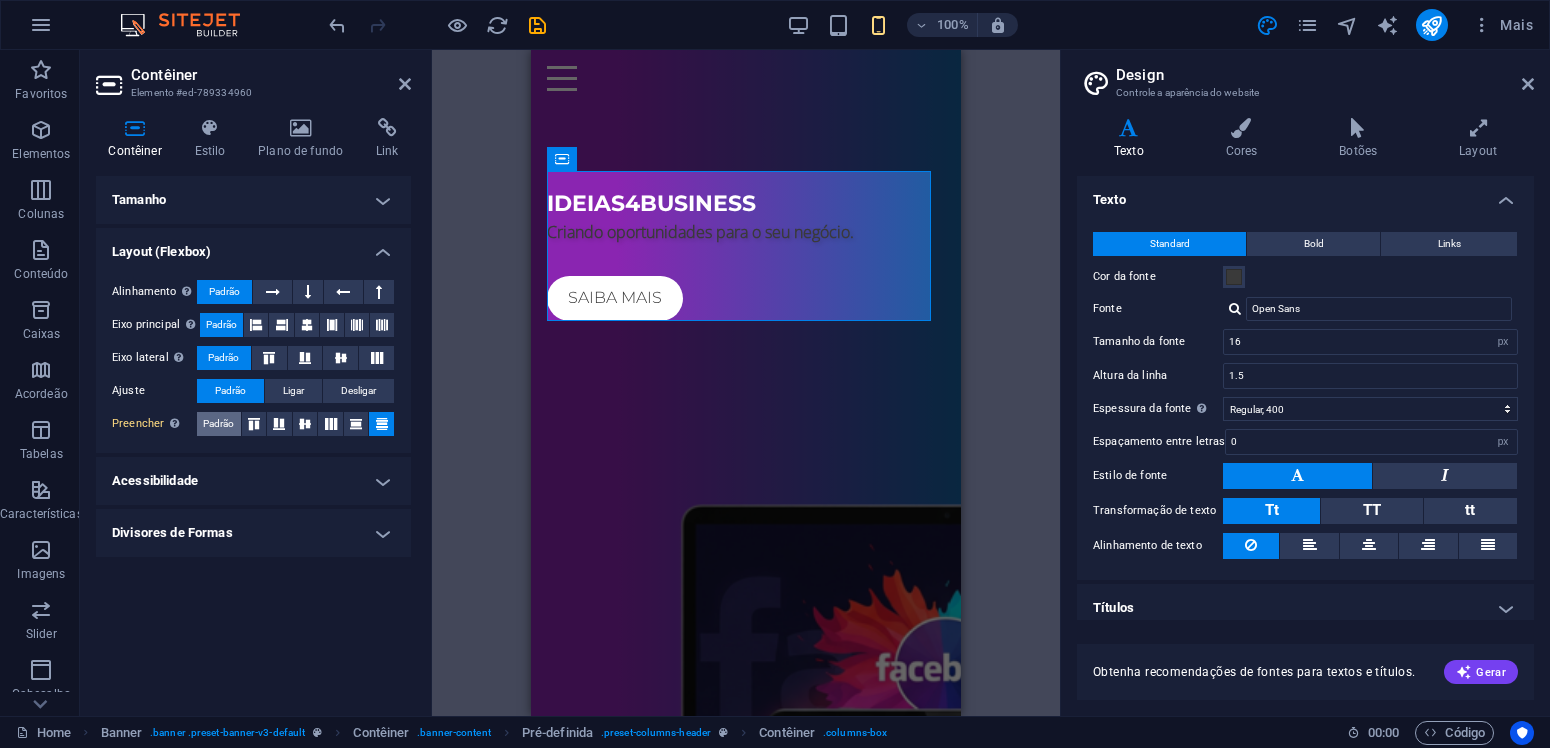 click on "Padrão" at bounding box center [218, 424] 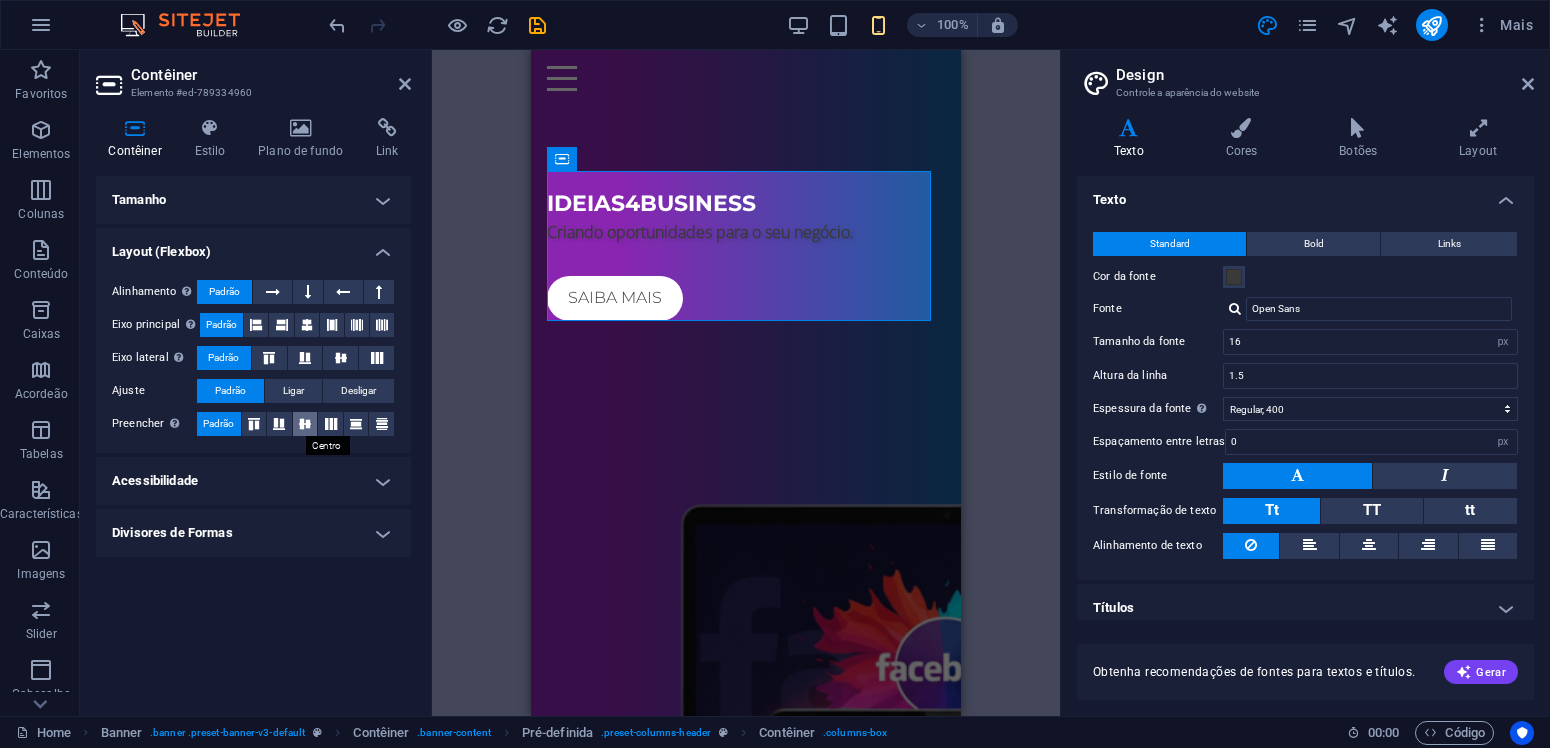 click at bounding box center (305, 424) 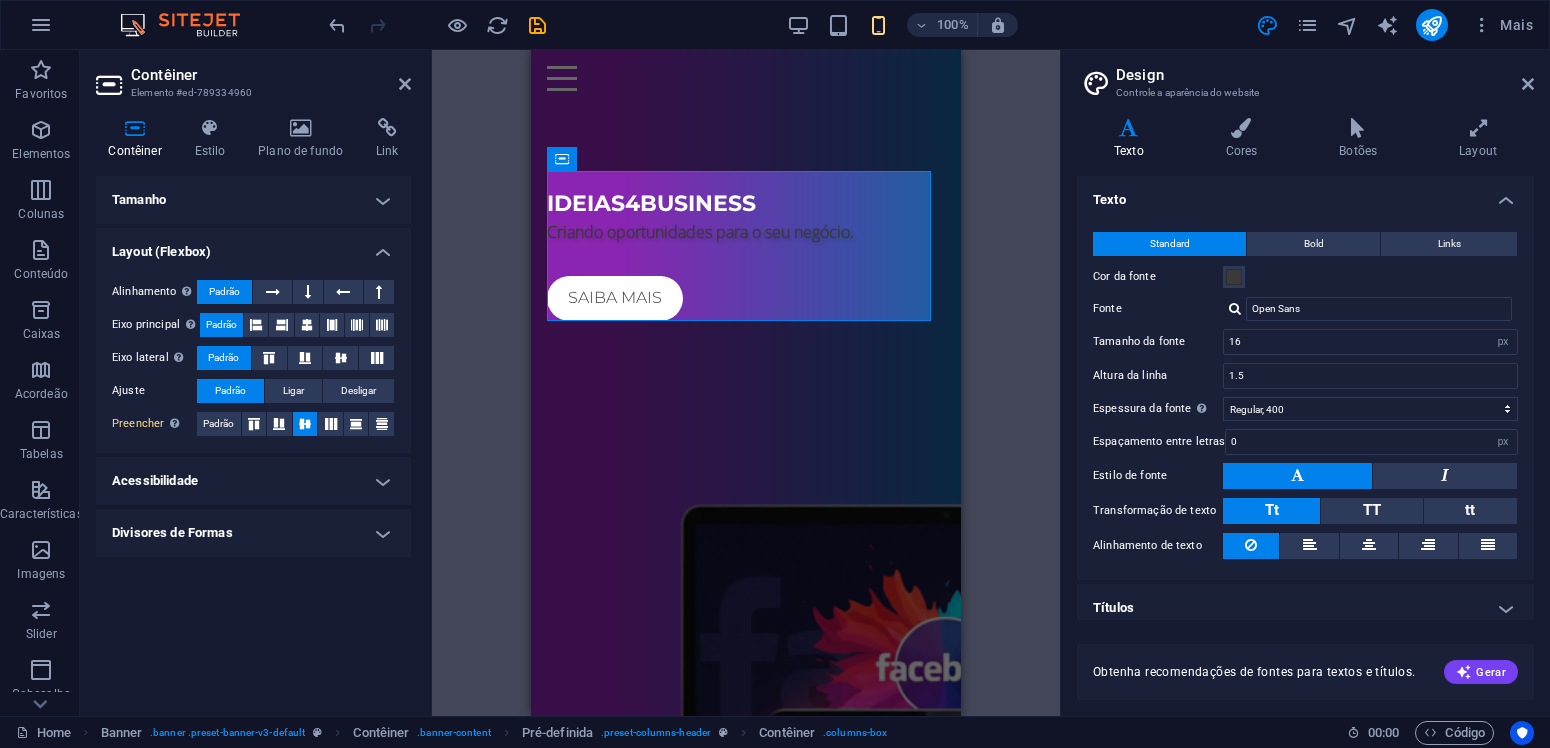 click on "Acessibilidade" at bounding box center [253, 481] 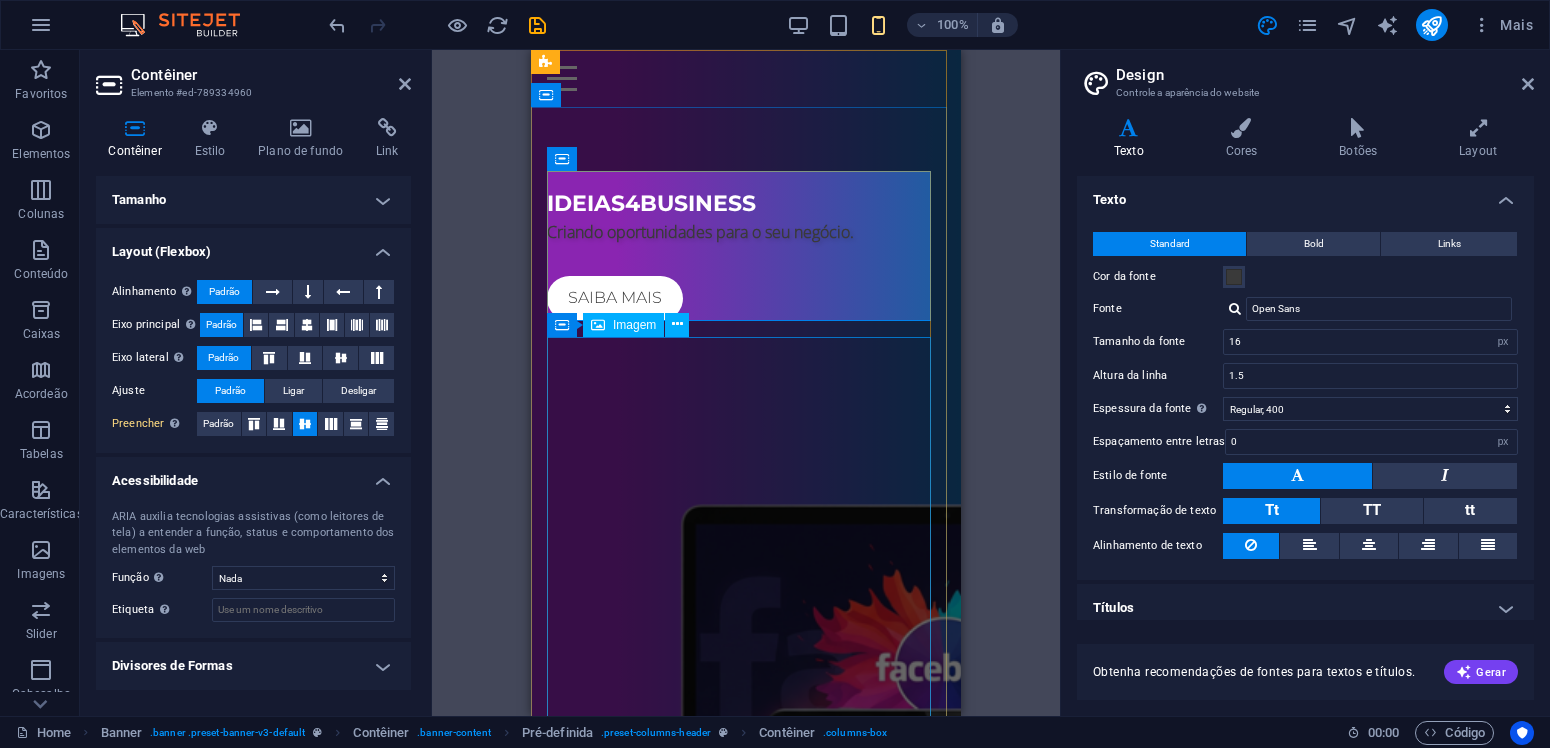 click at bounding box center (746, 729) 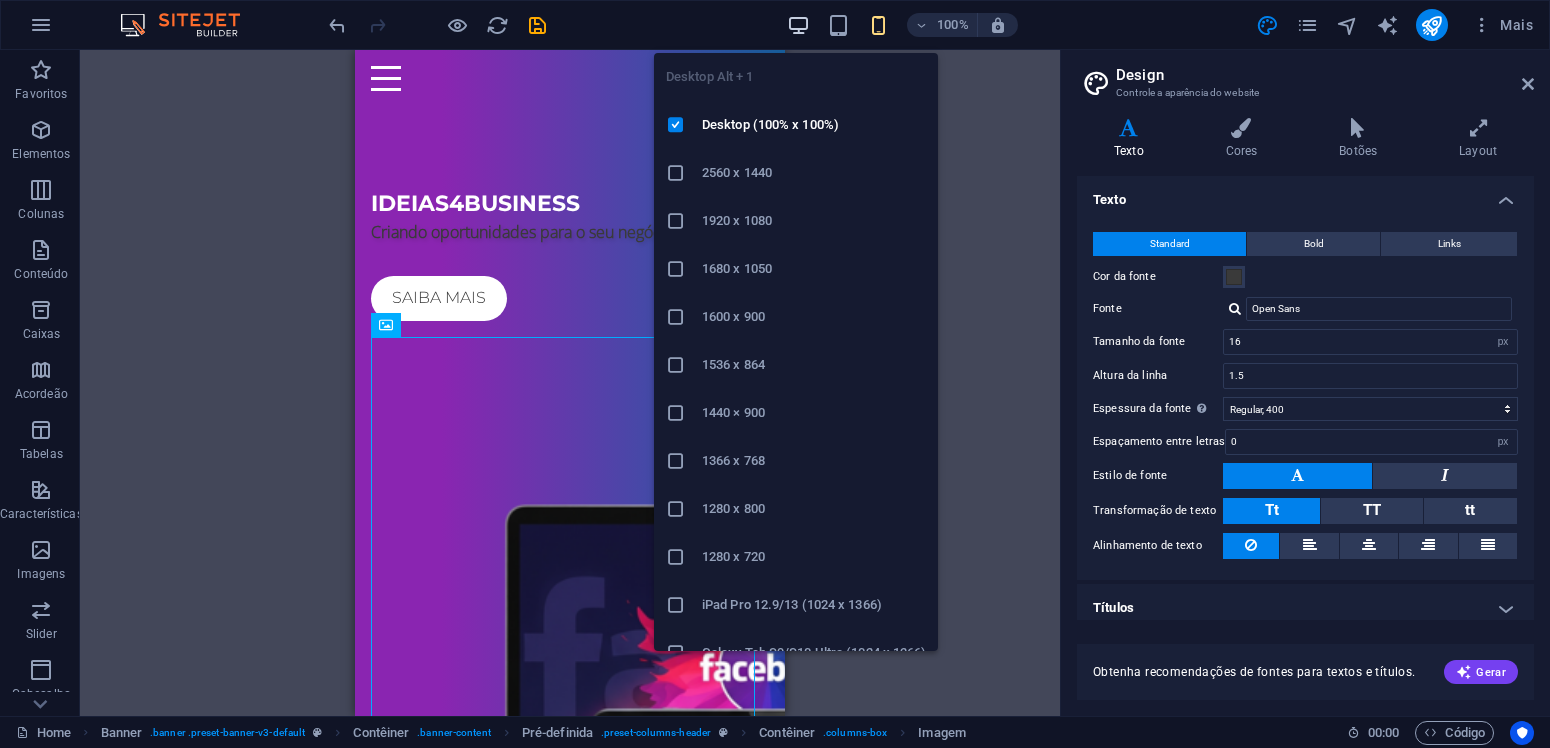 click at bounding box center (799, 25) 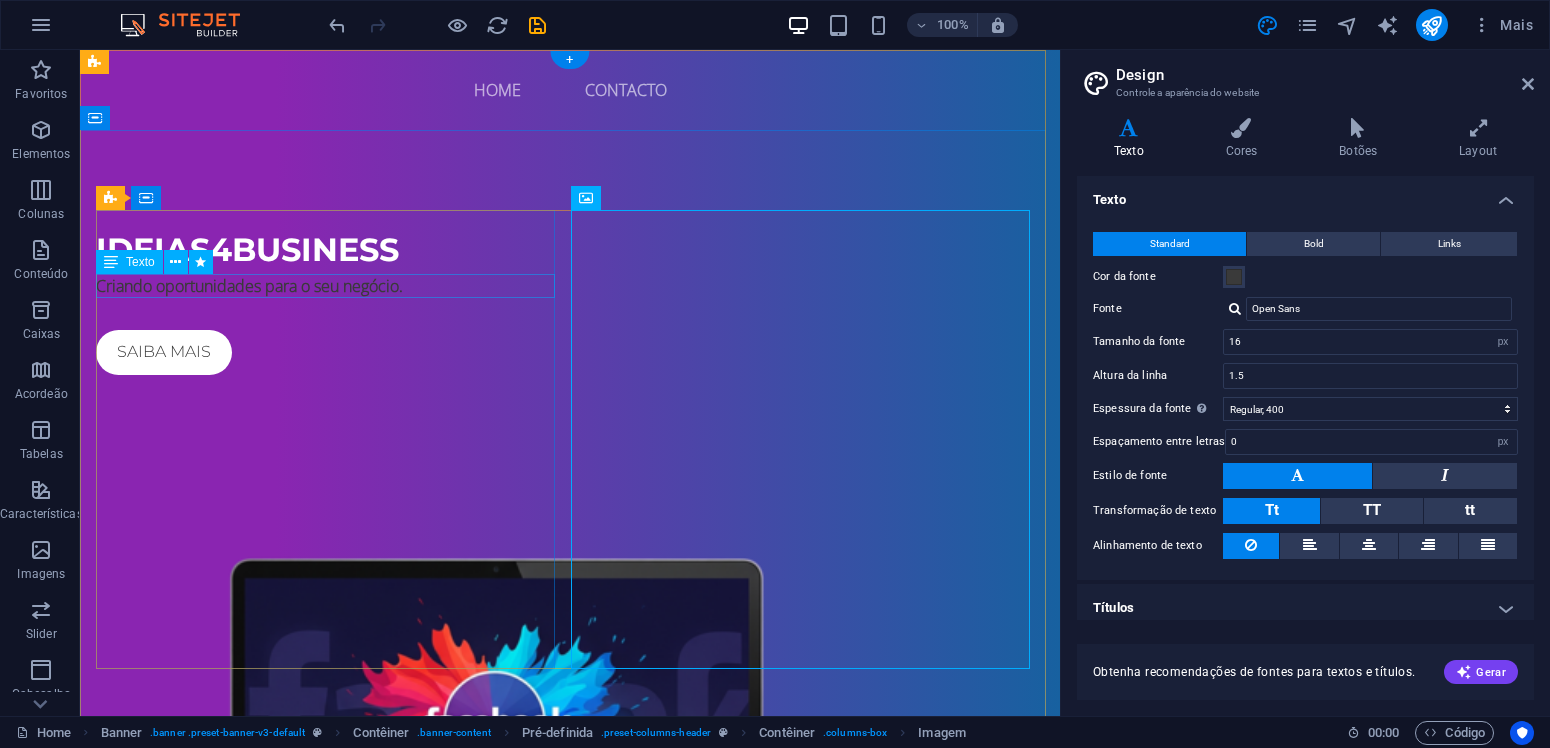 click on "Criando oportunidades para o seu negócio." at bounding box center (570, 286) 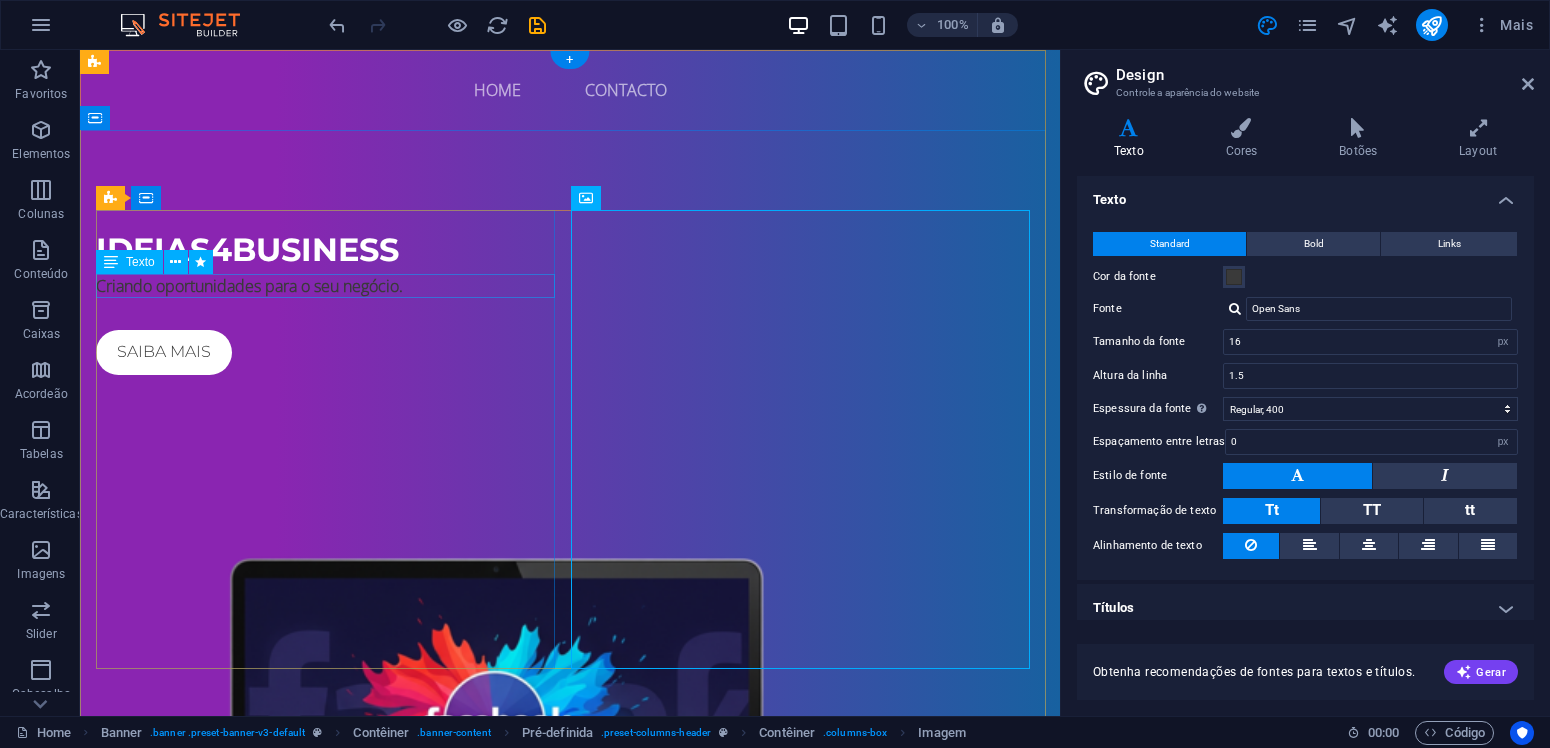 click on "Criando oportunidades para o seu negócio." at bounding box center (570, 286) 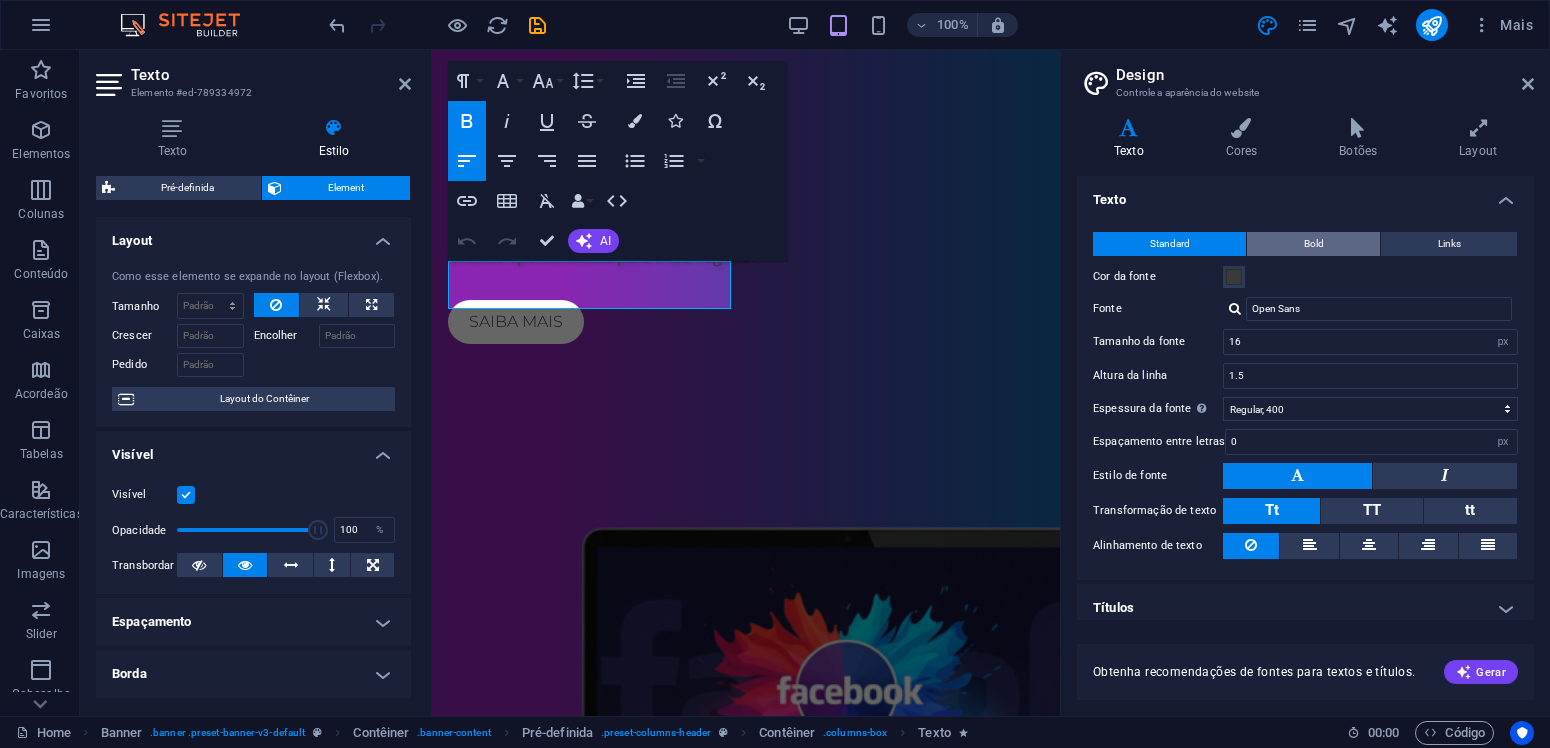 click on "Bold" at bounding box center [1314, 244] 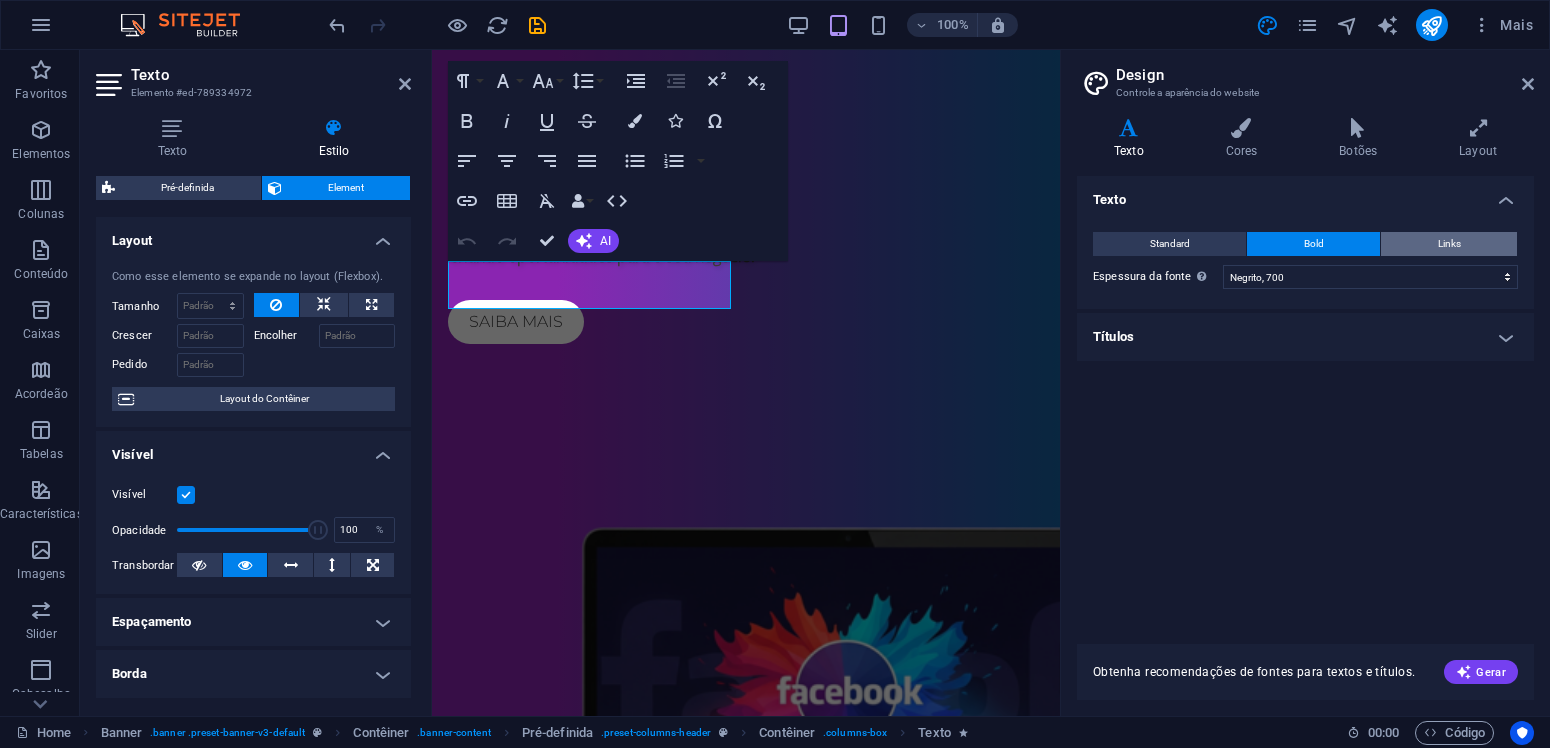 click on "Links" at bounding box center (1449, 244) 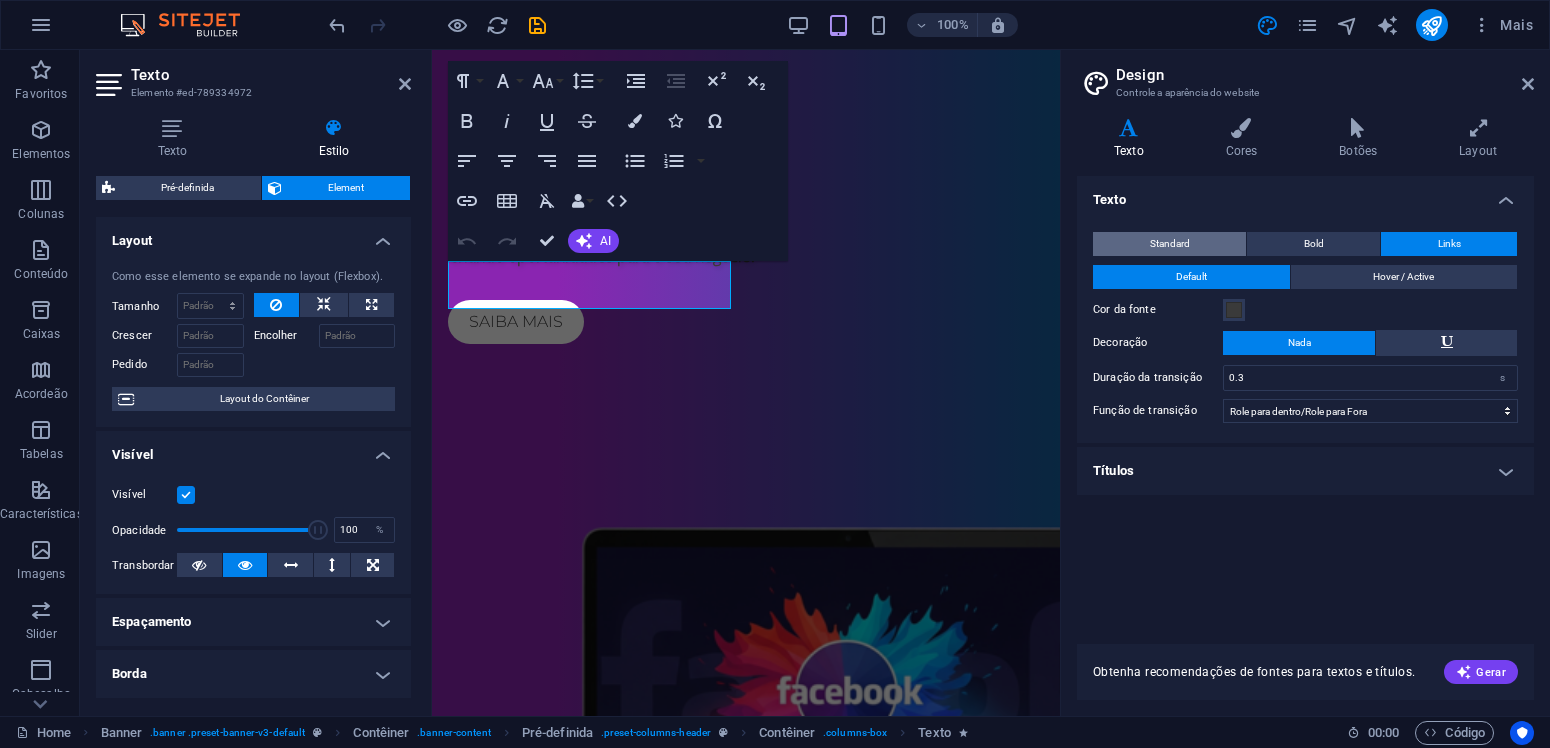 click on "Standard" at bounding box center (1170, 244) 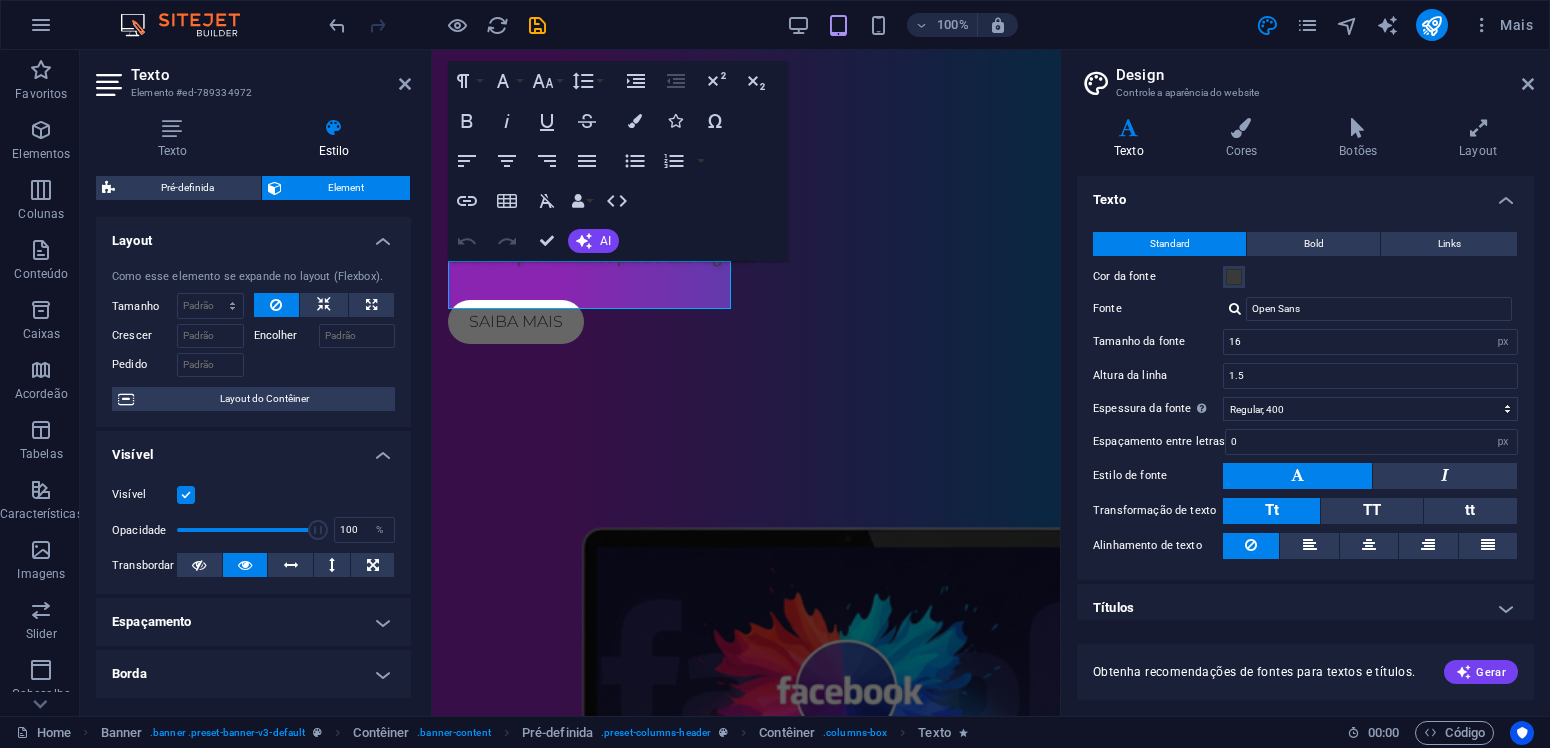scroll, scrollTop: 10, scrollLeft: 0, axis: vertical 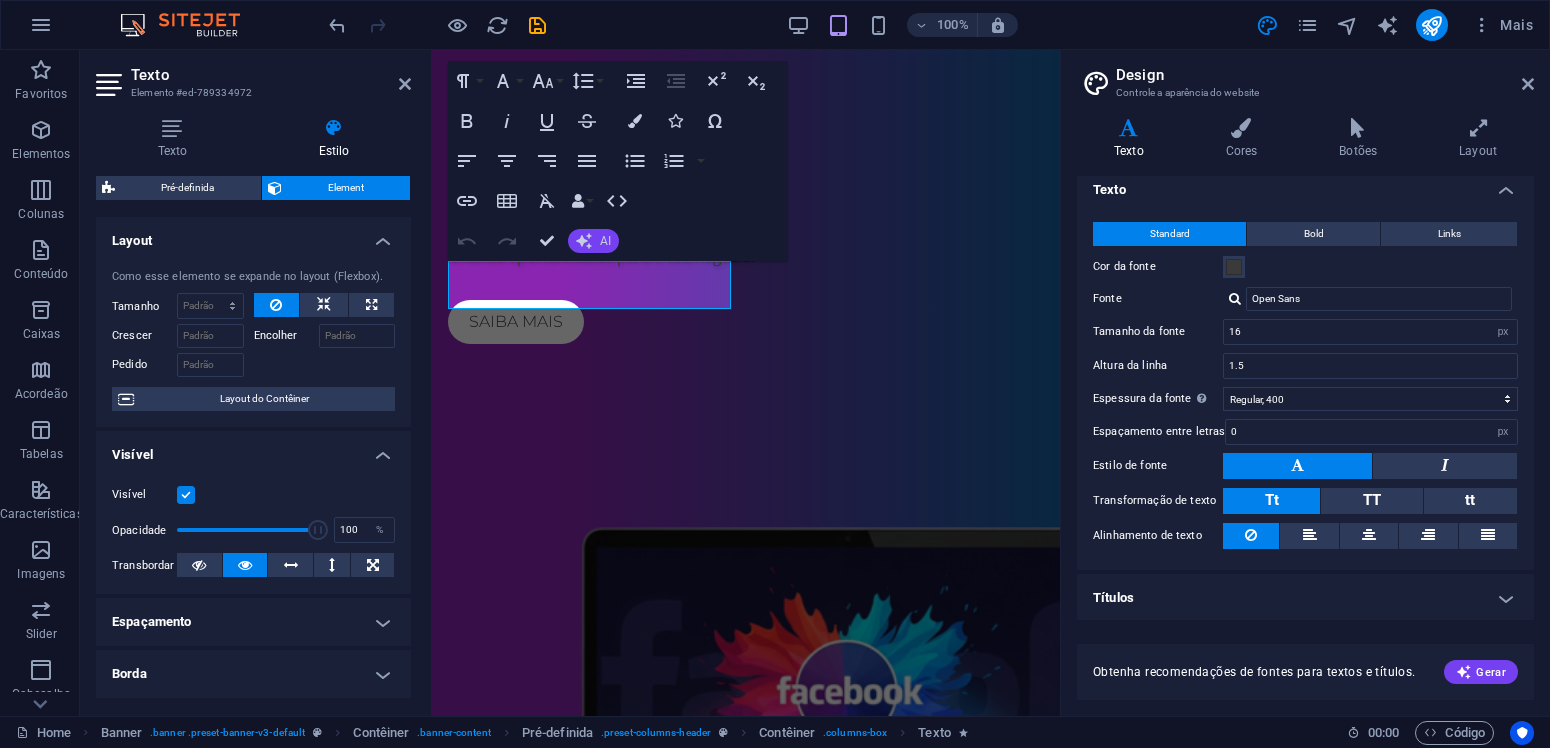 click on "AI" at bounding box center [593, 241] 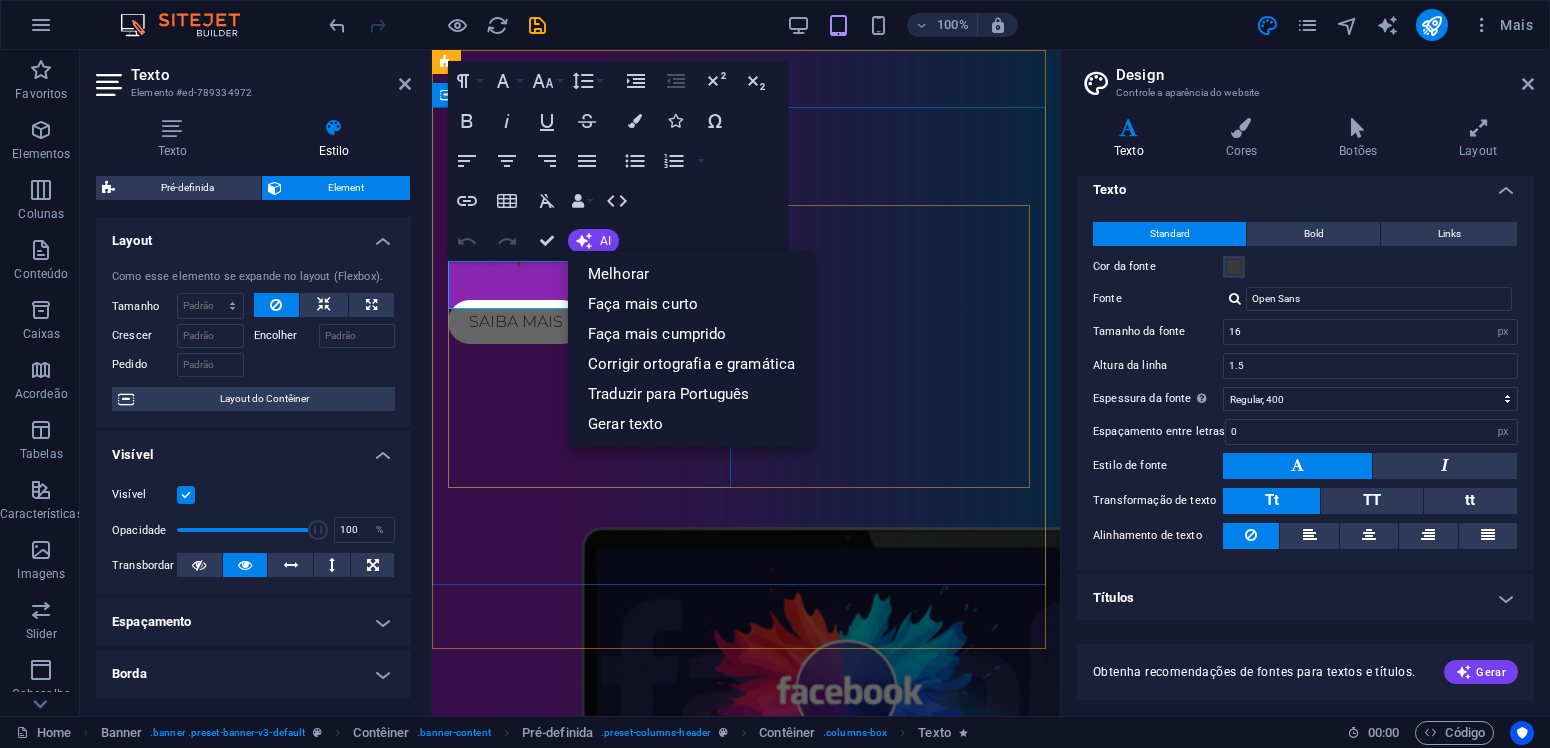 click on "Criando oportunidades para o seu negócio." at bounding box center [746, 256] 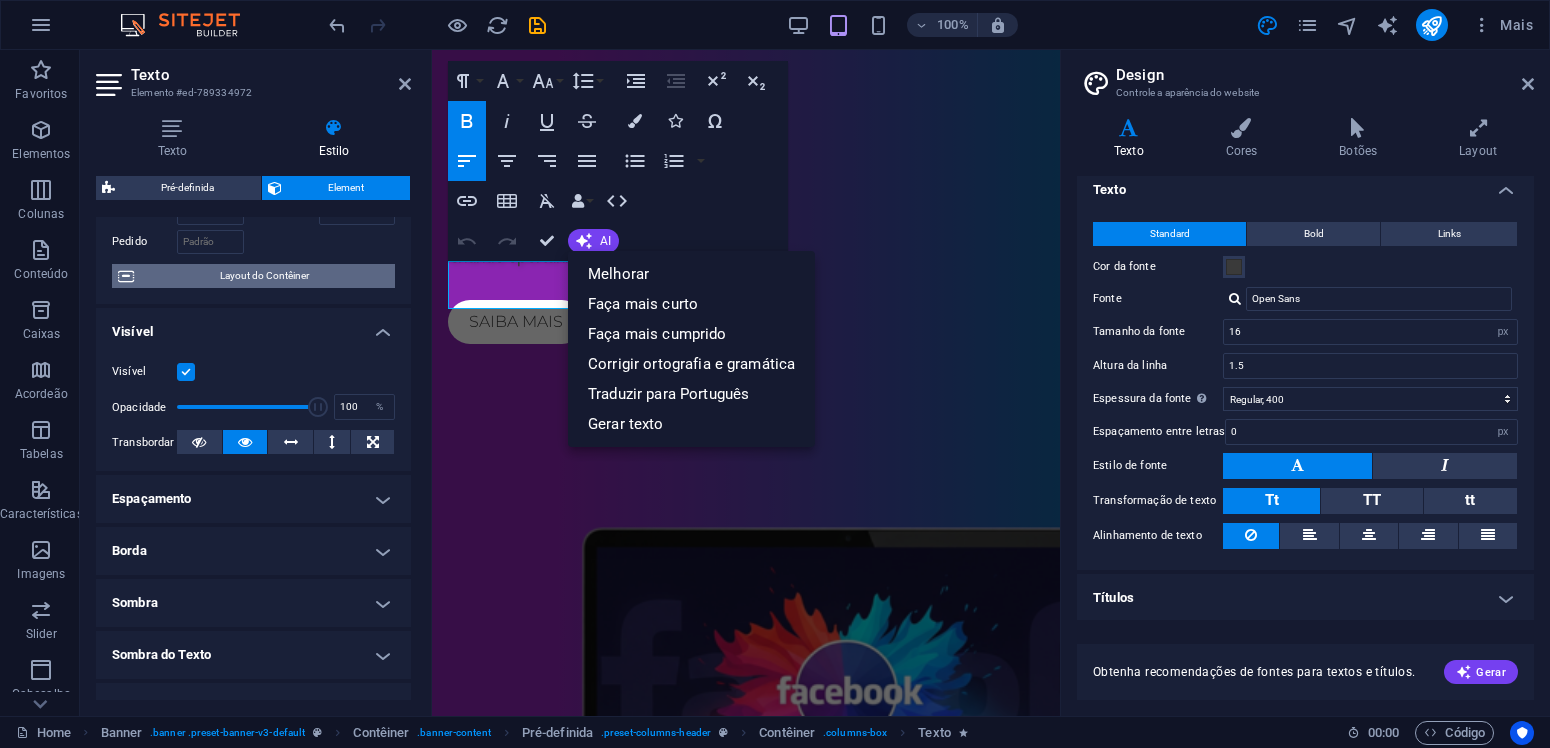 scroll, scrollTop: 190, scrollLeft: 0, axis: vertical 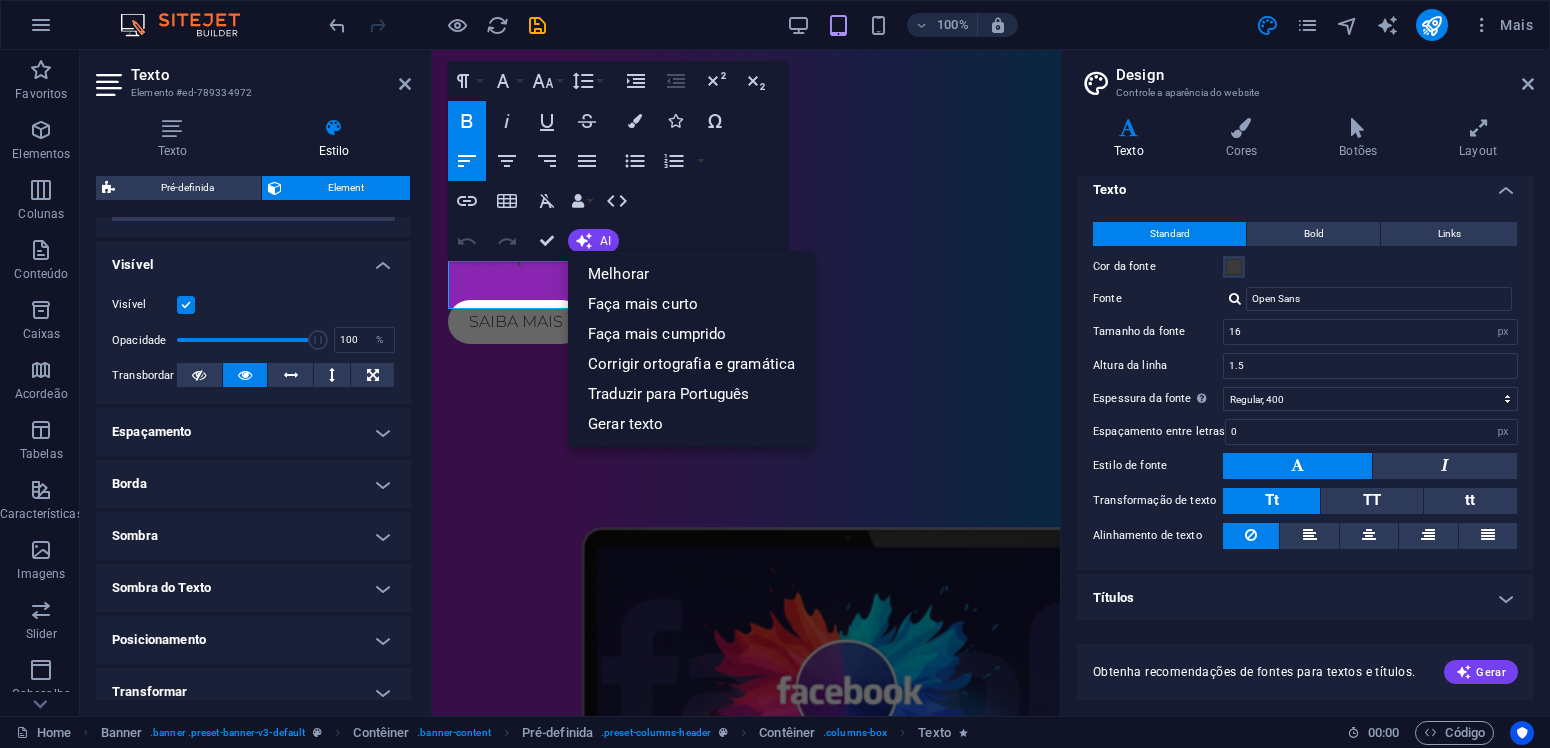 click at bounding box center (186, 305) 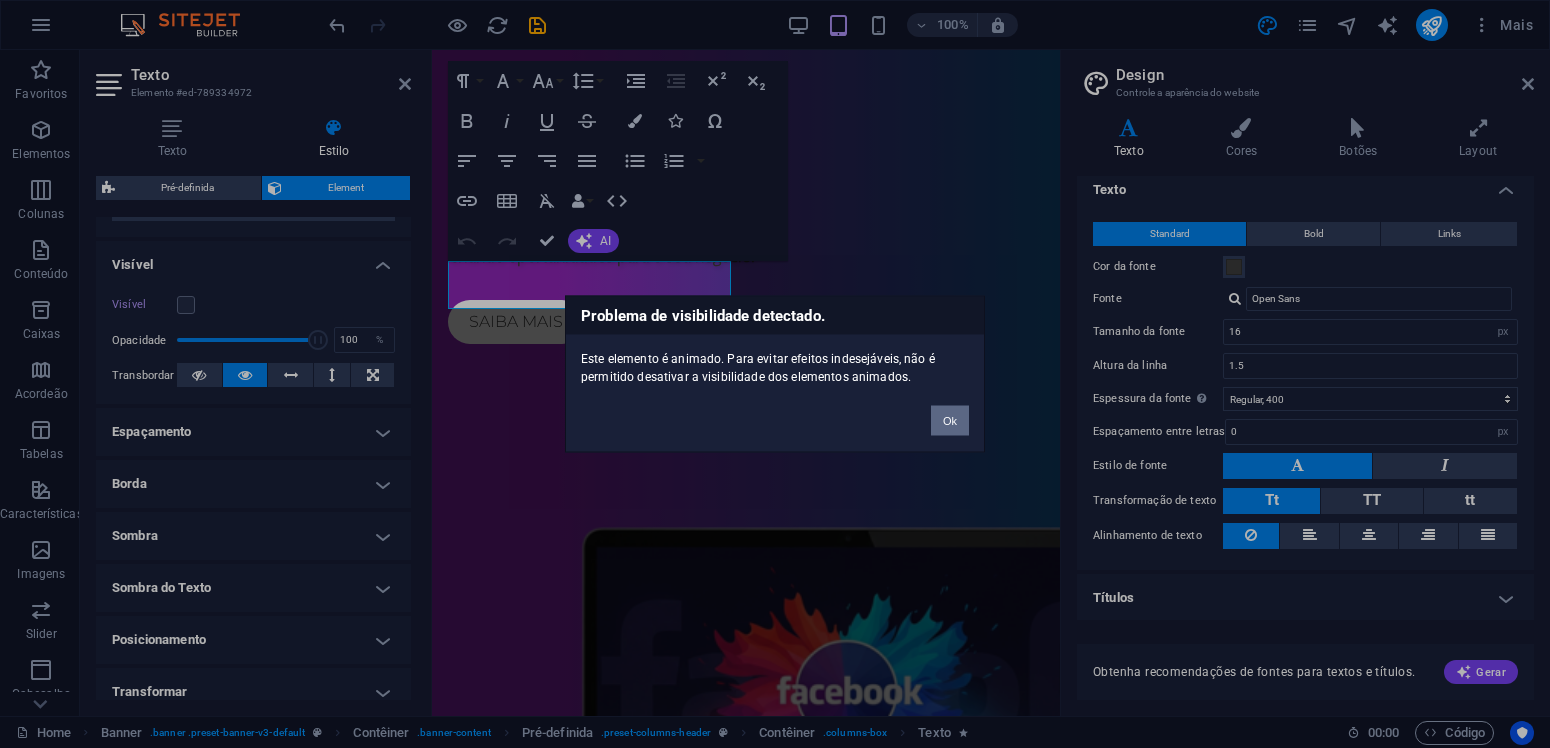 click on "Ok" at bounding box center [950, 421] 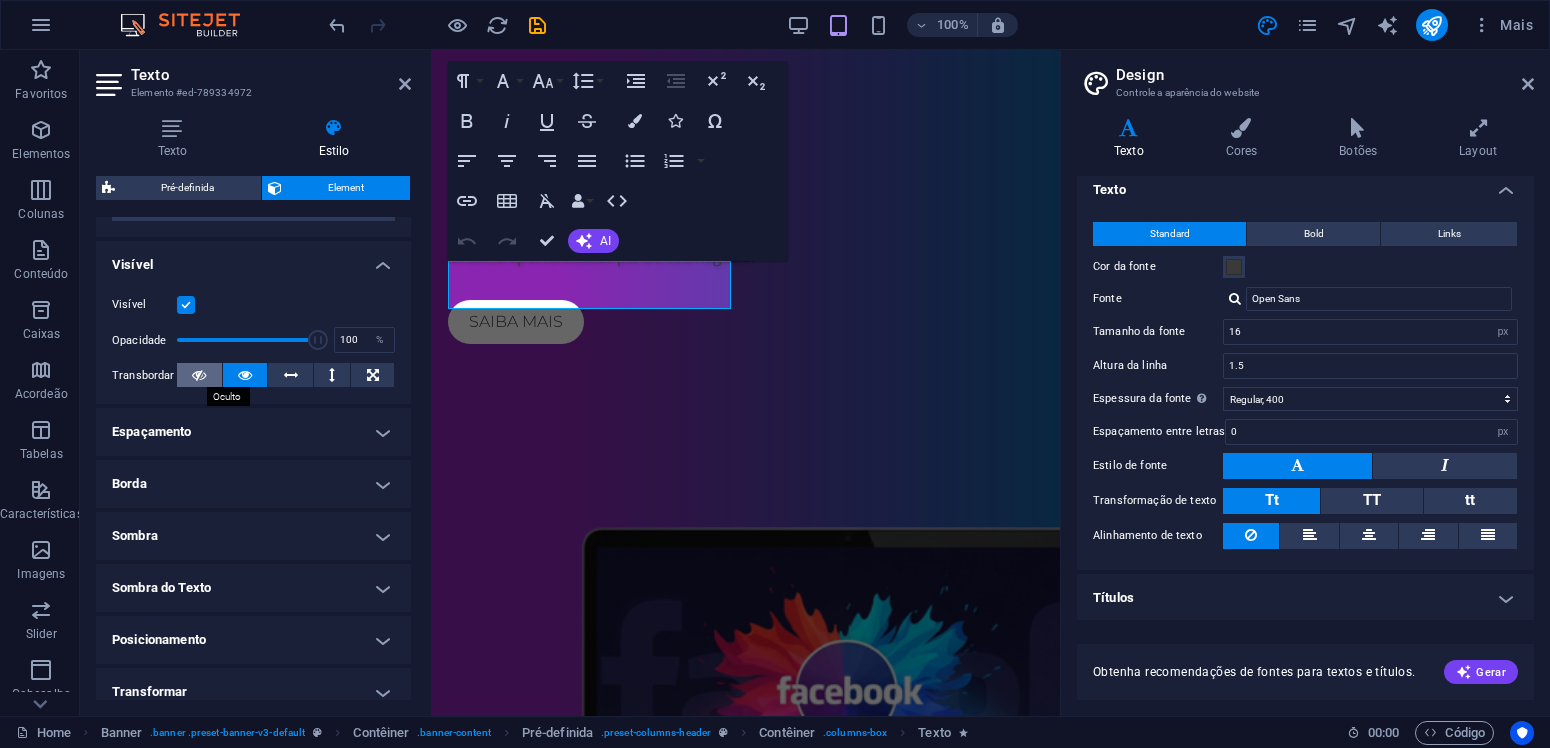 click at bounding box center [199, 375] 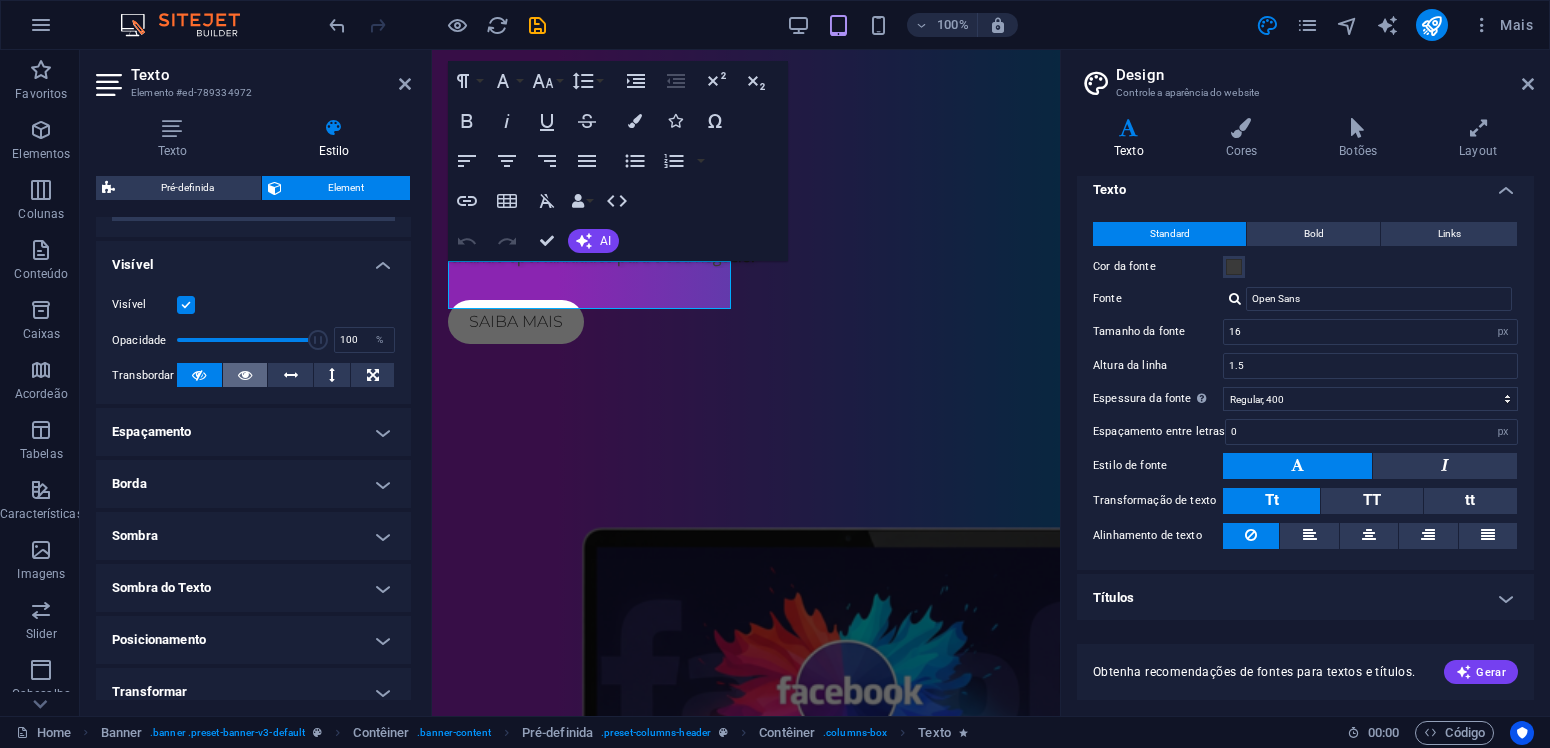 click at bounding box center [245, 375] 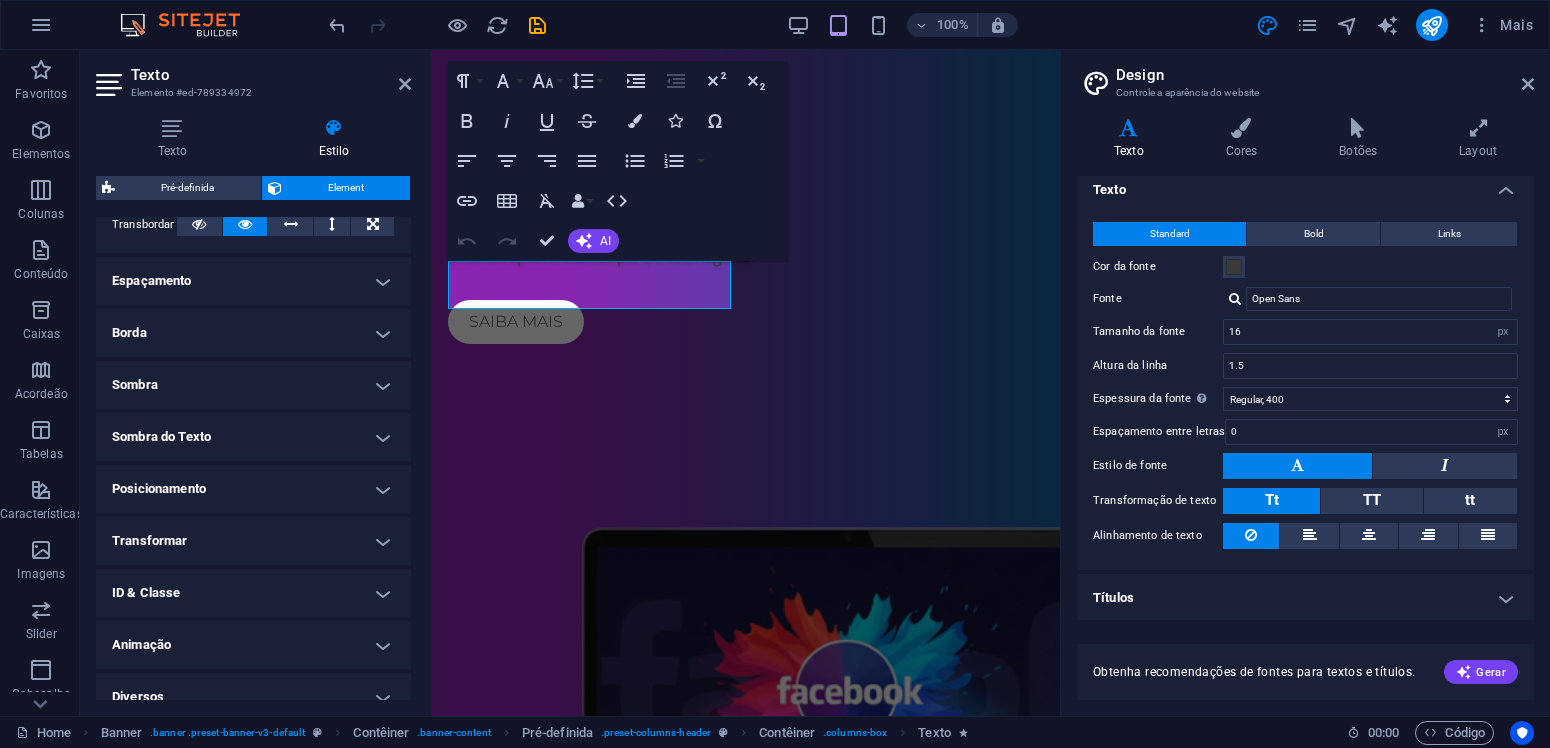 scroll, scrollTop: 362, scrollLeft: 0, axis: vertical 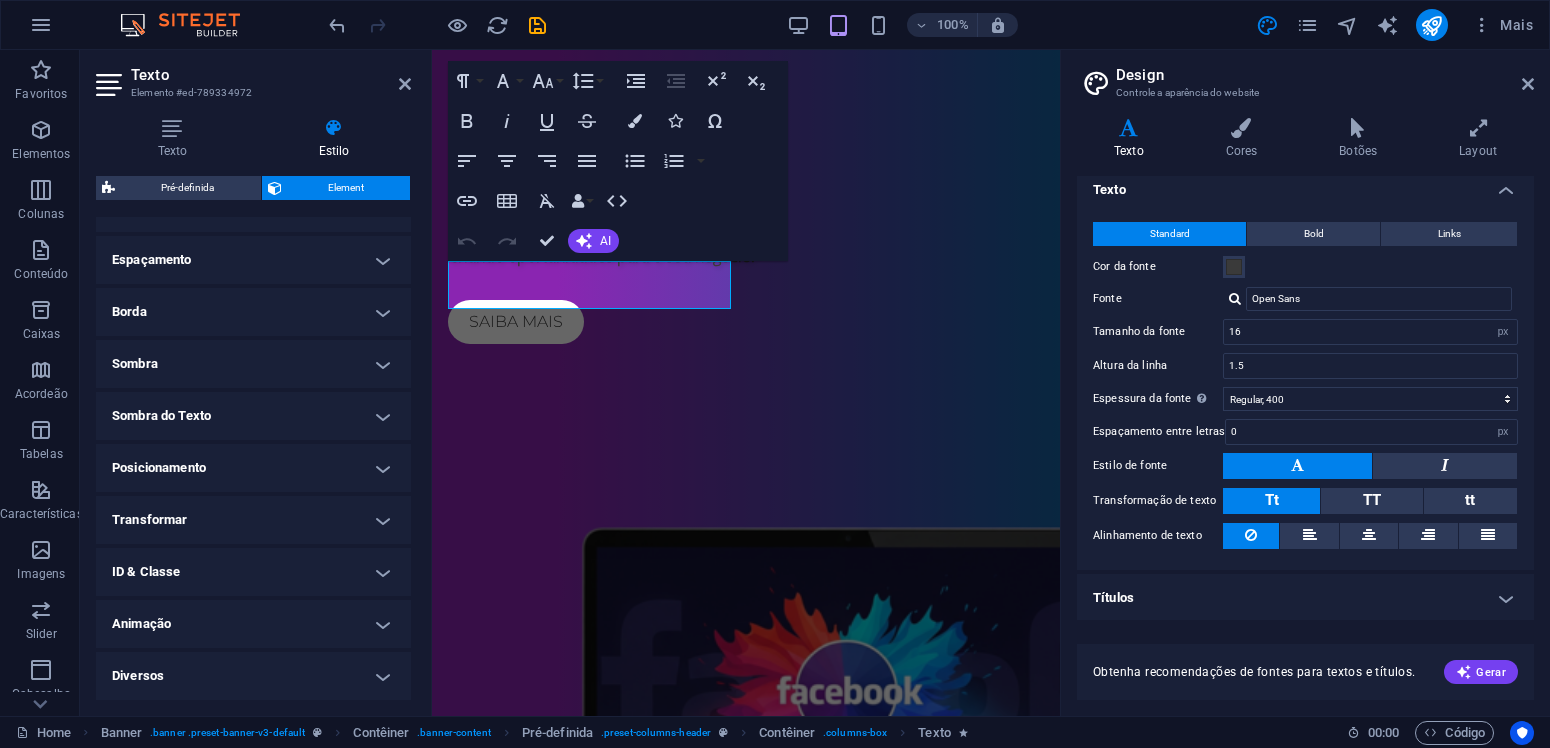 click on "Sombra" at bounding box center (253, 364) 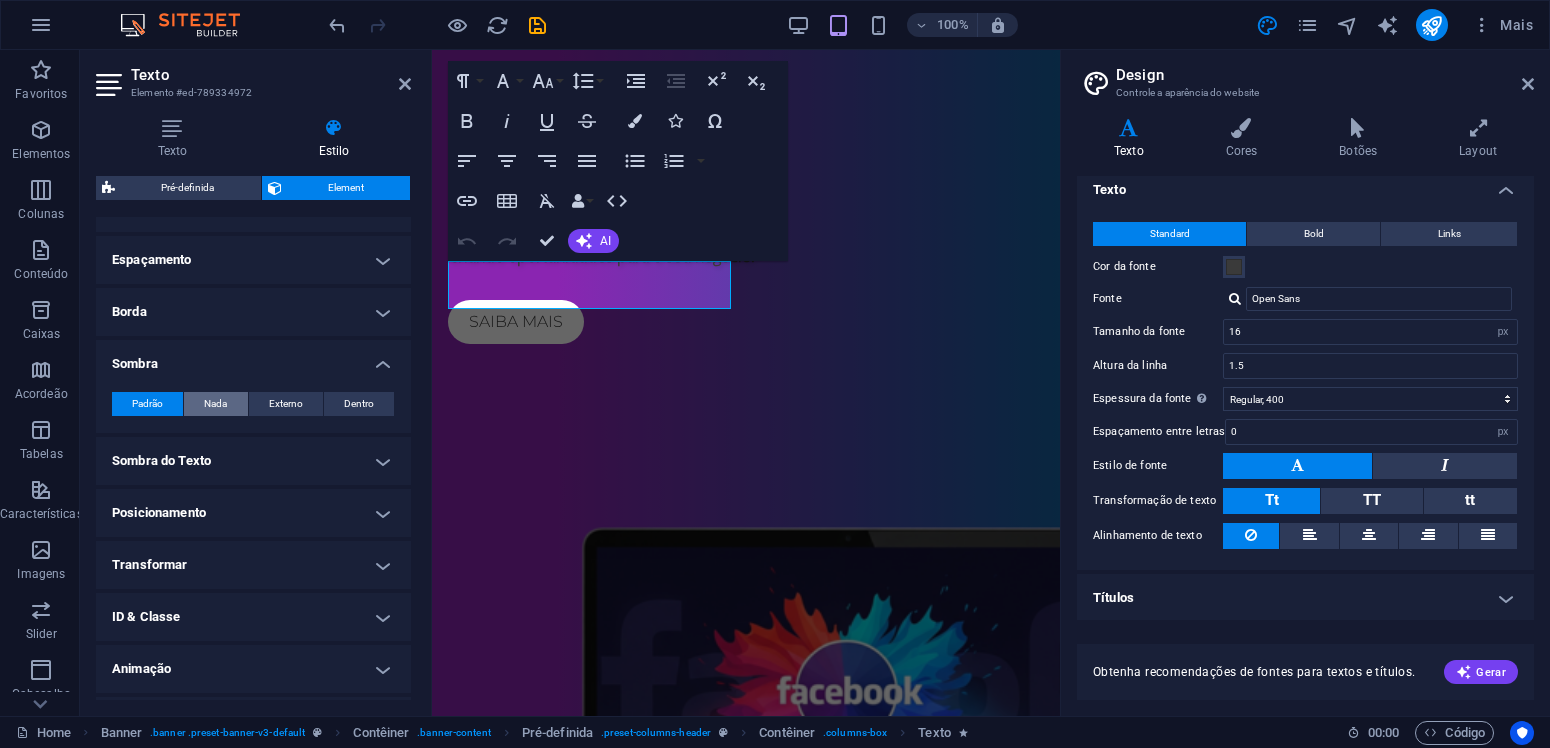 click on "Nada" at bounding box center (215, 404) 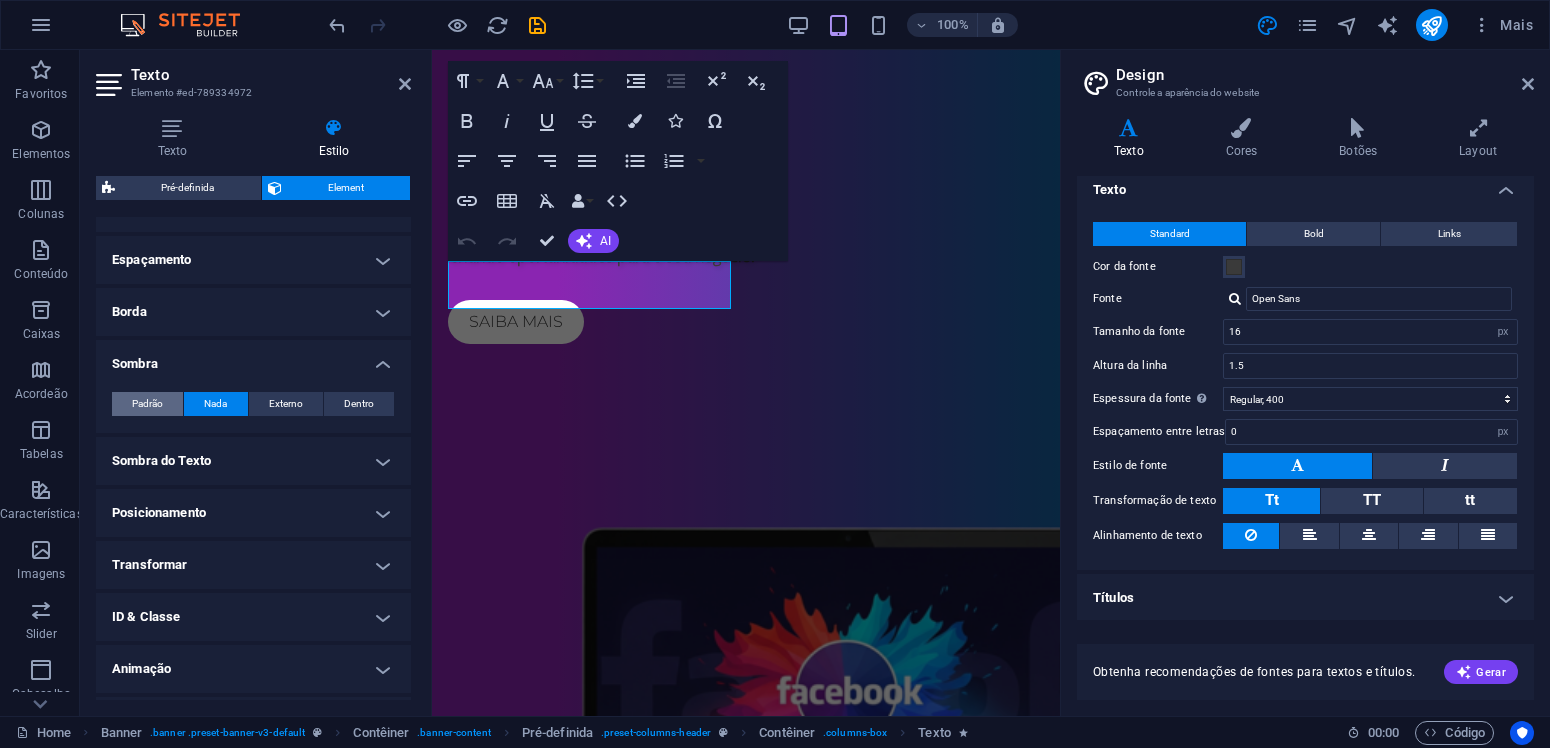 click on "Padrão" at bounding box center [147, 404] 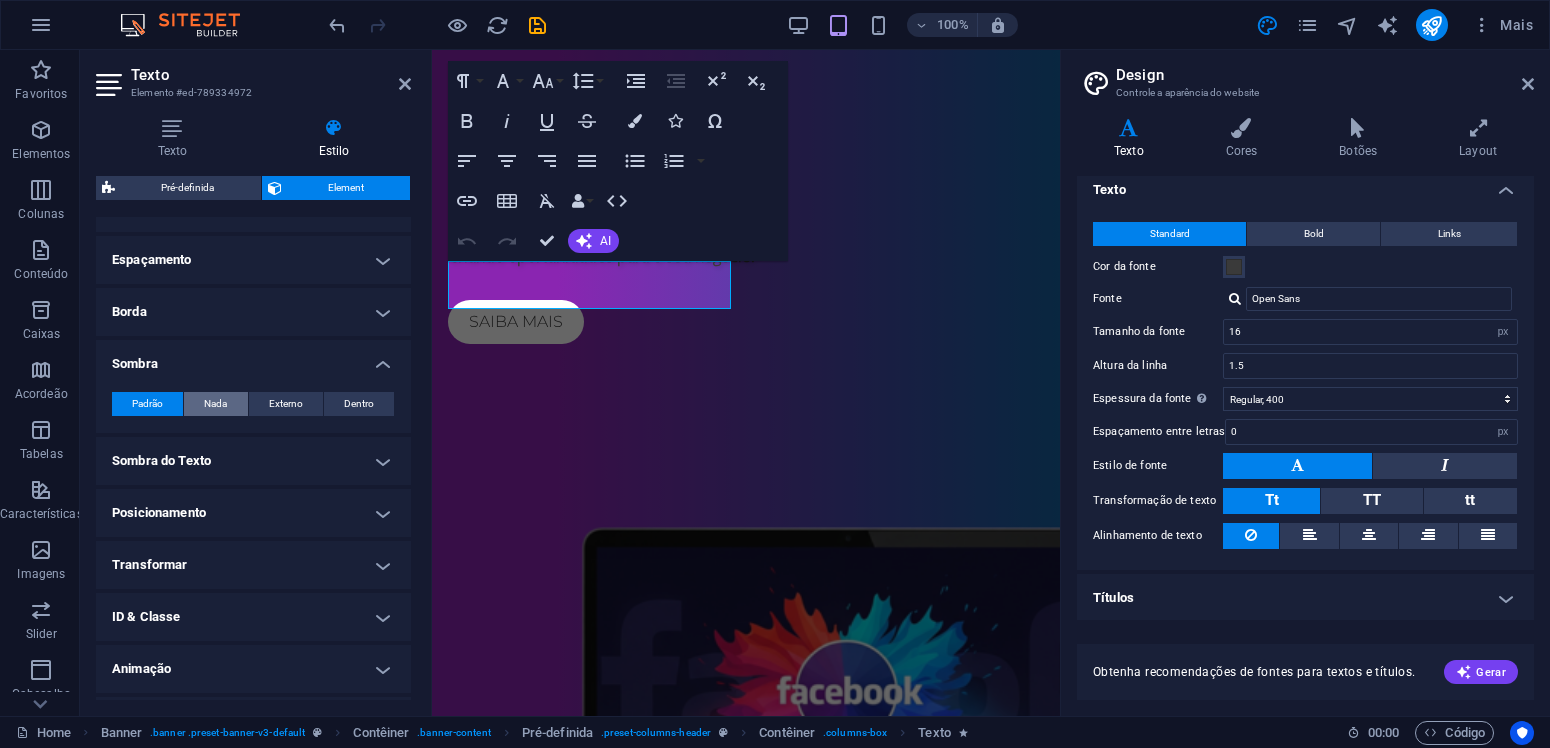 click on "Nada" at bounding box center (215, 404) 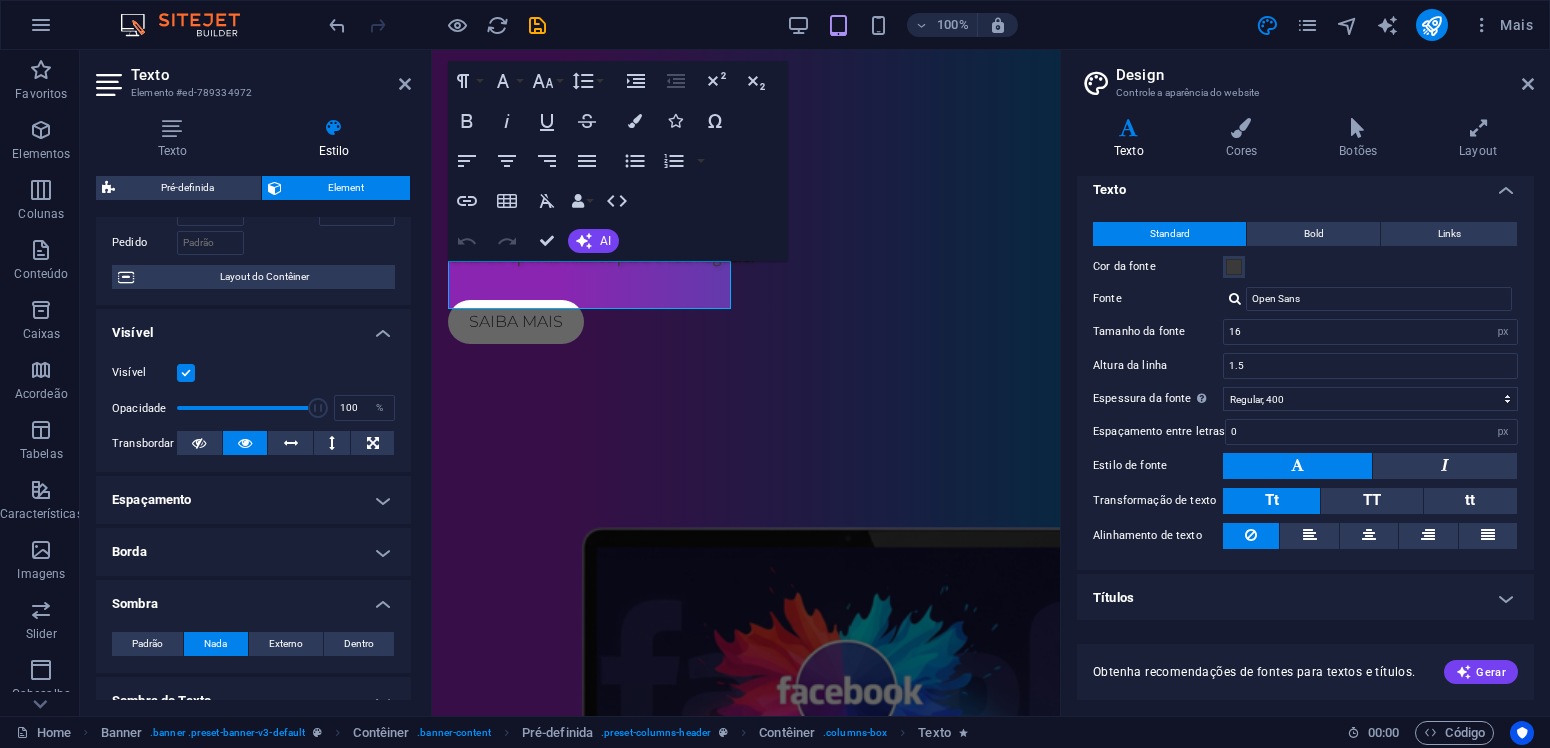 scroll, scrollTop: 27, scrollLeft: 0, axis: vertical 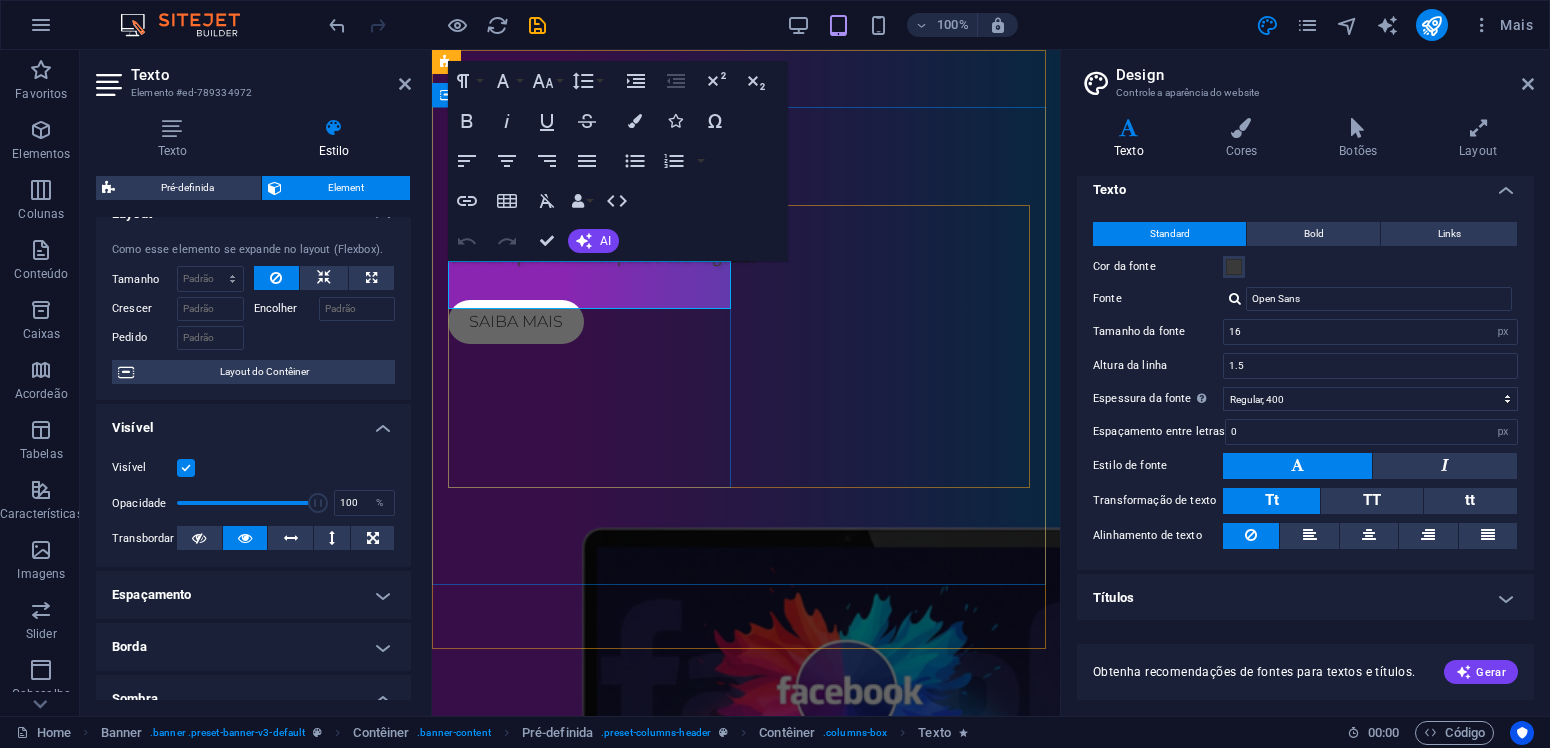 click on "Criando oportunidades para o seu negócio." at bounding box center (601, 256) 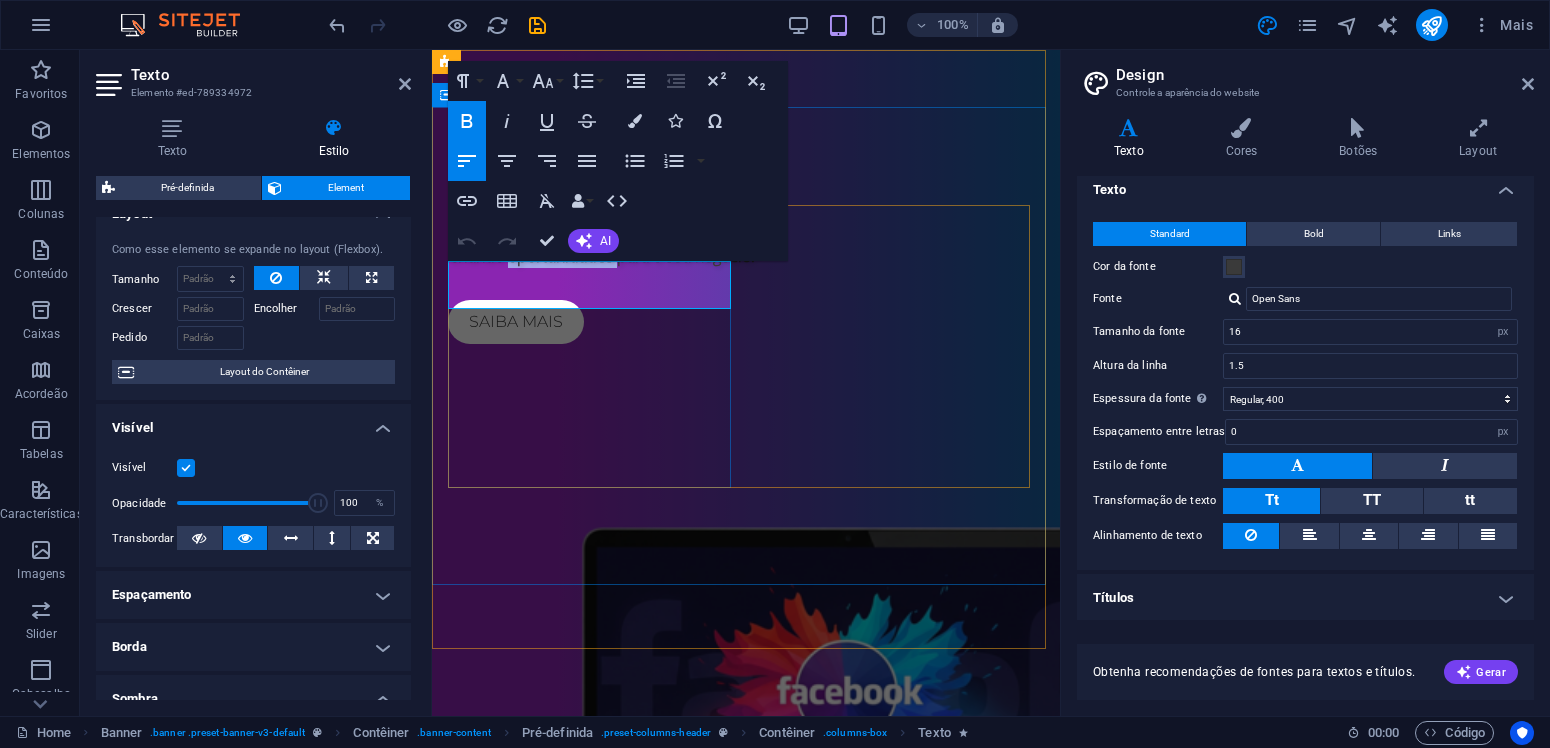 click on "Criando oportunidades para o seu negócio." at bounding box center (601, 256) 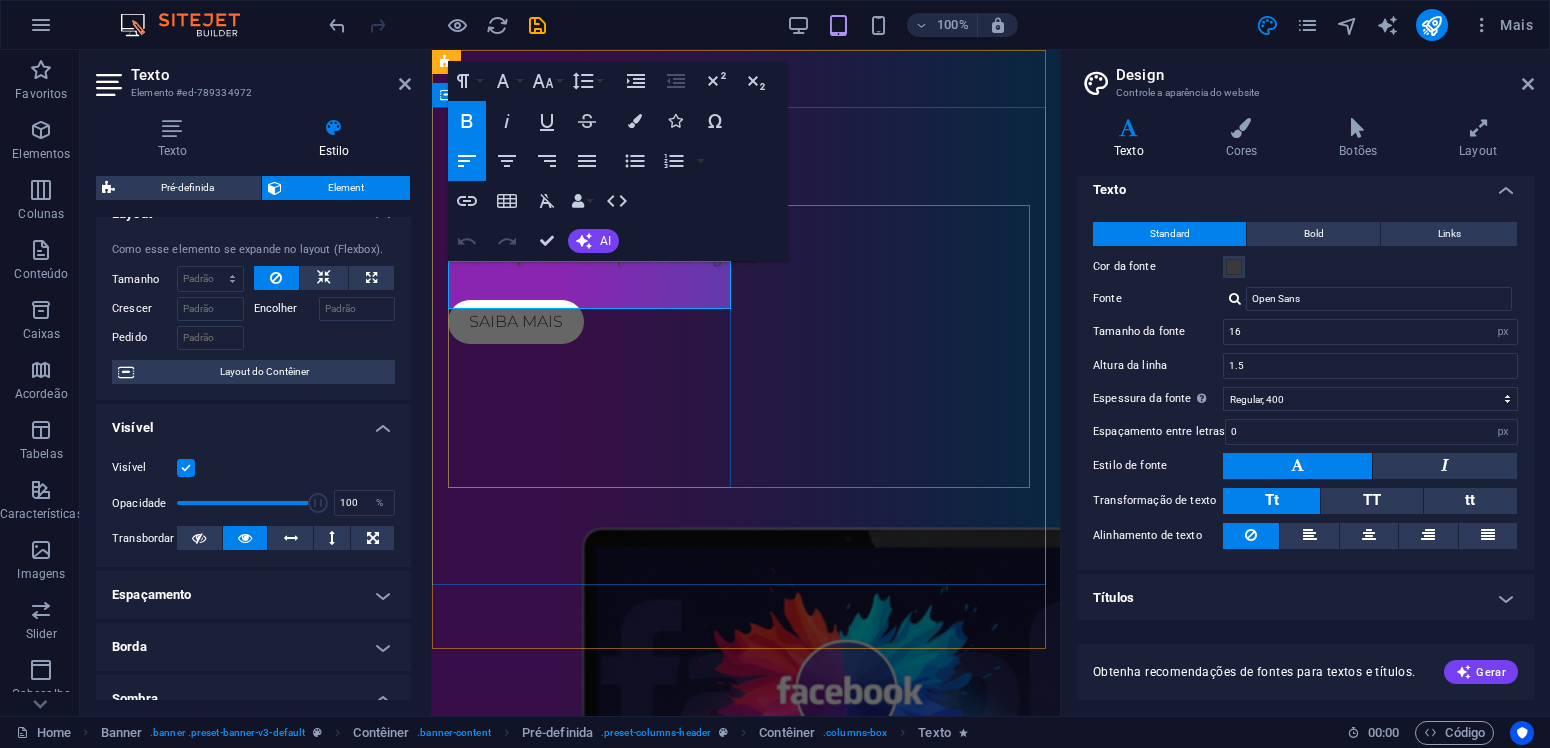 click on "Criando oportunidades para o seu negócio." at bounding box center (601, 256) 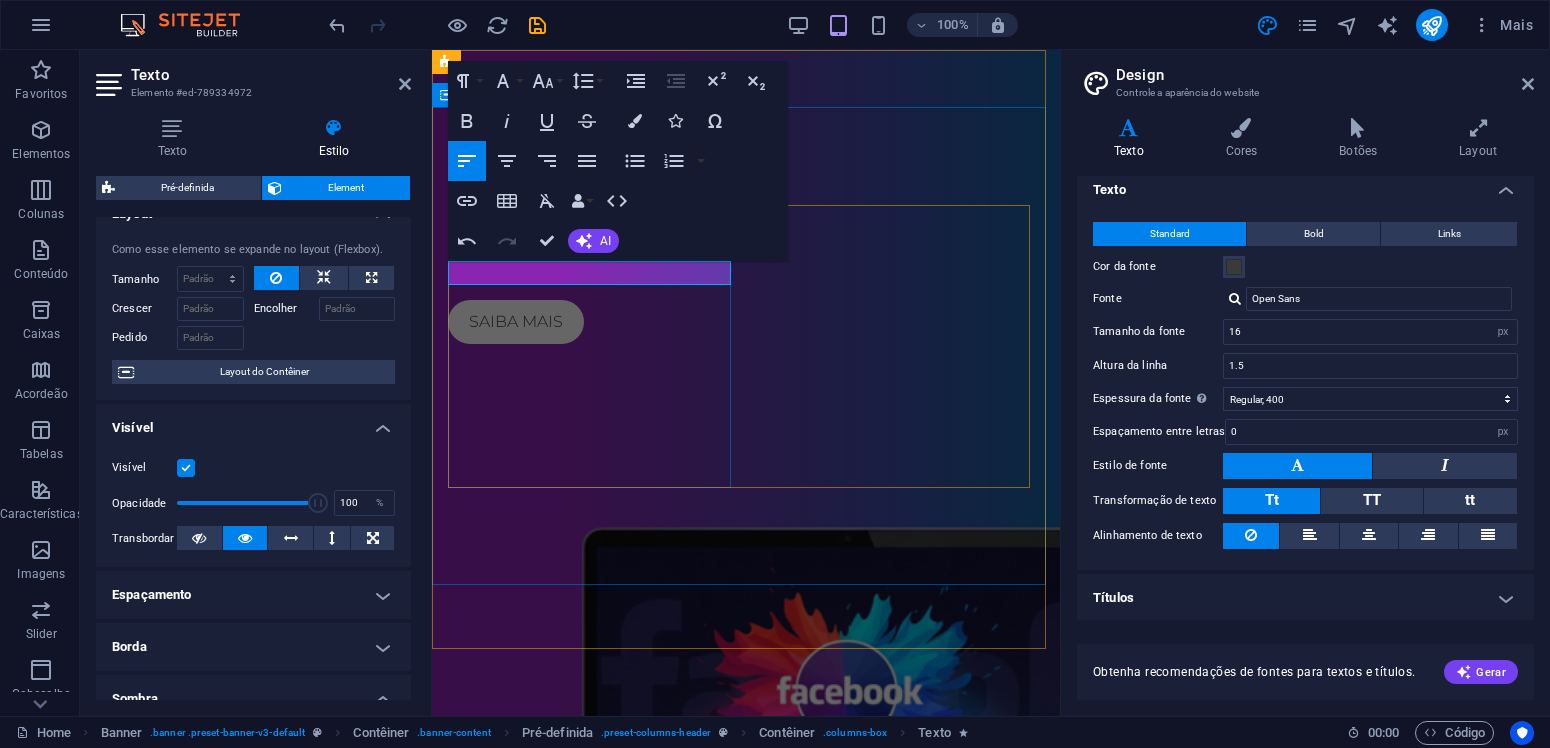 click at bounding box center [746, 284] 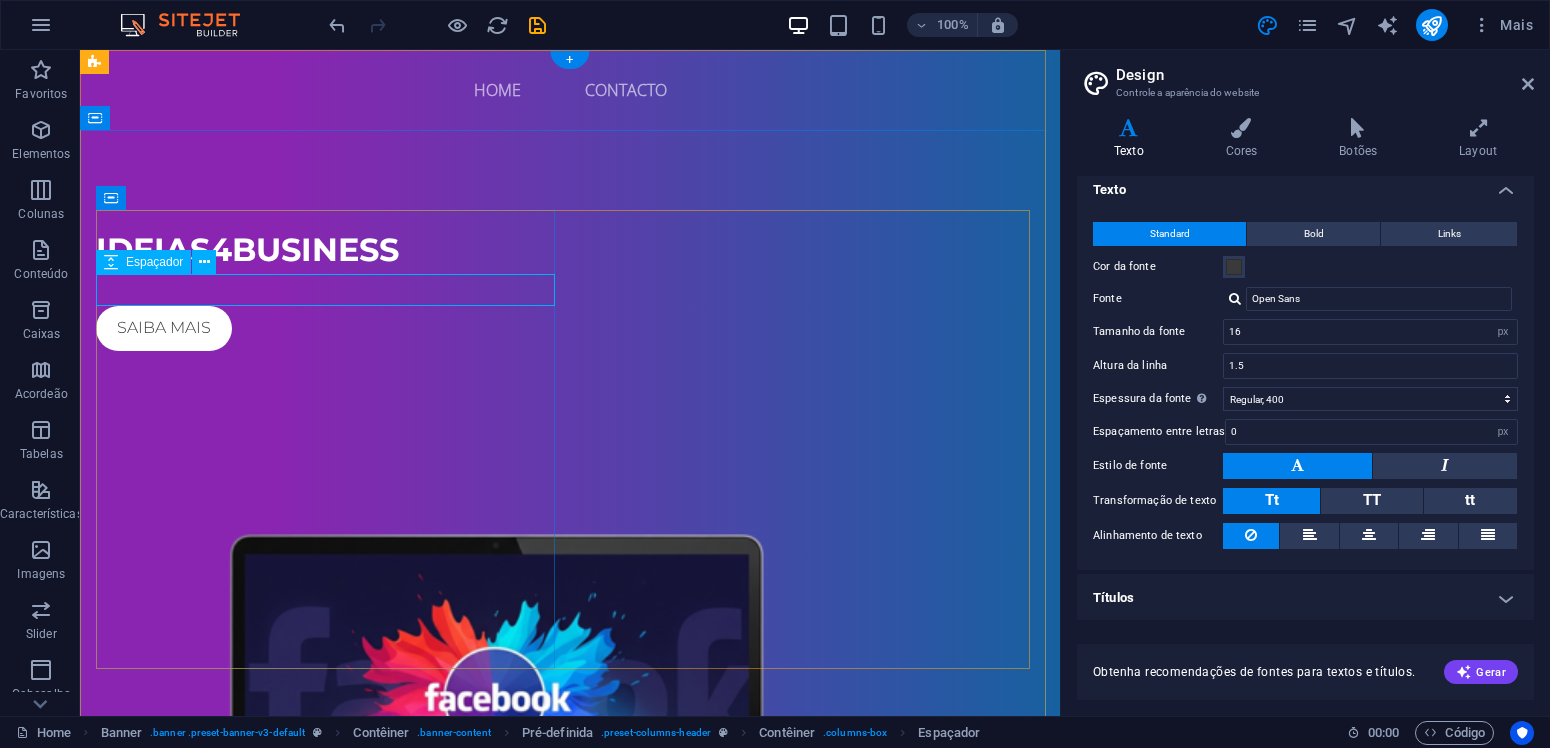 click at bounding box center [570, 290] 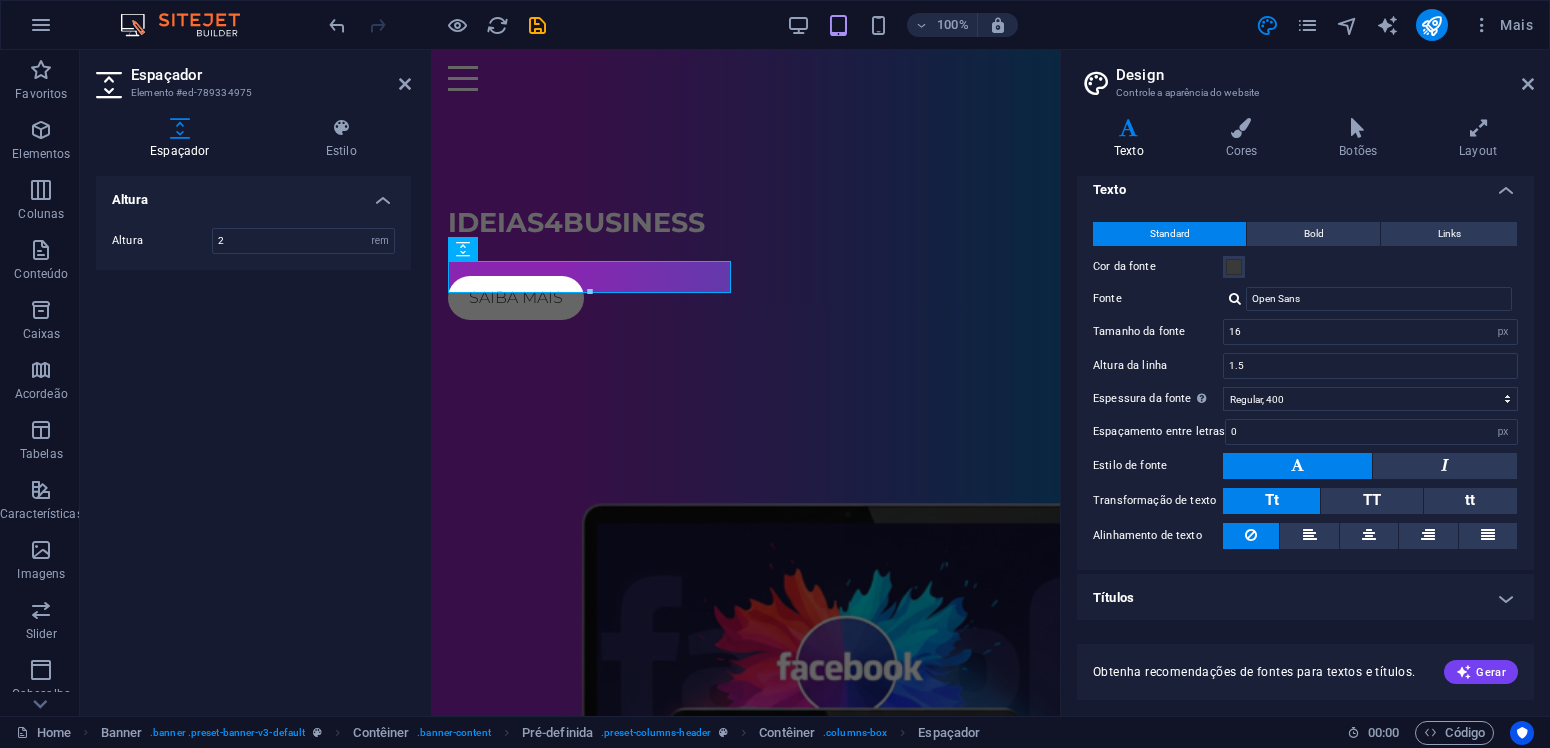 click on "Altura Altura 2 px rem vh vw" at bounding box center [253, 438] 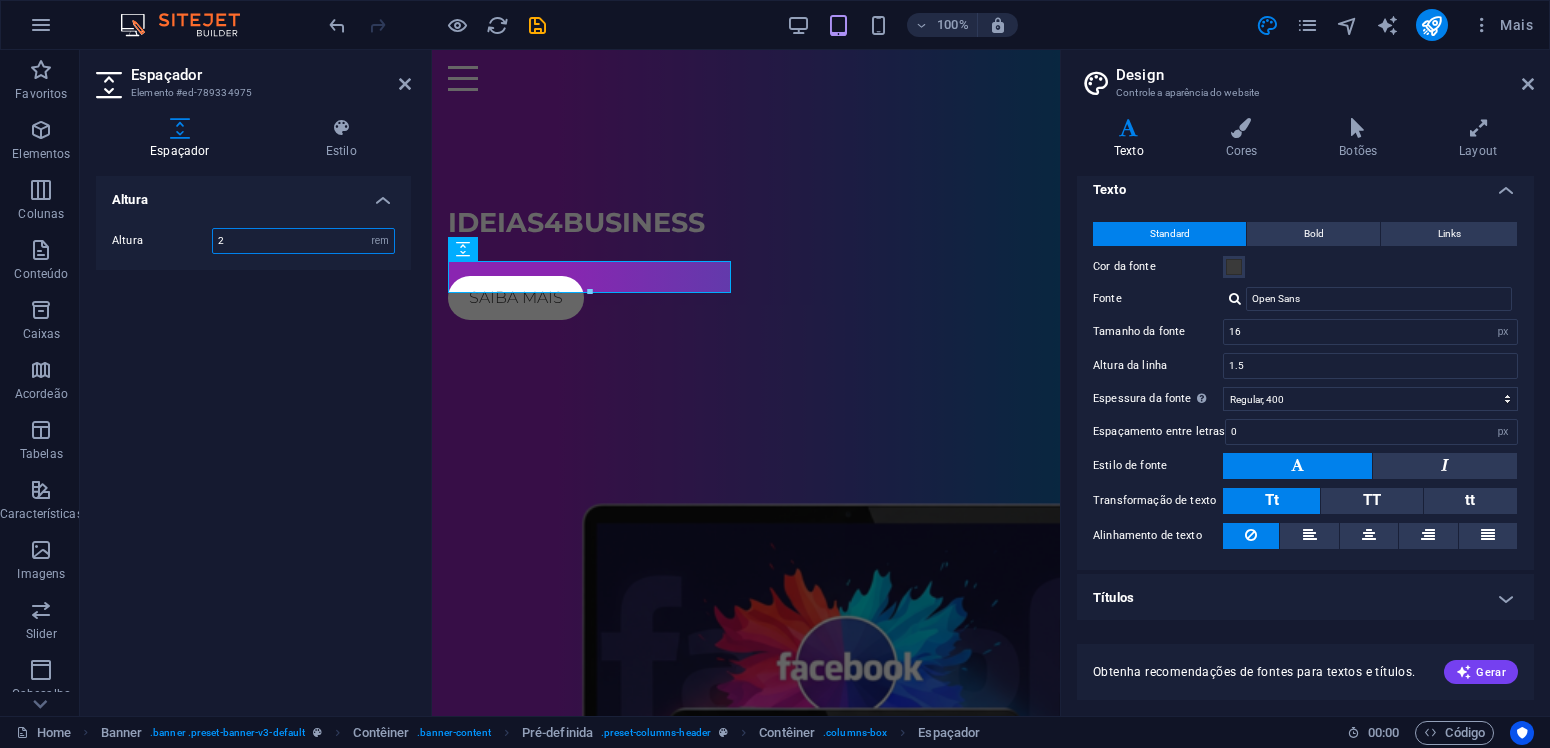 click on "2" at bounding box center (303, 241) 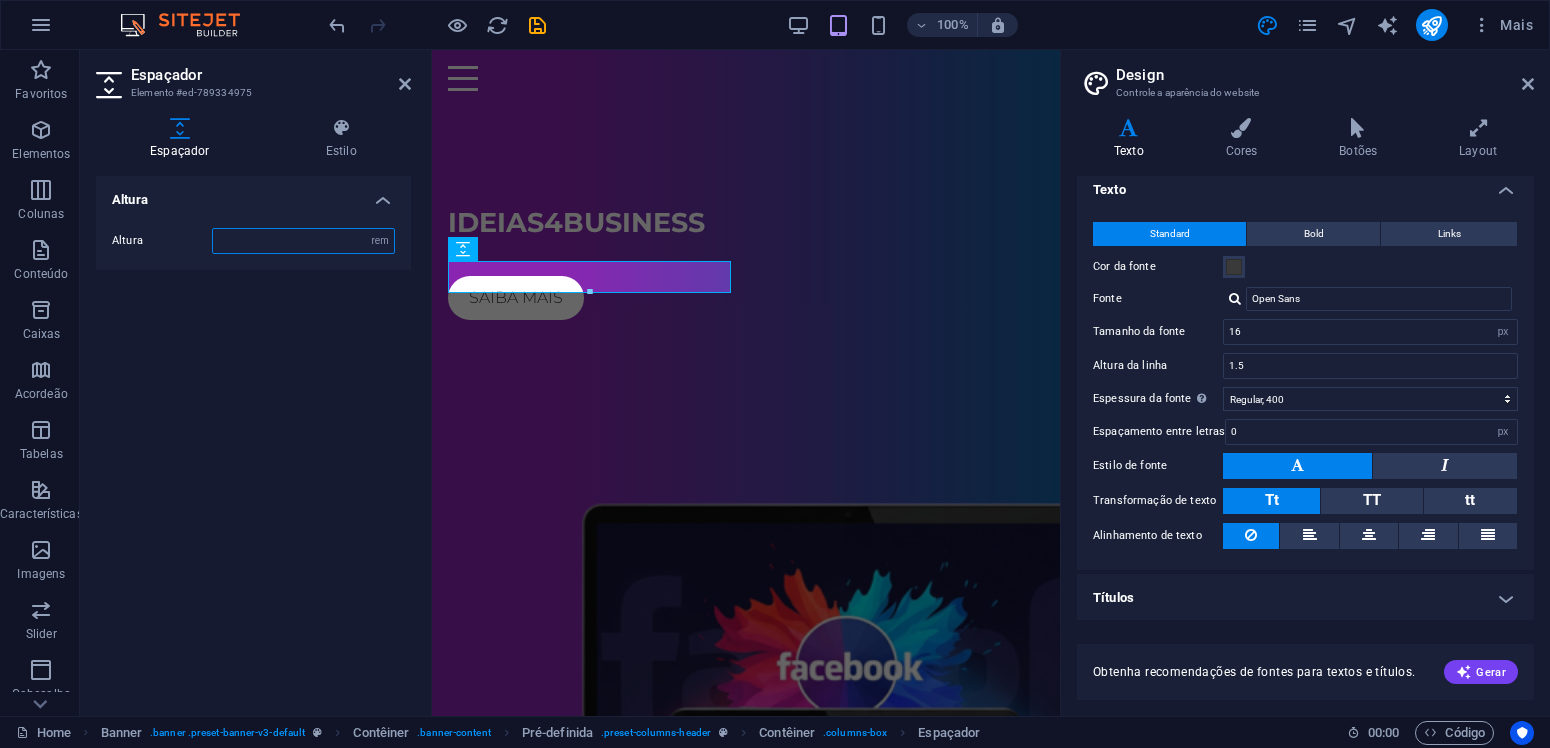 type 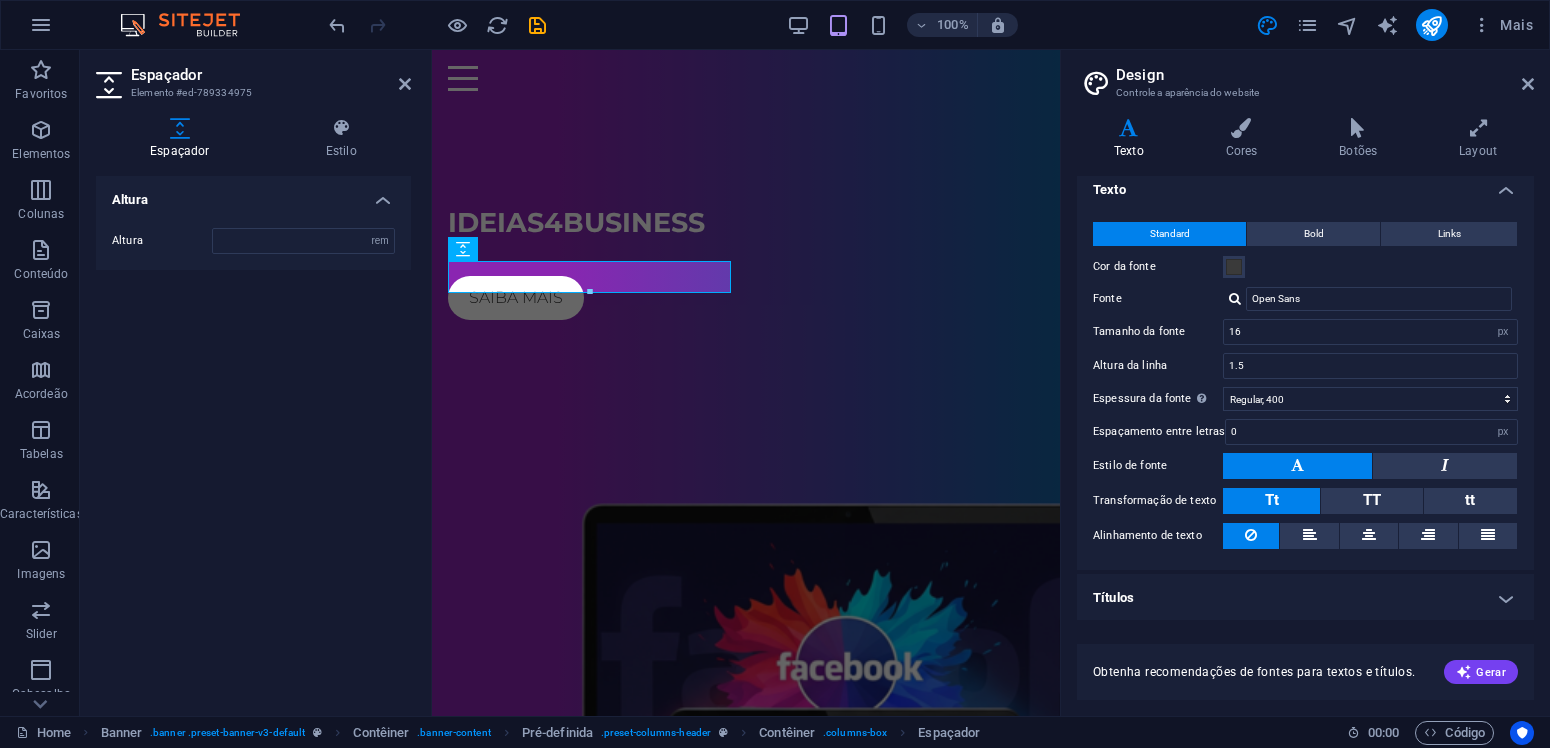 click on "ideias4business Saiba mais" at bounding box center [746, 657] 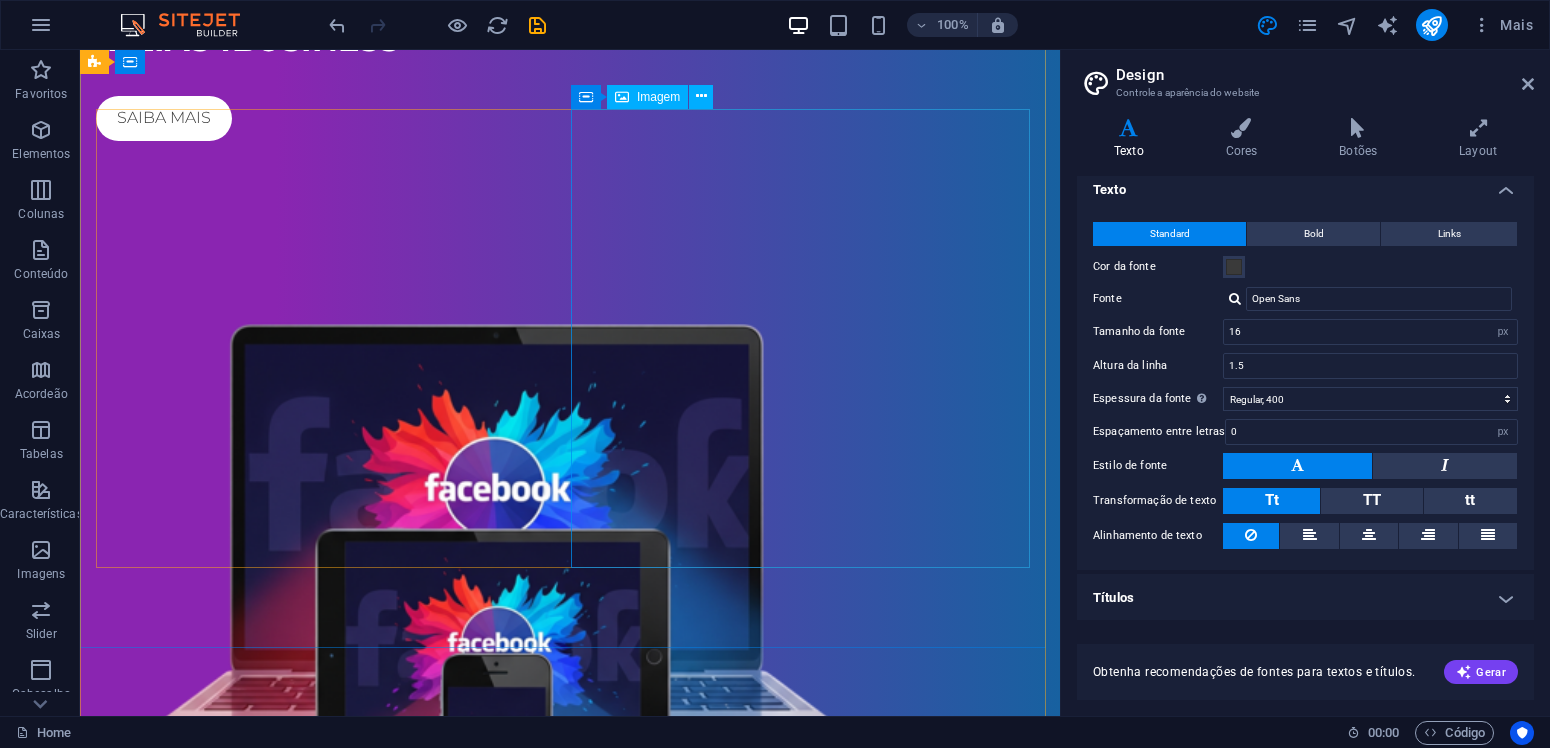 scroll, scrollTop: 0, scrollLeft: 0, axis: both 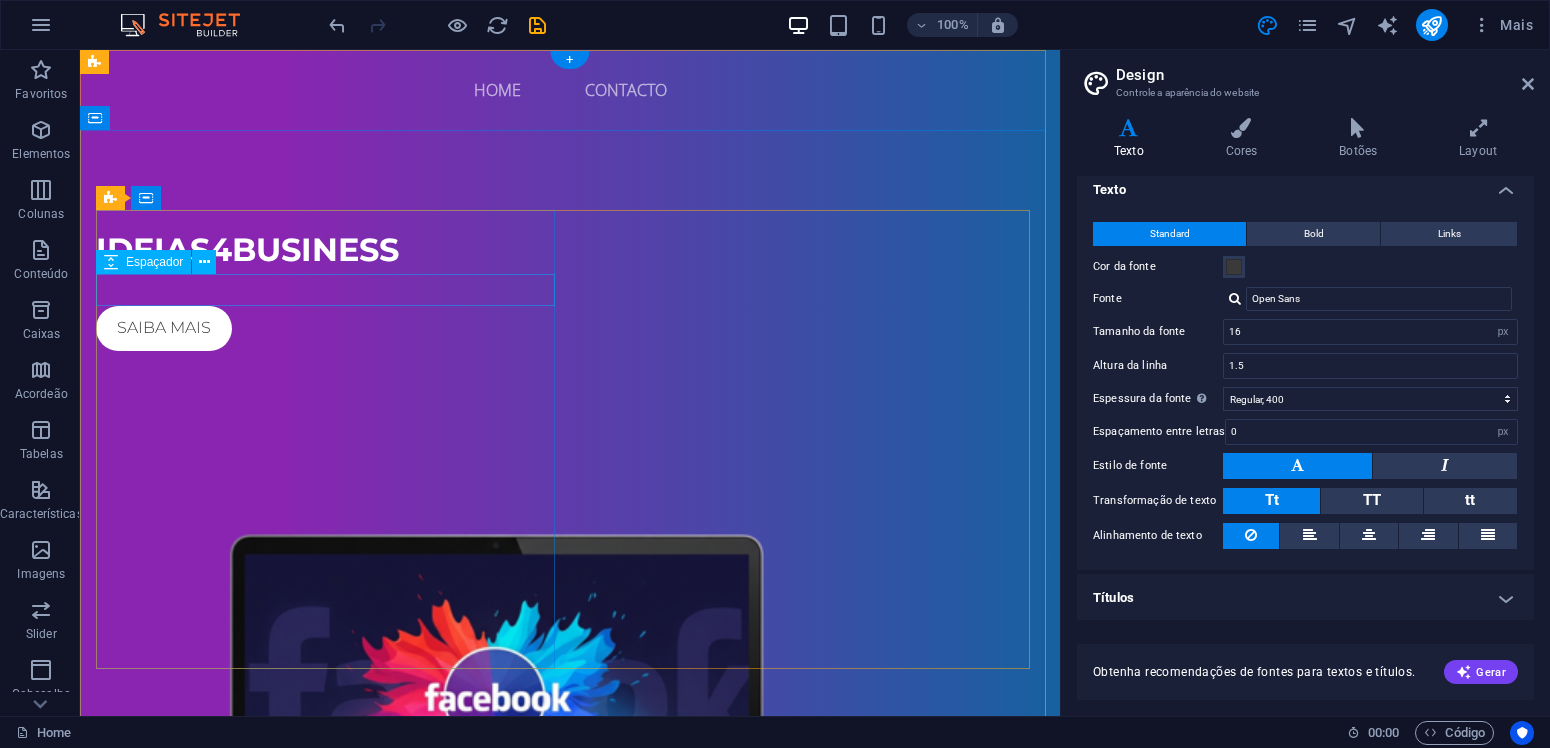 click at bounding box center (570, 290) 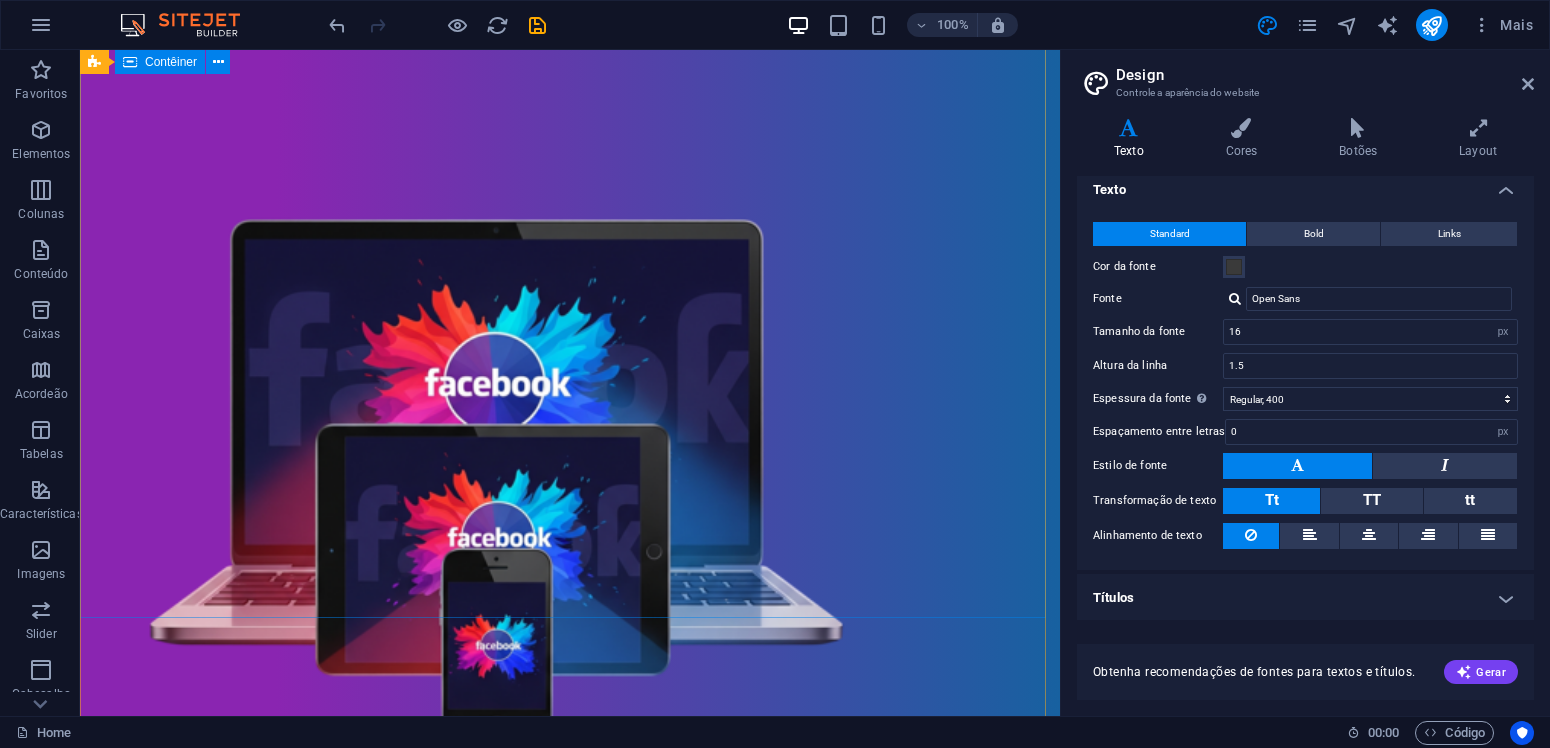 scroll, scrollTop: 0, scrollLeft: 0, axis: both 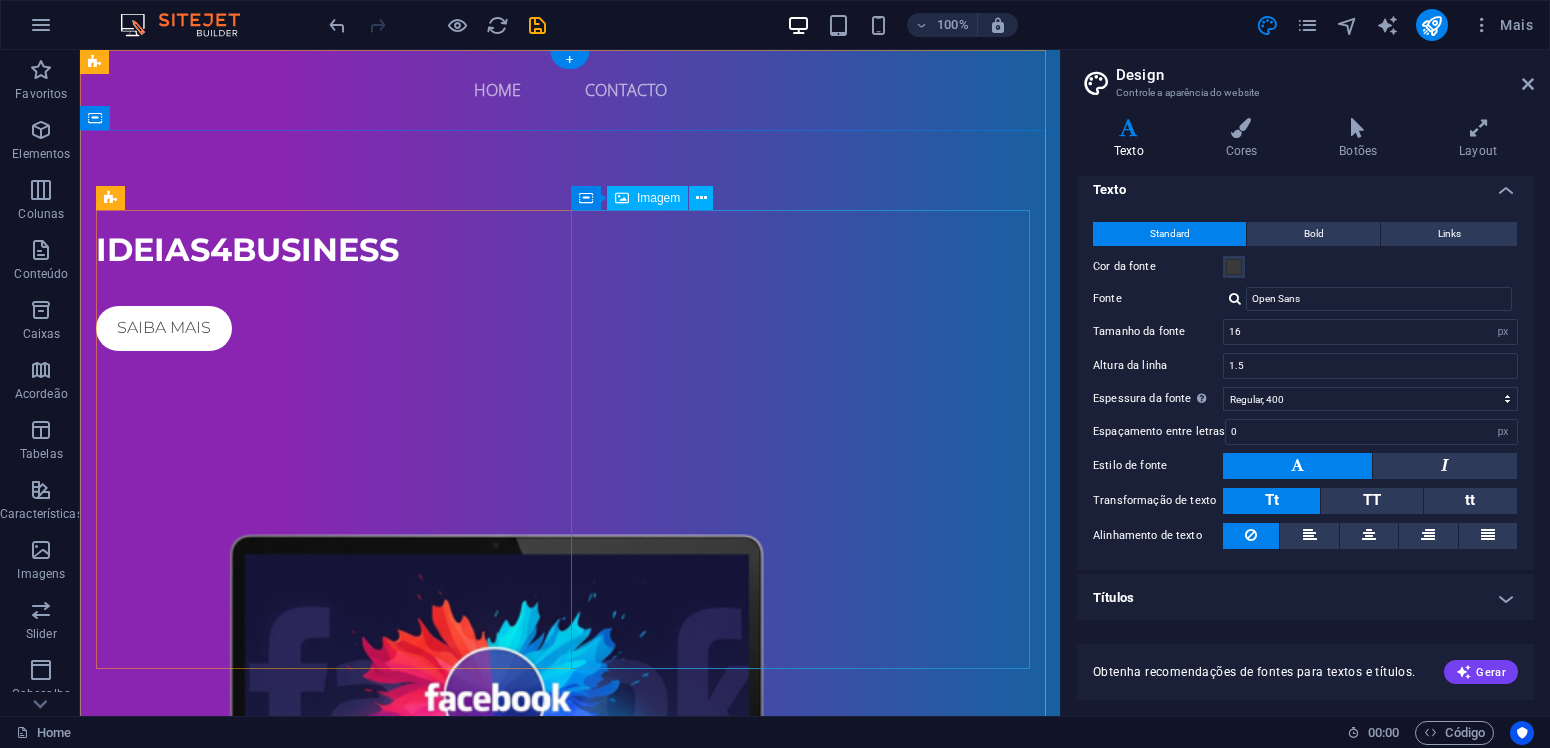 click at bounding box center [570, 759] 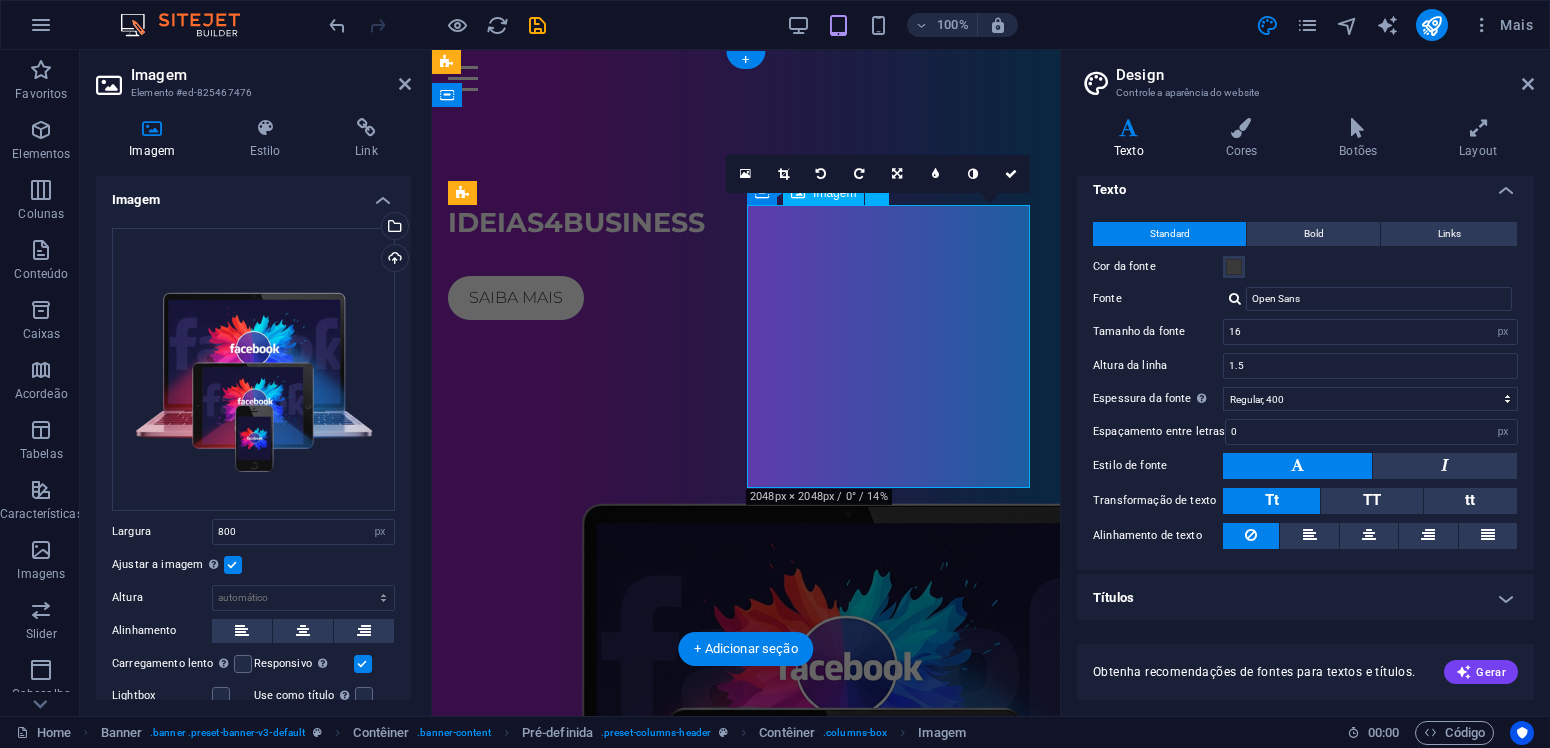 click at bounding box center (746, 728) 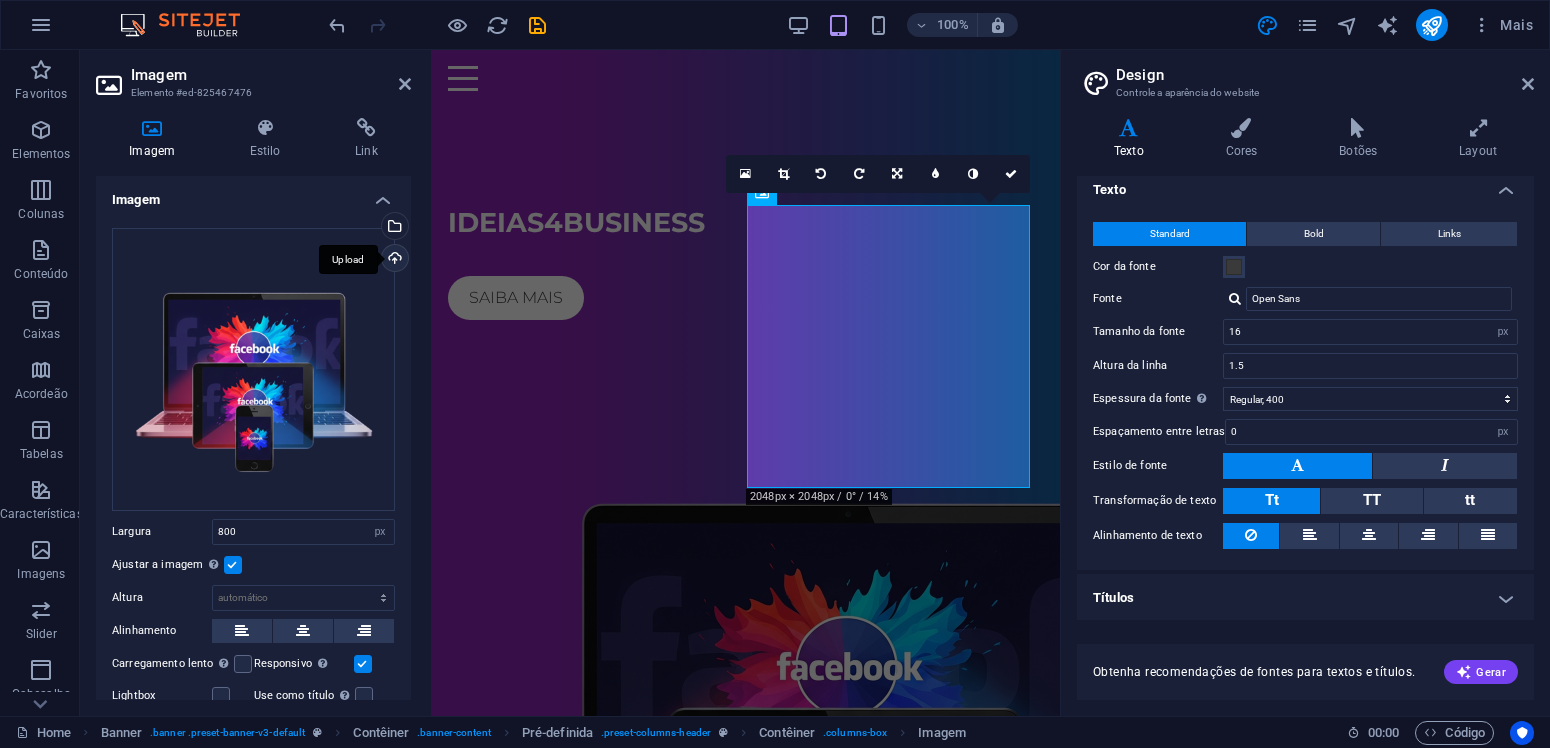 click on "Upload" at bounding box center [393, 260] 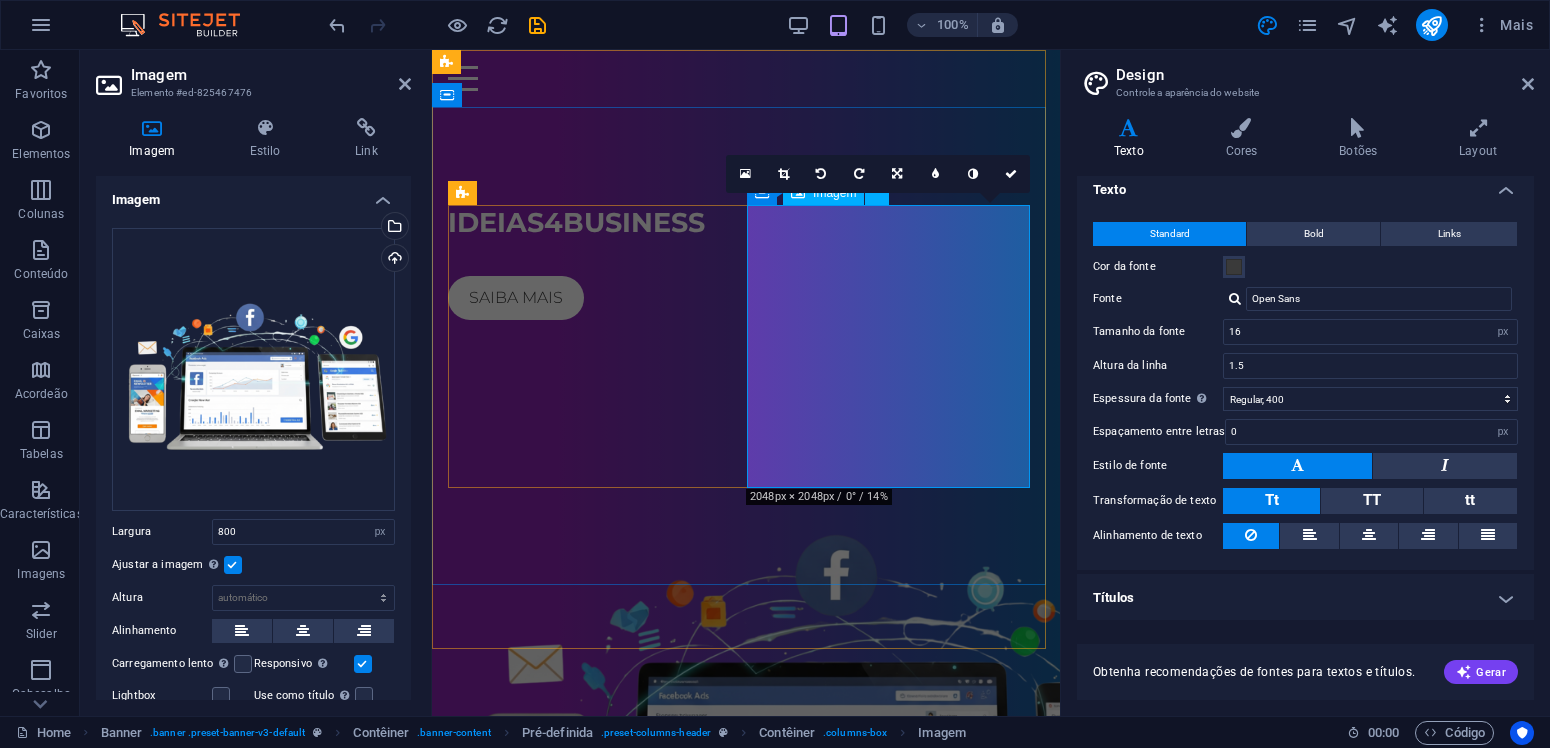 click at bounding box center [746, 728] 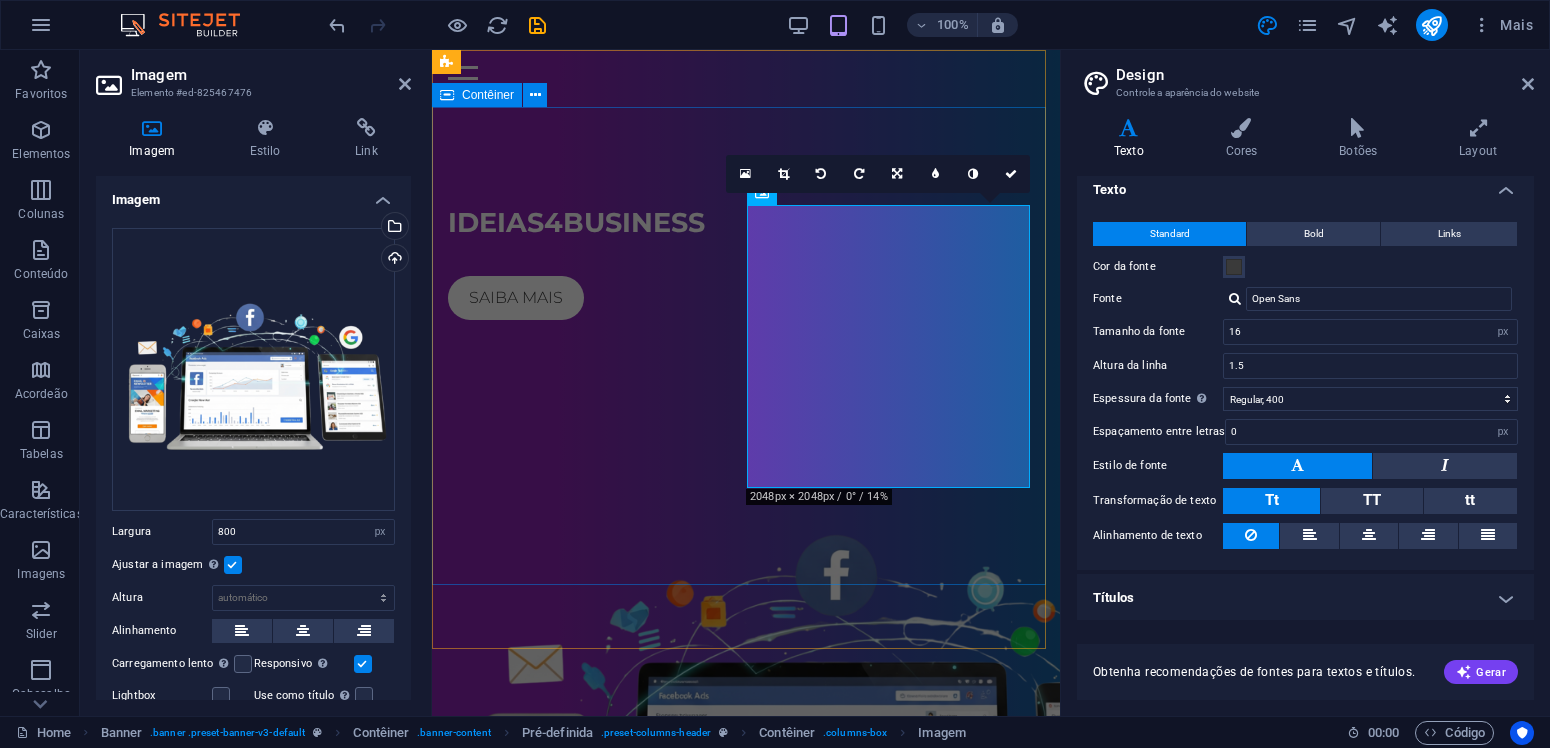 click on "ideias4business Saiba mais" at bounding box center [746, 657] 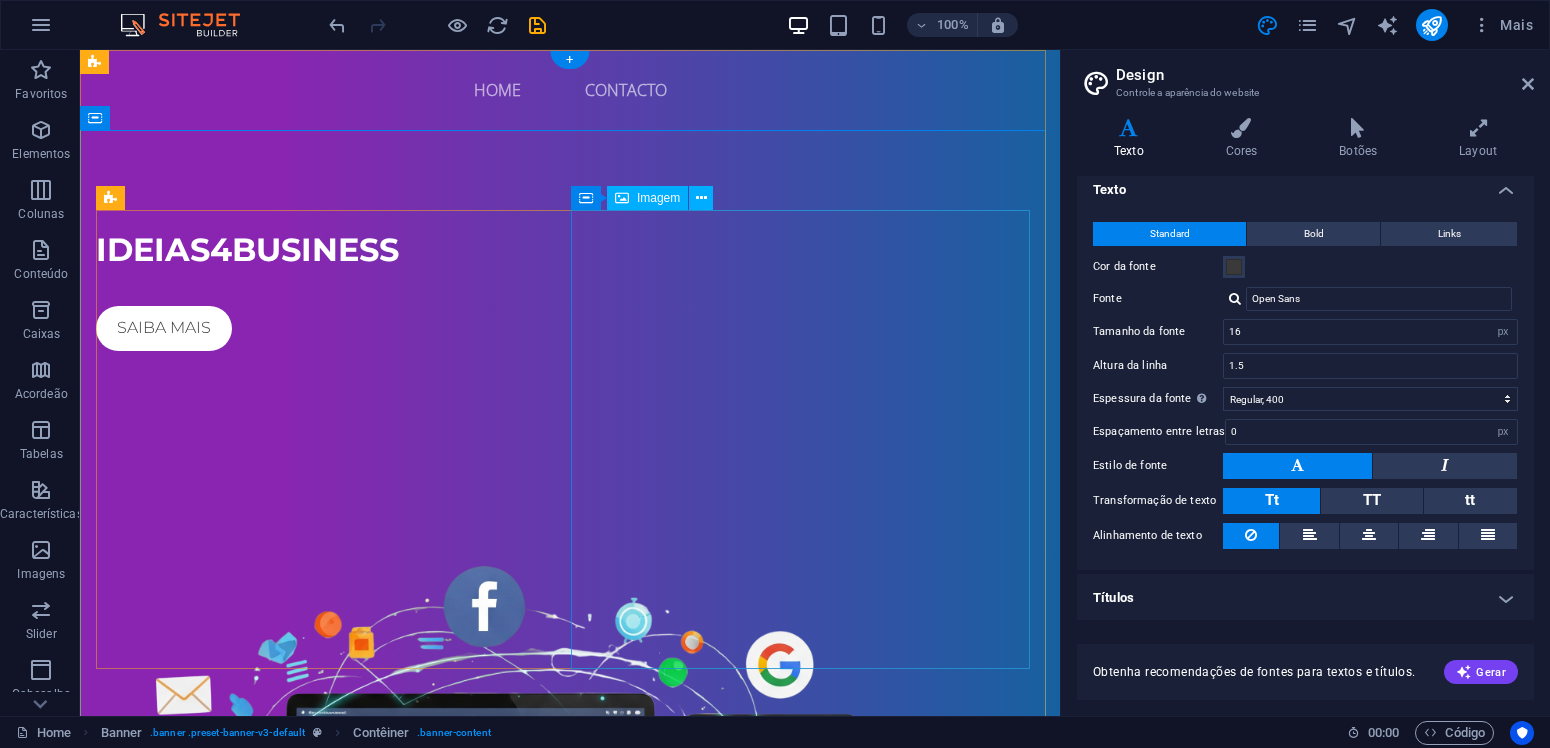 click at bounding box center (570, 759) 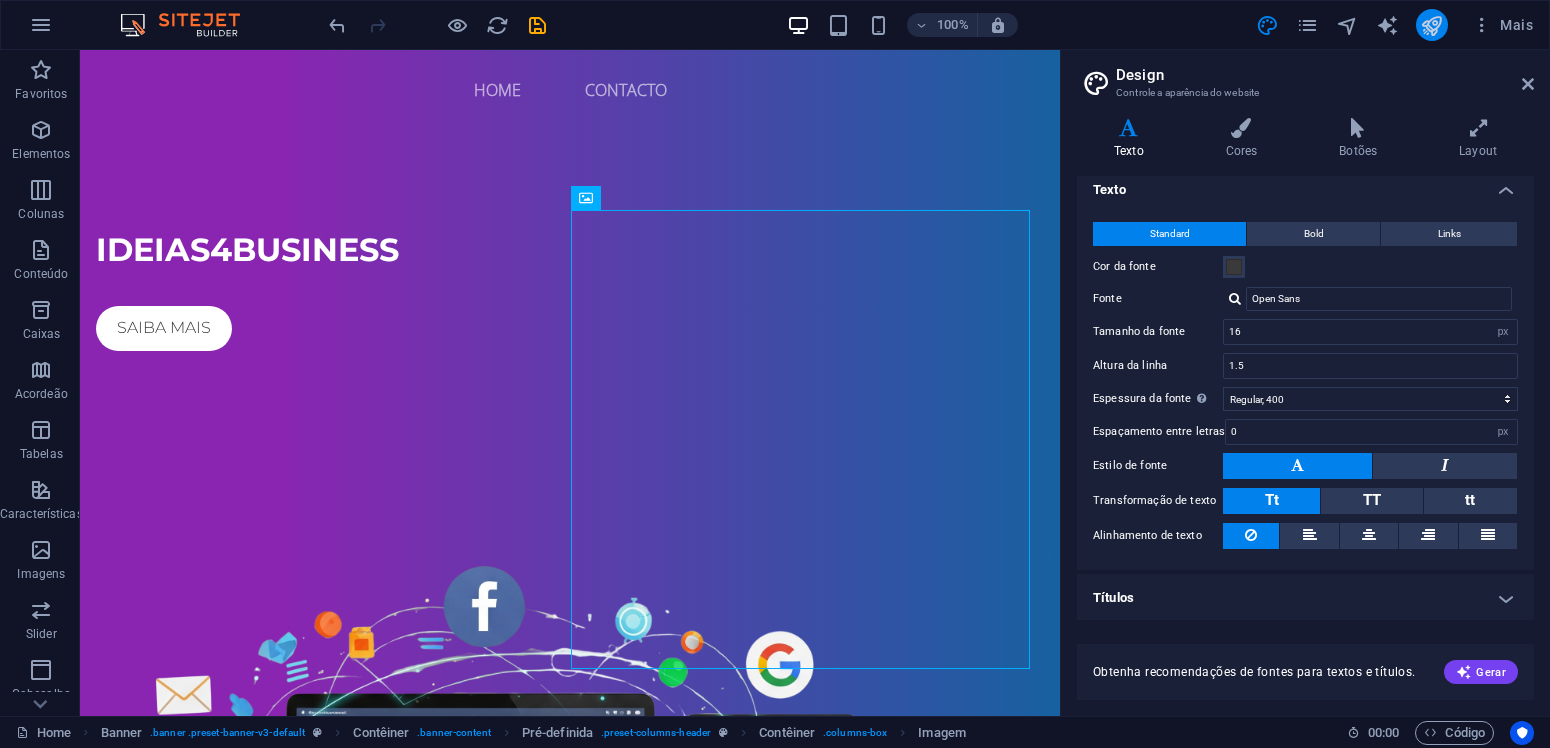 click at bounding box center [1431, 25] 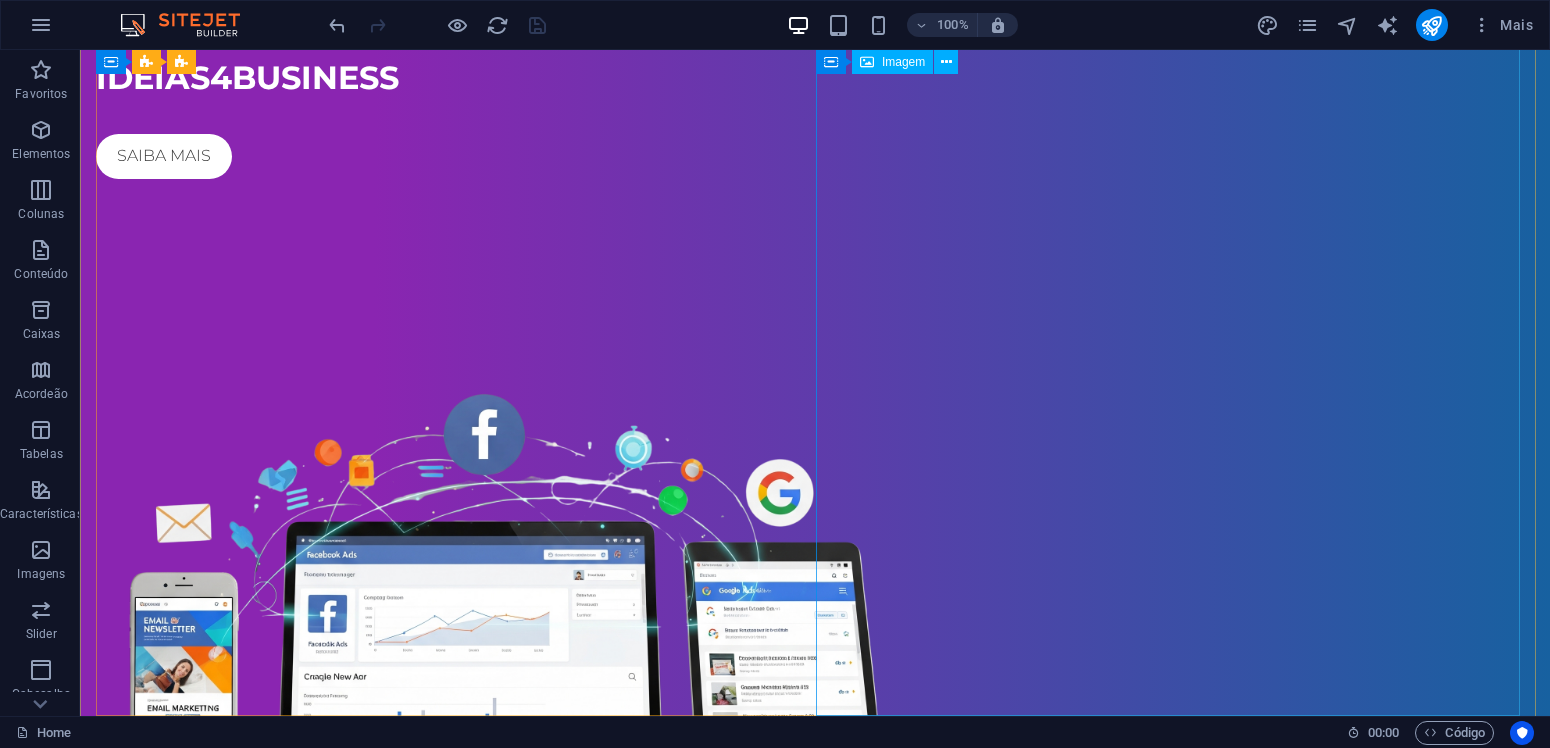 scroll, scrollTop: 105, scrollLeft: 0, axis: vertical 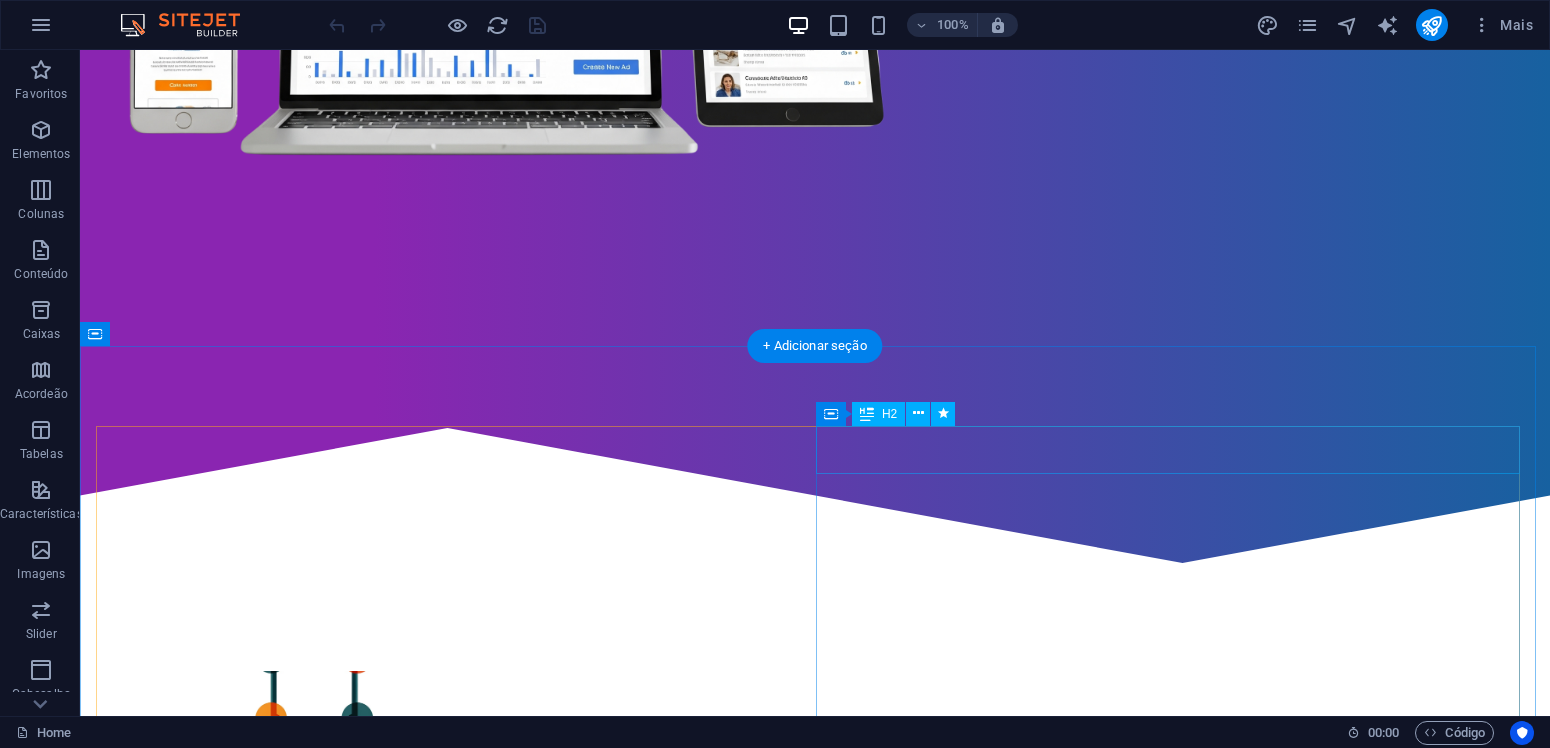 click on "quem somos?" at bounding box center [815, 803] 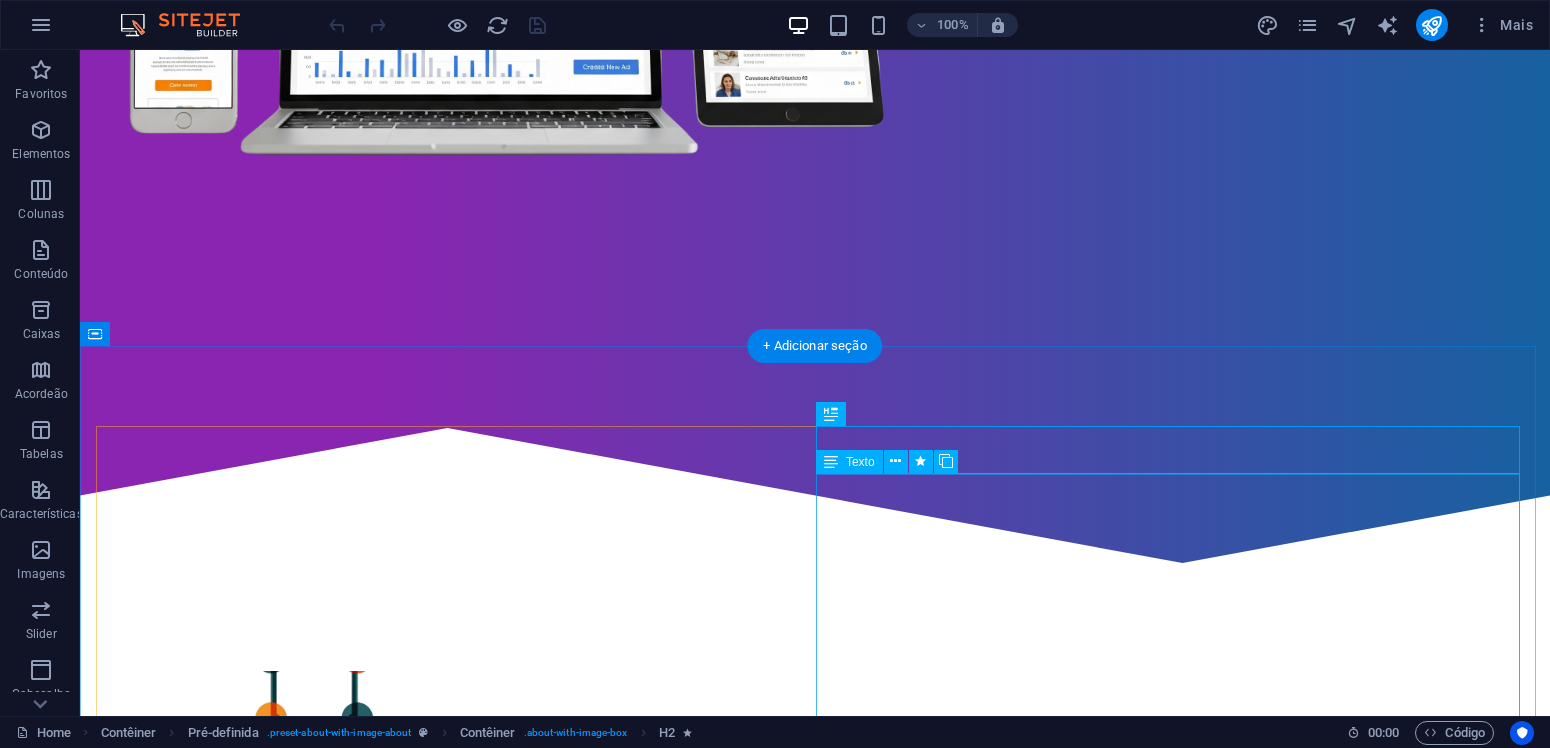 click on "A jornada profissional começou há mais de  [AGE]  no setor de tecnologia, ajudando pequenas e médias empresas a otimizar suas operações. Ao longo desse tempo, foram mais de  [NUMBER]  clientes , implantando  softwares de gestão  para impulsionar suas vendas e marketing. Após a pandemia vimos de perto como muitos negócios locais perderam o contato físico com seus clientes, enquanto a internet se tornava o principal ponto de encontro. Foi nesse cenário de desafio e transformação que a  Ideias4Business  nasceu. Nossa missão é ser a  ponte  que conecta negócios locais aos seus clientes no mundo digital. Utilizamos toda a experiência de gestão e mercado para criar estratégias de  marketing digital  eficazes, focadas em resultados. Acreditamos que, mesmo com as mudanças do mercado, o relacionamento com o cliente continua sendo a base do sucesso. É por isso que nos dedicamos a usar ferramentas como  Facebook Ads , E mail marketing,   Google Ads  cresça e se destaque online ." at bounding box center [815, 983] 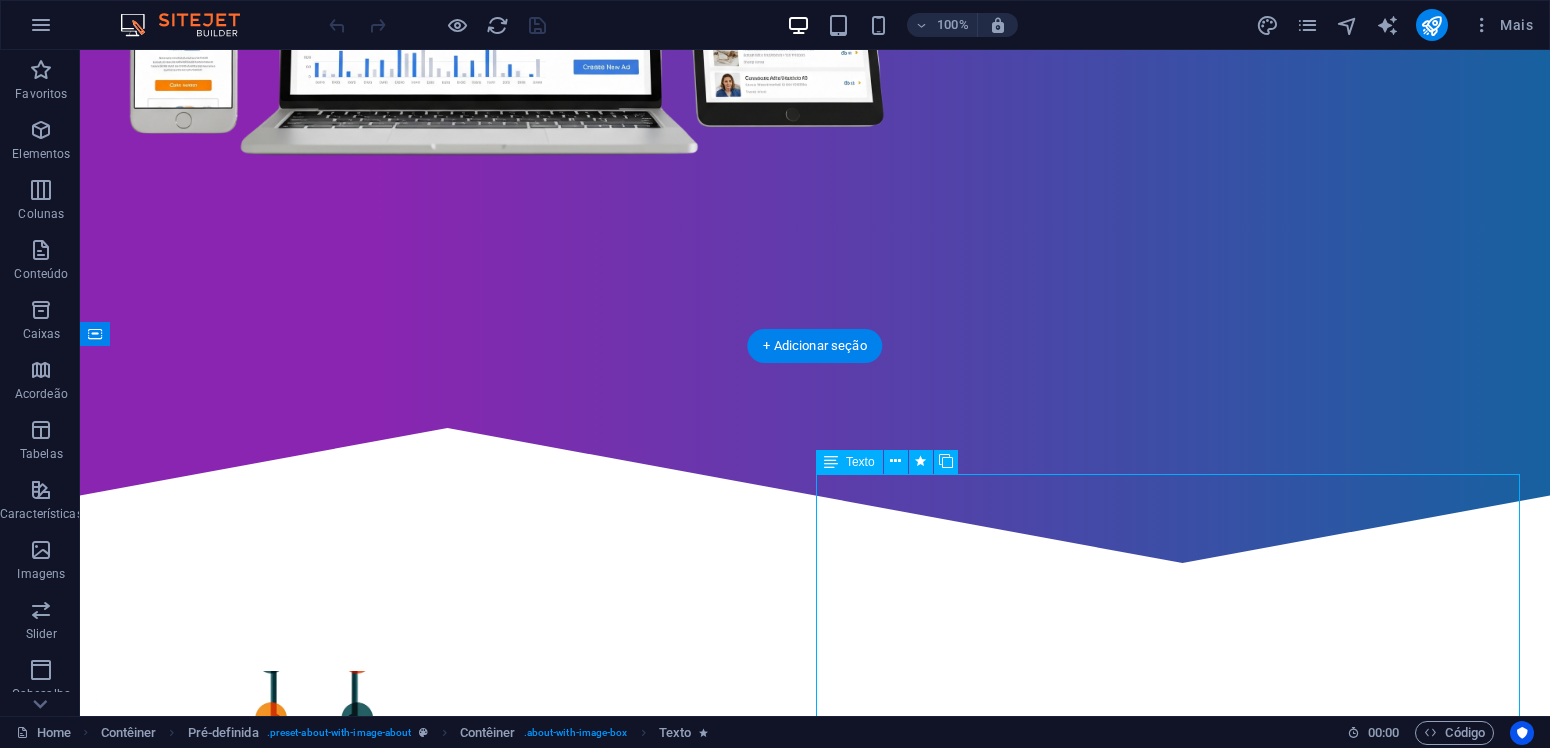 click on "A jornada profissional começou há mais de  [AGE]  no setor de tecnologia, ajudando pequenas e médias empresas a otimizar suas operações. Ao longo desse tempo, foram mais de  [NUMBER]  clientes , implantando  softwares de gestão  para impulsionar suas vendas e marketing. Após a pandemia vimos de perto como muitos negócios locais perderam o contato físico com seus clientes, enquanto a internet se tornava o principal ponto de encontro. Foi nesse cenário de desafio e transformação que a  Ideias4Business  nasceu. Nossa missão é ser a  ponte  que conecta negócios locais aos seus clientes no mundo digital. Utilizamos toda a experiência de gestão e mercado para criar estratégias de  marketing digital  eficazes, focadas em resultados. Acreditamos que, mesmo com as mudanças do mercado, o relacionamento com o cliente continua sendo a base do sucesso. É por isso que nos dedicamos a usar ferramentas como  Facebook Ads , E mail marketing,   Google Ads  cresça e se destaque online ." at bounding box center [815, 983] 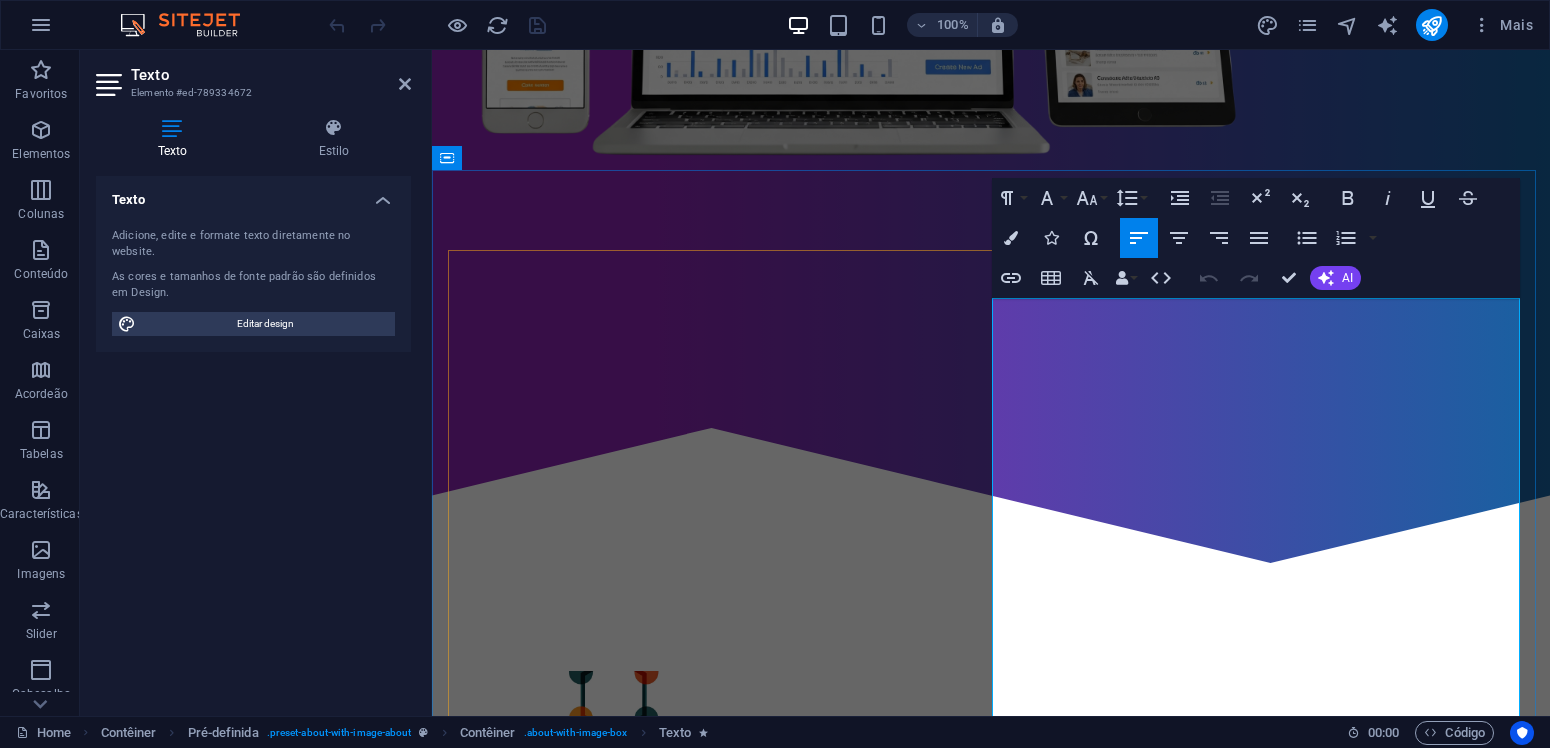 click on "A jornada profissional começou há mais de  [AGE]  no setor de tecnologia, ajudando pequenas e médias empresas a otimizar suas operações. Ao longo desse tempo, foram mais de  [NUMBER]  clientes , implantando  softwares de gestão  para impulsionar suas vendas e marketing." at bounding box center [984, 851] 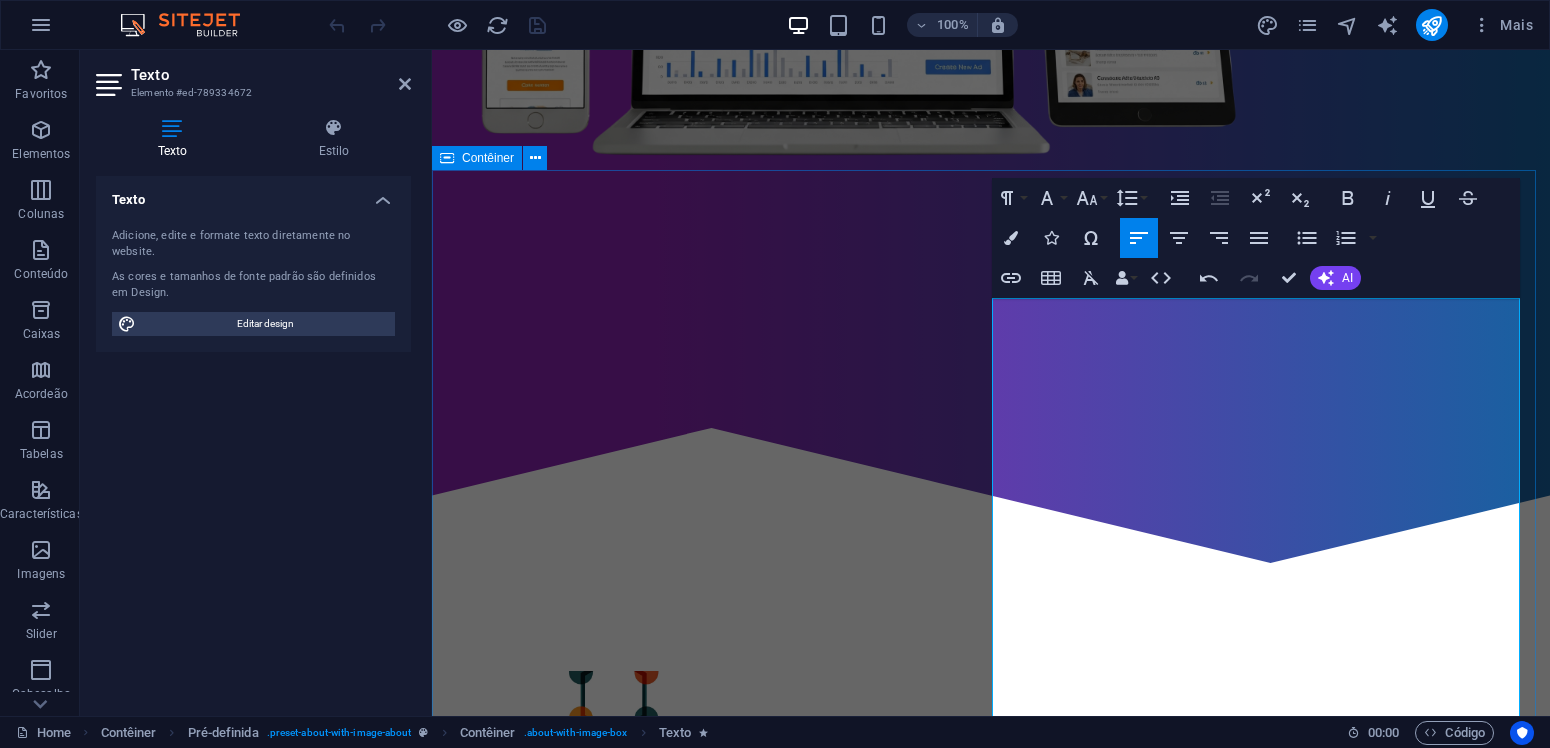 click on "quem somos? A jornada profissional começou há mais de  [AGE]  no setor de tecnologia, ajudando pequenas e médias empresas a otimizar suas operações. Ao longo desse tempo, foram mais de  [NUMBER]  clientes , implantando  softwares de gestão  para impulsionar suas vendas e marketing. Após a pandemia vimos de perto como muitos negócios locais perderam o contato físico com seus clientes, enquanto a internet se tornava o principal ponto de encontro. Foi nesse cenário de desafio e transformação que a  Ideias4Business  nasceu. Nossa missão é ser a  ponte  que conecta negócios locais aos seus clientes no mundo digital. Utilizamos toda a experiência de gestão e mercado para criar estratégias de  marketing digital  eficazes, focadas em resultados. Acreditamos que, mesmo com as mudanças do mercado, o relacionamento com o cliente continua sendo a base do sucesso. É por isso que nos dedicamos a usar ferramentas como  Facebook Ads , E mail marketing,   Google Ads  cresça e se destaque online ." at bounding box center (991, 1330) 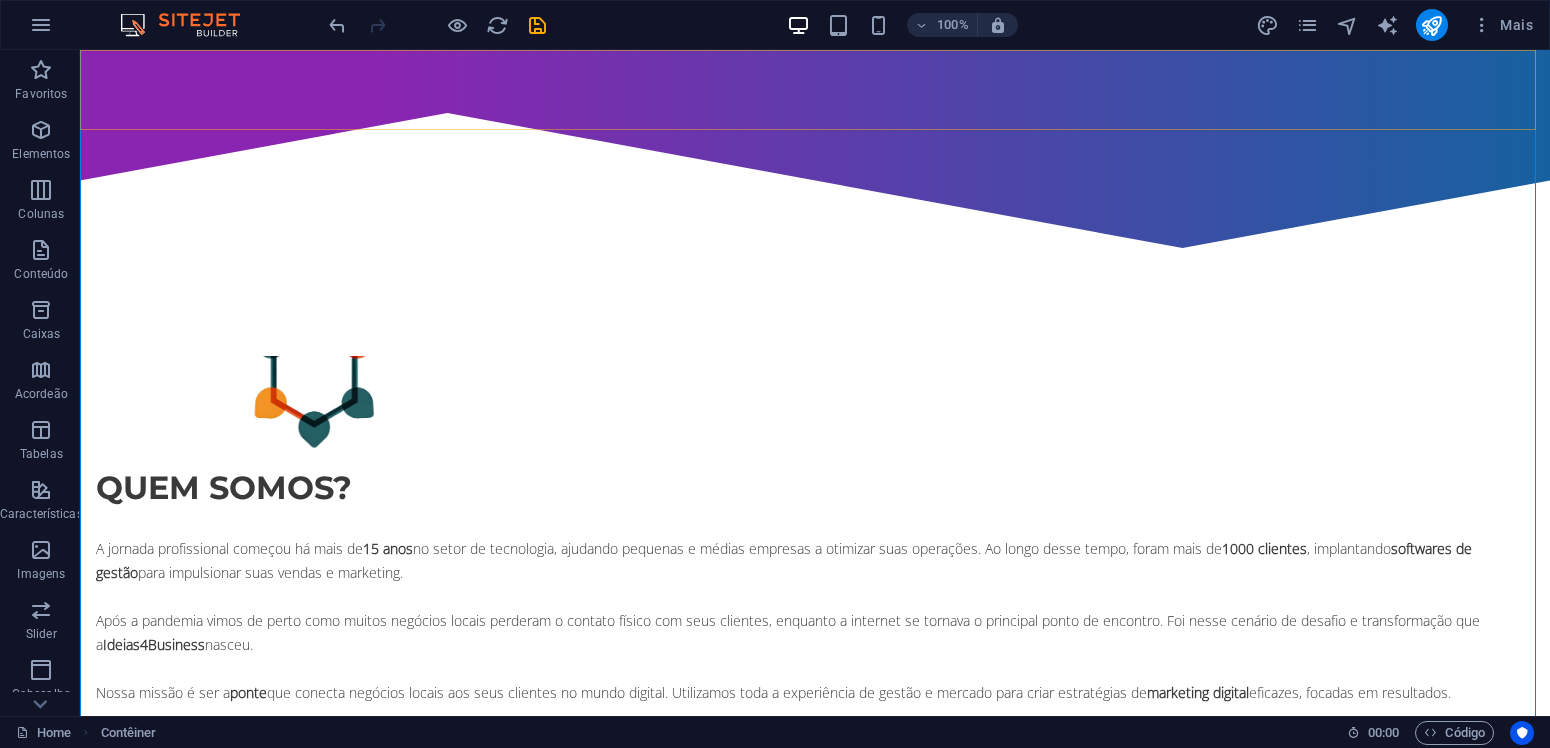 scroll, scrollTop: 945, scrollLeft: 0, axis: vertical 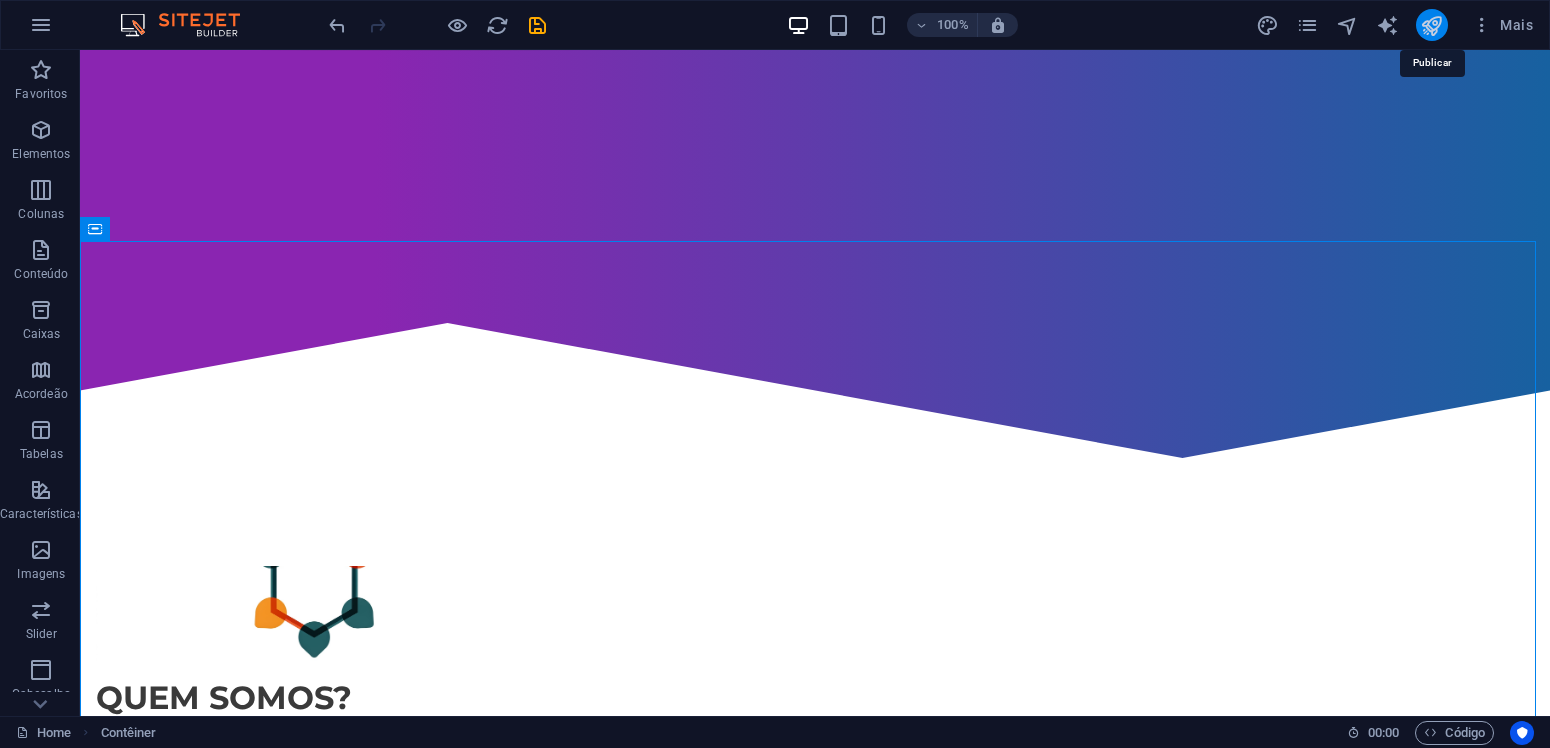 click at bounding box center [1431, 25] 